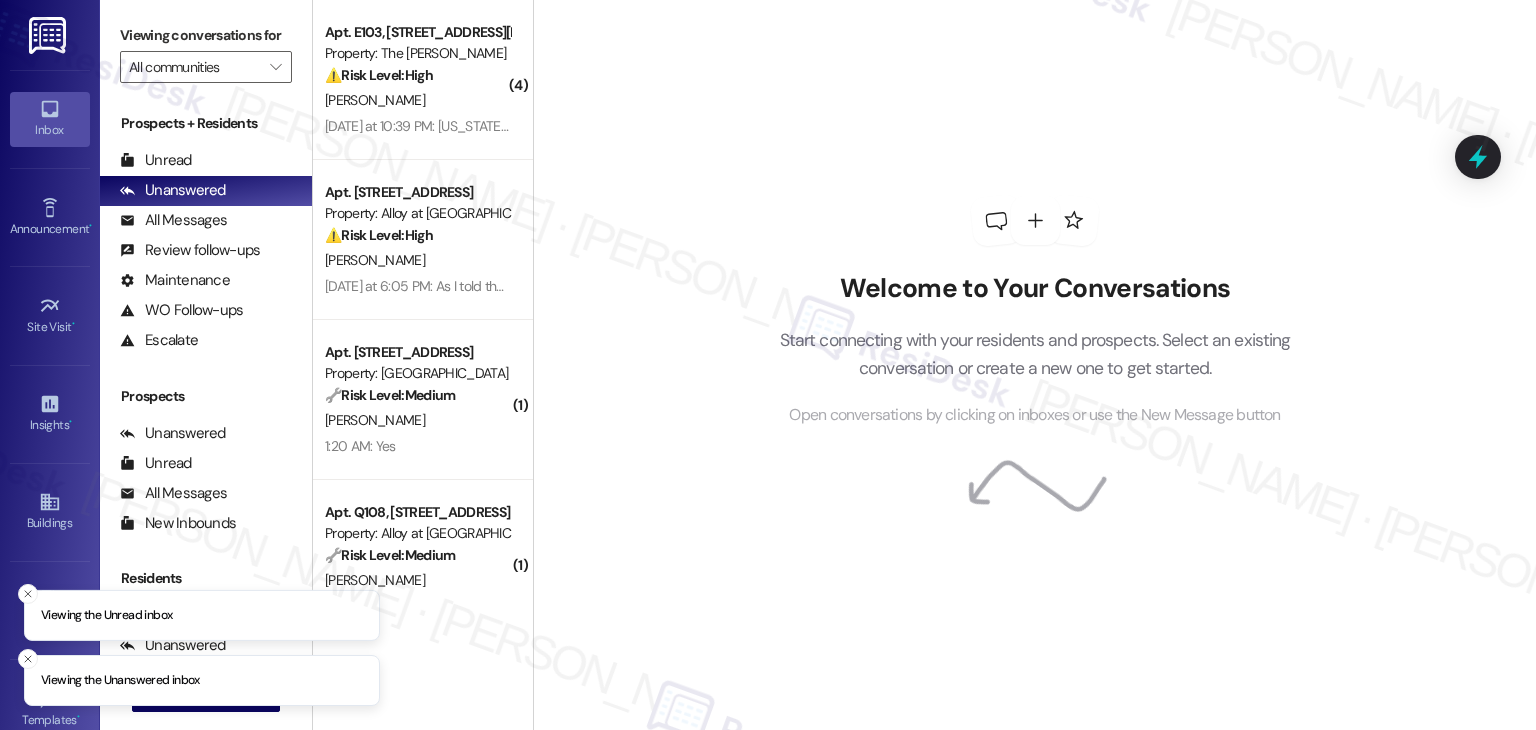 scroll, scrollTop: 0, scrollLeft: 0, axis: both 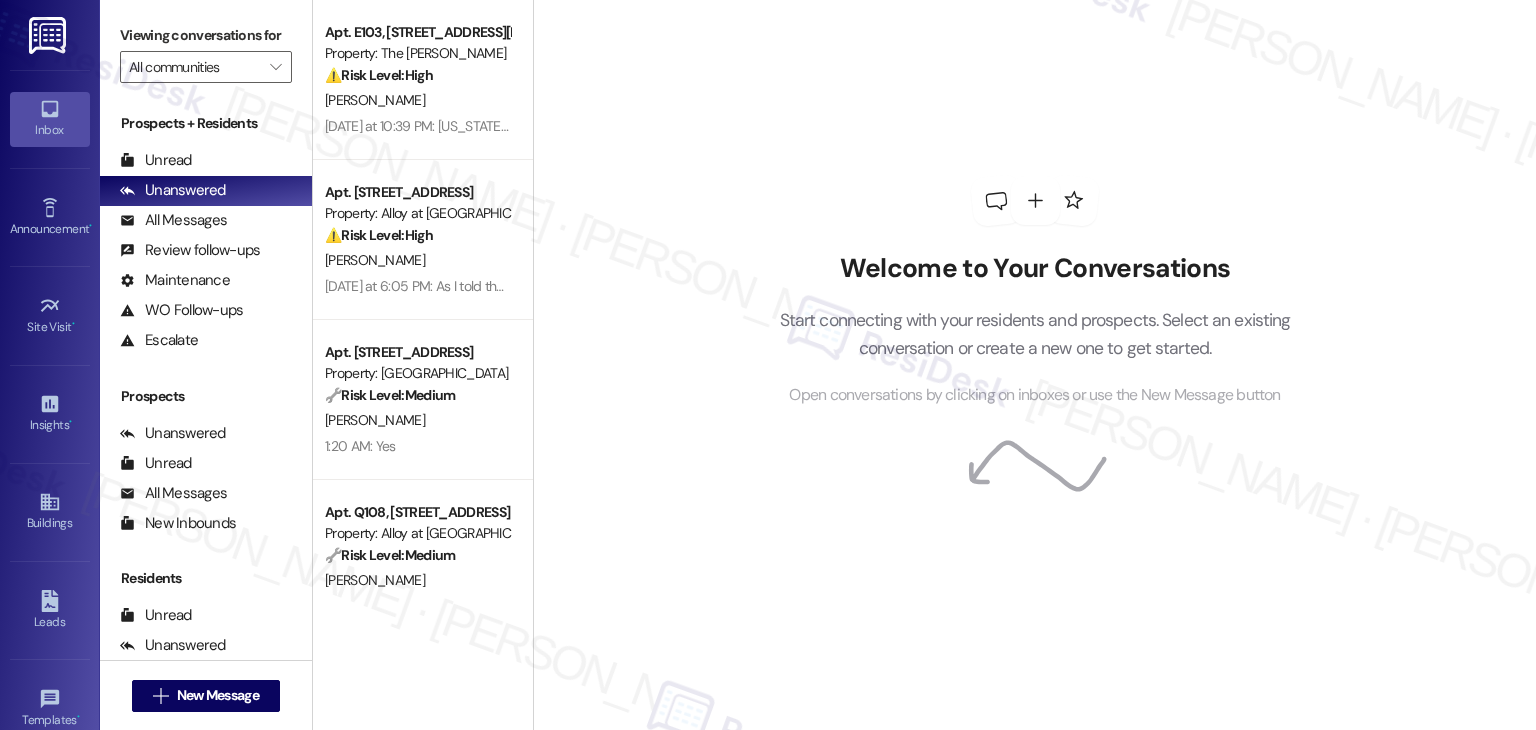 click on "Welcome to Your Conversations Start connecting with your residents and prospects. Select an existing conversation or create a new one to get started. Open conversations by clicking on inboxes or use the New Message button" at bounding box center [1034, 365] 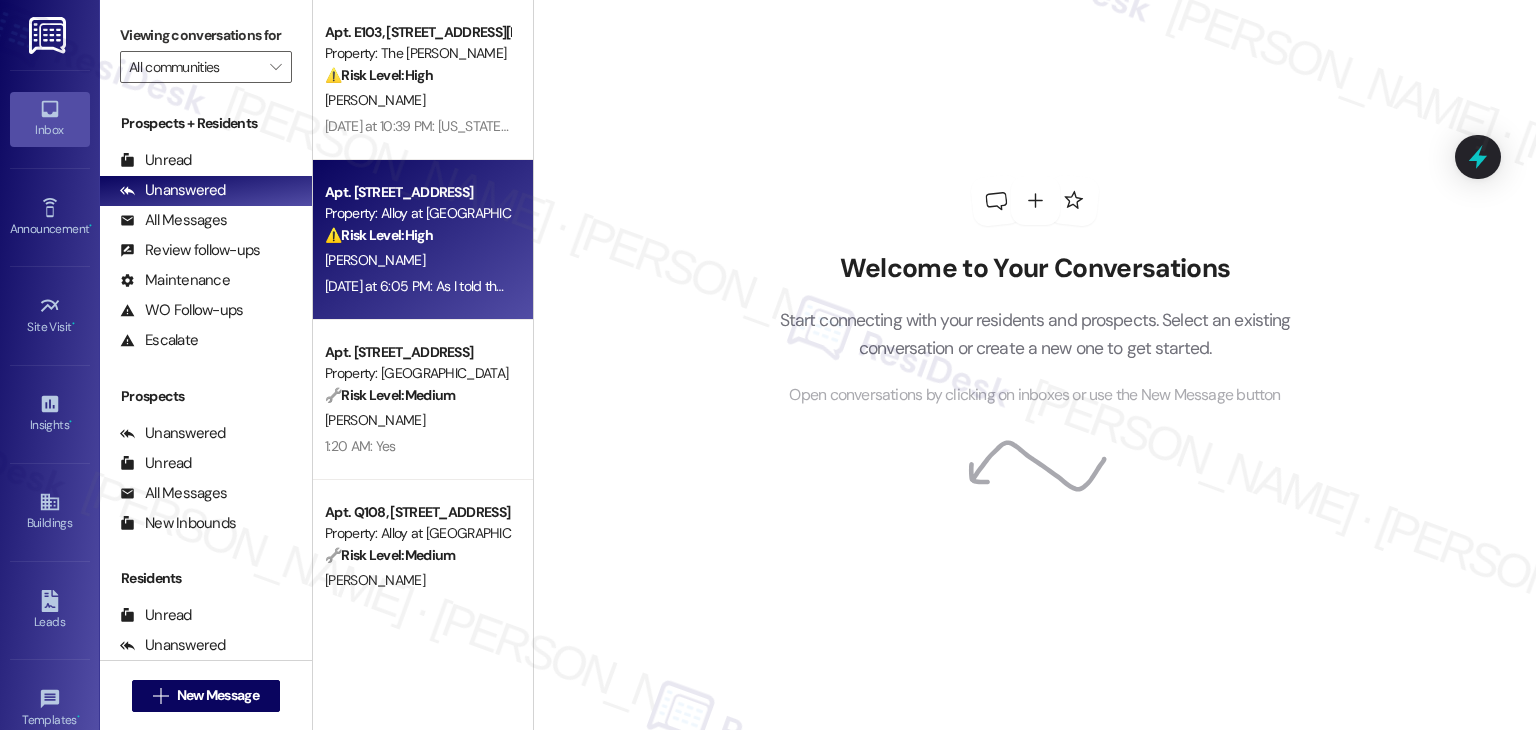 click on "Apt. [STREET_ADDRESS]" at bounding box center (417, 192) 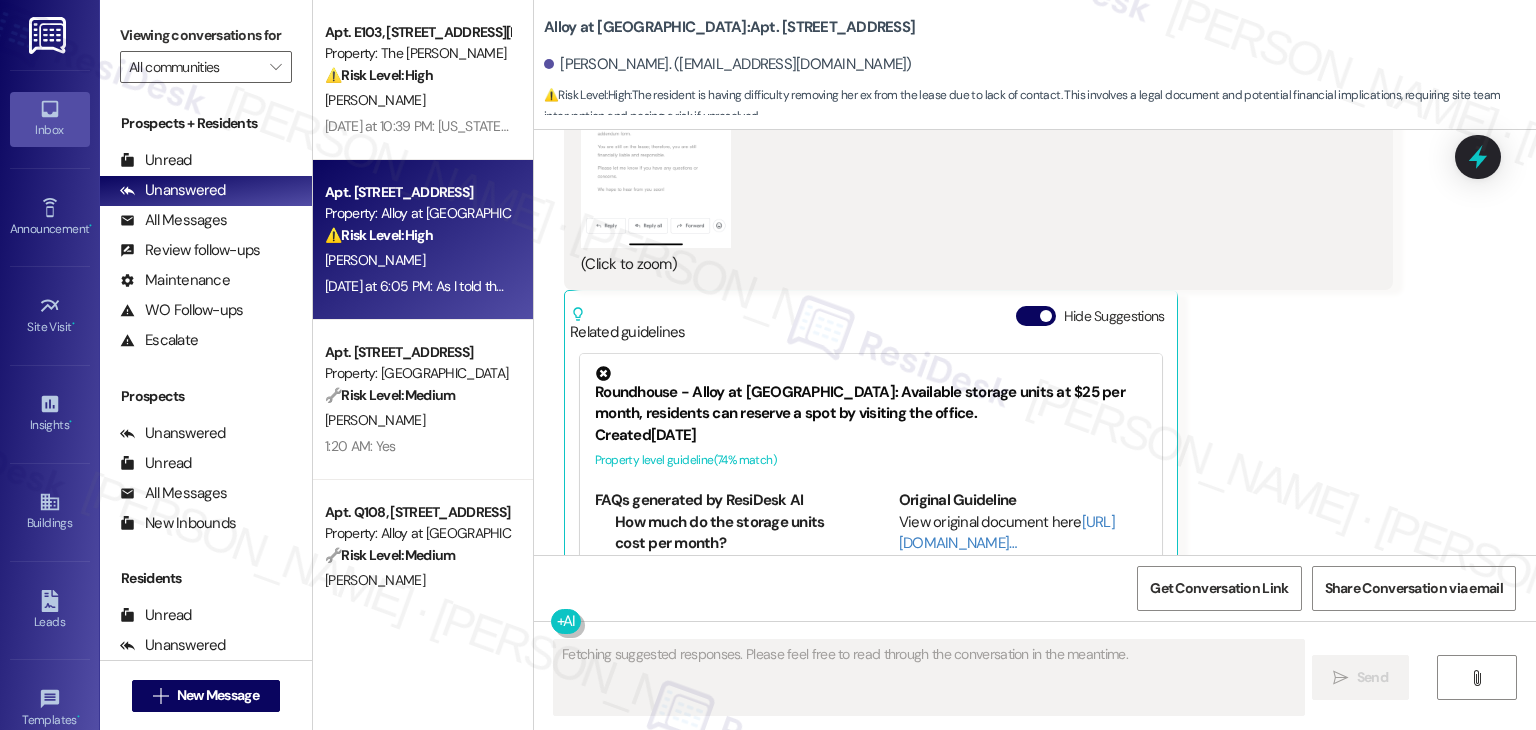 scroll, scrollTop: 3101, scrollLeft: 0, axis: vertical 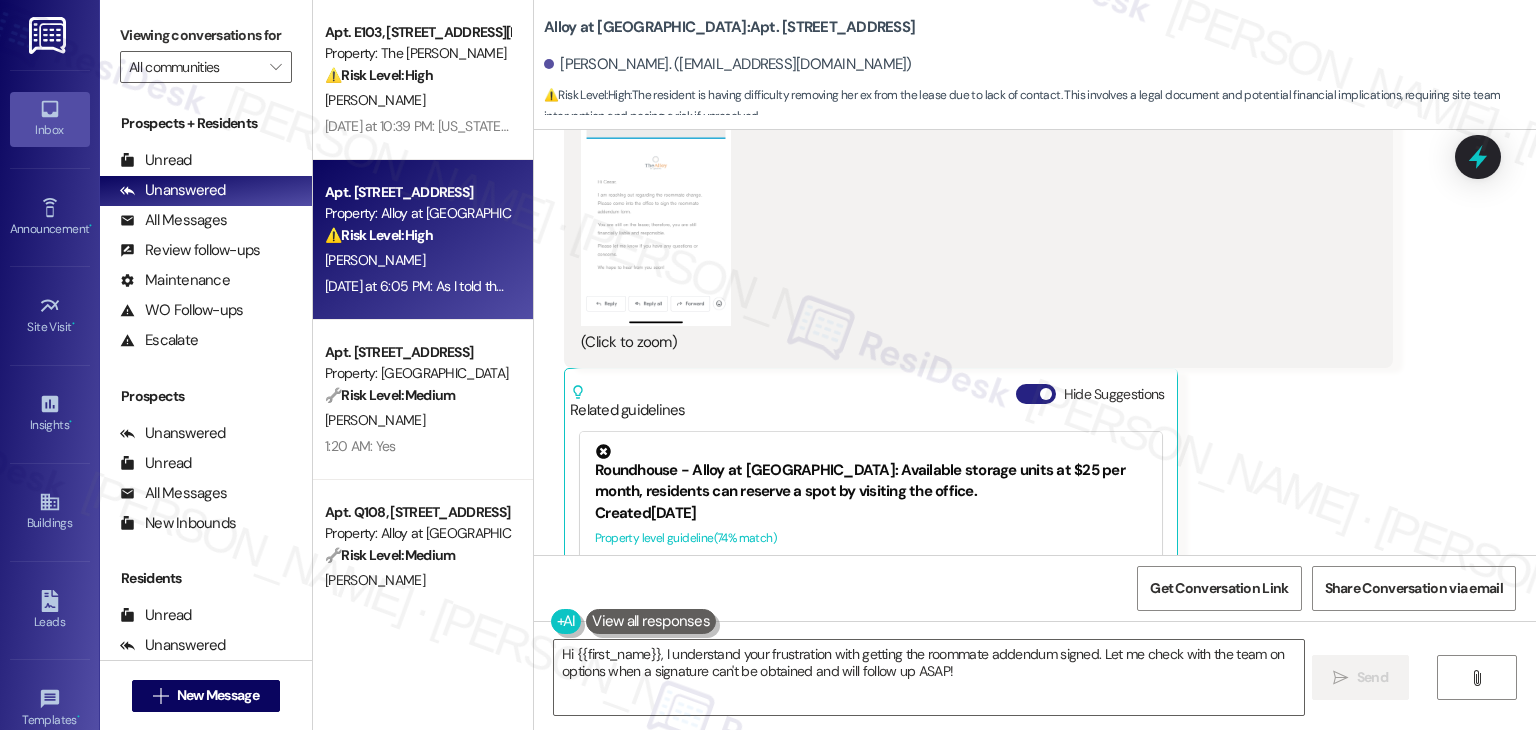 click on "Hide Suggestions" at bounding box center (1036, 394) 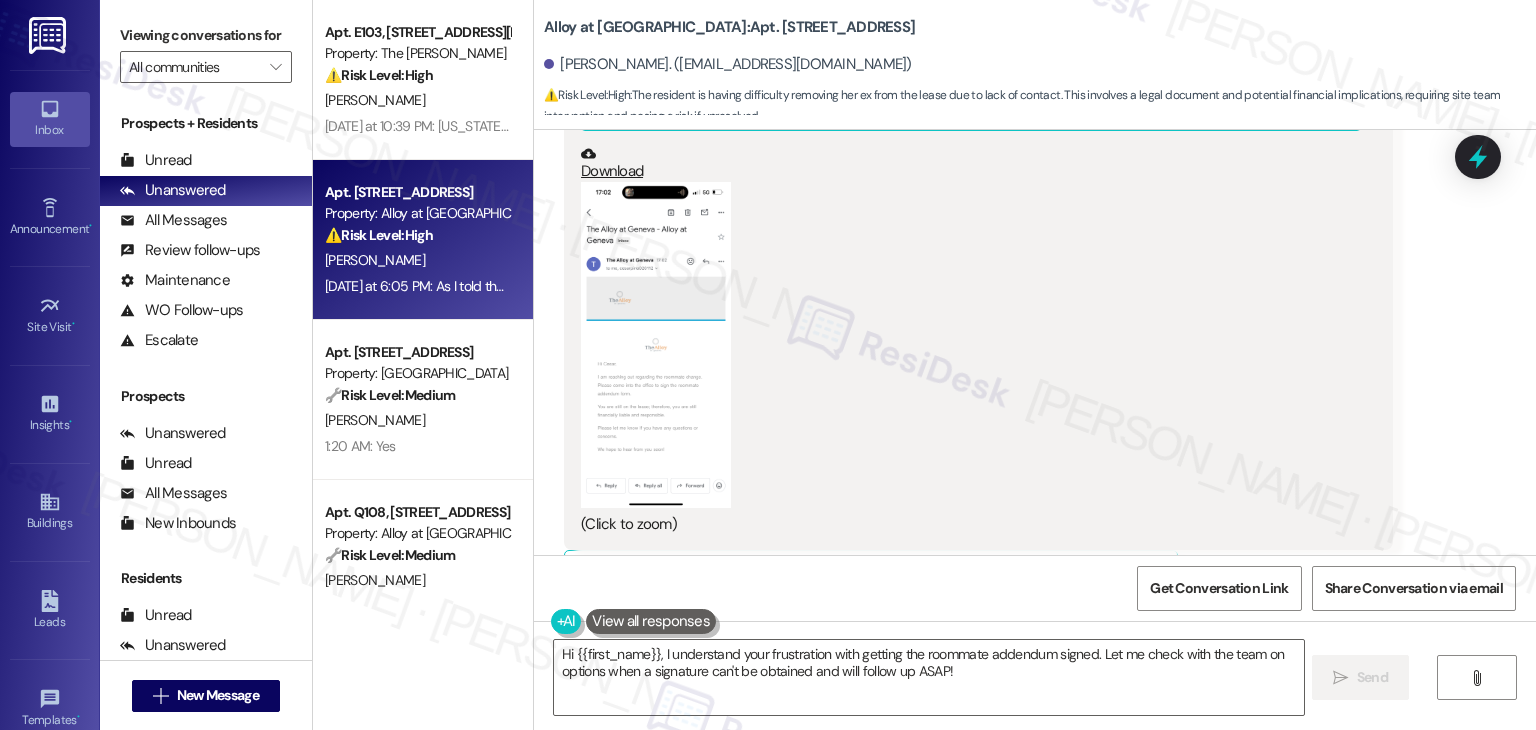 scroll, scrollTop: 2901, scrollLeft: 0, axis: vertical 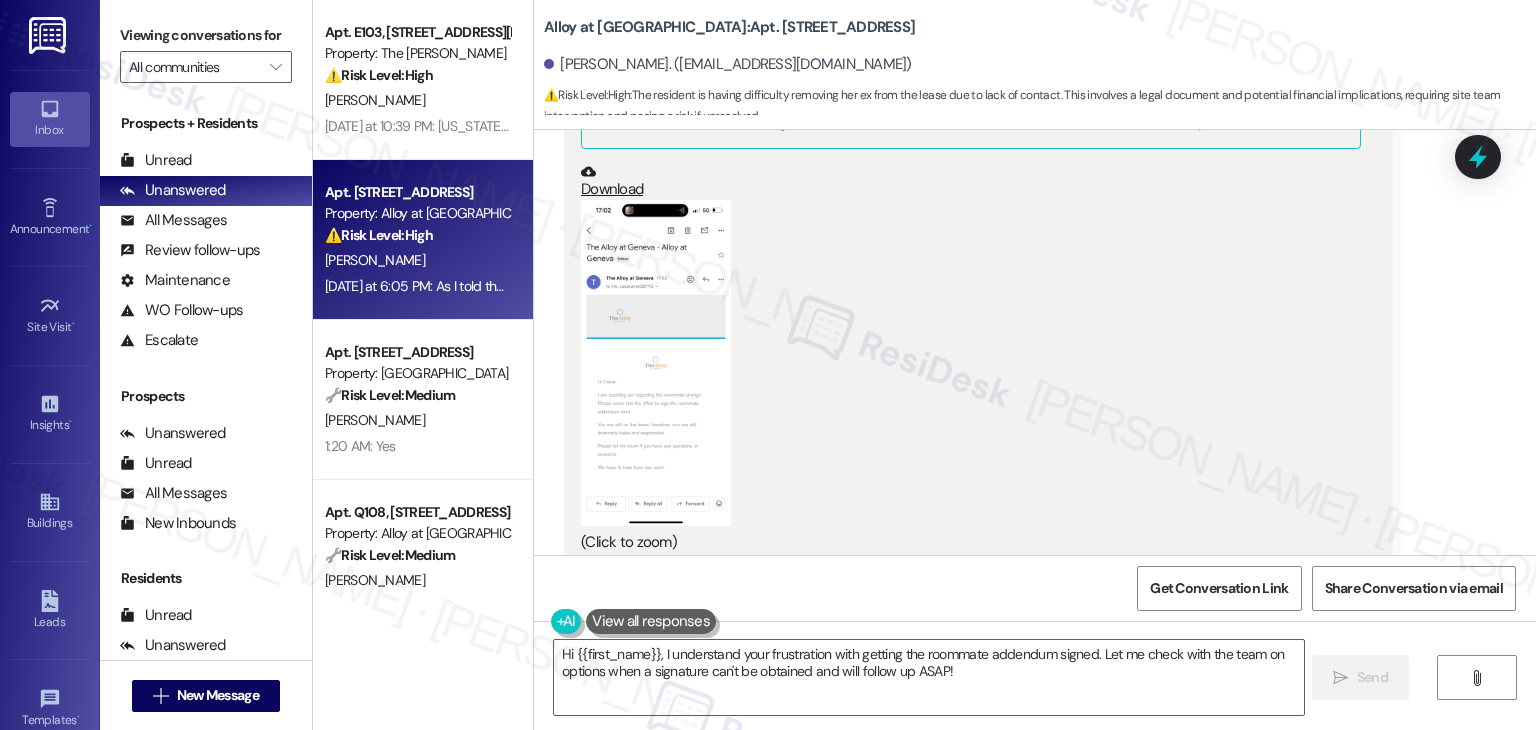 click at bounding box center [656, 362] 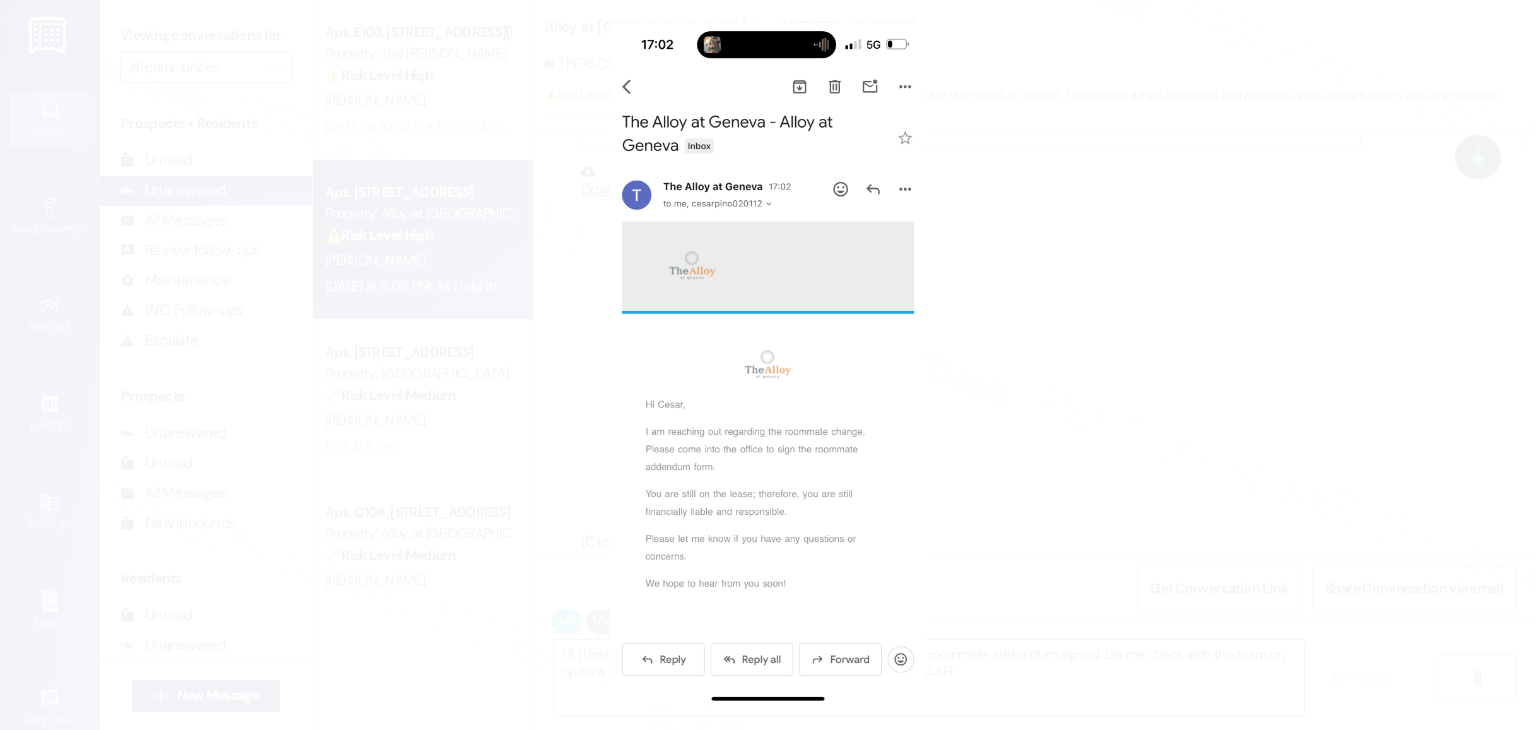 click at bounding box center (768, 365) 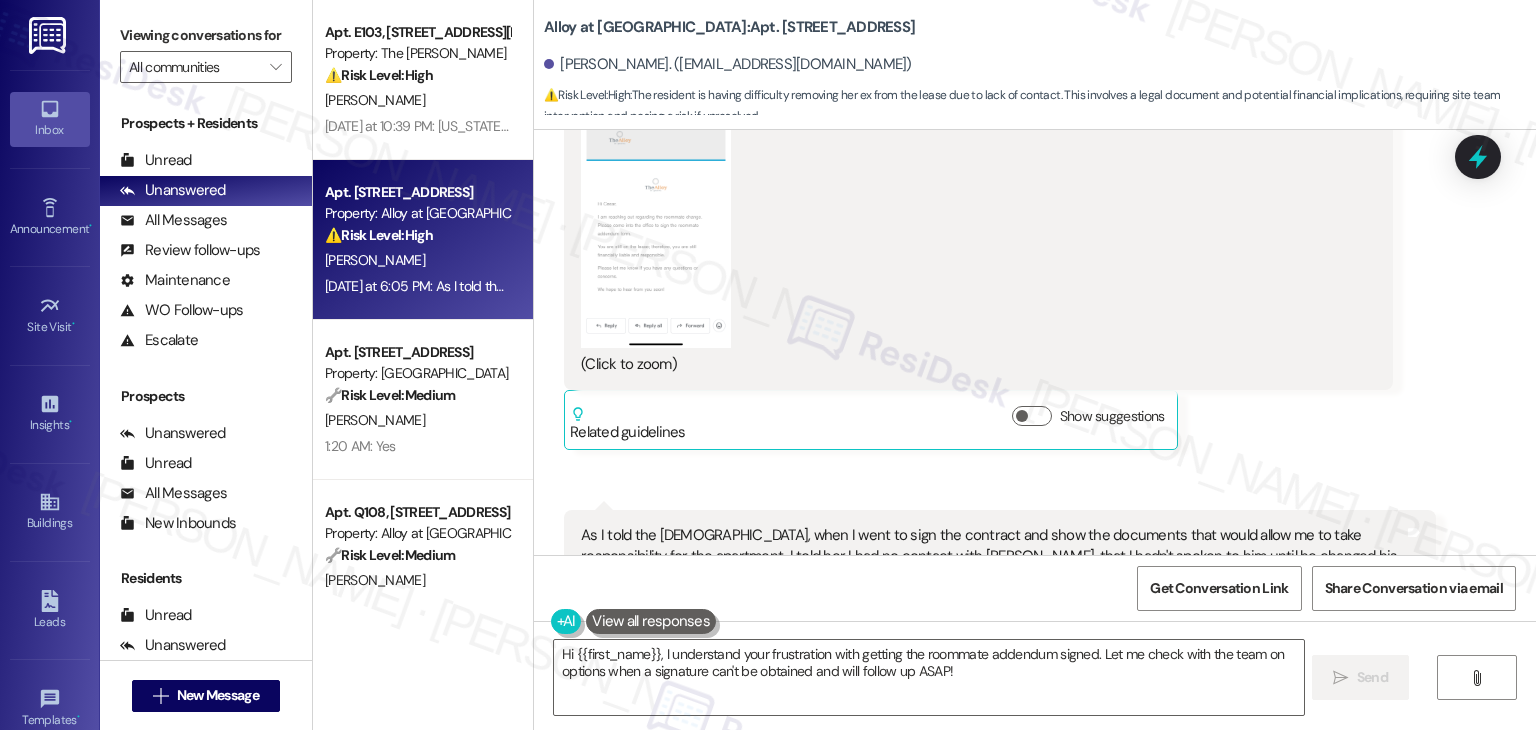 scroll, scrollTop: 3101, scrollLeft: 0, axis: vertical 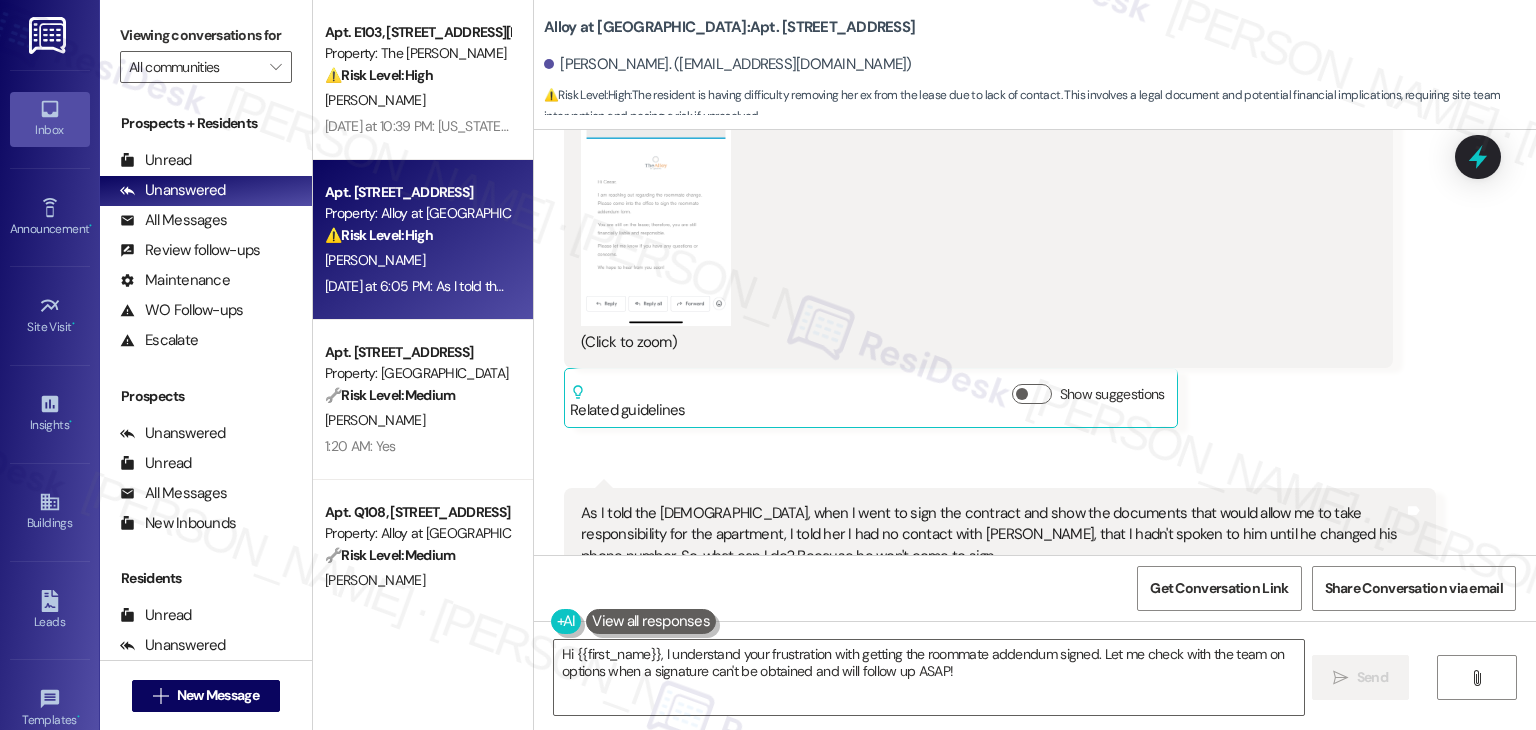 click on "Received via SMS [PERSON_NAME] [DATE] at 6:04 PM PNG  attachment ResiDesk found written details in this image   See details [PERSON_NAME] needs to sign a roommate addendum form at the office. He remains financially liable under the lease.
Download   (Click to zoom) Tags and notes  Related guidelines Show suggestions Received via SMS 6:05 PM [PERSON_NAME] Question [DATE] at 6:05 PM As I told the [DEMOGRAPHIC_DATA], when I went to sign the contract and show the documents that would allow me to take responsibility for the apartment, I told her I had no contact with [PERSON_NAME], that I hadn't spoken to him until he changed his phone number. So, what can I do? Because he won't come to sign. Tags and notes Tagged as:   Apartment entry ,  Click to highlight conversations about Apartment entry Bad communication Click to highlight conversations about Bad communication  Related guidelines Show suggestions" at bounding box center [1035, 200] 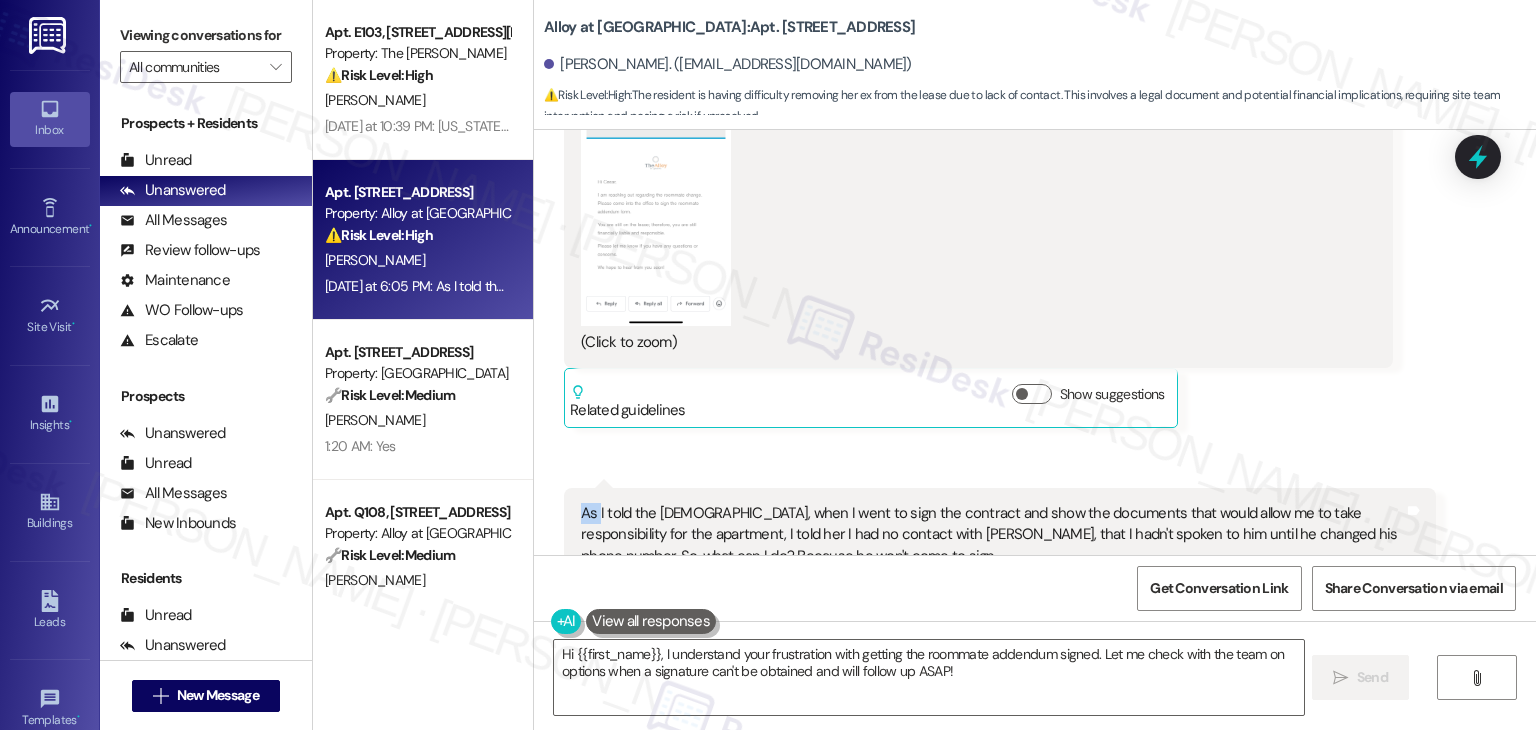click on "Received via SMS [PERSON_NAME] [DATE] at 6:04 PM PNG  attachment ResiDesk found written details in this image   See details [PERSON_NAME] needs to sign a roommate addendum form at the office. He remains financially liable under the lease.
Download   (Click to zoom) Tags and notes  Related guidelines Show suggestions Received via SMS 6:05 PM [PERSON_NAME] Question [DATE] at 6:05 PM As I told the [DEMOGRAPHIC_DATA], when I went to sign the contract and show the documents that would allow me to take responsibility for the apartment, I told her I had no contact with [PERSON_NAME], that I hadn't spoken to him until he changed his phone number. So, what can I do? Because he won't come to sign. Tags and notes Tagged as:   Apartment entry ,  Click to highlight conversations about Apartment entry Bad communication Click to highlight conversations about Bad communication  Related guidelines Show suggestions" at bounding box center [1035, 200] 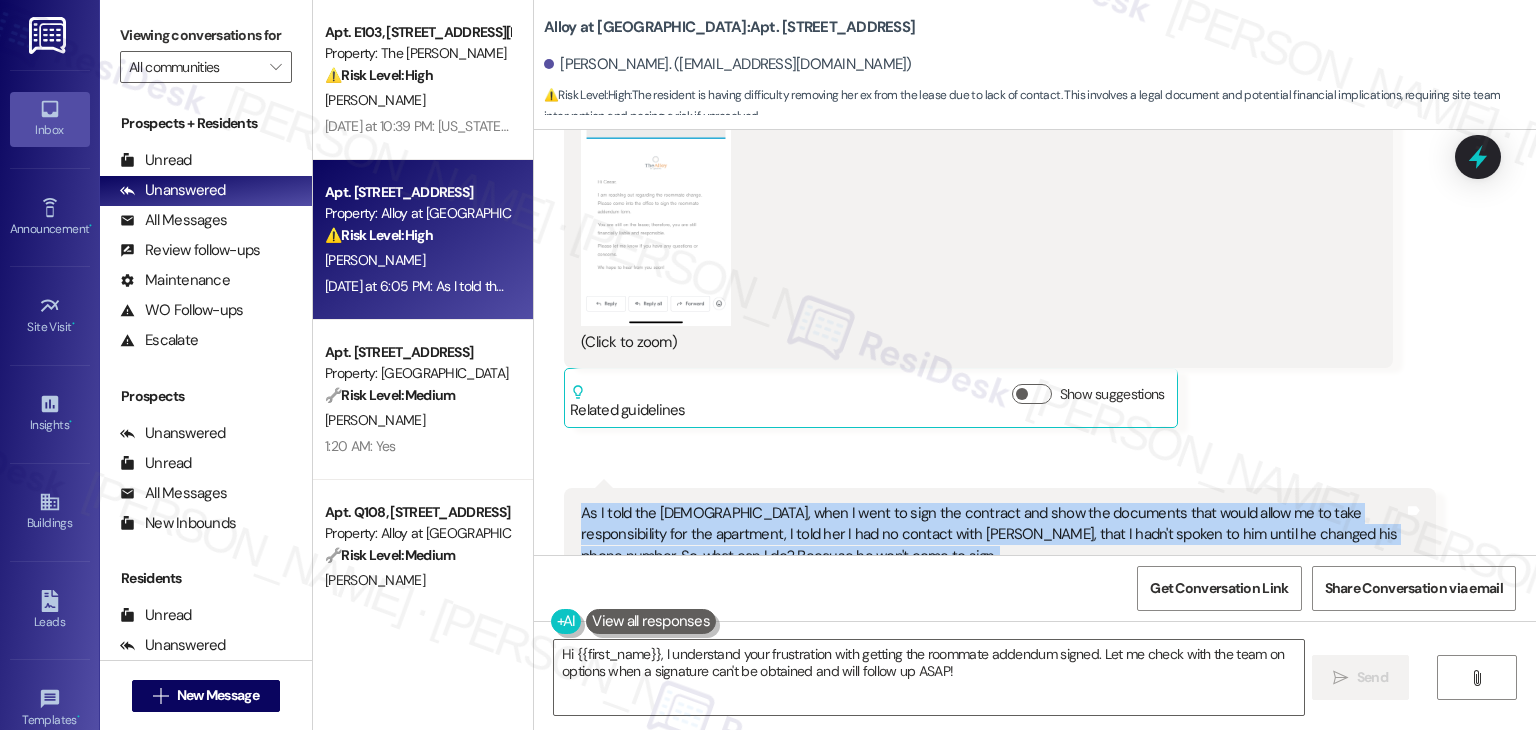 click on "Received via SMS [PERSON_NAME] [DATE] at 6:04 PM PNG  attachment ResiDesk found written details in this image   See details [PERSON_NAME] needs to sign a roommate addendum form at the office. He remains financially liable under the lease.
Download   (Click to zoom) Tags and notes  Related guidelines Show suggestions Received via SMS 6:05 PM [PERSON_NAME] Question [DATE] at 6:05 PM As I told the [DEMOGRAPHIC_DATA], when I went to sign the contract and show the documents that would allow me to take responsibility for the apartment, I told her I had no contact with [PERSON_NAME], that I hadn't spoken to him until he changed his phone number. So, what can I do? Because he won't come to sign. Tags and notes Tagged as:   Apartment entry ,  Click to highlight conversations about Apartment entry Bad communication Click to highlight conversations about Bad communication  Related guidelines Show suggestions" at bounding box center (1035, 200) 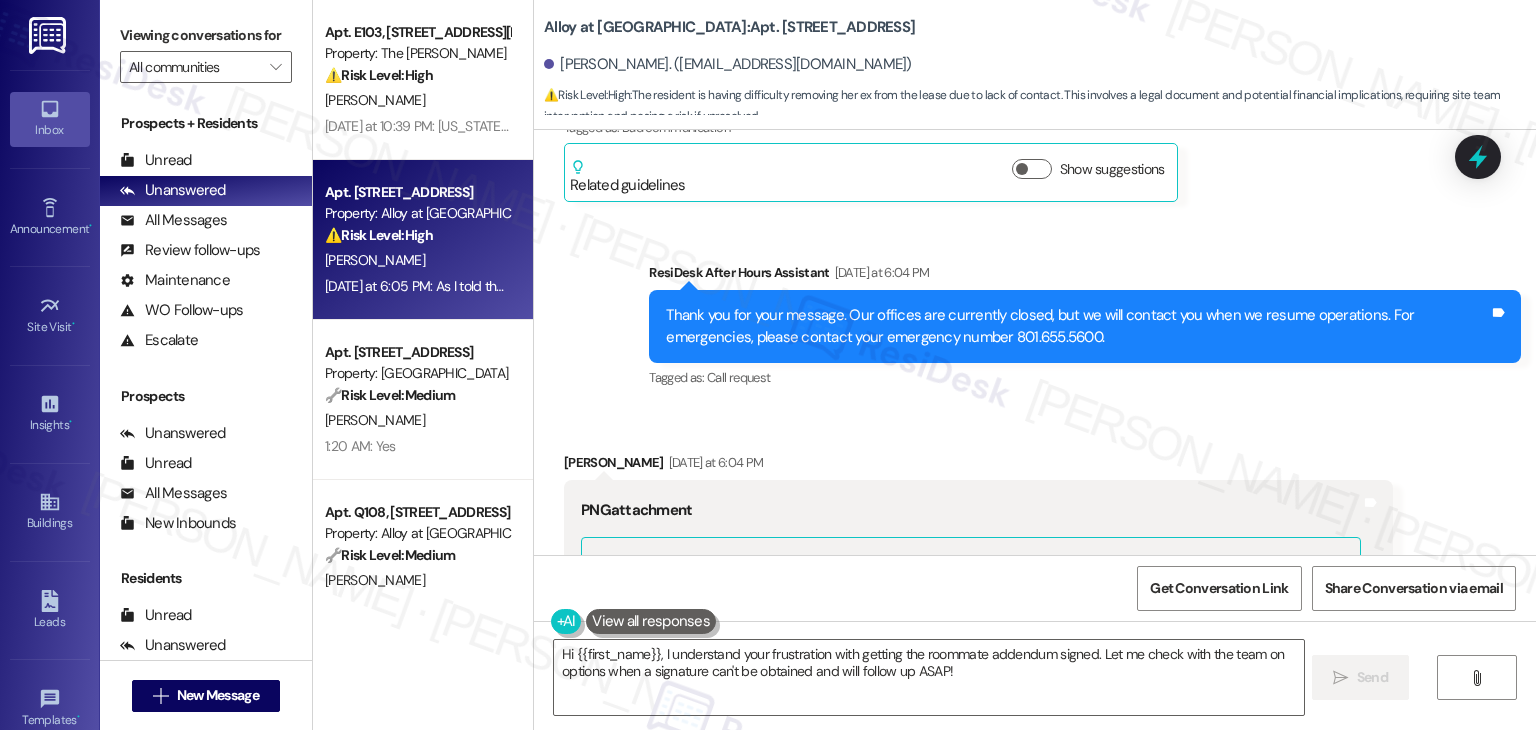 scroll, scrollTop: 2209, scrollLeft: 0, axis: vertical 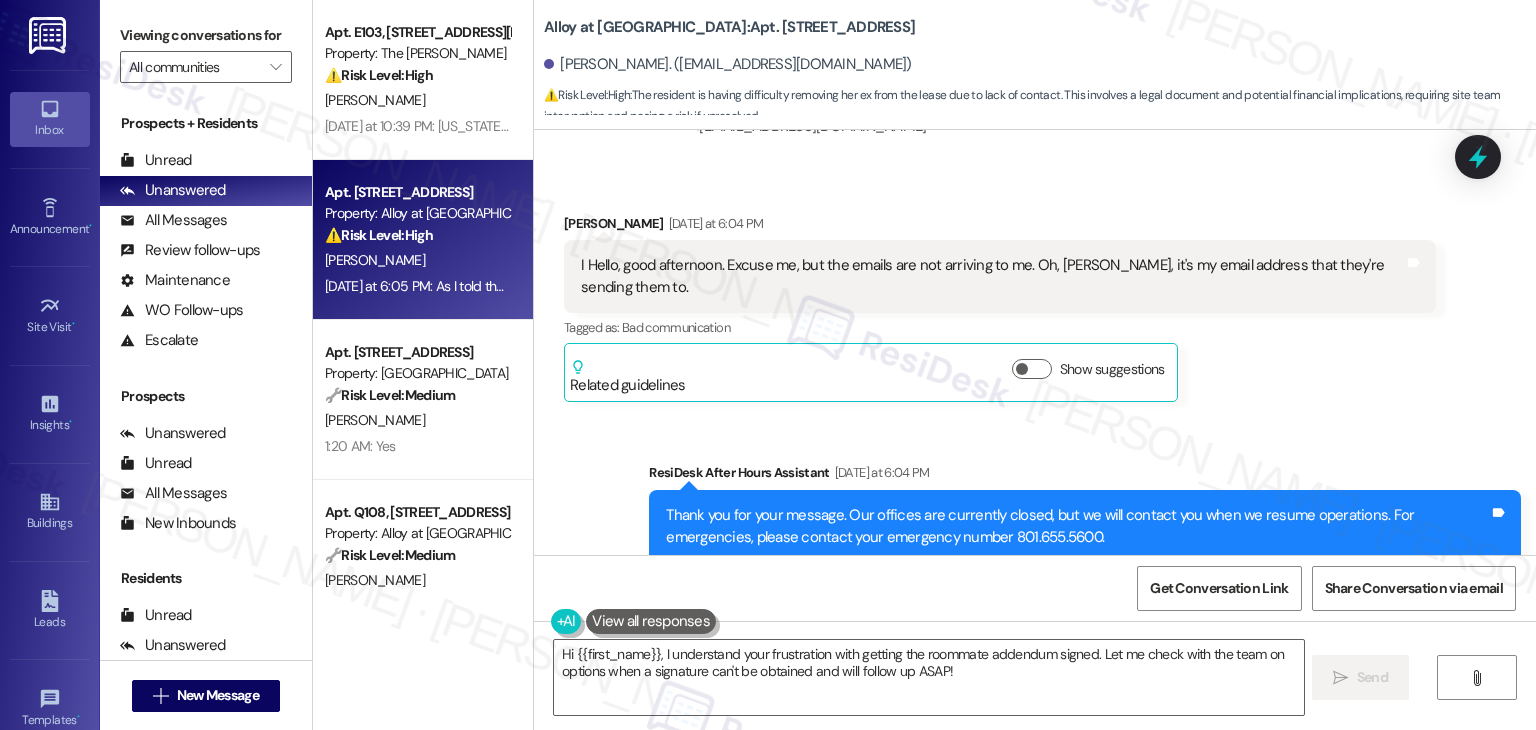 click on "Received via SMS [PERSON_NAME] [DATE] at 6:04 PM I Hello, good afternoon. Excuse me, but the emails are not arriving to me. Oh, [PERSON_NAME], it's my email address that they're sending them to. Tags and notes Tagged as:   Bad communication Click to highlight conversations about Bad communication  Related guidelines Show suggestions" at bounding box center [1000, 308] 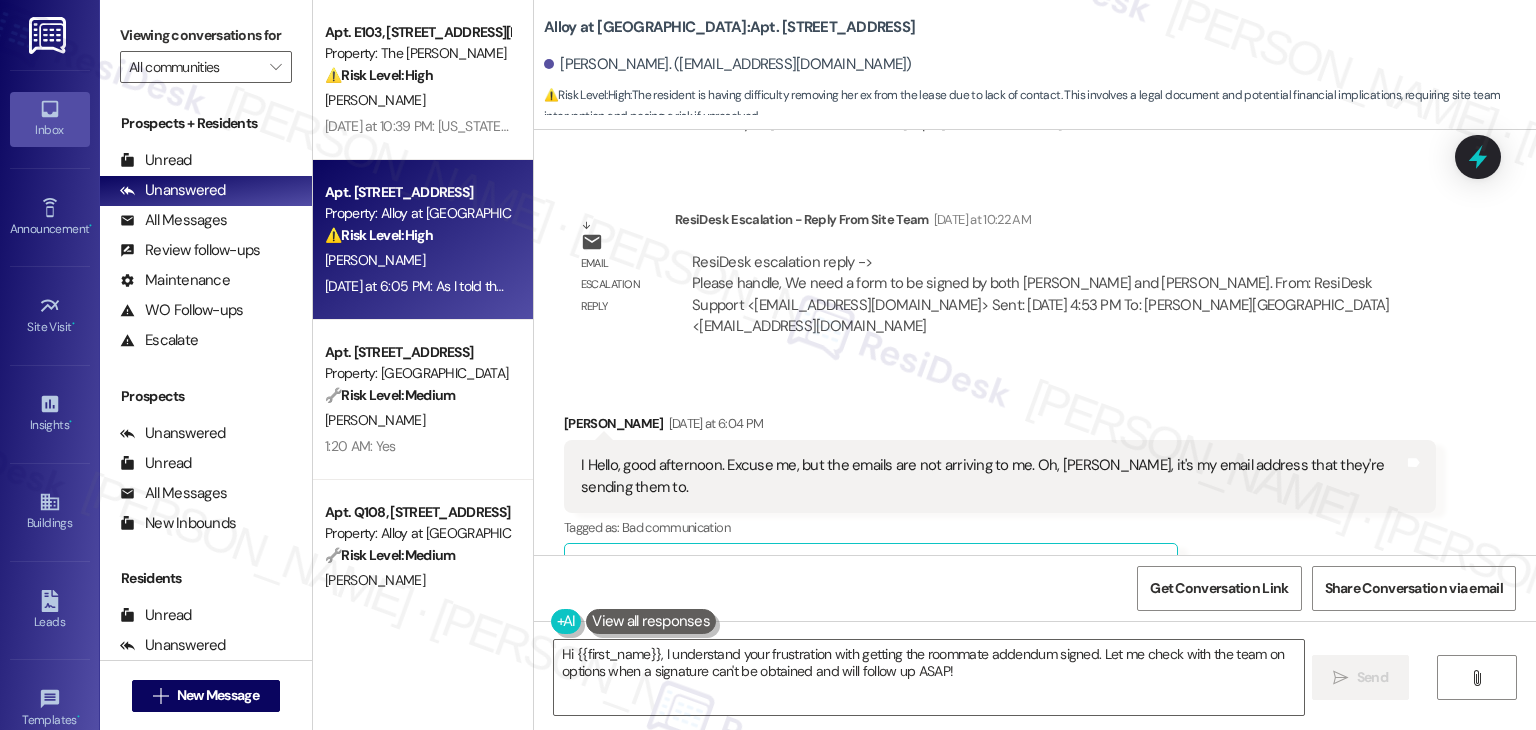 scroll, scrollTop: 2109, scrollLeft: 0, axis: vertical 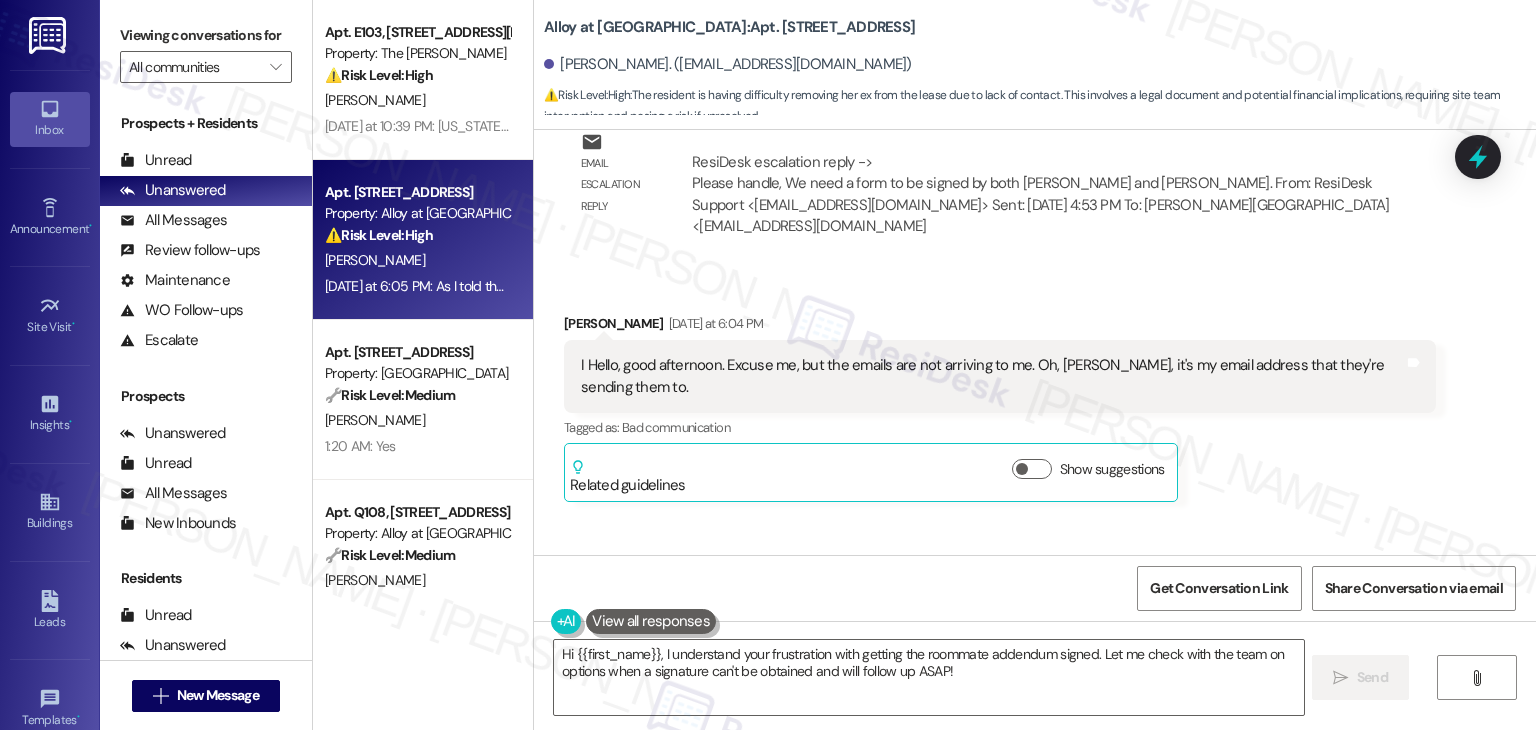 click on "ResiDesk escalation reply ->
Please handle, We need a form to be signed by both [PERSON_NAME] and [PERSON_NAME]. From: ResiDesk Support <[EMAIL_ADDRESS][DOMAIN_NAME]> Sent: [DATE] 4:53 PM To: [PERSON_NAME][GEOGRAPHIC_DATA] <[EMAIL_ADDRESS][DOMAIN_NAME] ResiDesk escalation reply ->
Please handle, We need a form to be signed by both [PERSON_NAME] and [PERSON_NAME]. From: ResiDesk Support <[EMAIL_ADDRESS][DOMAIN_NAME]> Sent: [DATE] 4:53 PM To: [PERSON_NAME][GEOGRAPHIC_DATA] <[EMAIL_ADDRESS][DOMAIN_NAME]" at bounding box center [1055, 195] 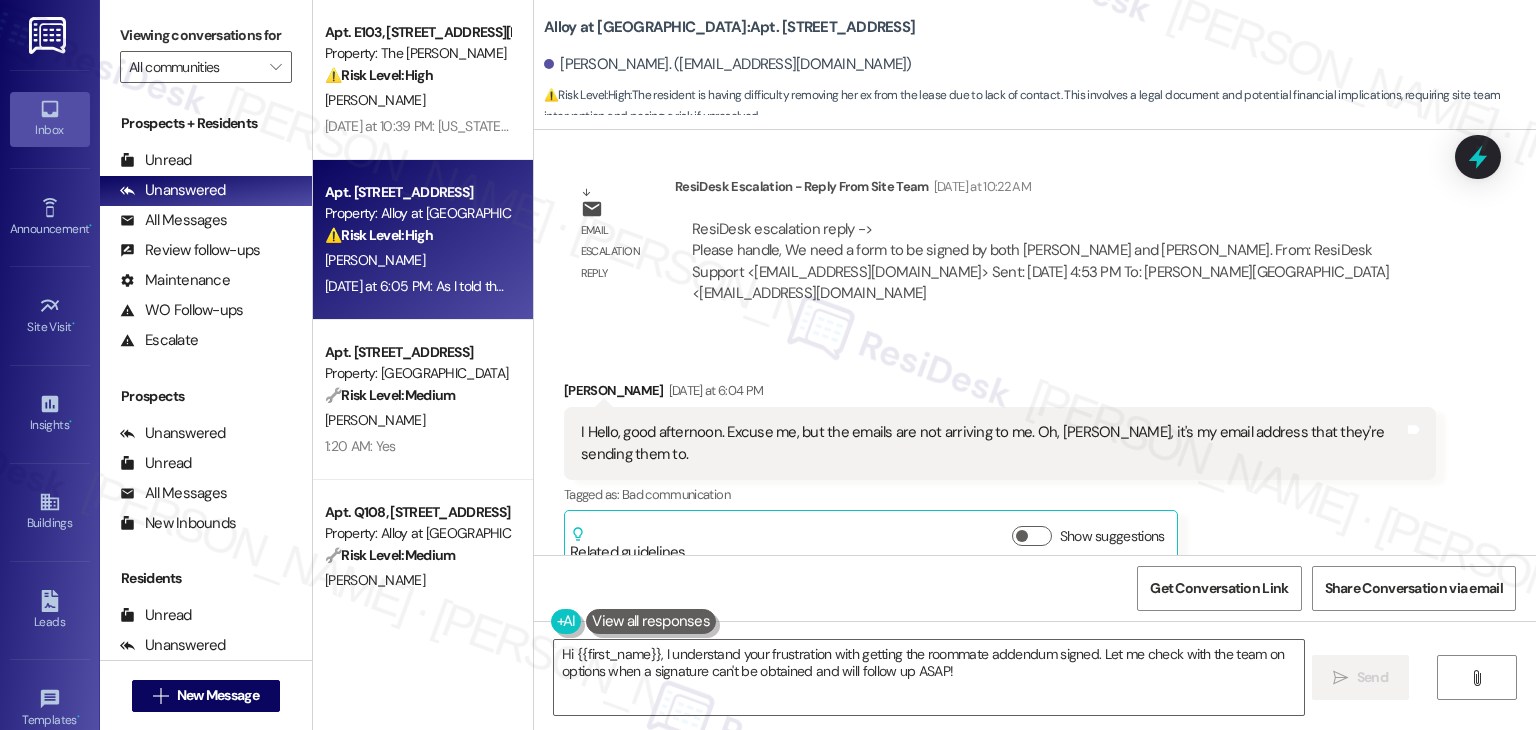 scroll, scrollTop: 2009, scrollLeft: 0, axis: vertical 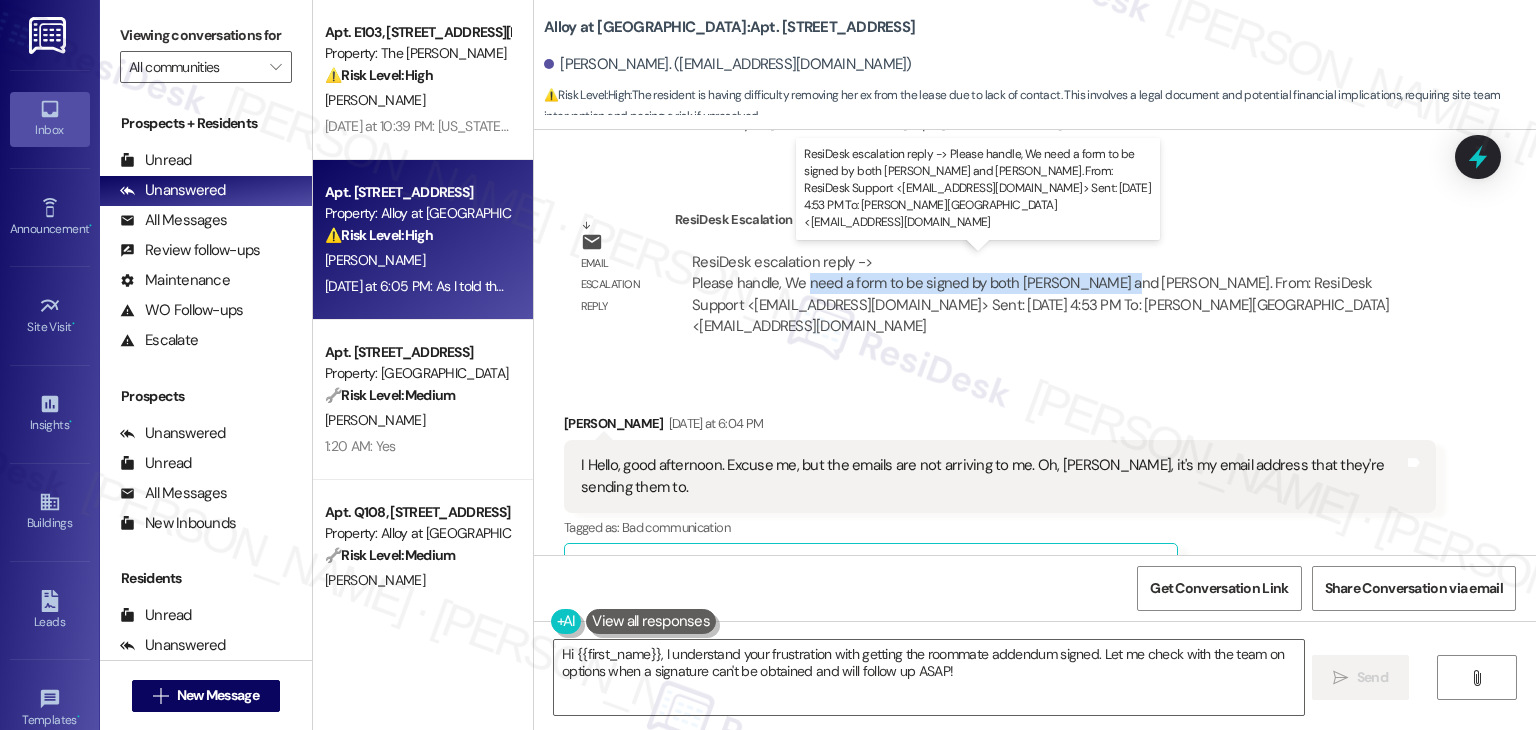 drag, startPoint x: 796, startPoint y: 279, endPoint x: 1121, endPoint y: 277, distance: 325.00616 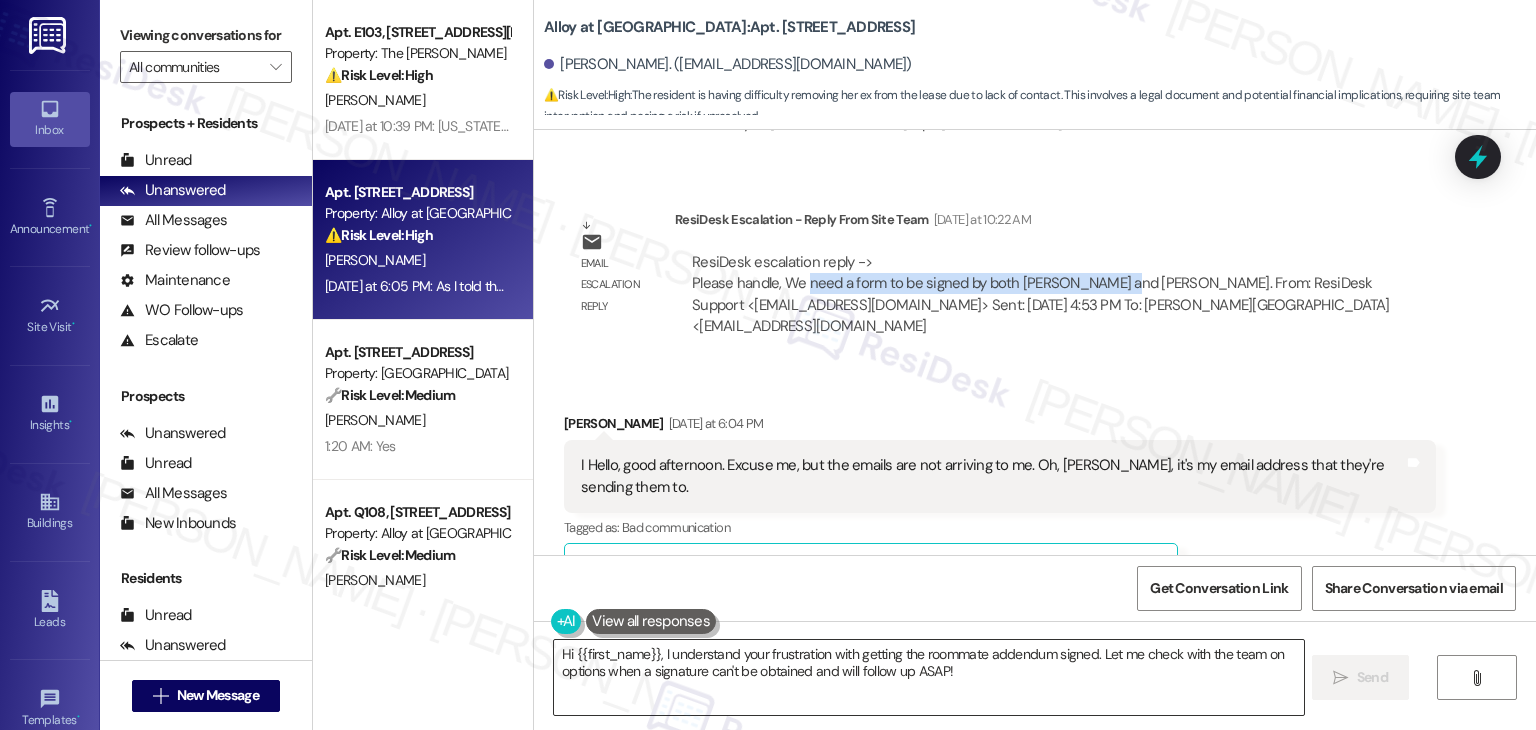 click on "Hi {{first_name}}, I understand your frustration with getting the roommate addendum signed. Let me check with the team on options when a signature can't be obtained and will follow up ASAP!" at bounding box center [928, 677] 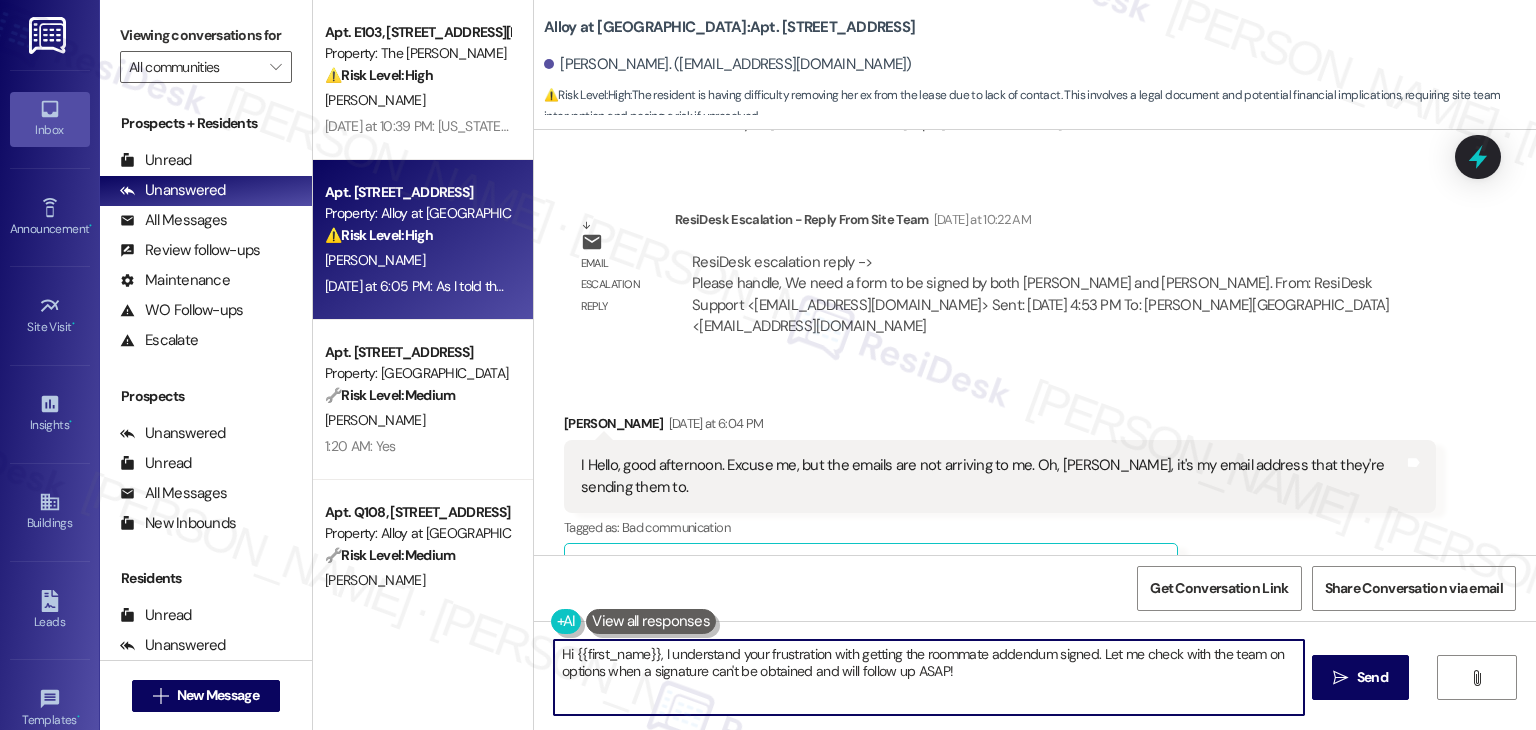 click on "Hi {{first_name}}, I understand your frustration with getting the roommate addendum signed. Let me check with the team on options when a signature can't be obtained and will follow up ASAP!" at bounding box center [928, 677] 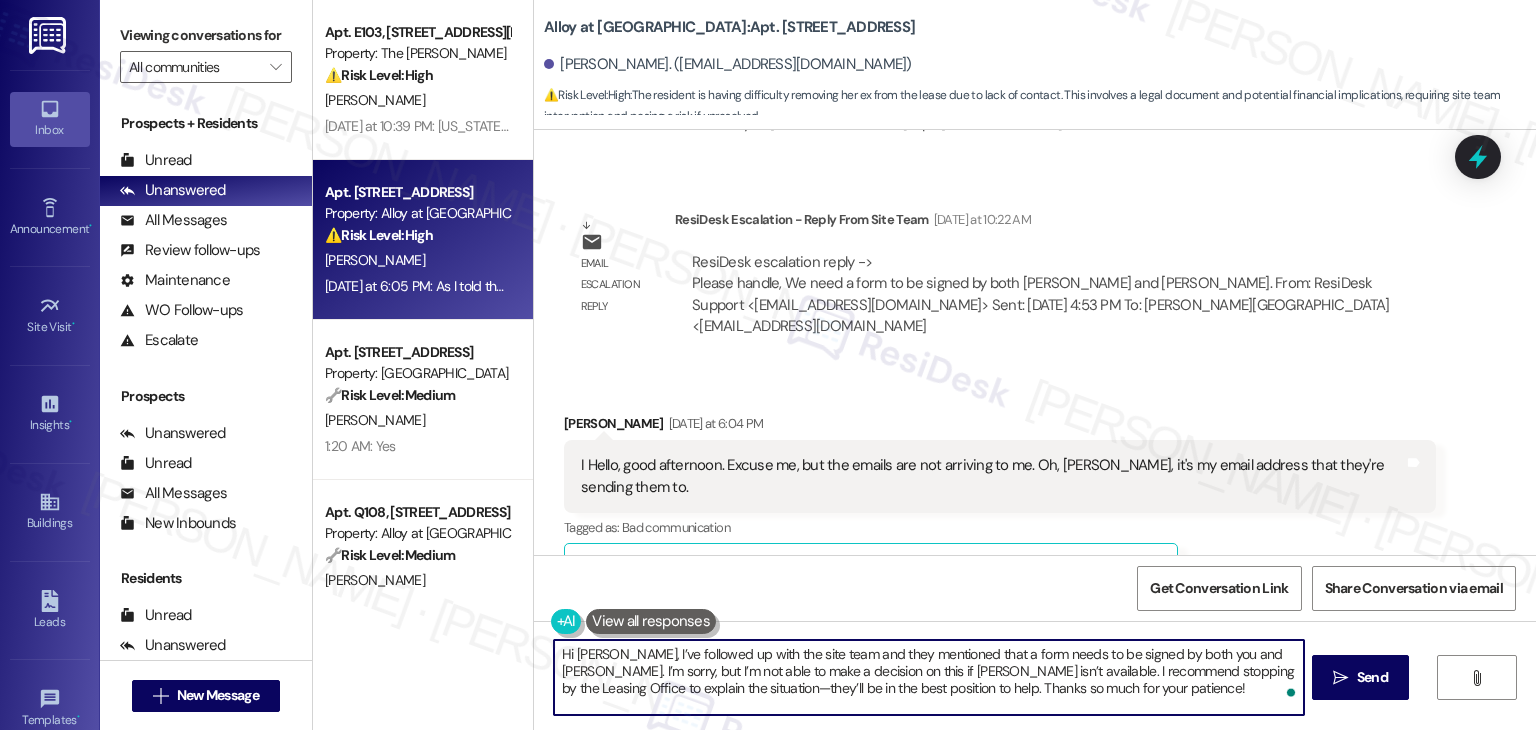 scroll, scrollTop: 3209, scrollLeft: 0, axis: vertical 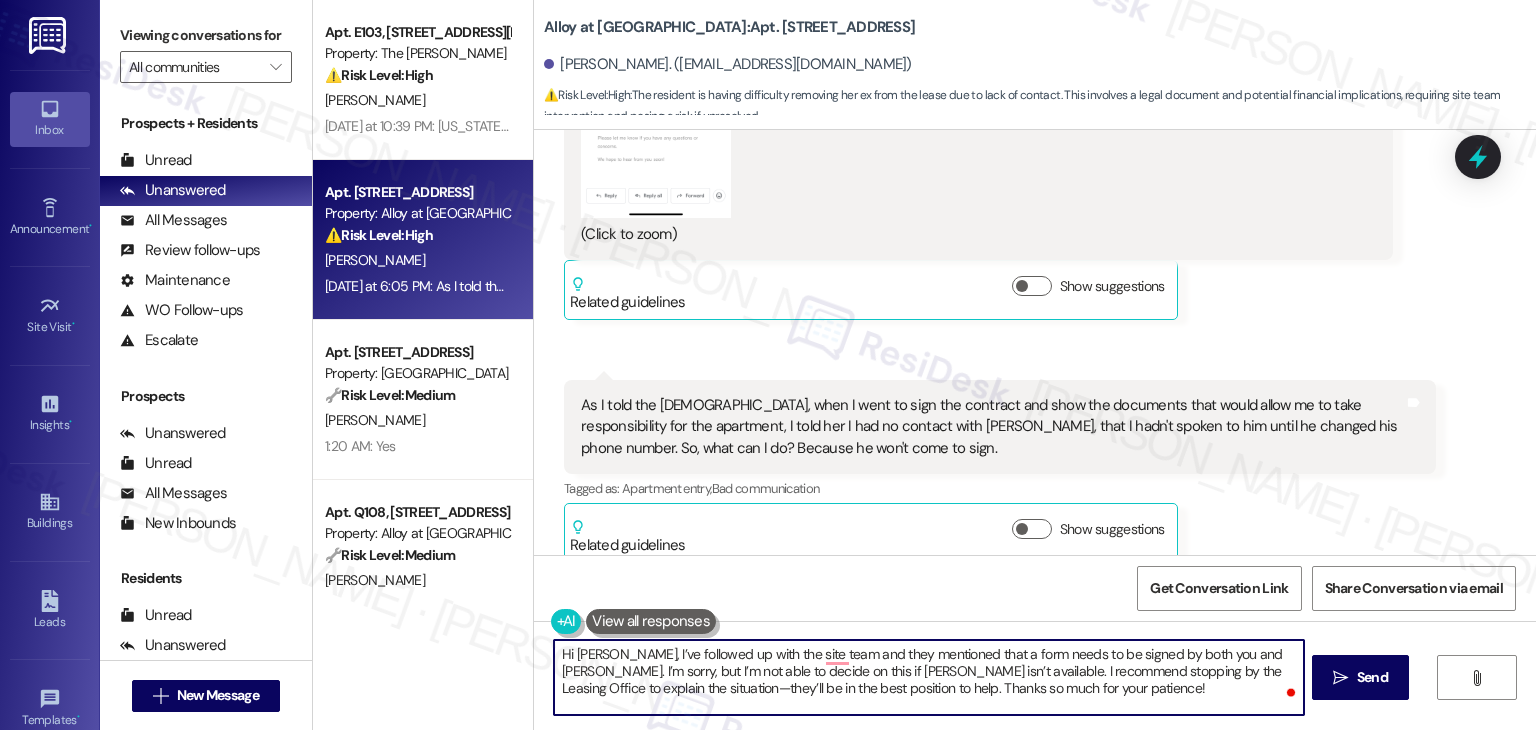 click on "Hi [PERSON_NAME], I’ve followed up with the site team and they mentioned that a form needs to be signed by both you and [PERSON_NAME]. I’m sorry, but I’m not able to decide on this if [PERSON_NAME] isn’t available. I recommend stopping by the Leasing Office to explain the situation—they’ll be in the best position to help. Thanks so much for your patience!" at bounding box center (928, 677) 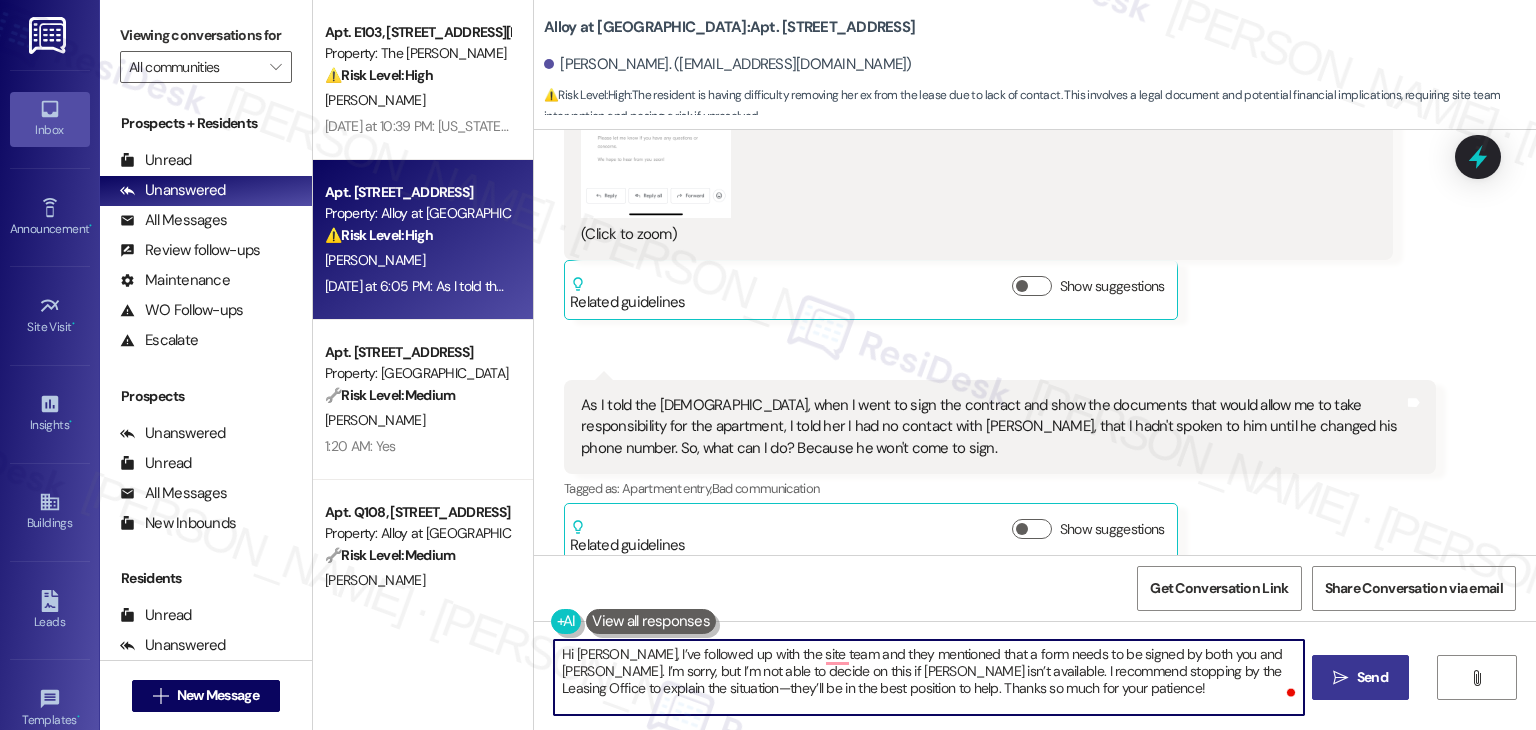 type on "Hi [PERSON_NAME], I’ve followed up with the site team and they mentioned that a form needs to be signed by both you and [PERSON_NAME]. I’m sorry, but I’m not able to decide on this if [PERSON_NAME] isn’t available. I recommend stopping by the Leasing Office to explain the situation—they’ll be in the best position to help. Thanks so much for your patience!" 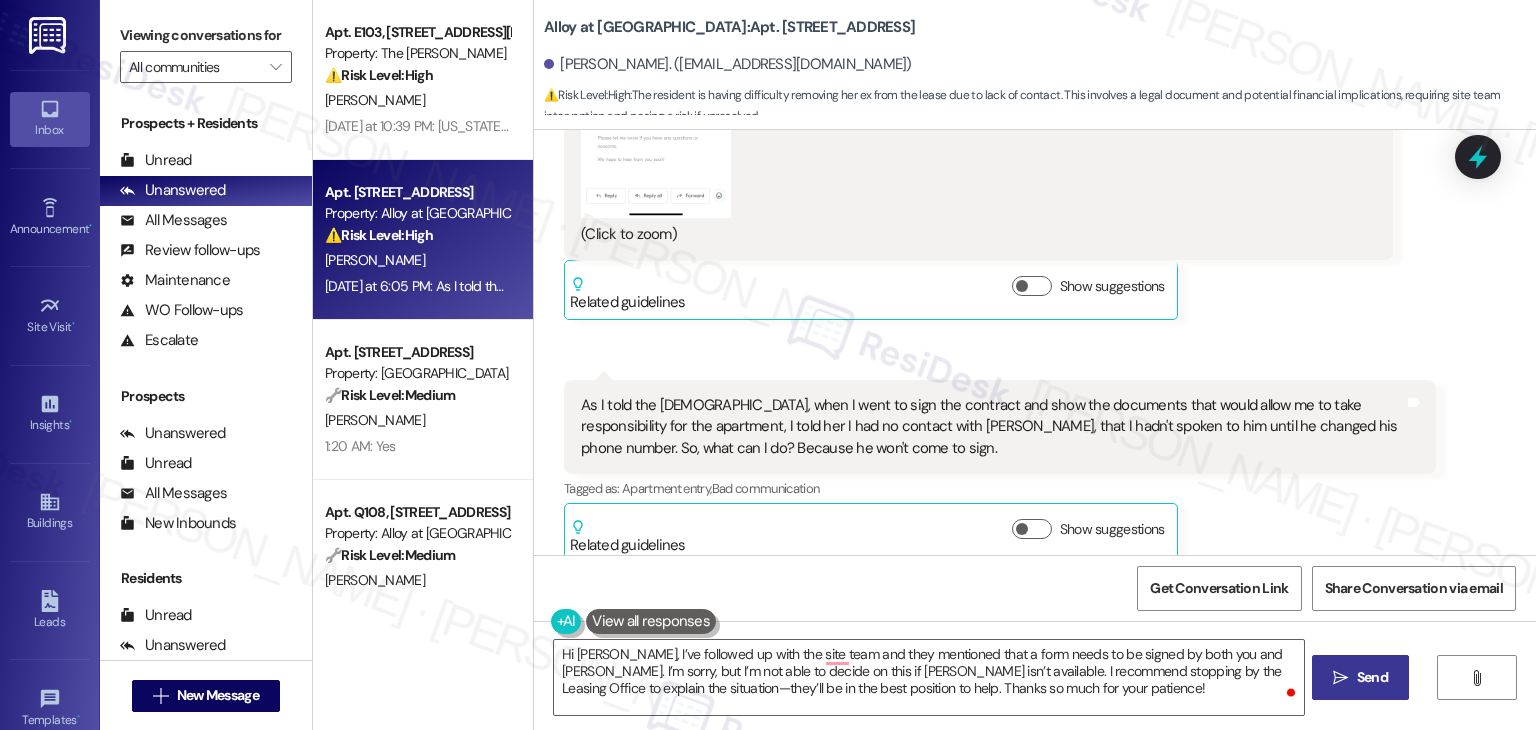 click on "" at bounding box center (1340, 678) 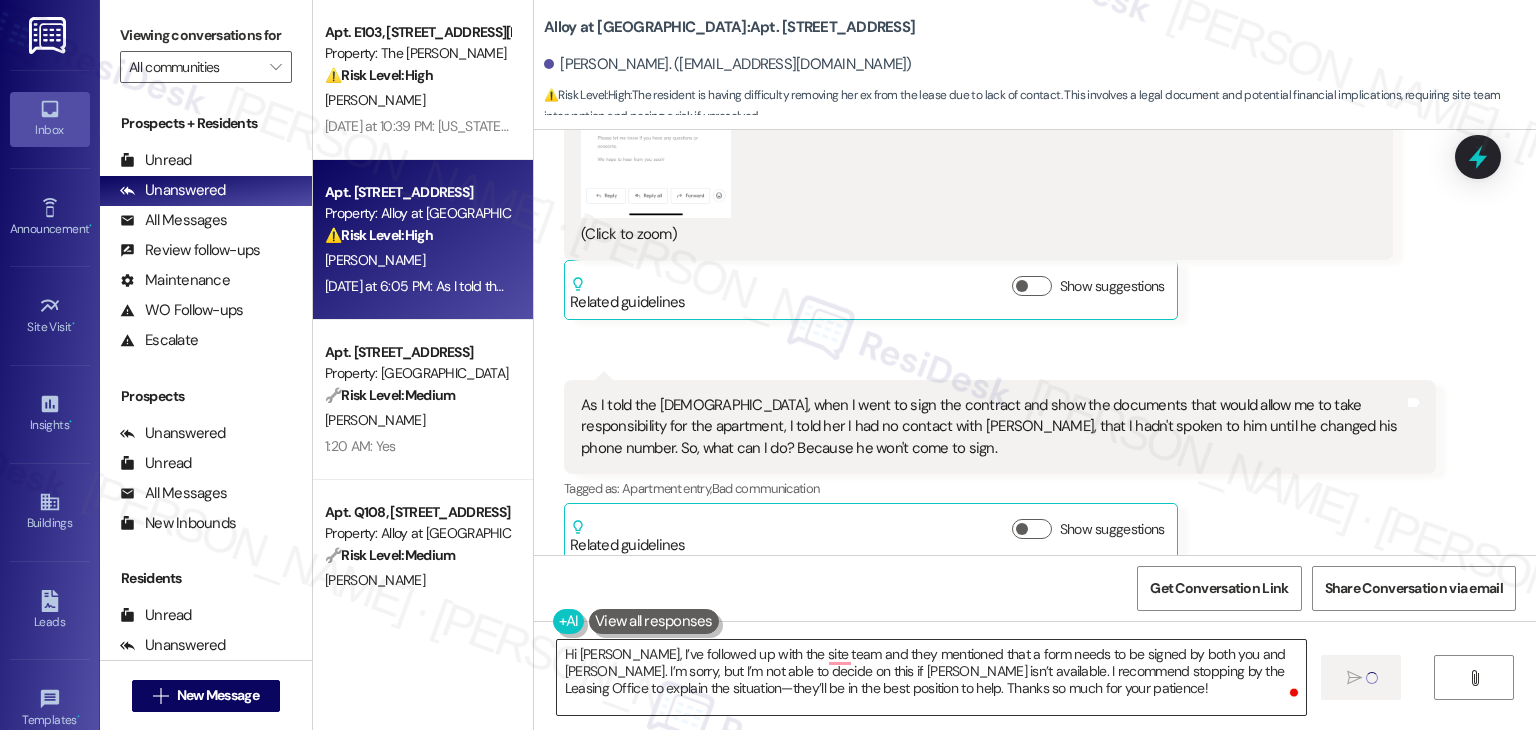 type 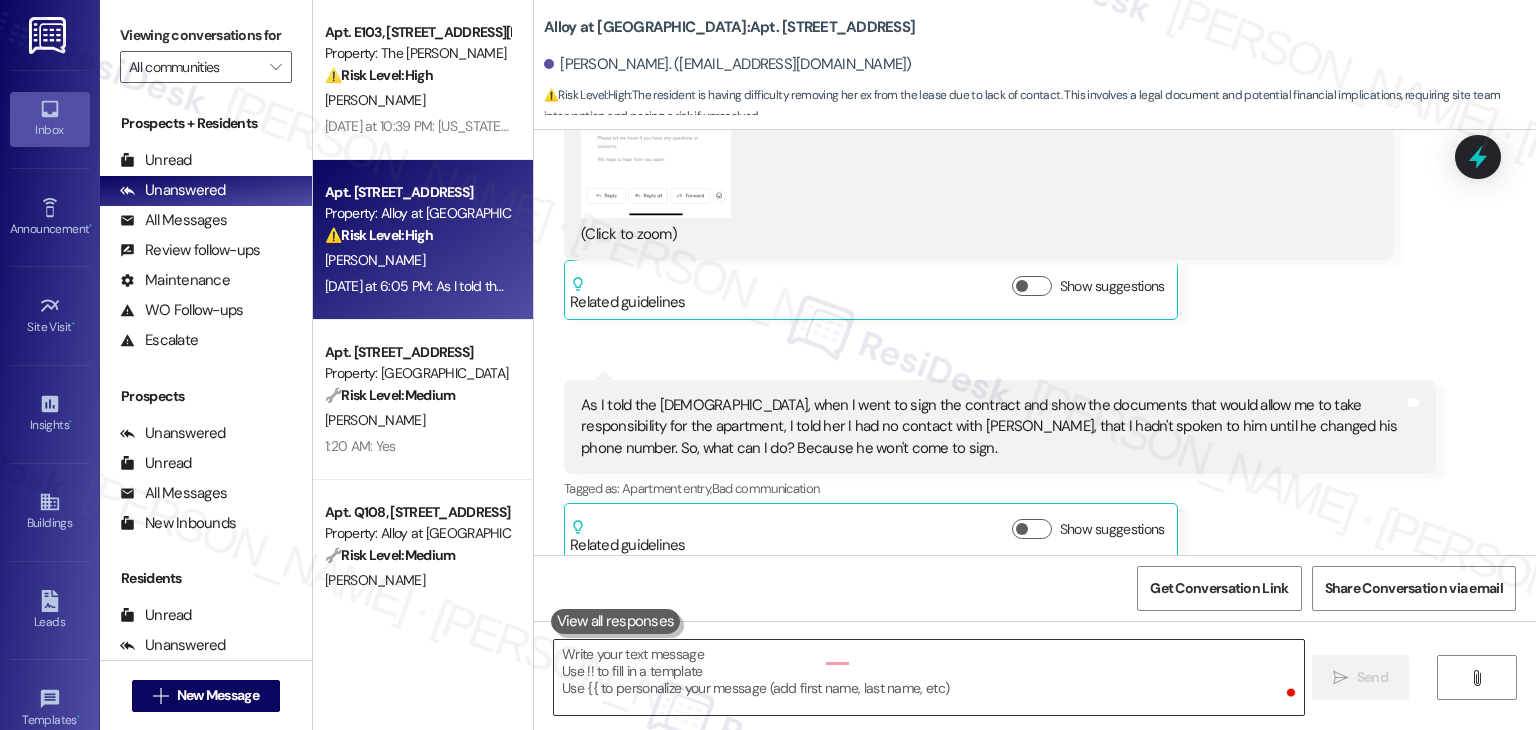 scroll, scrollTop: 3208, scrollLeft: 0, axis: vertical 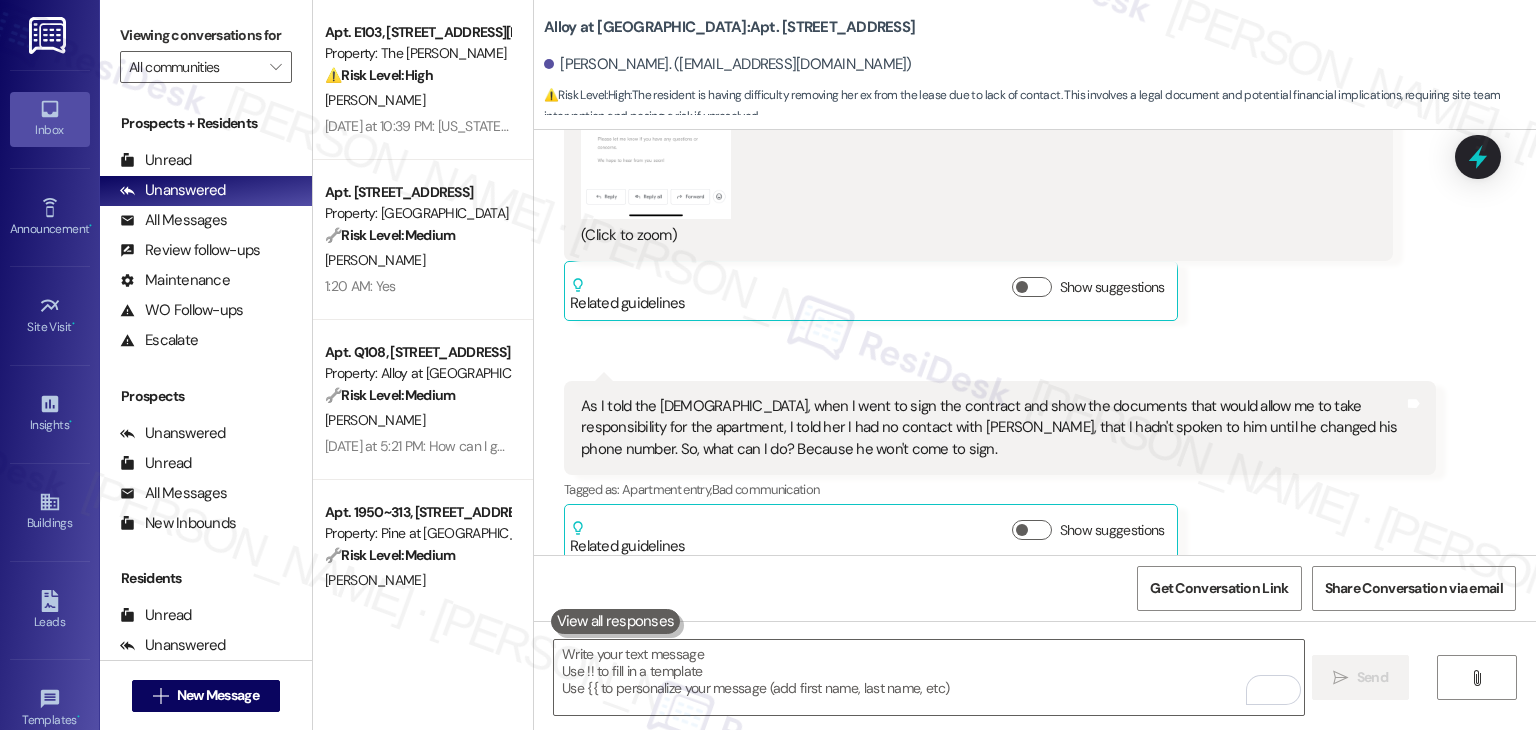 click on "As I told the [DEMOGRAPHIC_DATA], when I went to sign the contract and show the documents that would allow me to take responsibility for the apartment, I told her I had no contact with [PERSON_NAME], that I hadn't spoken to him until he changed his phone number. So, what can I do? Because he won't come to sign." at bounding box center [992, 428] 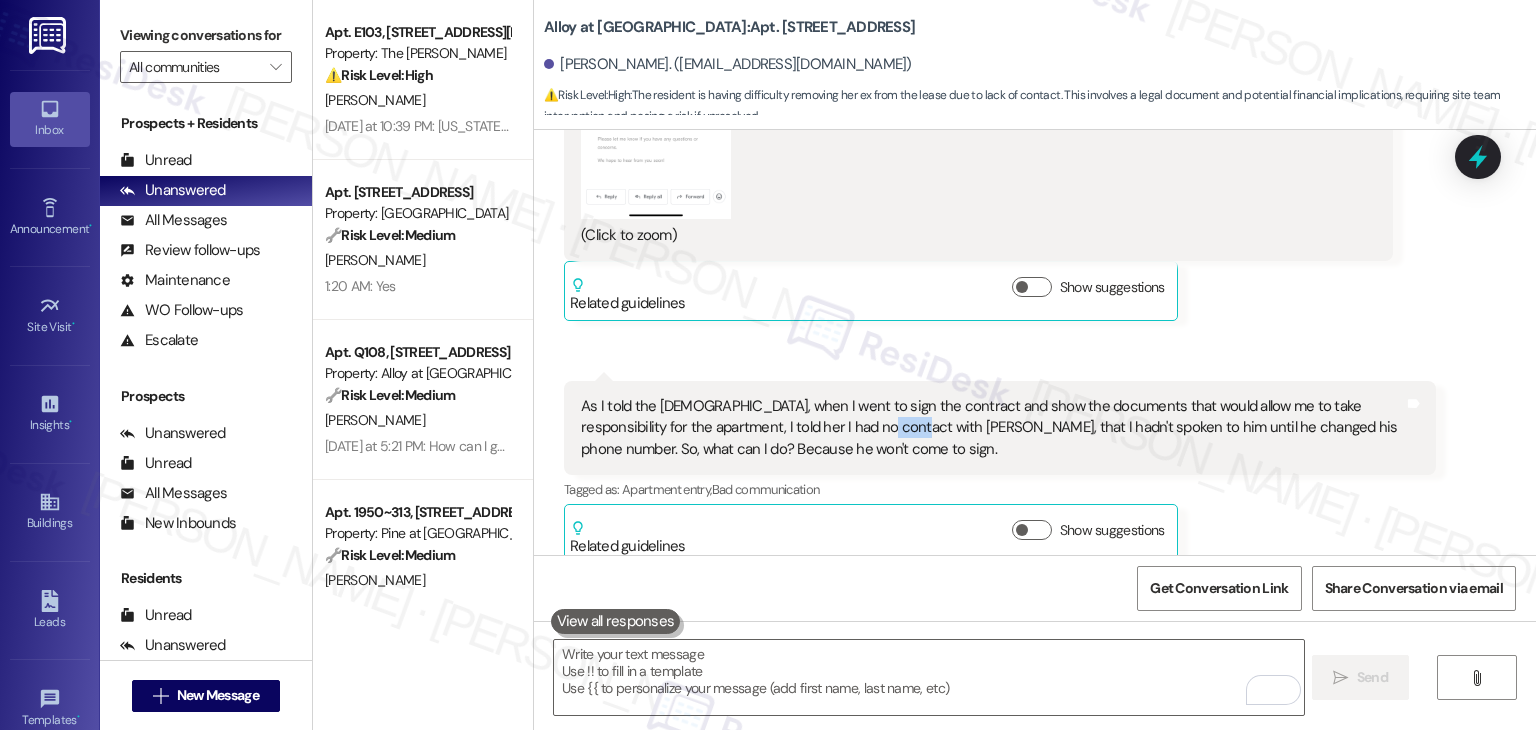click on "As I told the [DEMOGRAPHIC_DATA], when I went to sign the contract and show the documents that would allow me to take responsibility for the apartment, I told her I had no contact with [PERSON_NAME], that I hadn't spoken to him until he changed his phone number. So, what can I do? Because he won't come to sign." at bounding box center (992, 428) 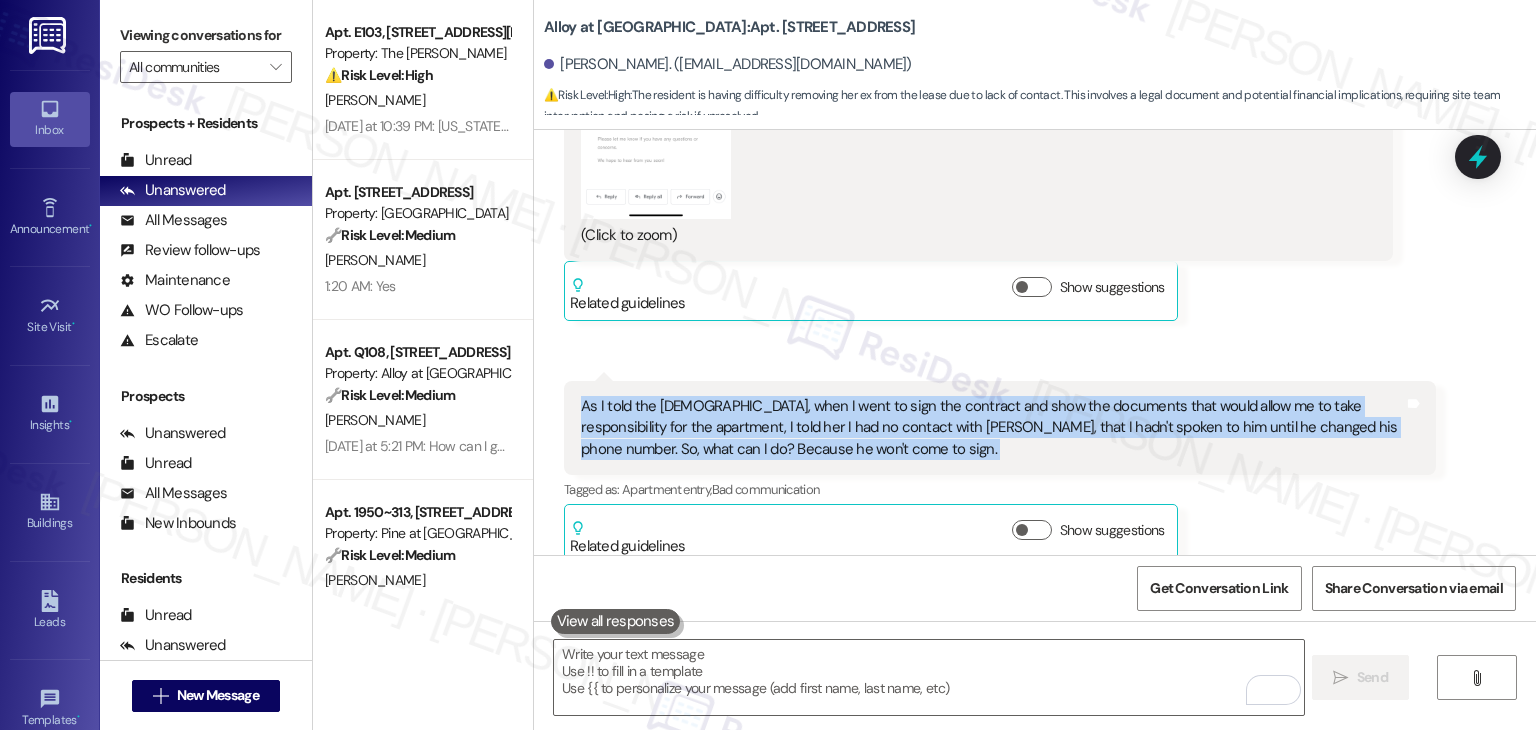 click on "As I told the [DEMOGRAPHIC_DATA], when I went to sign the contract and show the documents that would allow me to take responsibility for the apartment, I told her I had no contact with [PERSON_NAME], that I hadn't spoken to him until he changed his phone number. So, what can I do? Because he won't come to sign." at bounding box center [992, 428] 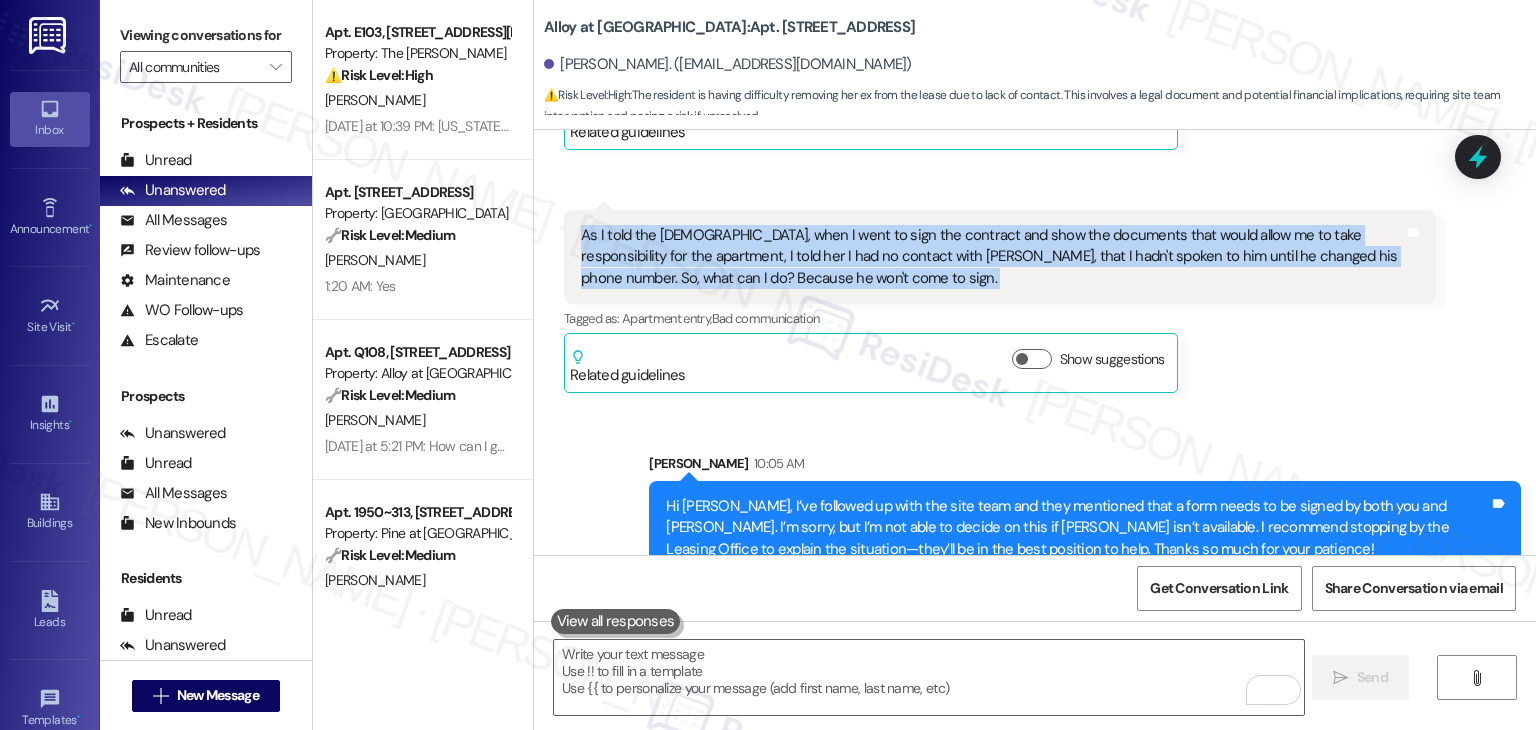 scroll, scrollTop: 3392, scrollLeft: 0, axis: vertical 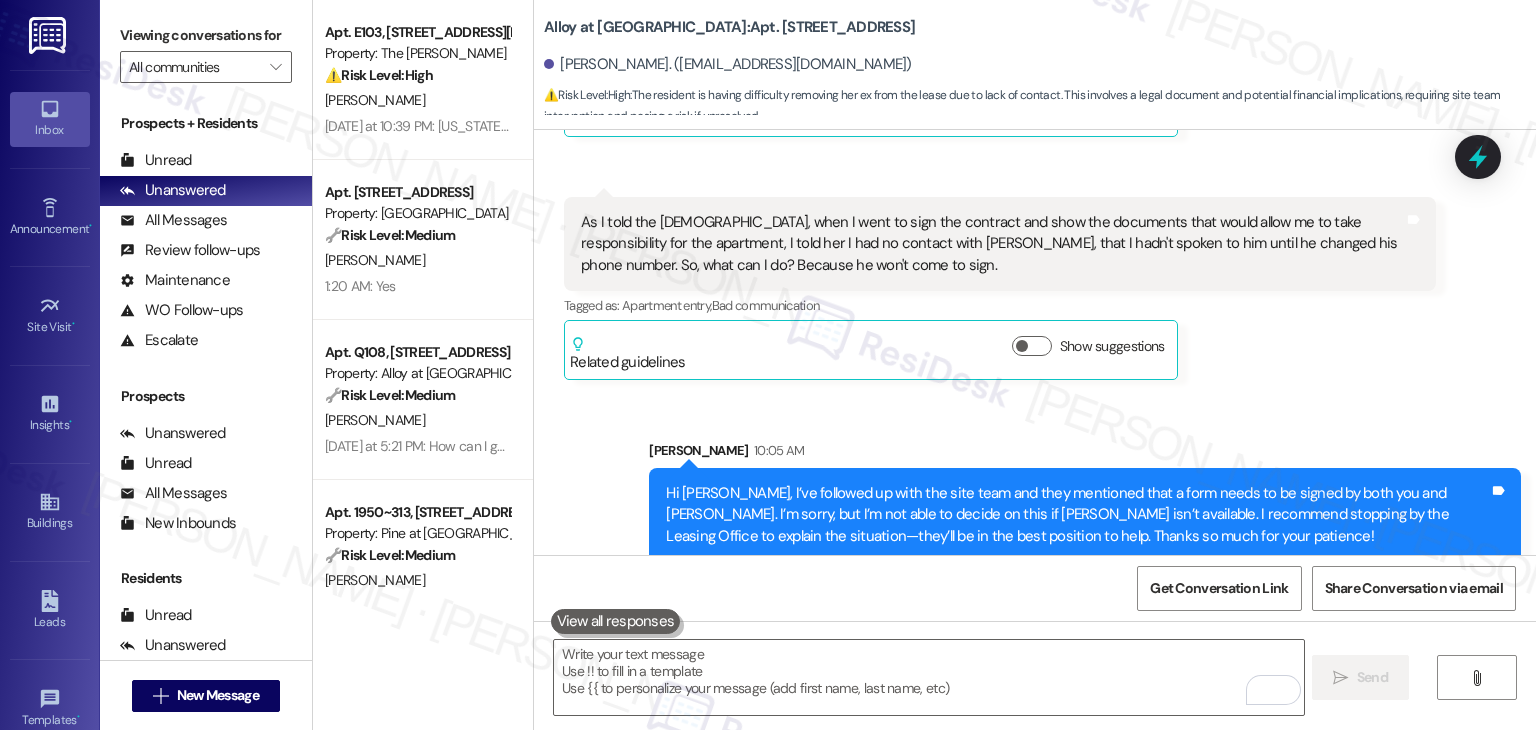 click on "Hi [PERSON_NAME], I’ve followed up with the site team and they mentioned that a form needs to be signed by both you and [PERSON_NAME]. I’m sorry, but I’m not able to decide on this if [PERSON_NAME] isn’t available. I recommend stopping by the Leasing Office to explain the situation—they’ll be in the best position to help. Thanks so much for your patience!" at bounding box center [1077, 515] 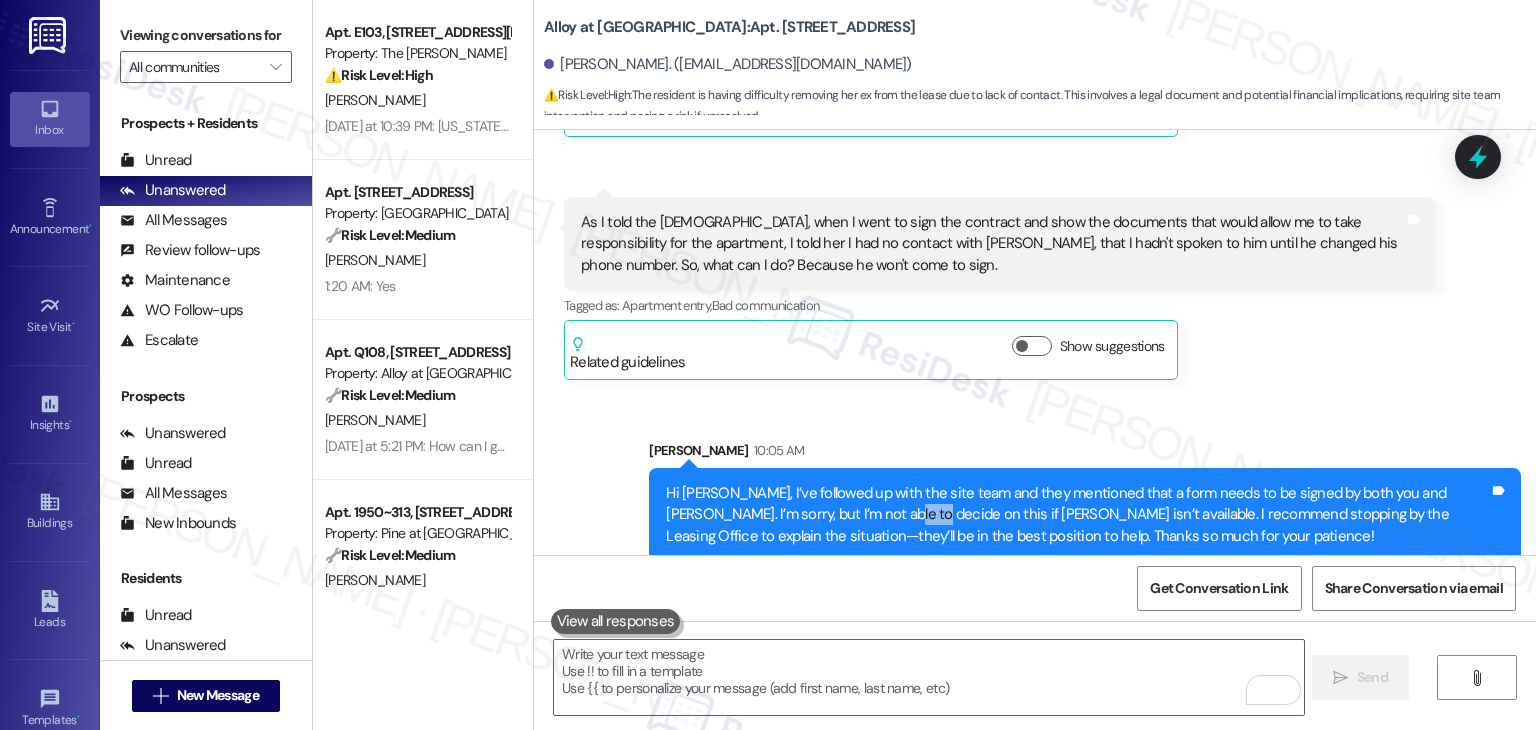 click on "Hi [PERSON_NAME], I’ve followed up with the site team and they mentioned that a form needs to be signed by both you and [PERSON_NAME]. I’m sorry, but I’m not able to decide on this if [PERSON_NAME] isn’t available. I recommend stopping by the Leasing Office to explain the situation—they’ll be in the best position to help. Thanks so much for your patience!" at bounding box center [1077, 515] 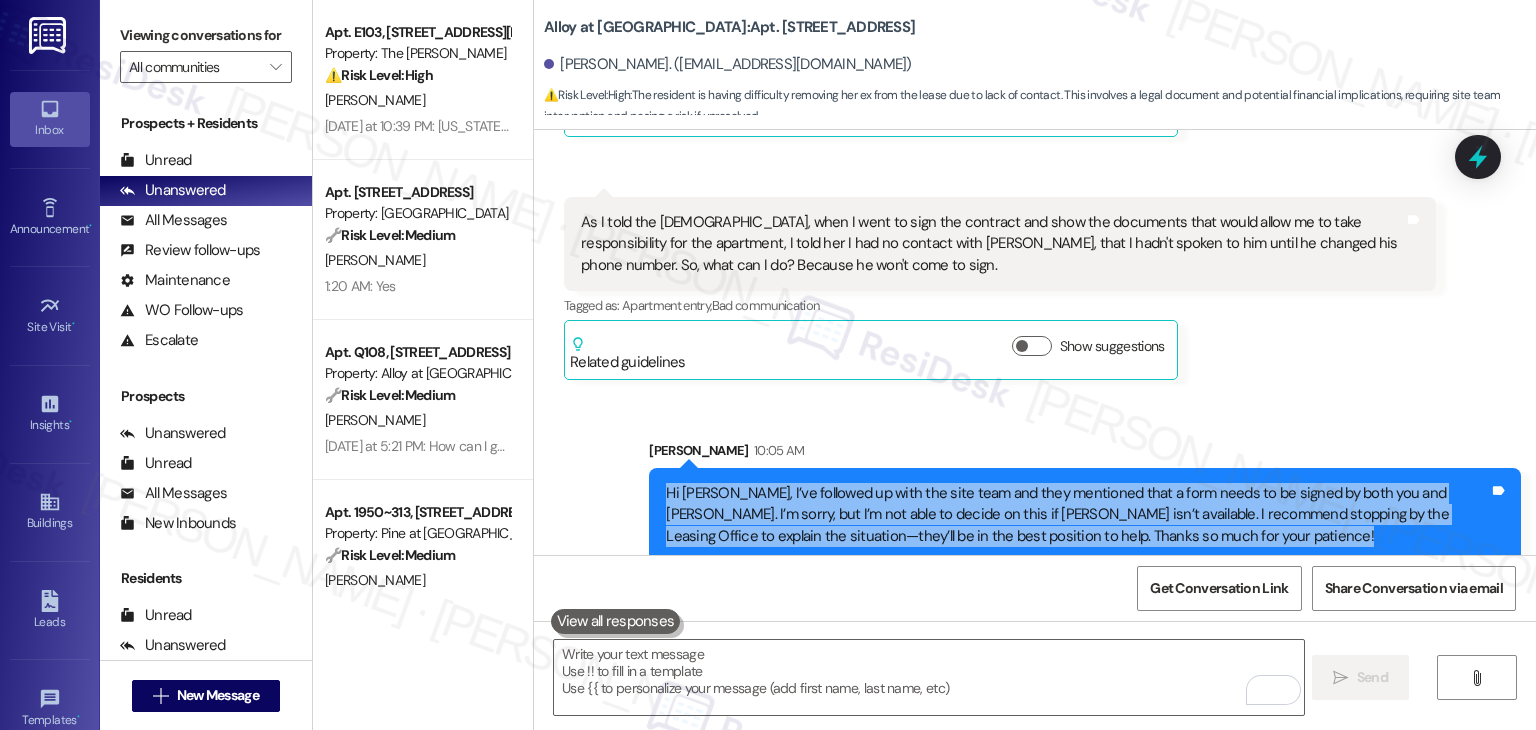 click on "Hi [PERSON_NAME], I’ve followed up with the site team and they mentioned that a form needs to be signed by both you and [PERSON_NAME]. I’m sorry, but I’m not able to decide on this if [PERSON_NAME] isn’t available. I recommend stopping by the Leasing Office to explain the situation—they’ll be in the best position to help. Thanks so much for your patience!" at bounding box center [1077, 515] 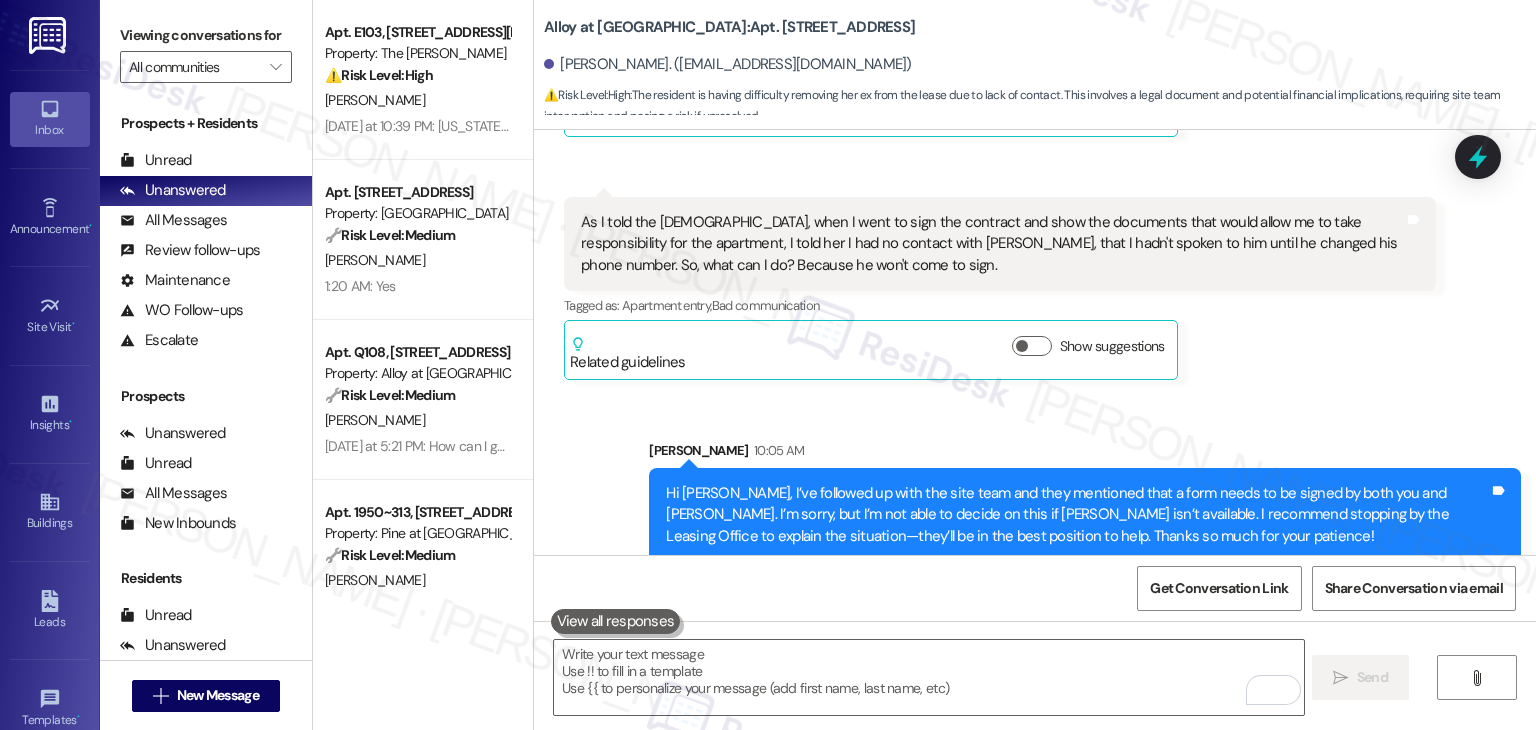 click on "Received via SMS [PERSON_NAME] [DATE] at 6:04 PM PNG  attachment ResiDesk found written details in this image   See details [PERSON_NAME] needs to sign a roommate addendum form at the office. He remains financially liable under the lease.
Download   (Click to zoom) Tags and notes  Related guidelines Show suggestions Received via SMS 6:05 PM [PERSON_NAME] Question [DATE] at 6:05 PM As I told the [DEMOGRAPHIC_DATA], when I went to sign the contract and show the documents that would allow me to take responsibility for the apartment, I told her I had no contact with [PERSON_NAME], that I hadn't spoken to him until he changed his phone number. So, what can I do? Because he won't come to sign. Tags and notes Tagged as:   Apartment entry ,  Click to highlight conversations about Apartment entry Bad communication Click to highlight conversations about Bad communication  Related guidelines Show suggestions" at bounding box center (1035, -91) 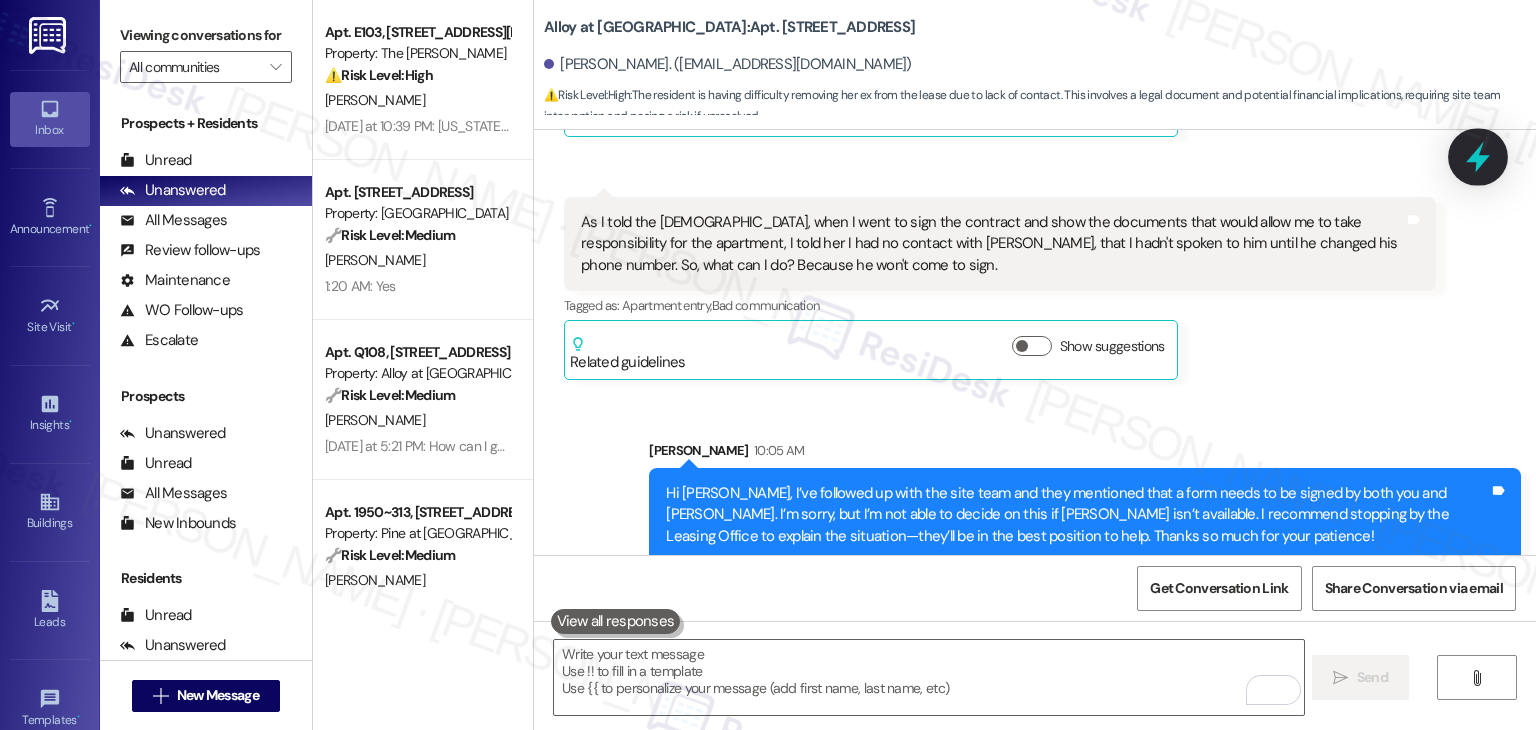 click 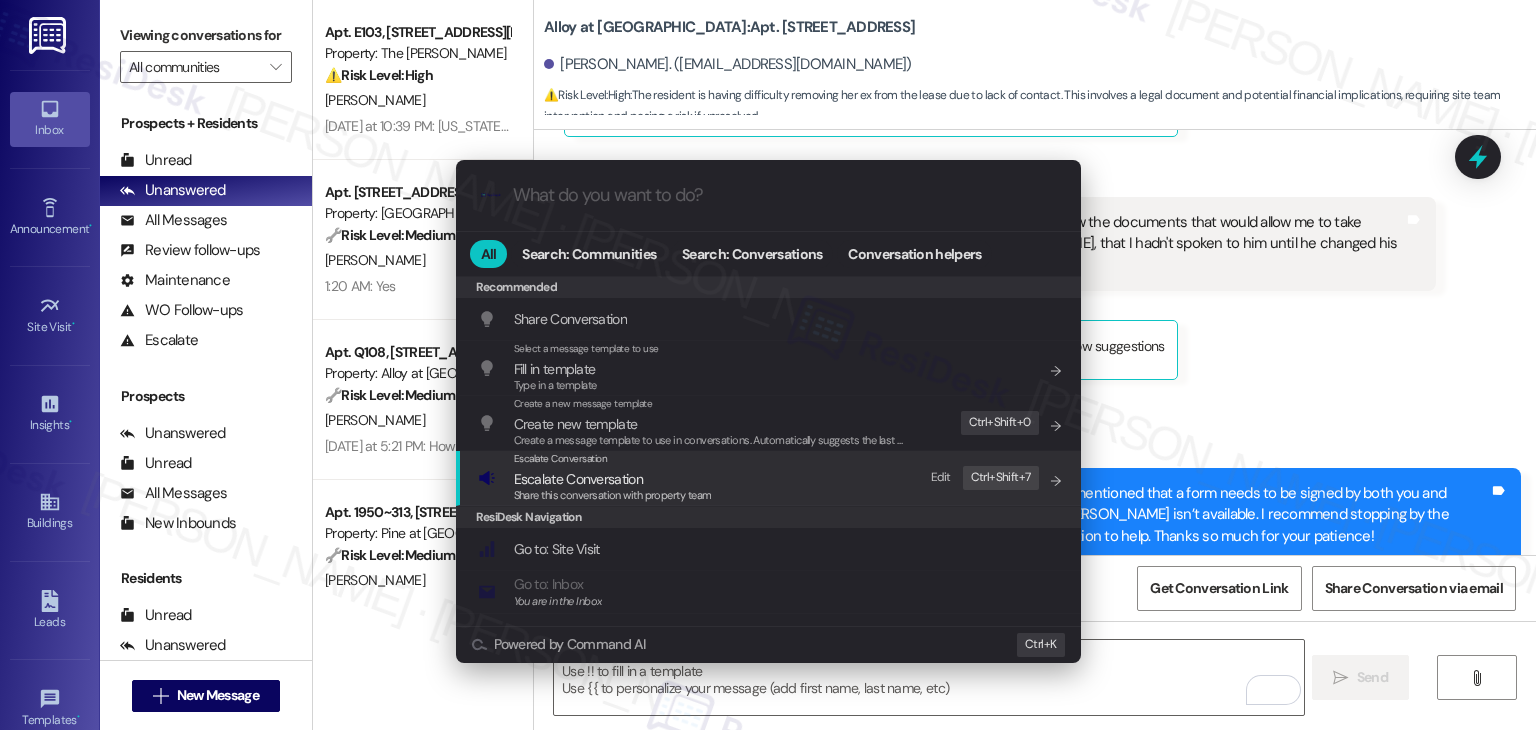 click on "Share this conversation with property team" at bounding box center (613, 495) 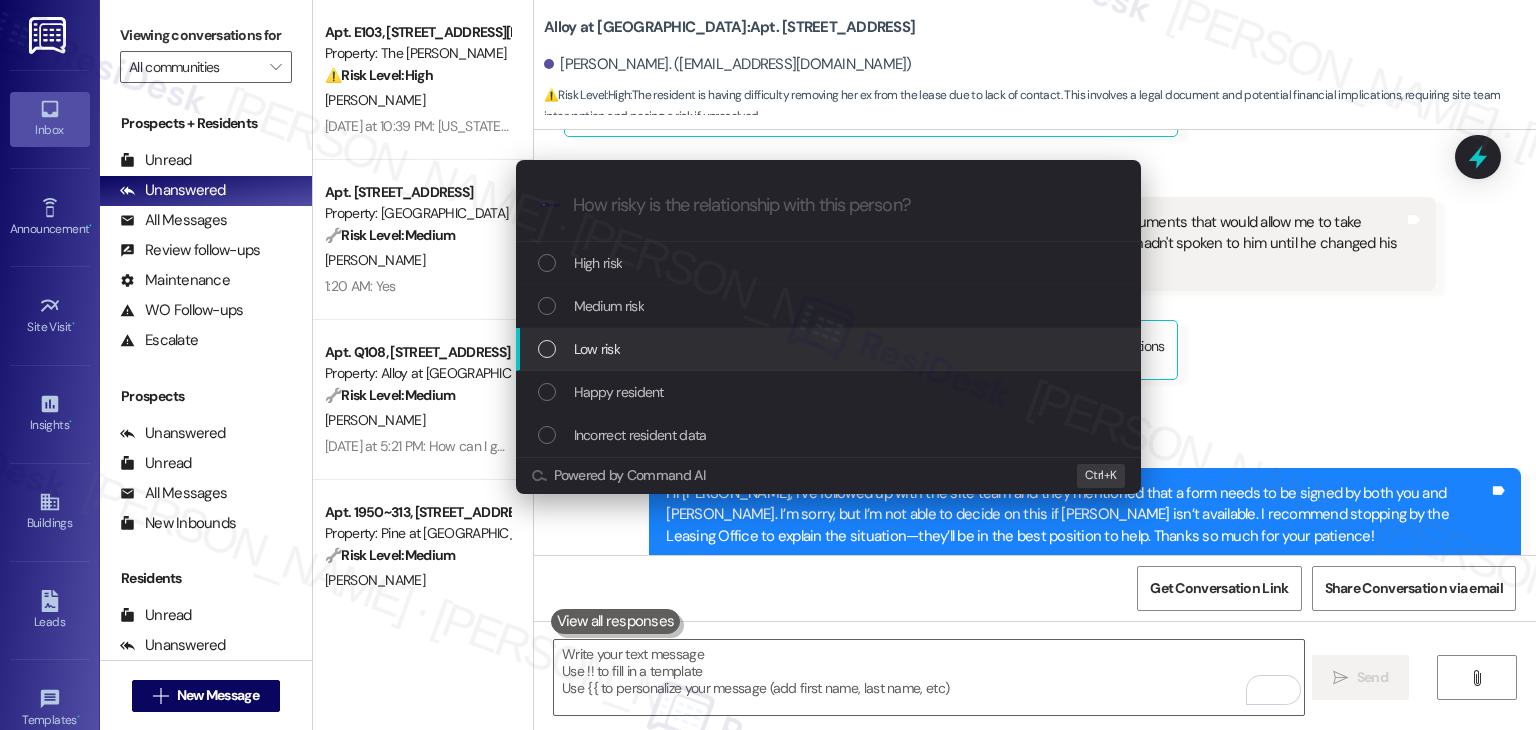 click at bounding box center (547, 349) 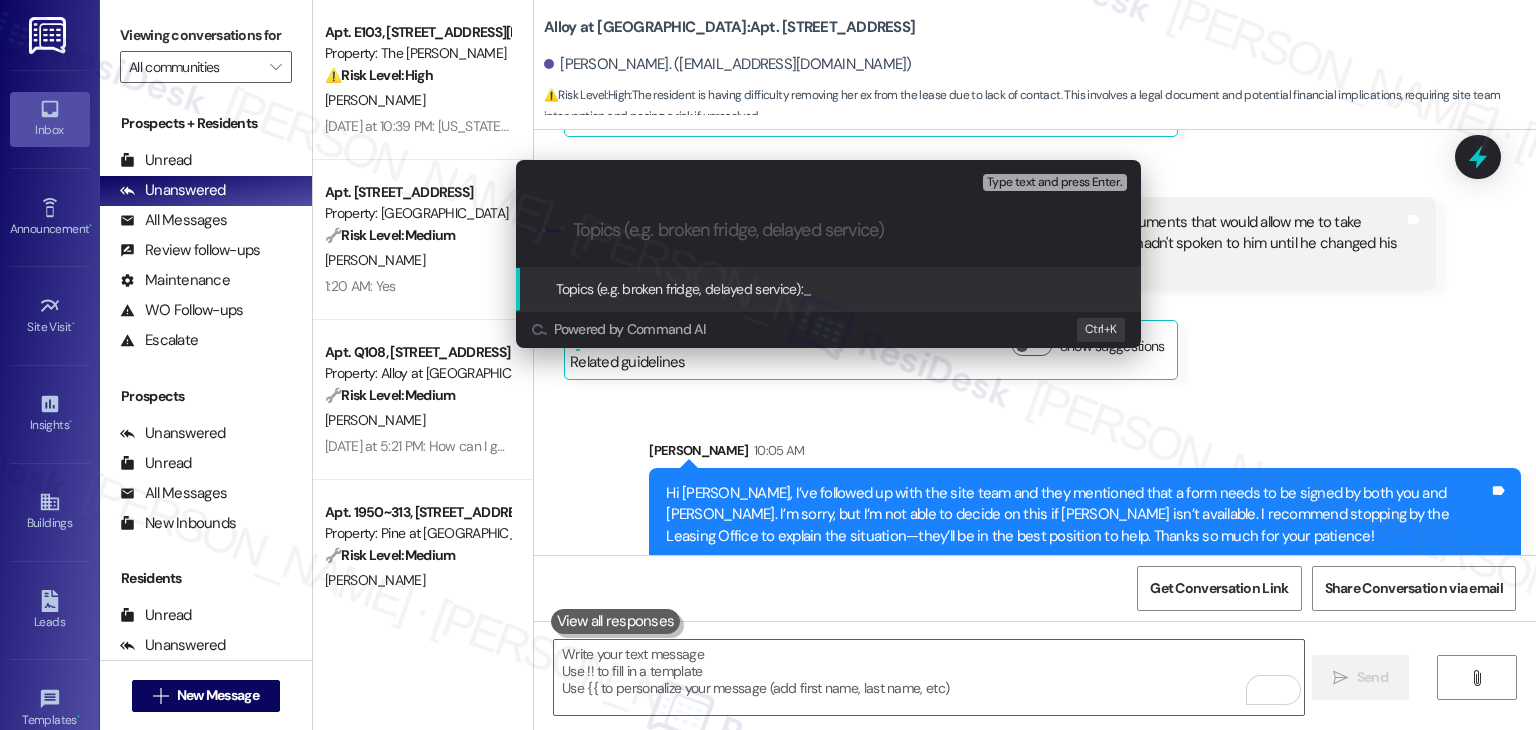 paste on "Unable to Reach Co-Signer ([PERSON_NAME]) for Required Form Signature" 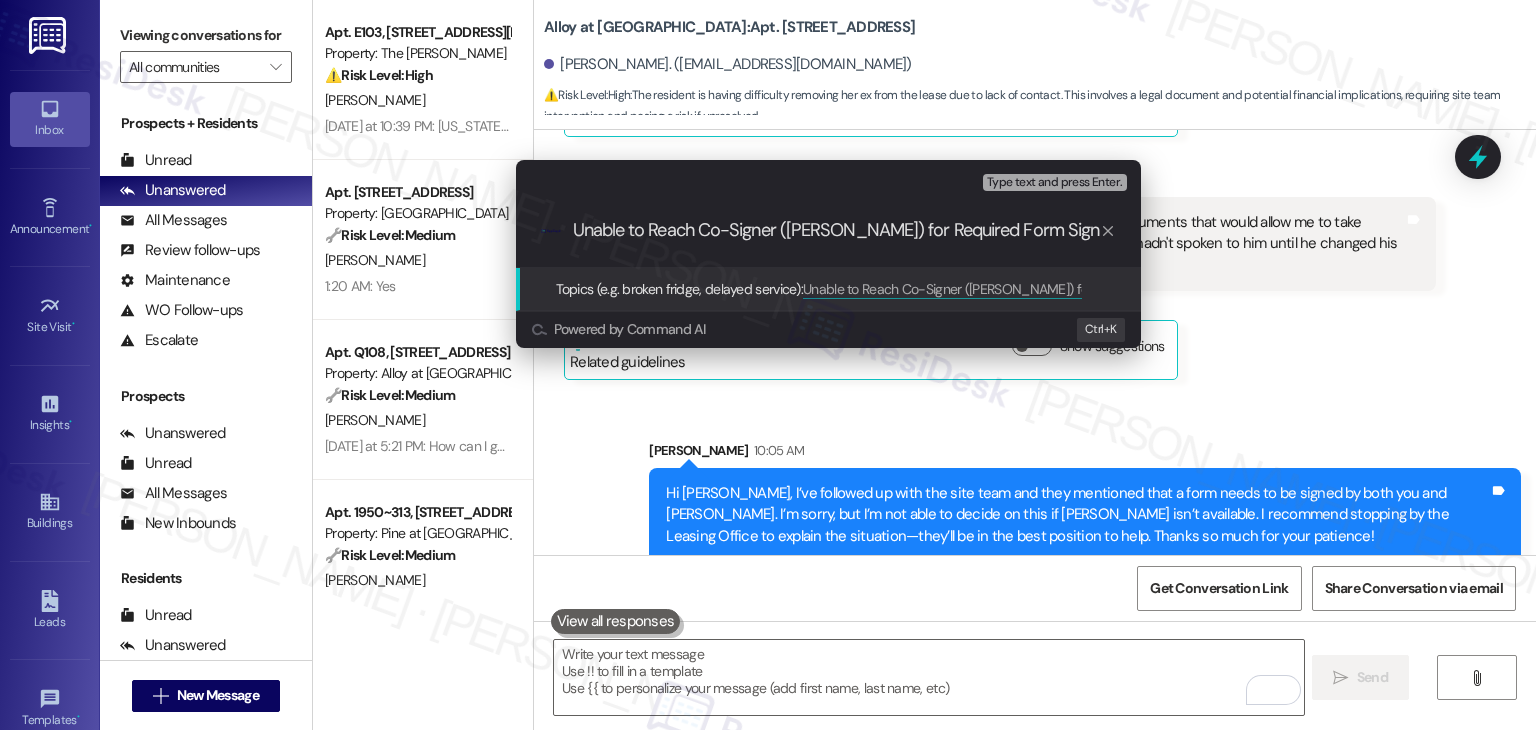 type 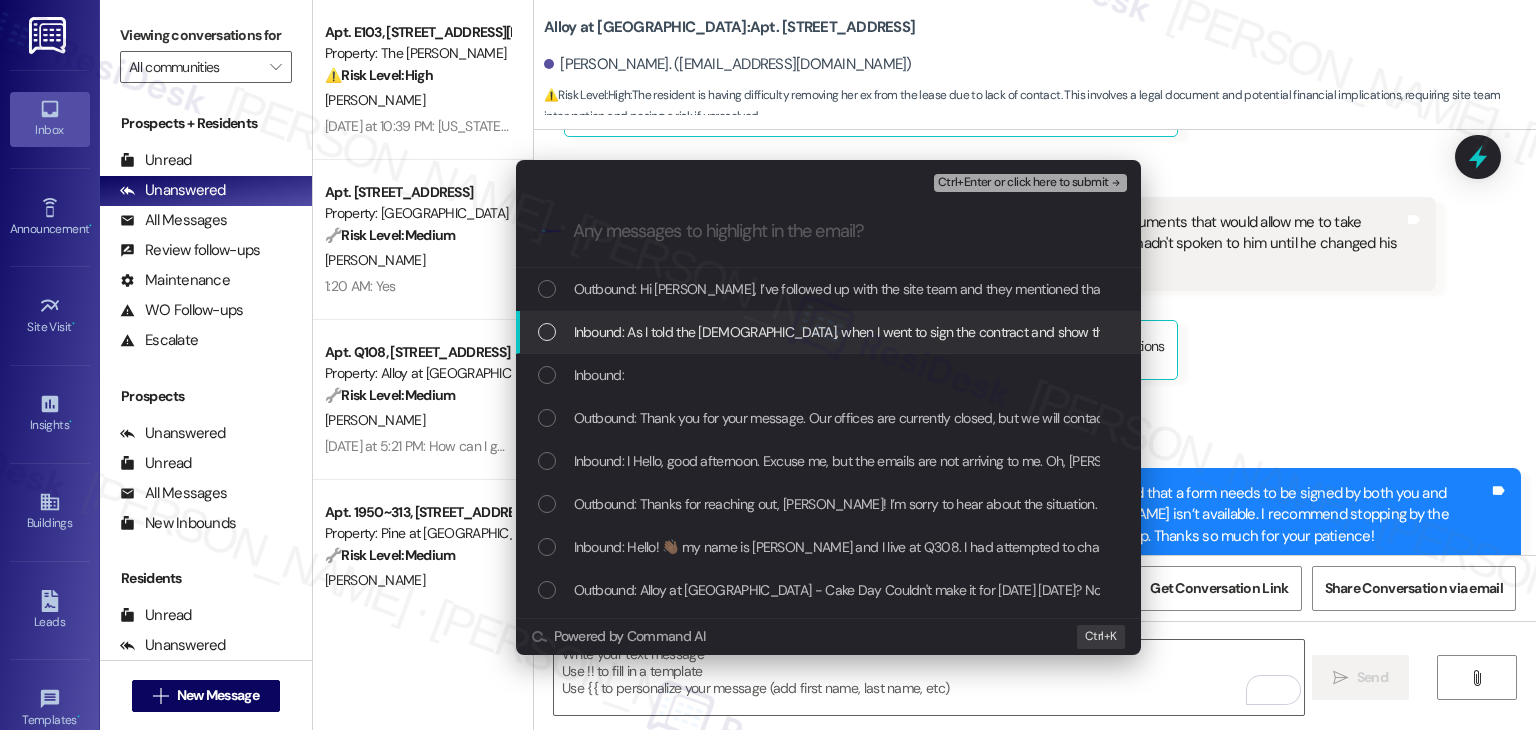 drag, startPoint x: 545, startPoint y: 328, endPoint x: 544, endPoint y: 348, distance: 20.024984 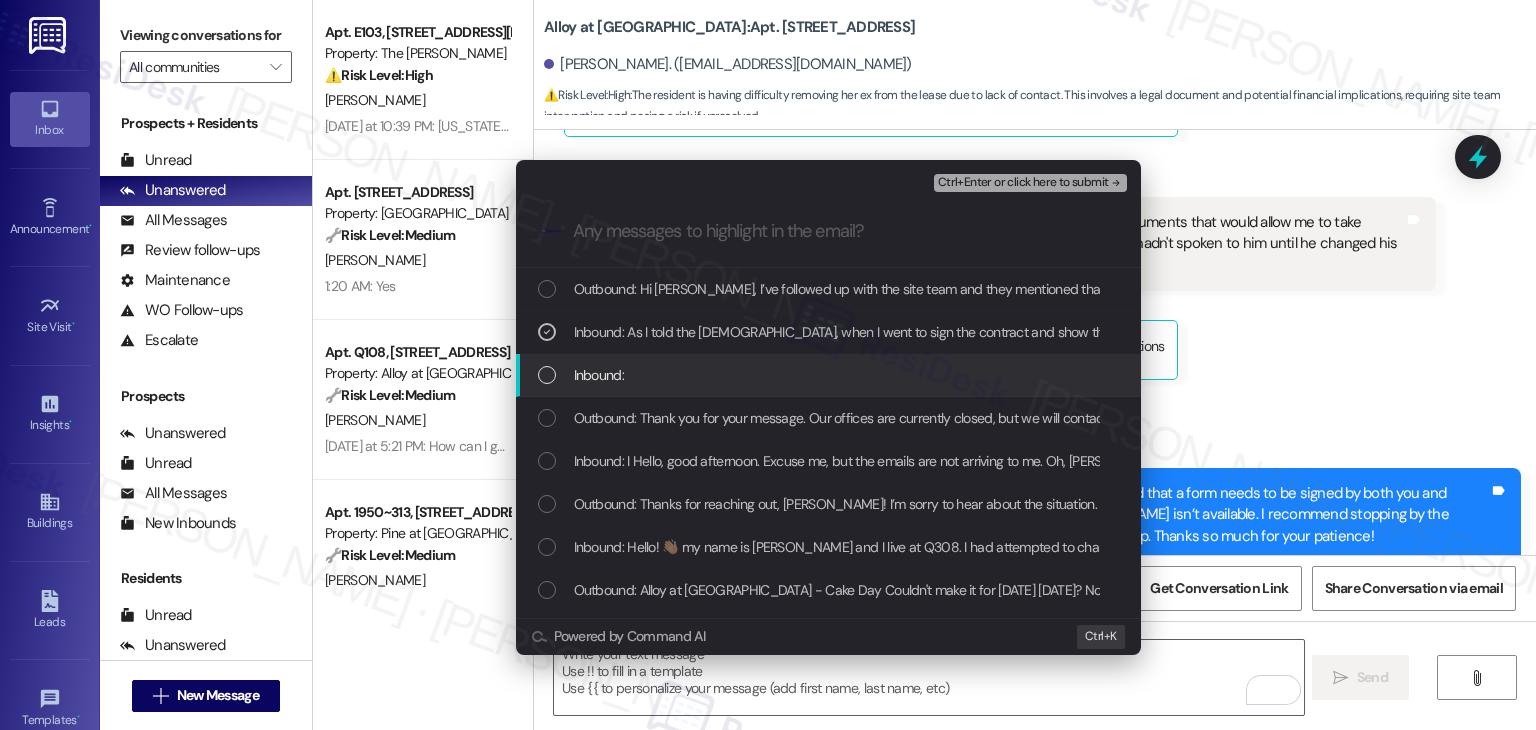 click at bounding box center [547, 375] 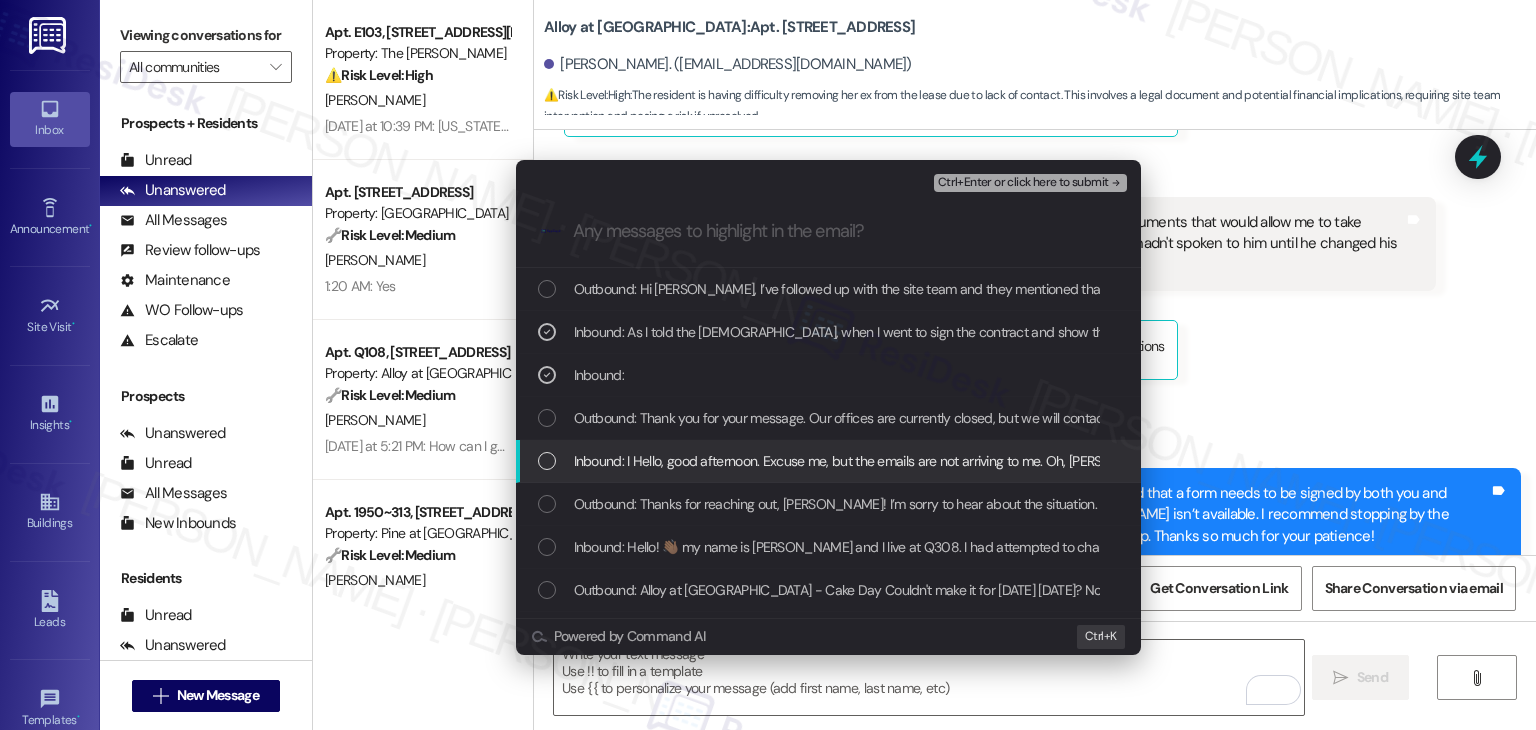 click at bounding box center (547, 461) 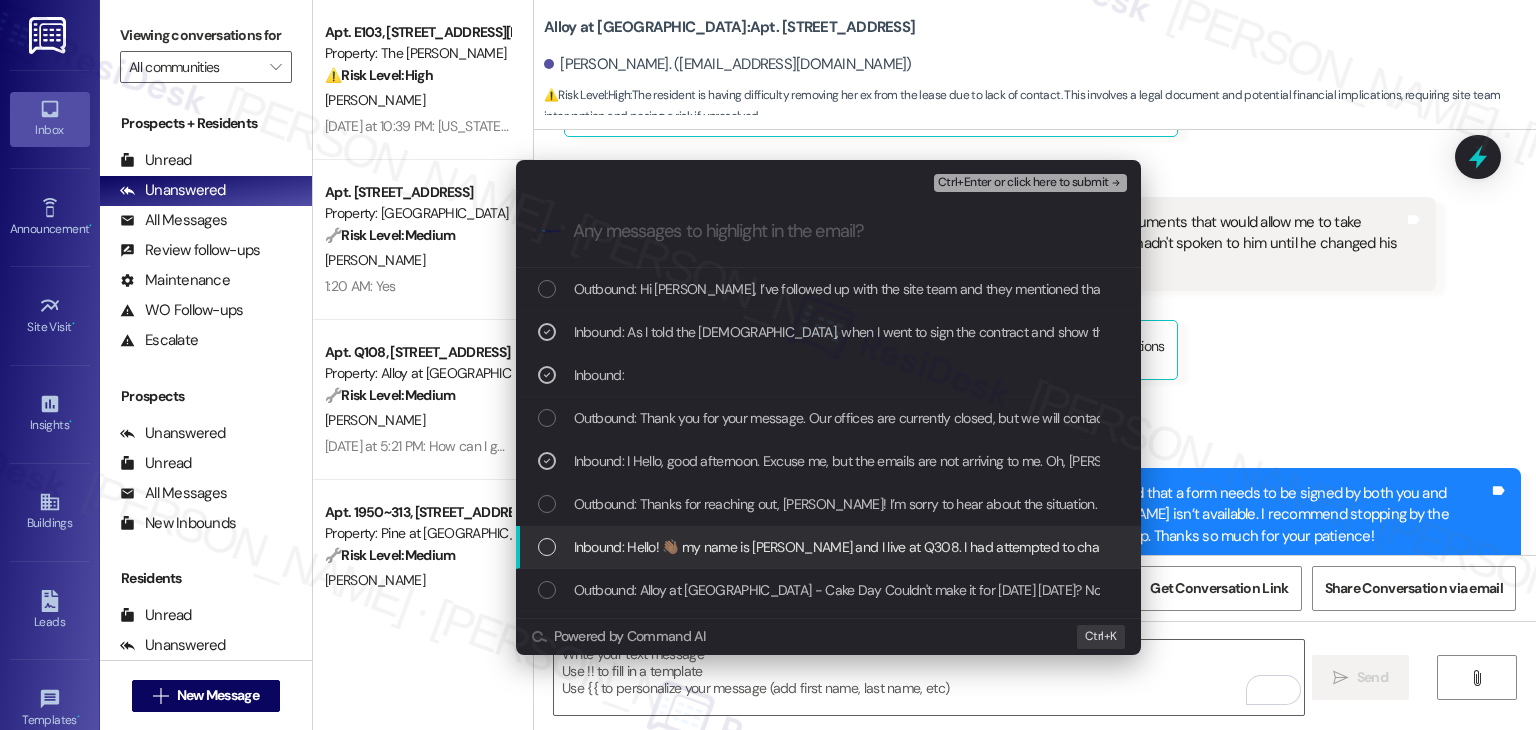 click on "Inbound: Hello! 👋🏽 my name is [PERSON_NAME] and I live at Q308. I had attempted to change my lease information and was approved to just have it be under my name. My ex was living there and was also on the lease but he’s no longer around. I don’t have any contact with him and am unable to reach him to have him sign so we can get him removed. Are there any other options around this so we can just have me on the lease? Let me know! Thank you." at bounding box center (828, 547) 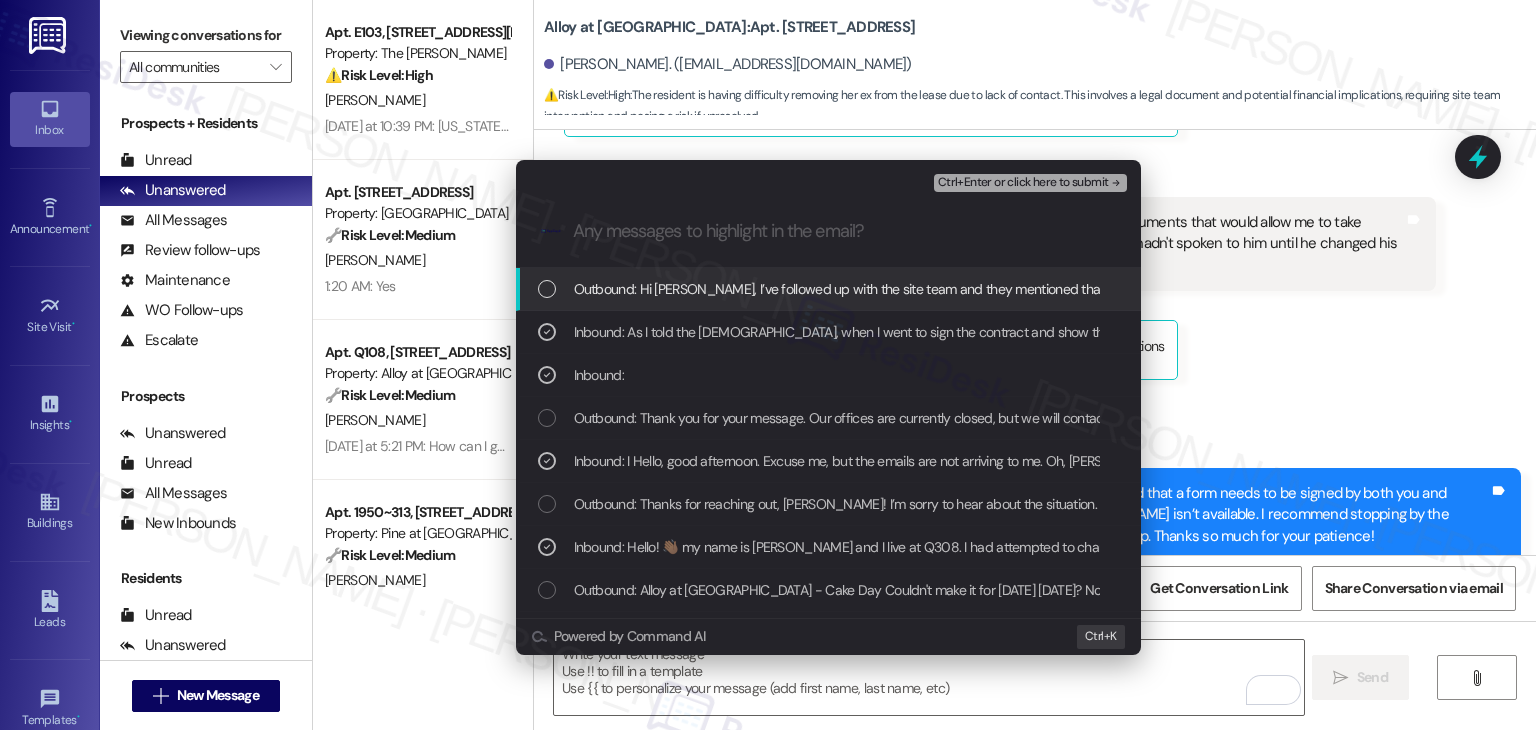 click on "Ctrl+Enter or click here to submit" at bounding box center (1023, 183) 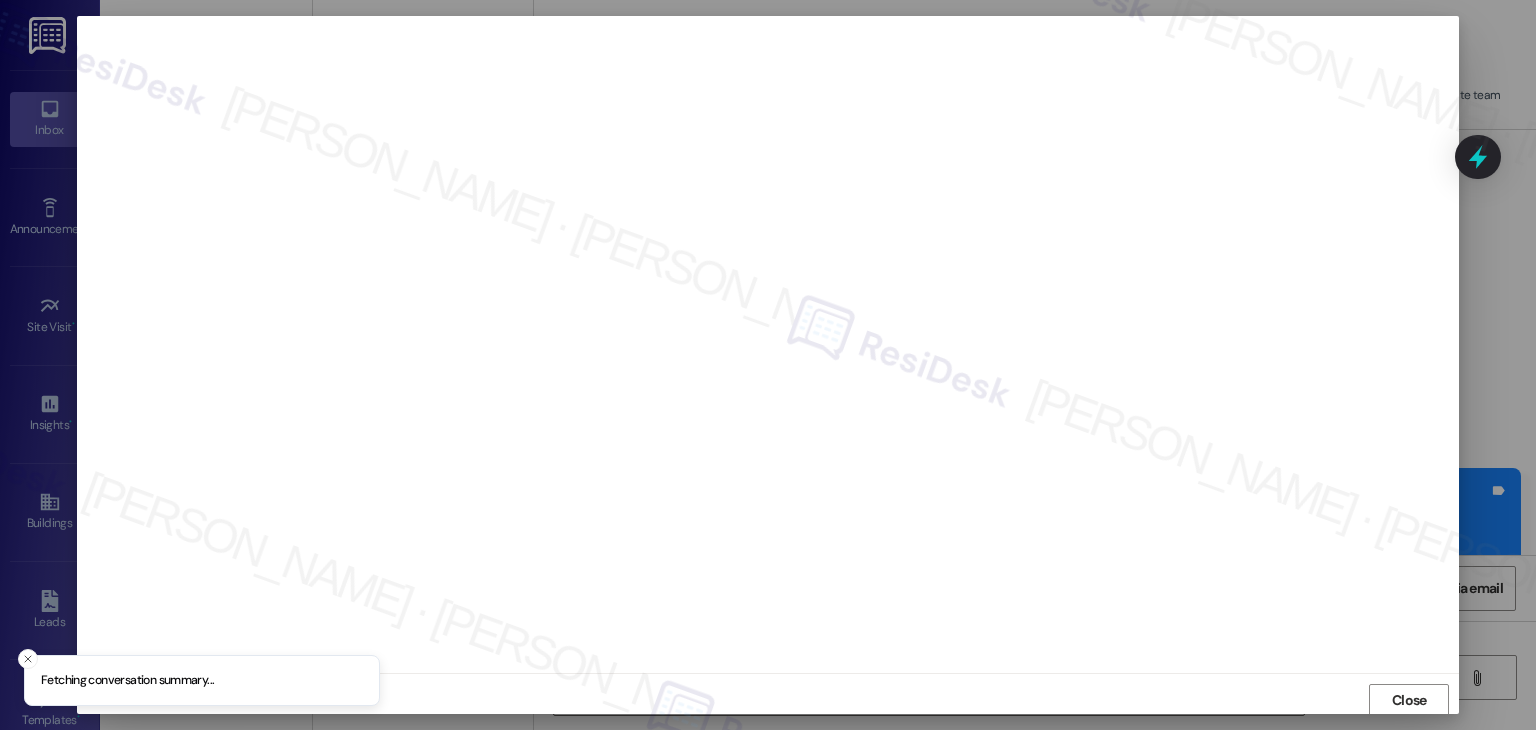 scroll, scrollTop: 1, scrollLeft: 0, axis: vertical 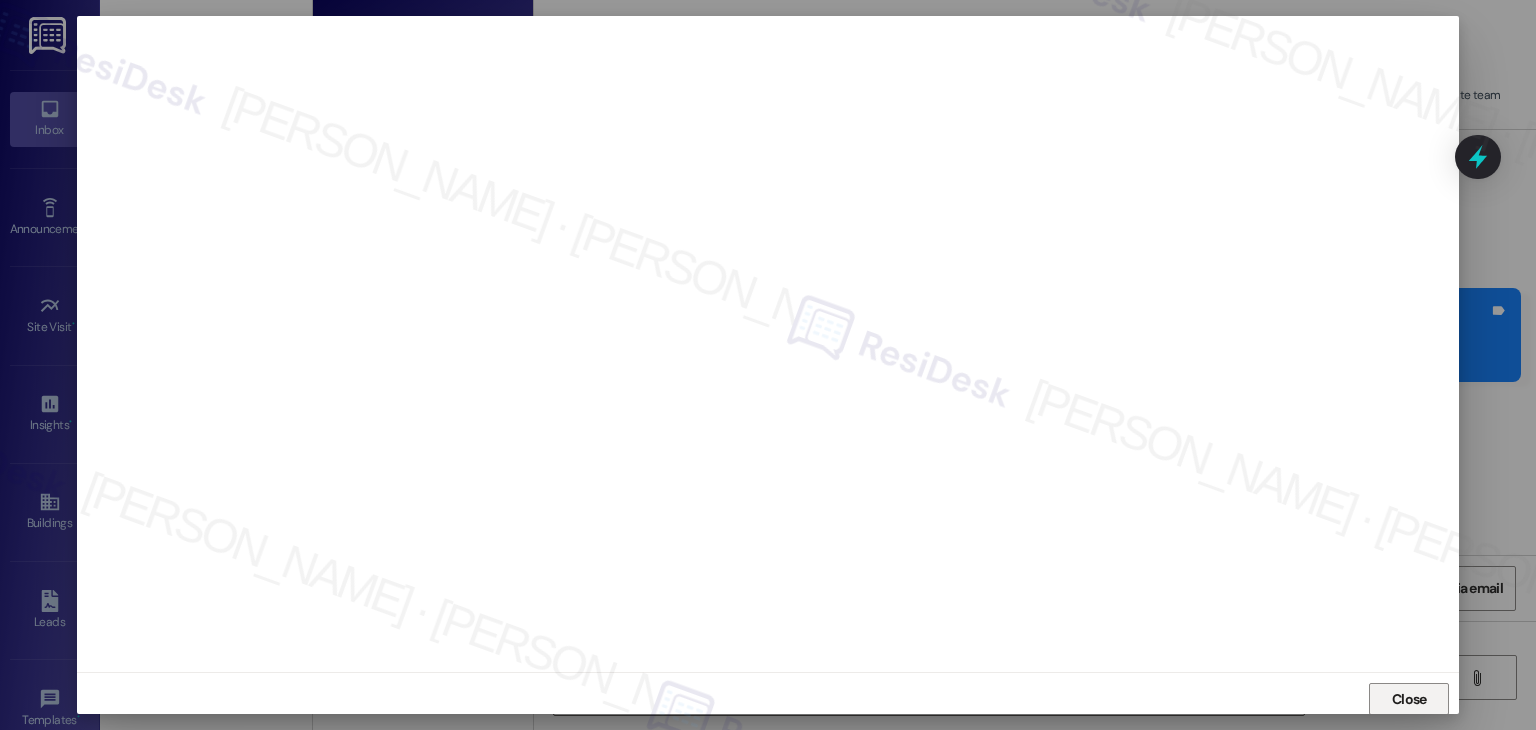 click on "Close" at bounding box center [1409, 699] 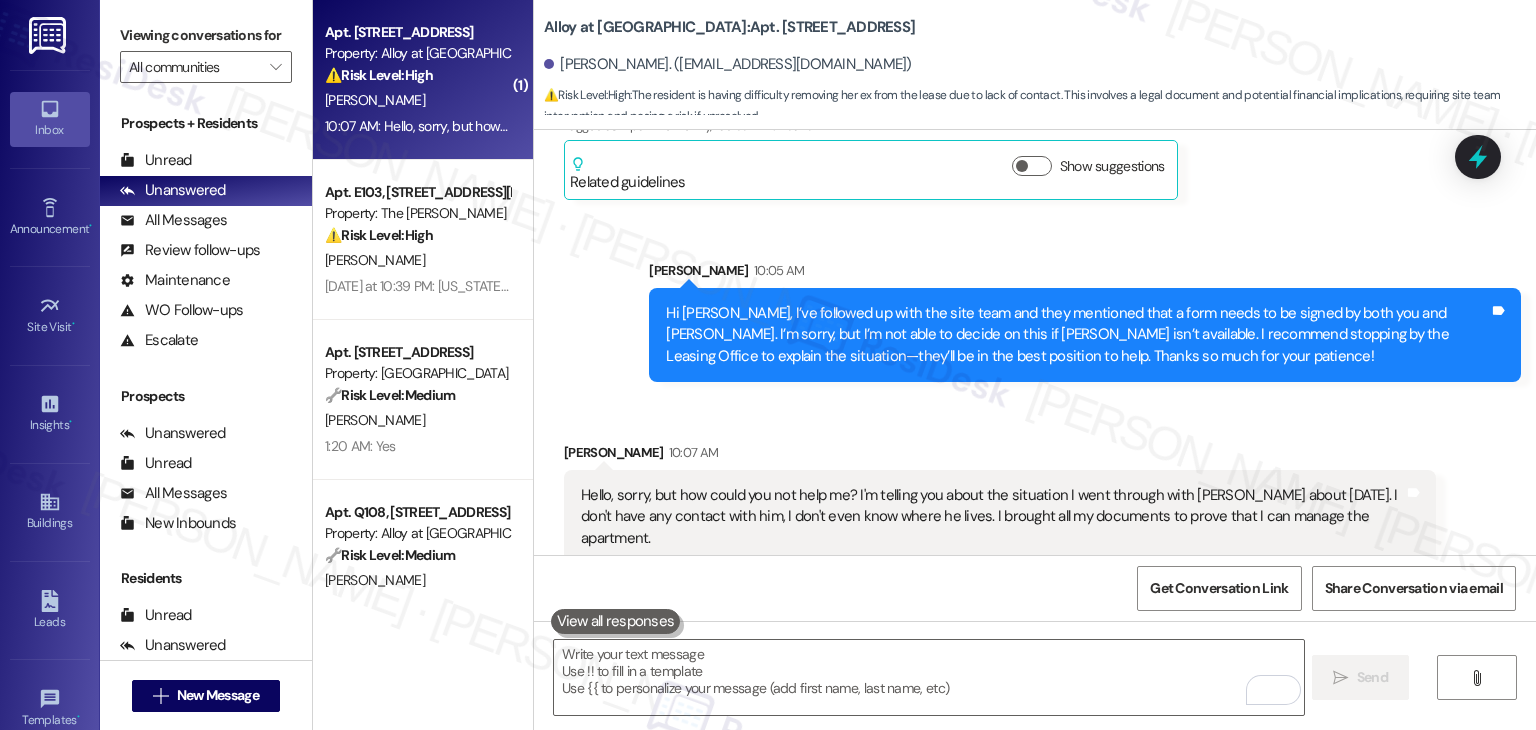 click on "Received via SMS [PERSON_NAME] 10:07 AM Hello, sorry, but how could you not help me? I'm telling you about the situation I went through with [PERSON_NAME] about [DATE]. I don't have any contact with him, I don't even know where he lives. I brought all my documents to prove that I can manage the apartment. Tags and notes" at bounding box center [1035, 488] 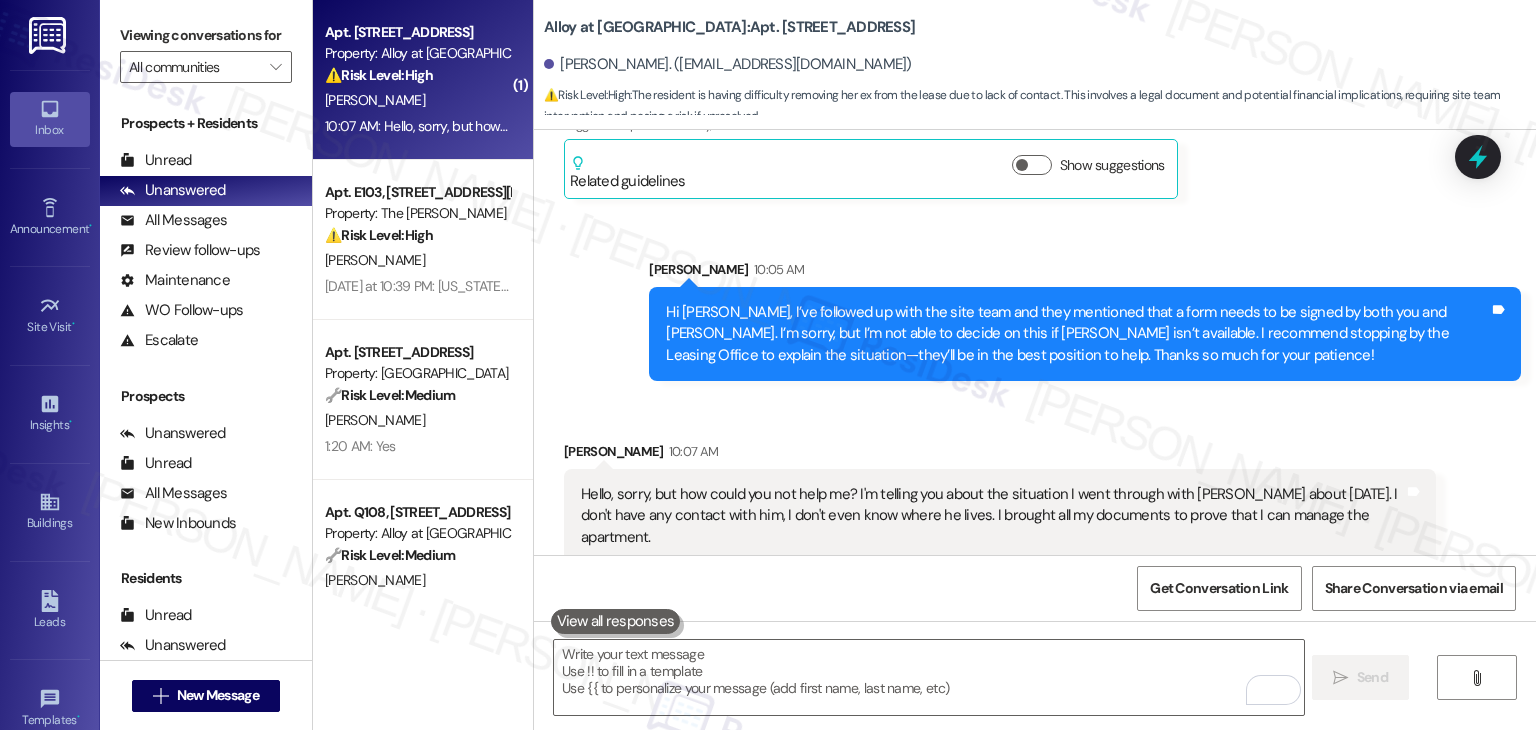 click on "Received via SMS [PERSON_NAME] 10:07 AM Hello, sorry, but how could you not help me? I'm telling you about the situation I went through with [PERSON_NAME] about [DATE]. I don't have any contact with him, I don't even know where he lives. I brought all my documents to prove that I can manage the apartment. Tags and notes" at bounding box center (1000, 502) 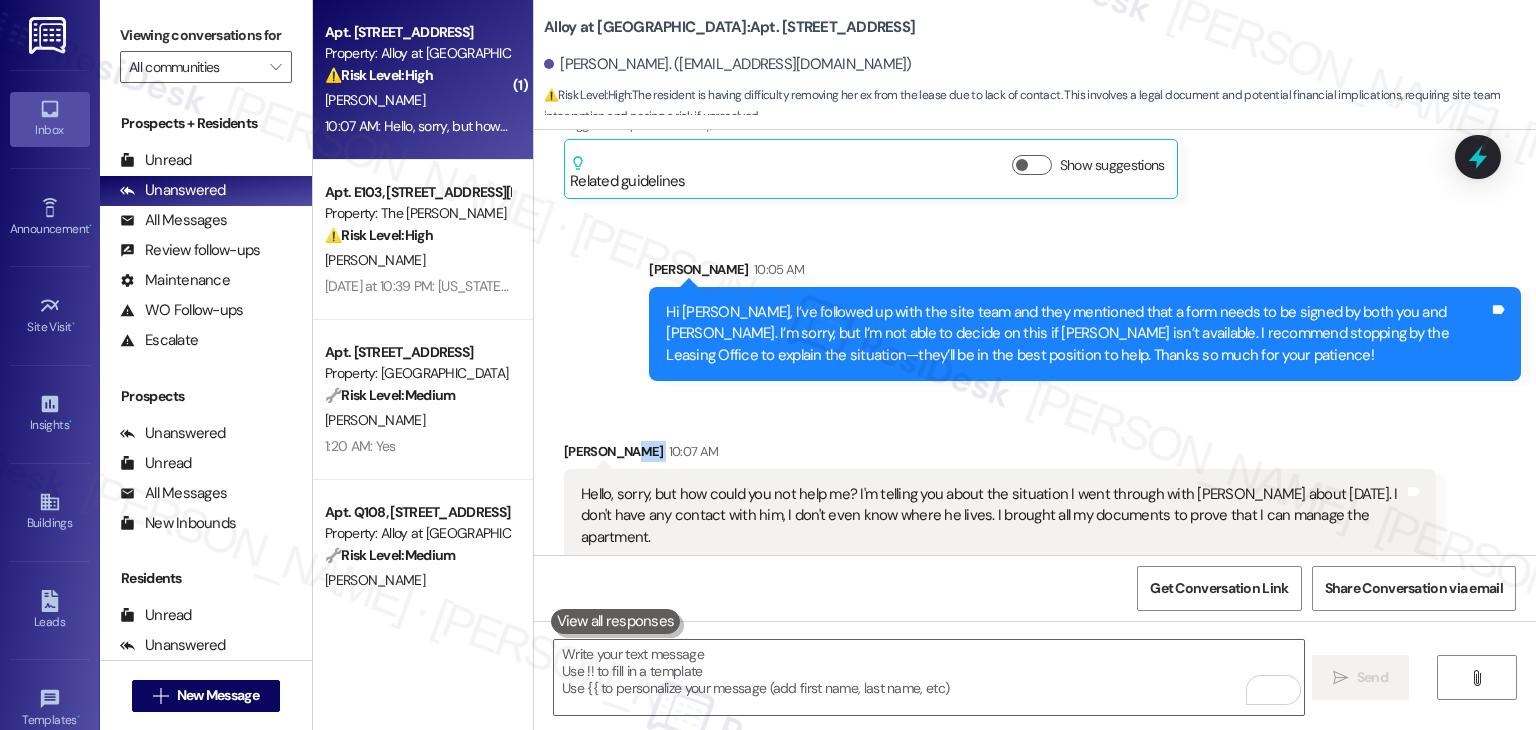click on "Received via SMS [PERSON_NAME] 10:07 AM Hello, sorry, but how could you not help me? I'm telling you about the situation I went through with [PERSON_NAME] about [DATE]. I don't have any contact with him, I don't even know where he lives. I brought all my documents to prove that I can manage the apartment. Tags and notes" at bounding box center [1000, 502] 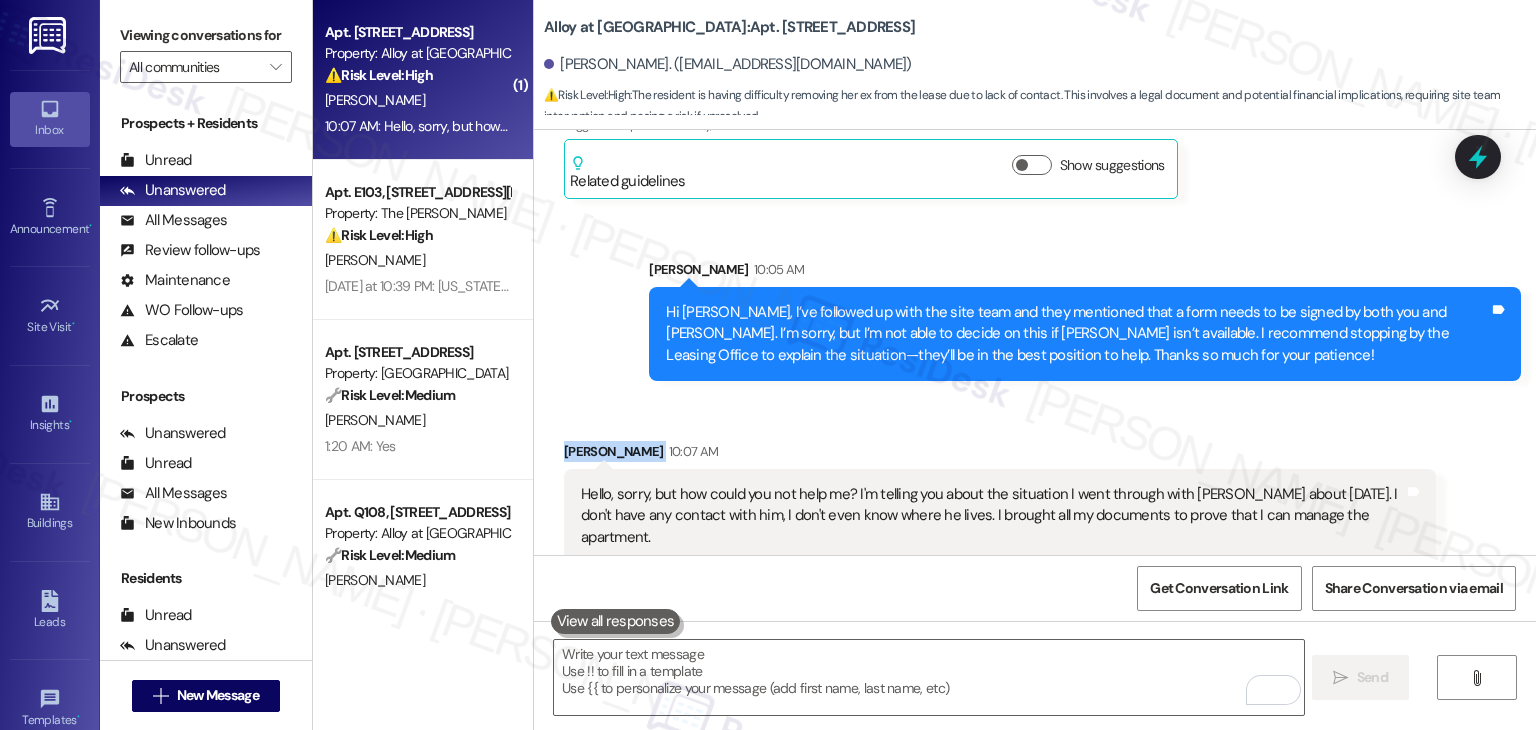 click on "Received via SMS [PERSON_NAME] 10:07 AM Hello, sorry, but how could you not help me? I'm telling you about the situation I went through with [PERSON_NAME] about [DATE]. I don't have any contact with him, I don't even know where he lives. I brought all my documents to prove that I can manage the apartment. Tags and notes" at bounding box center (1000, 502) 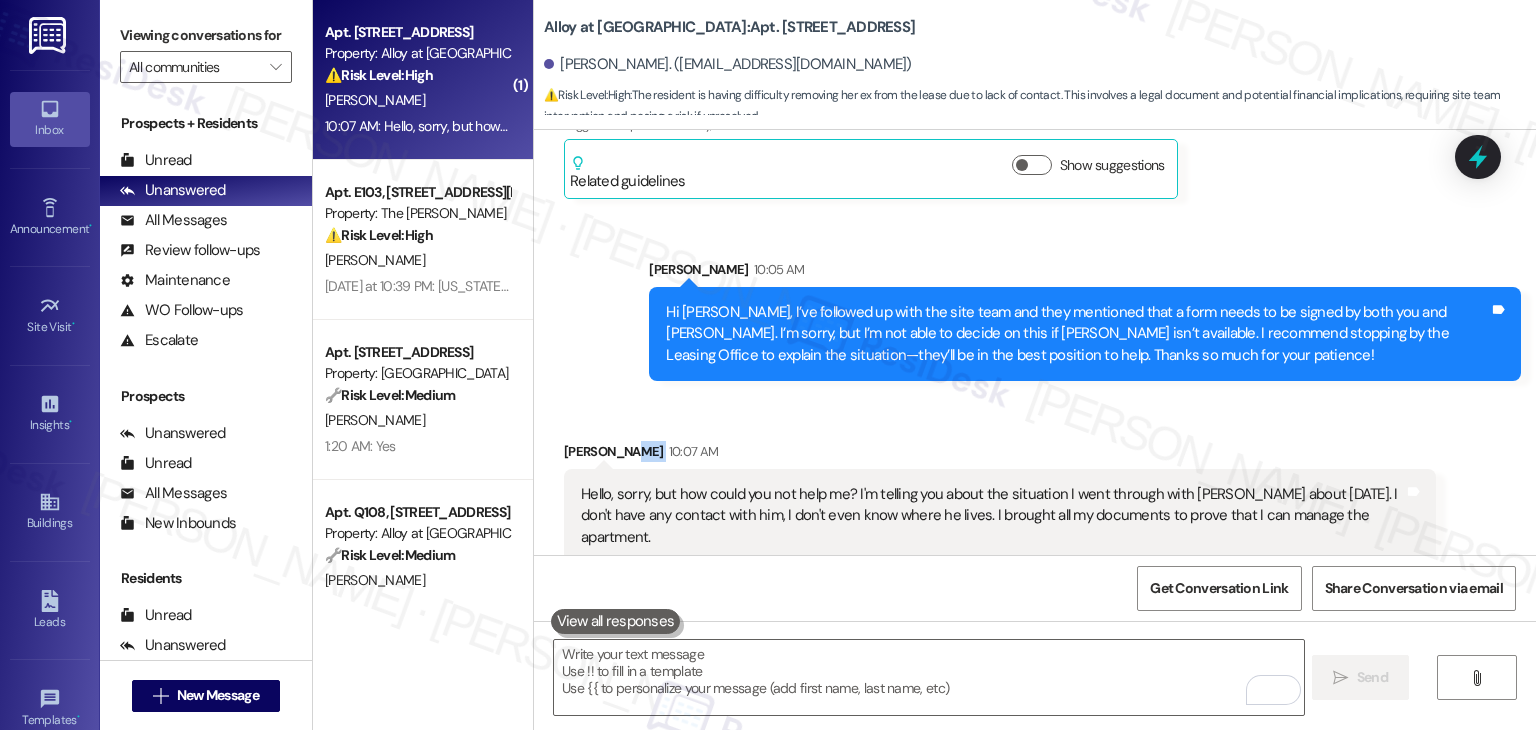 click on "Received via SMS [PERSON_NAME] 10:07 AM Hello, sorry, but how could you not help me? I'm telling you about the situation I went through with [PERSON_NAME] about [DATE]. I don't have any contact with him, I don't even know where he lives. I brought all my documents to prove that I can manage the apartment. Tags and notes" at bounding box center (1000, 502) 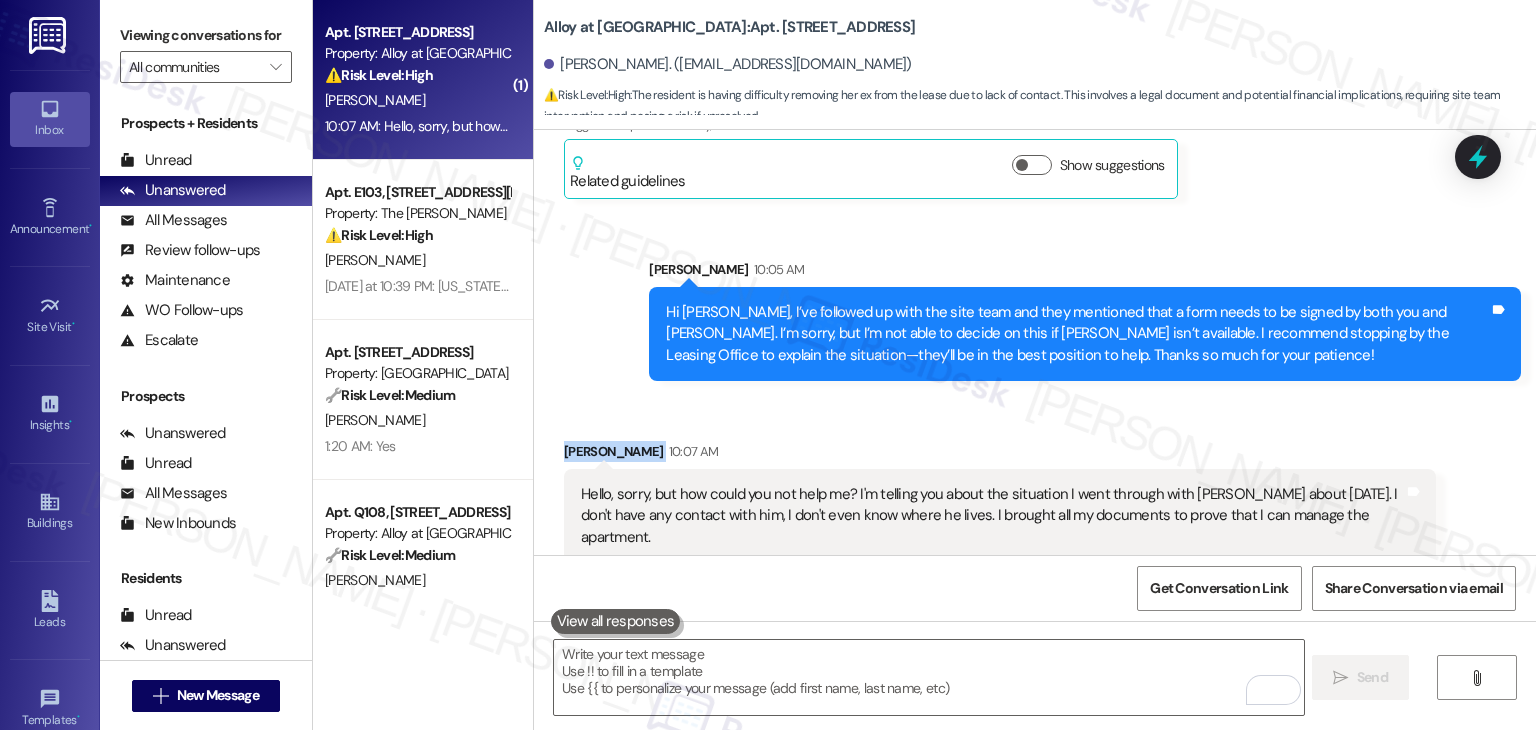 click on "Received via SMS [PERSON_NAME] 10:07 AM Hello, sorry, but how could you not help me? I'm telling you about the situation I went through with [PERSON_NAME] about [DATE]. I don't have any contact with him, I don't even know where he lives. I brought all my documents to prove that I can manage the apartment. Tags and notes" at bounding box center [1000, 502] 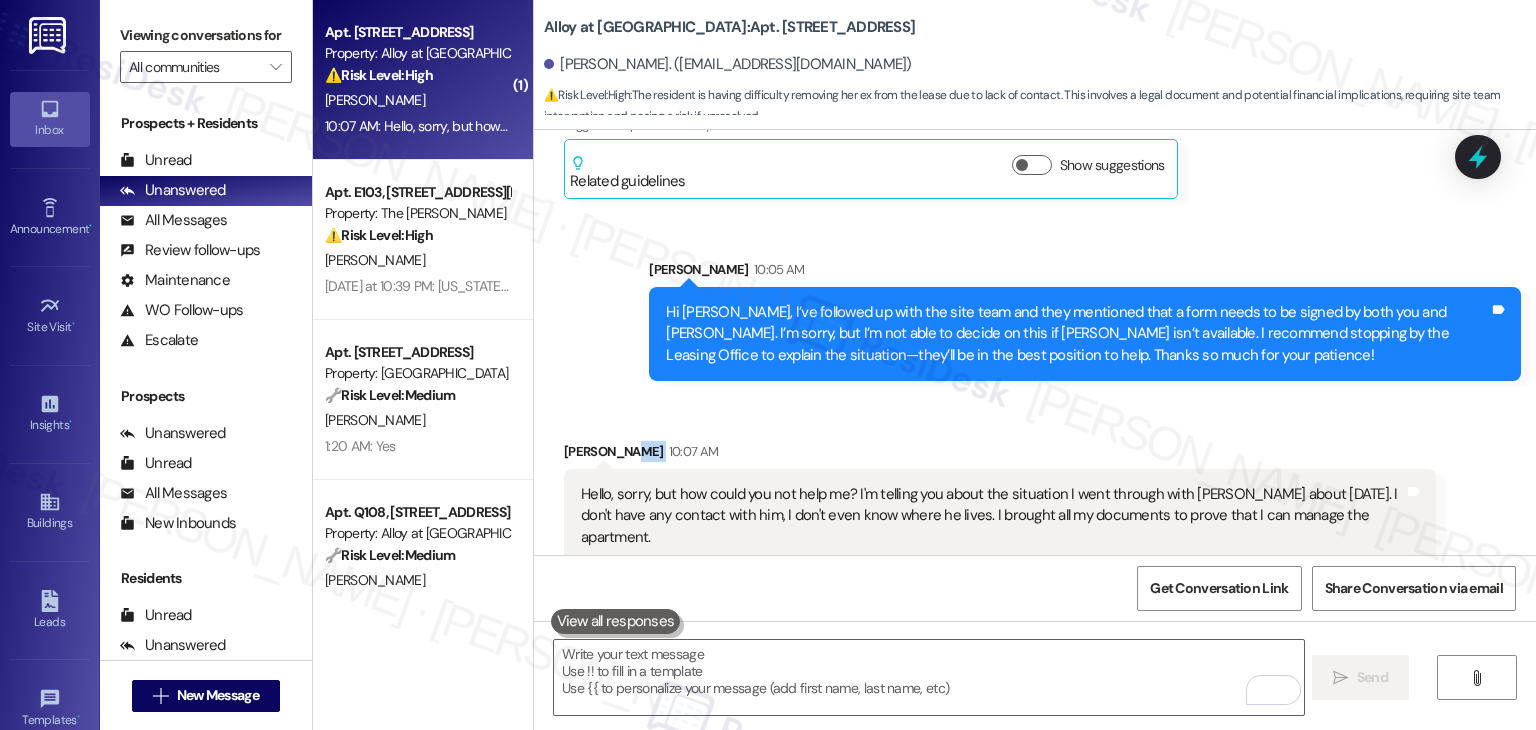 click on "Received via SMS [PERSON_NAME] 10:07 AM Hello, sorry, but how could you not help me? I'm telling you about the situation I went through with [PERSON_NAME] about [DATE]. I don't have any contact with him, I don't even know where he lives. I brought all my documents to prove that I can manage the apartment. Tags and notes" at bounding box center [1000, 502] 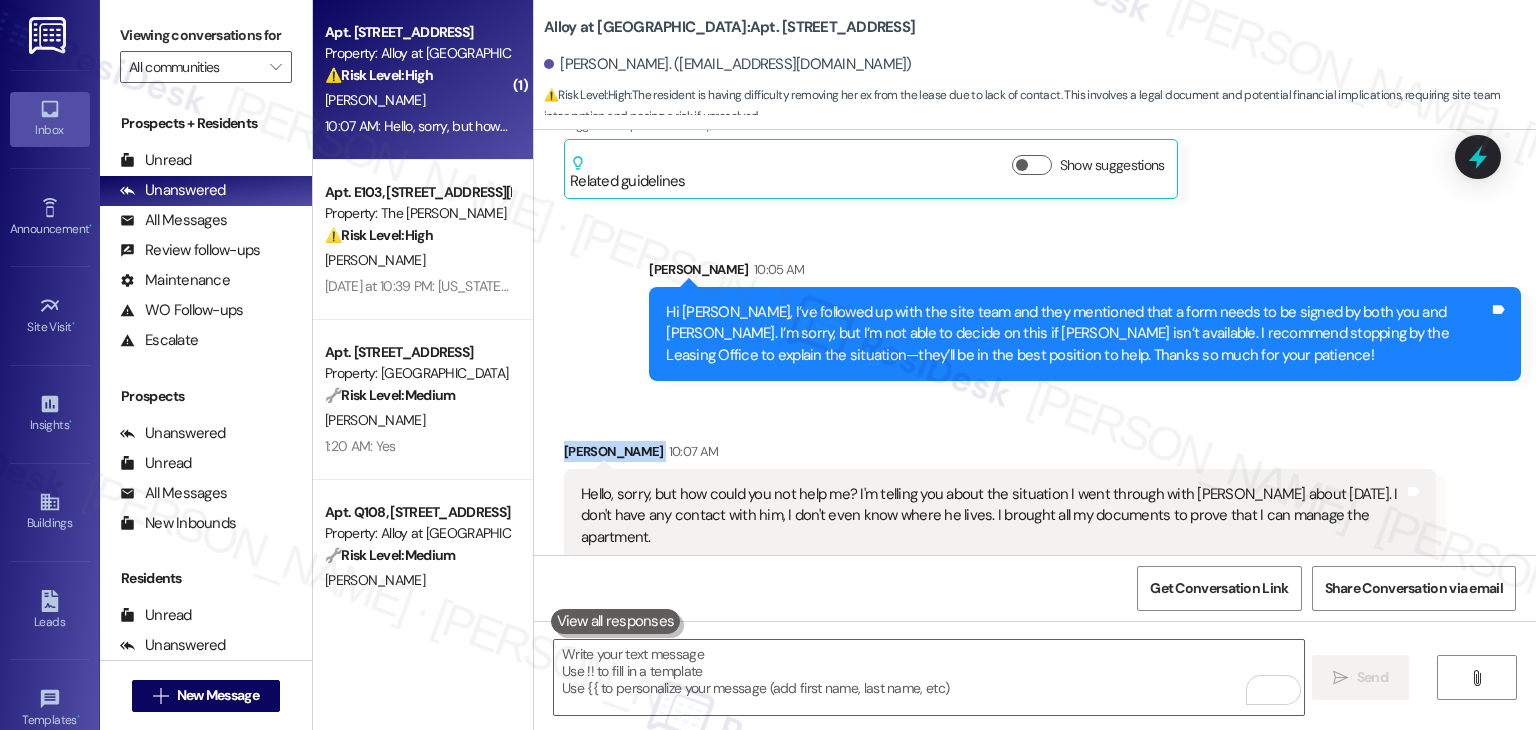 click on "Received via SMS [PERSON_NAME] 10:07 AM Hello, sorry, but how could you not help me? I'm telling you about the situation I went through with [PERSON_NAME] about [DATE]. I don't have any contact with him, I don't even know where he lives. I brought all my documents to prove that I can manage the apartment. Tags and notes" at bounding box center [1000, 502] 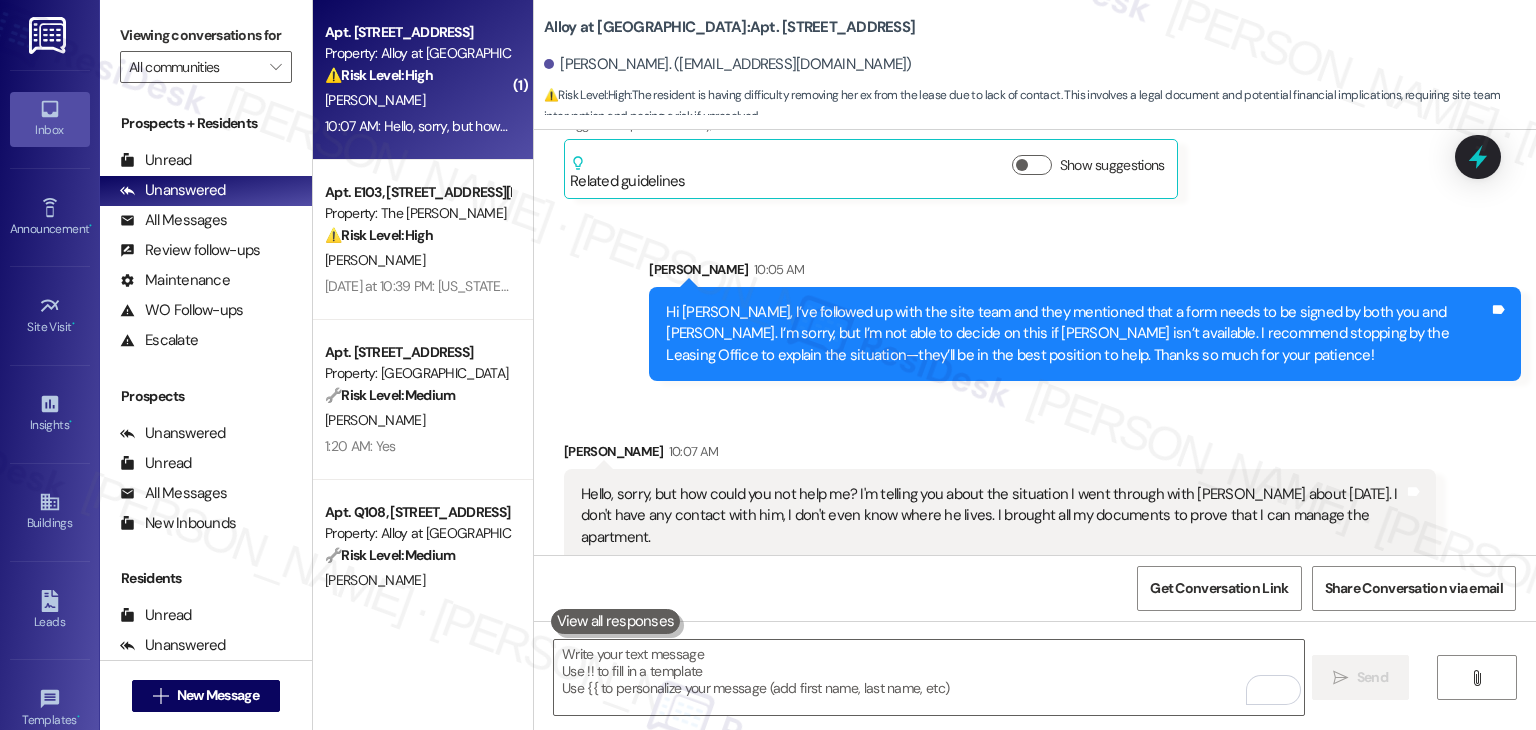click on "Hi [PERSON_NAME], I’ve followed up with the site team and they mentioned that a form needs to be signed by both you and [PERSON_NAME]. I’m sorry, but I’m not able to decide on this if [PERSON_NAME] isn’t available. I recommend stopping by the Leasing Office to explain the situation—they’ll be in the best position to help. Thanks so much for your patience!" at bounding box center (1077, 334) 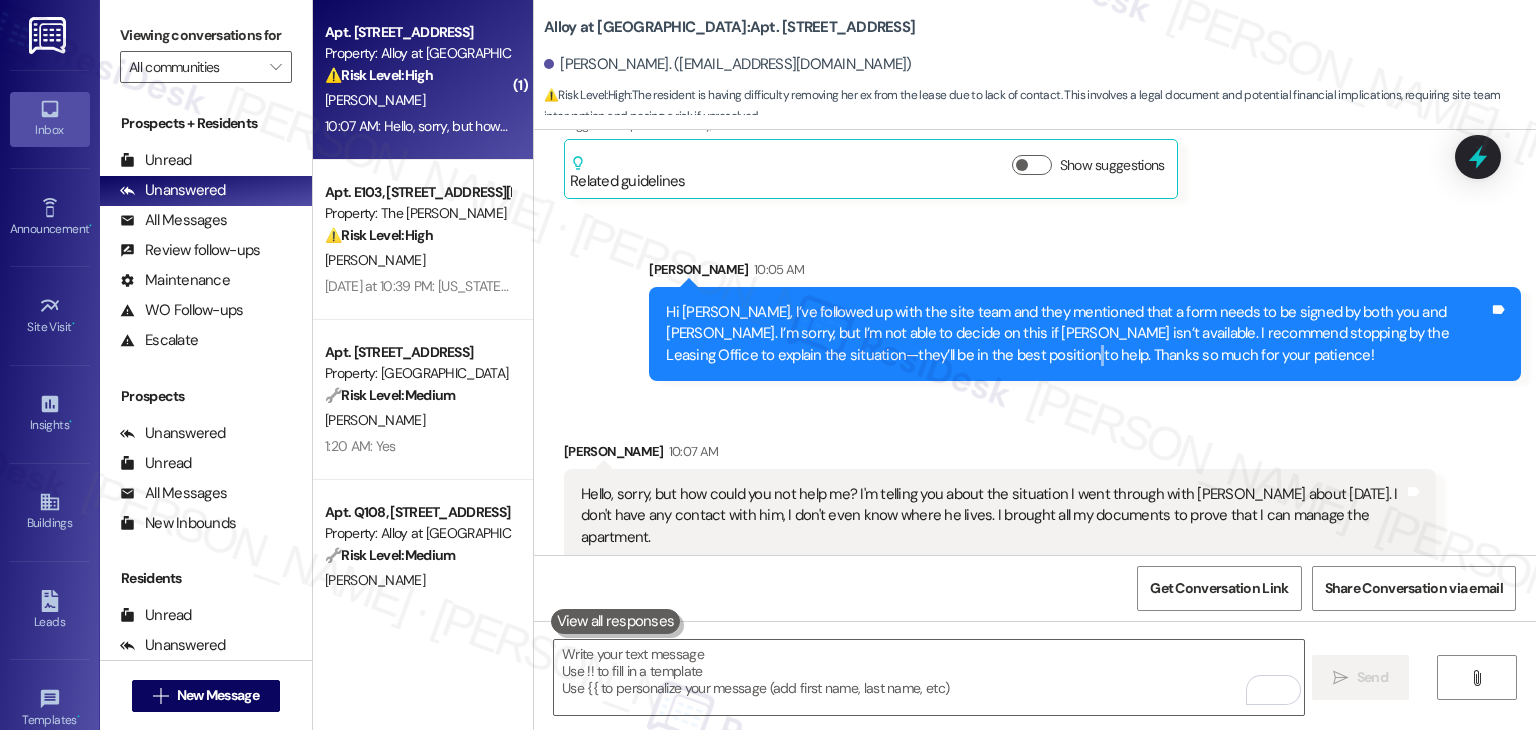 click on "Hi [PERSON_NAME], I’ve followed up with the site team and they mentioned that a form needs to be signed by both you and [PERSON_NAME]. I’m sorry, but I’m not able to decide on this if [PERSON_NAME] isn’t available. I recommend stopping by the Leasing Office to explain the situation—they’ll be in the best position to help. Thanks so much for your patience!" at bounding box center [1077, 334] 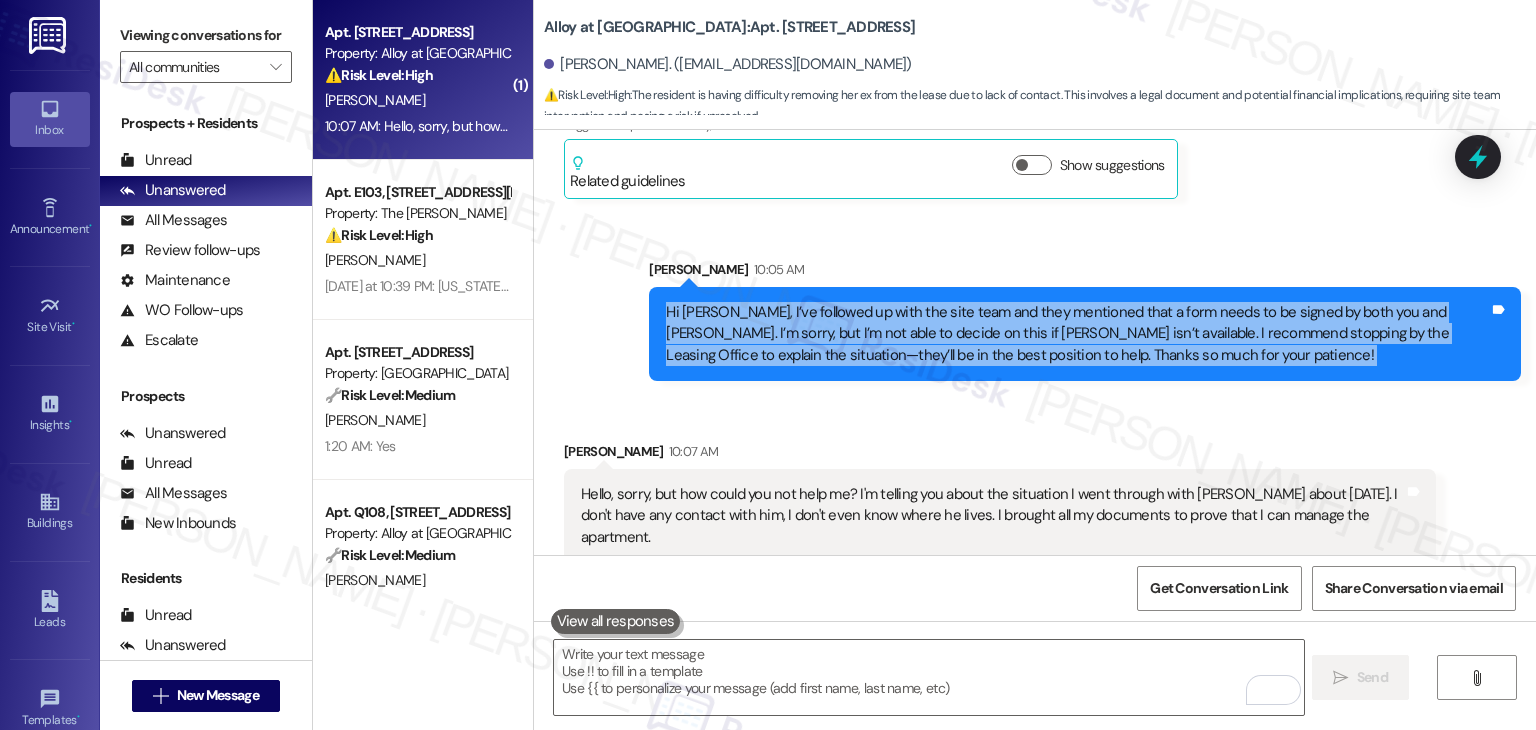 click on "Hi [PERSON_NAME], I’ve followed up with the site team and they mentioned that a form needs to be signed by both you and [PERSON_NAME]. I’m sorry, but I’m not able to decide on this if [PERSON_NAME] isn’t available. I recommend stopping by the Leasing Office to explain the situation—they’ll be in the best position to help. Thanks so much for your patience!" at bounding box center [1077, 334] 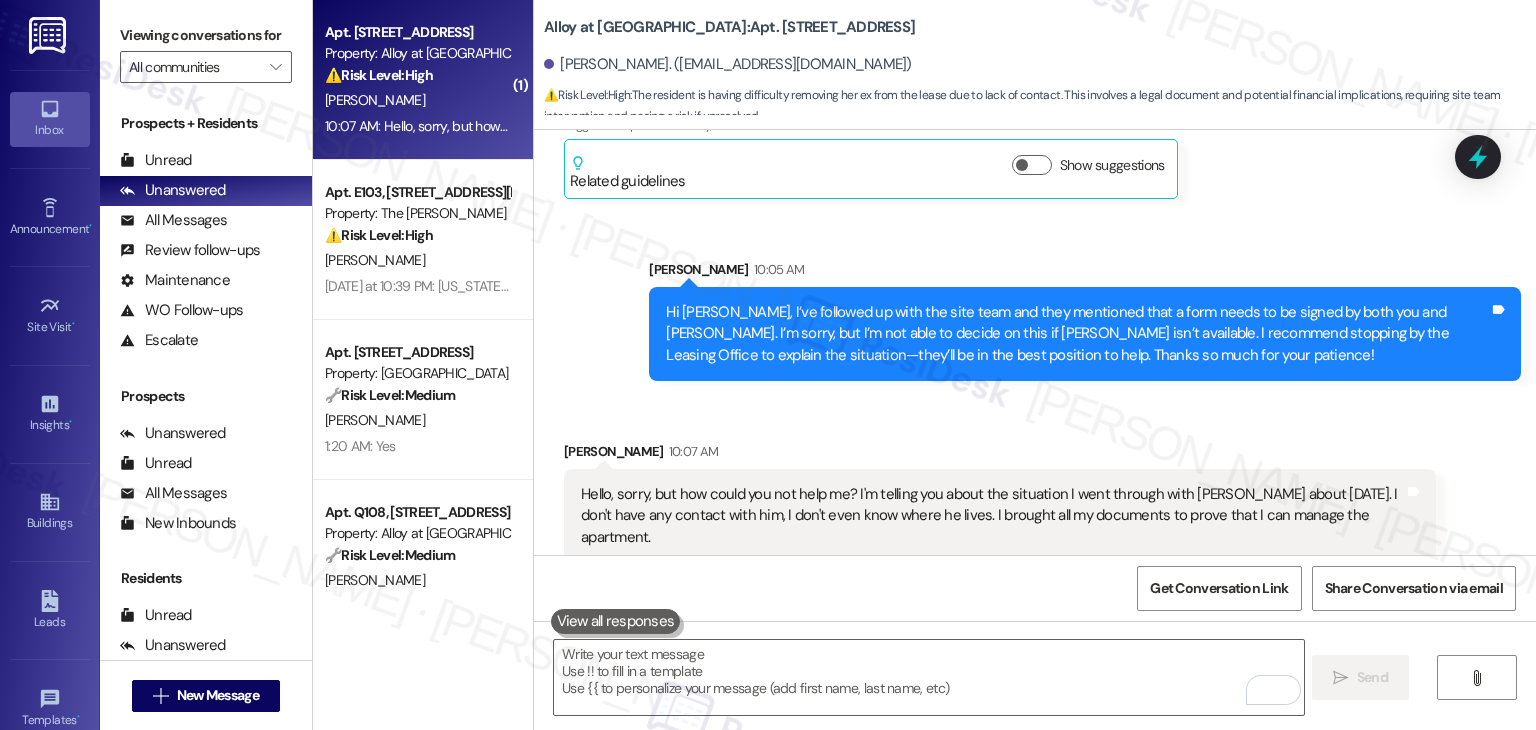click on "Hello, sorry, but how could you not help me? I'm telling you about the situation I went through with [PERSON_NAME] about [DATE]. I don't have any contact with him, I don't even know where he lives. I brought all my documents to prove that I can manage the apartment." at bounding box center (992, 516) 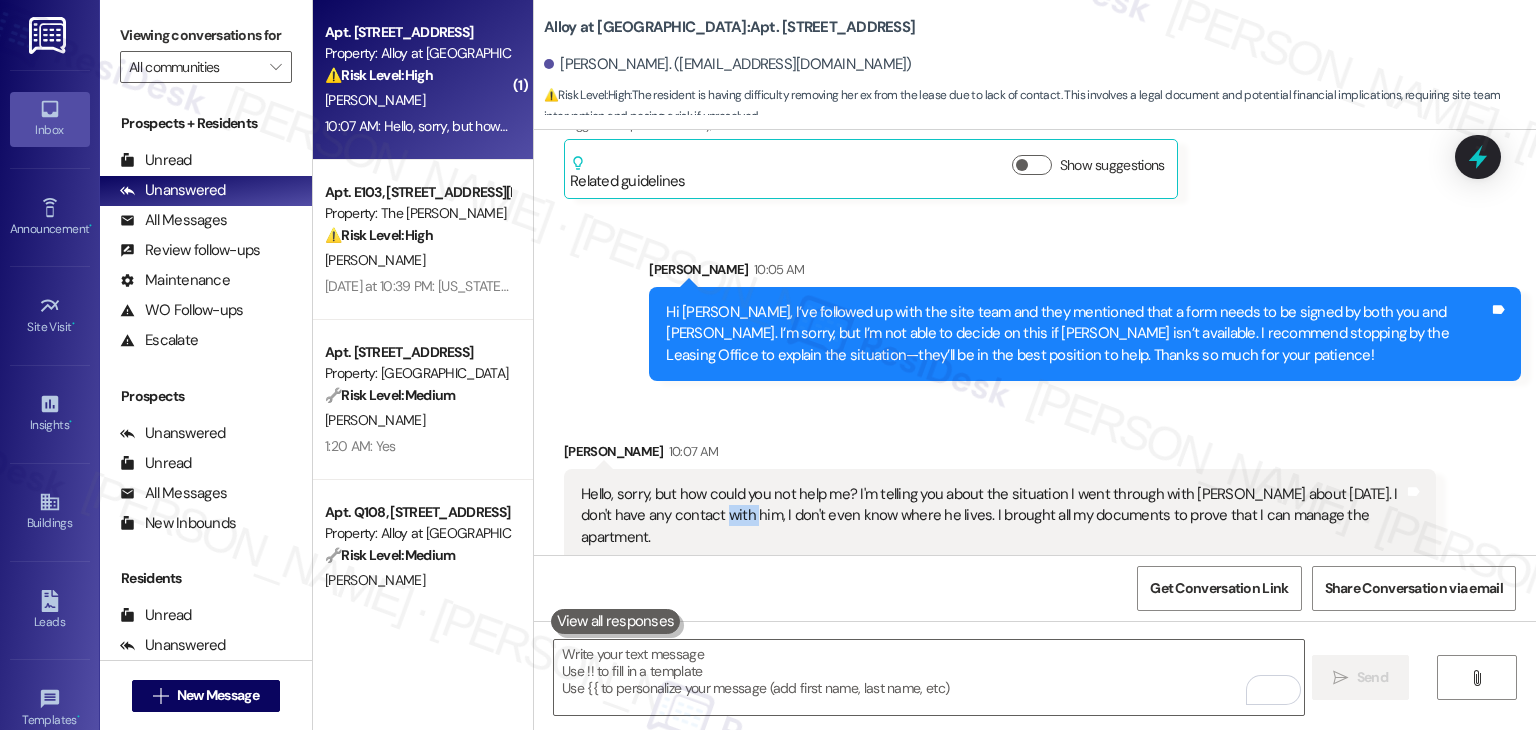 click on "Hello, sorry, but how could you not help me? I'm telling you about the situation I went through with [PERSON_NAME] about [DATE]. I don't have any contact with him, I don't even know where he lives. I brought all my documents to prove that I can manage the apartment." at bounding box center [992, 516] 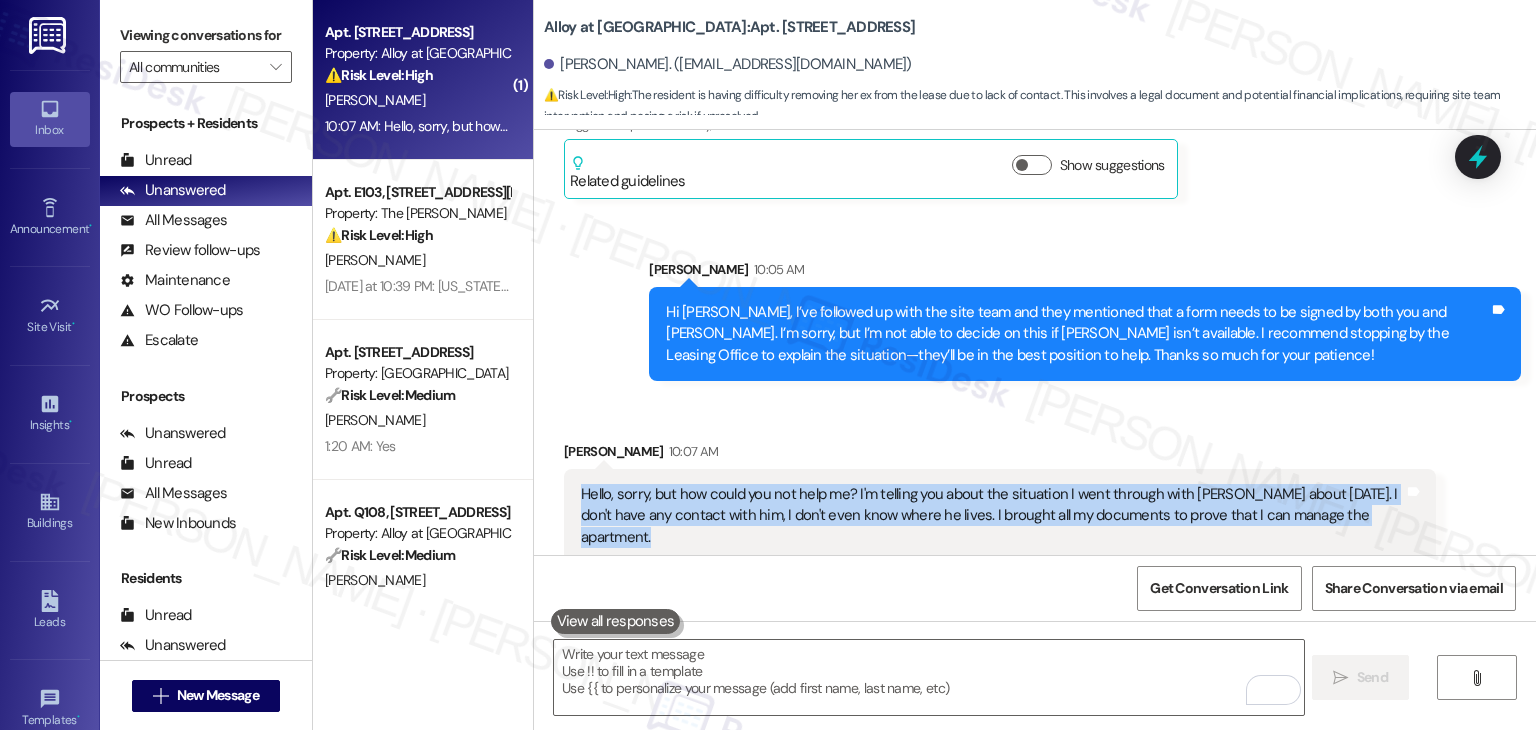 click on "Hello, sorry, but how could you not help me? I'm telling you about the situation I went through with [PERSON_NAME] about [DATE]. I don't have any contact with him, I don't even know where he lives. I brought all my documents to prove that I can manage the apartment." at bounding box center (992, 516) 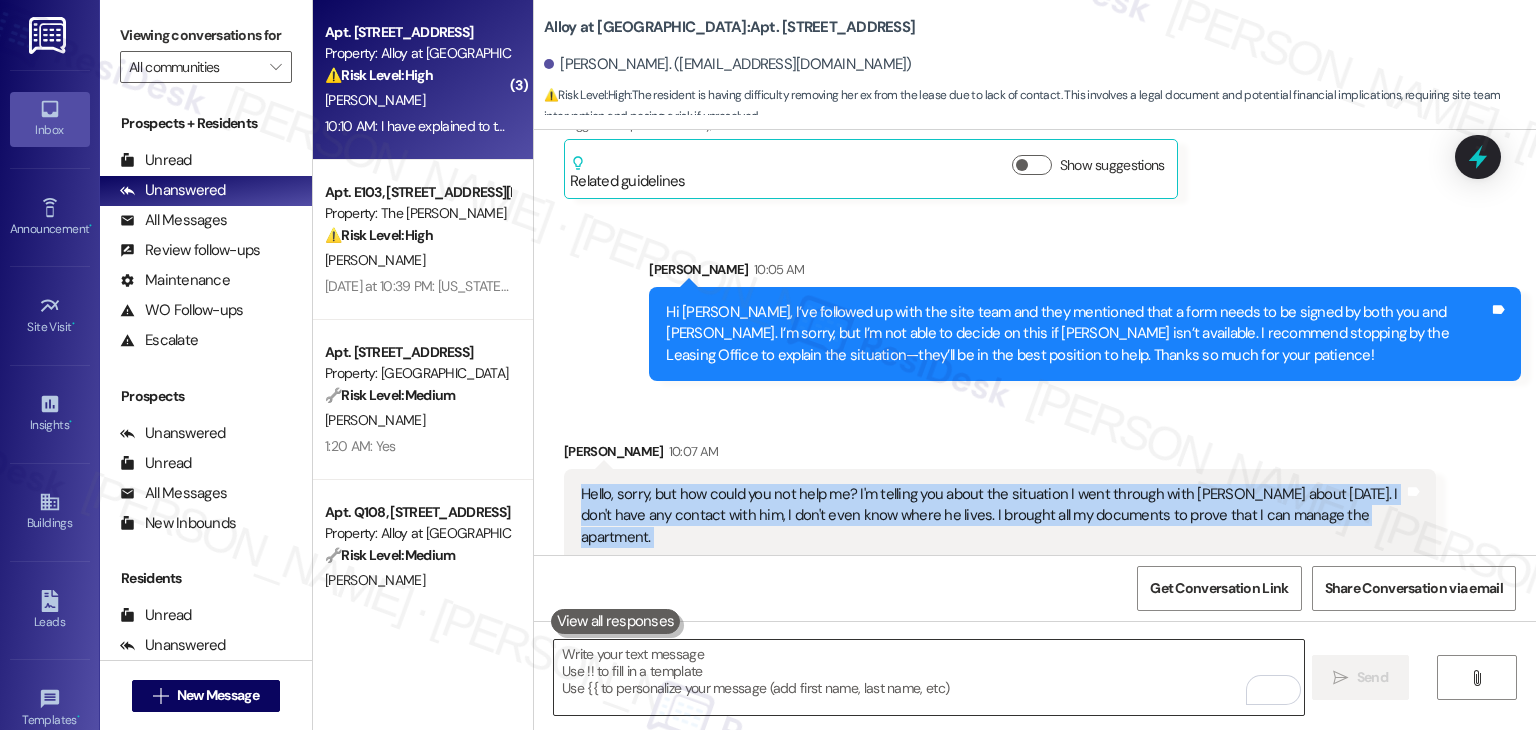 scroll, scrollTop: 3712, scrollLeft: 0, axis: vertical 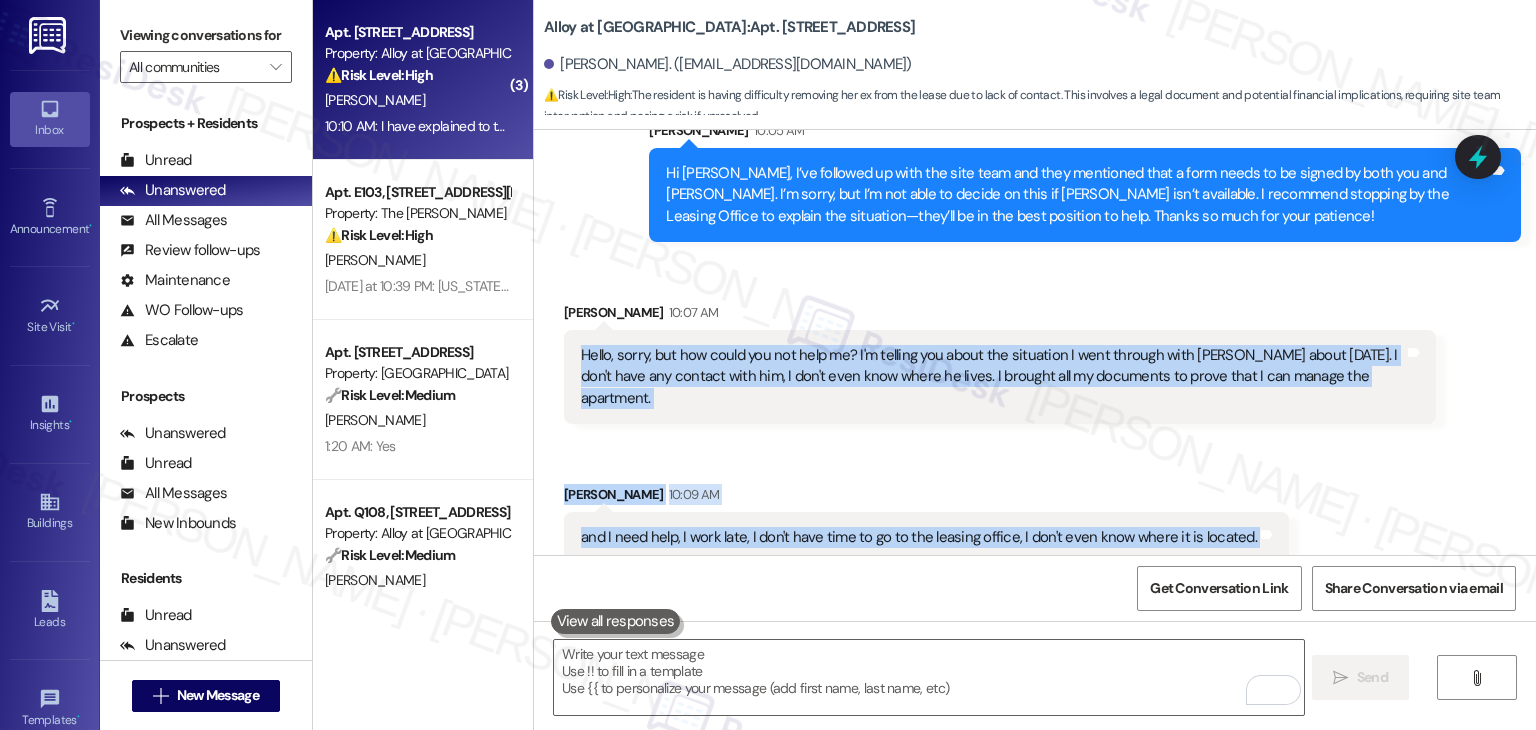 click on "Received via SMS [PERSON_NAME] 10:07 AM Hello, sorry, but how could you not help me? I'm telling you about the situation I went through with [PERSON_NAME] about [DATE]. I don't have any contact with him, I don't even know where he lives. I brought all my documents to prove that I can manage the apartment. Tags and notes" at bounding box center [1000, 363] 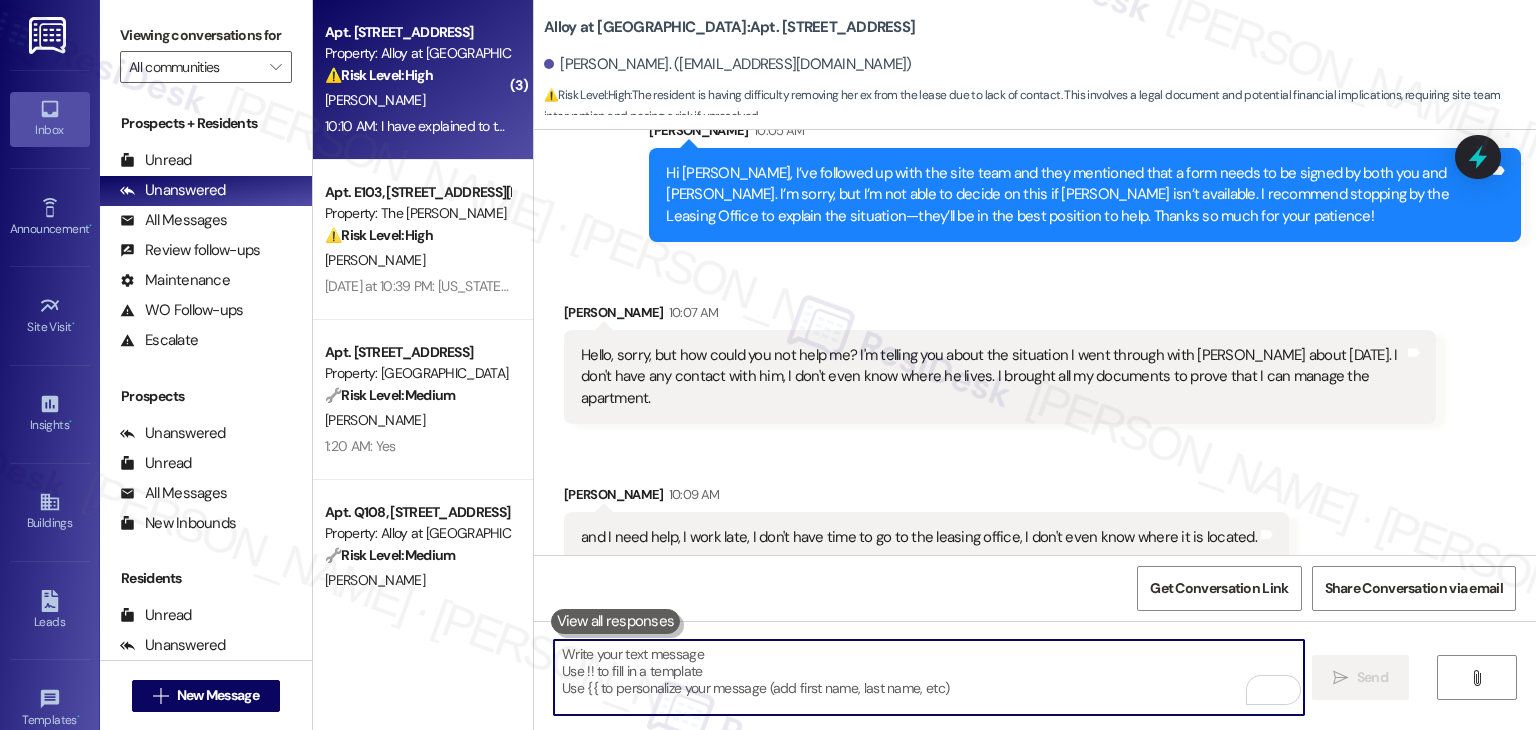 click at bounding box center [928, 677] 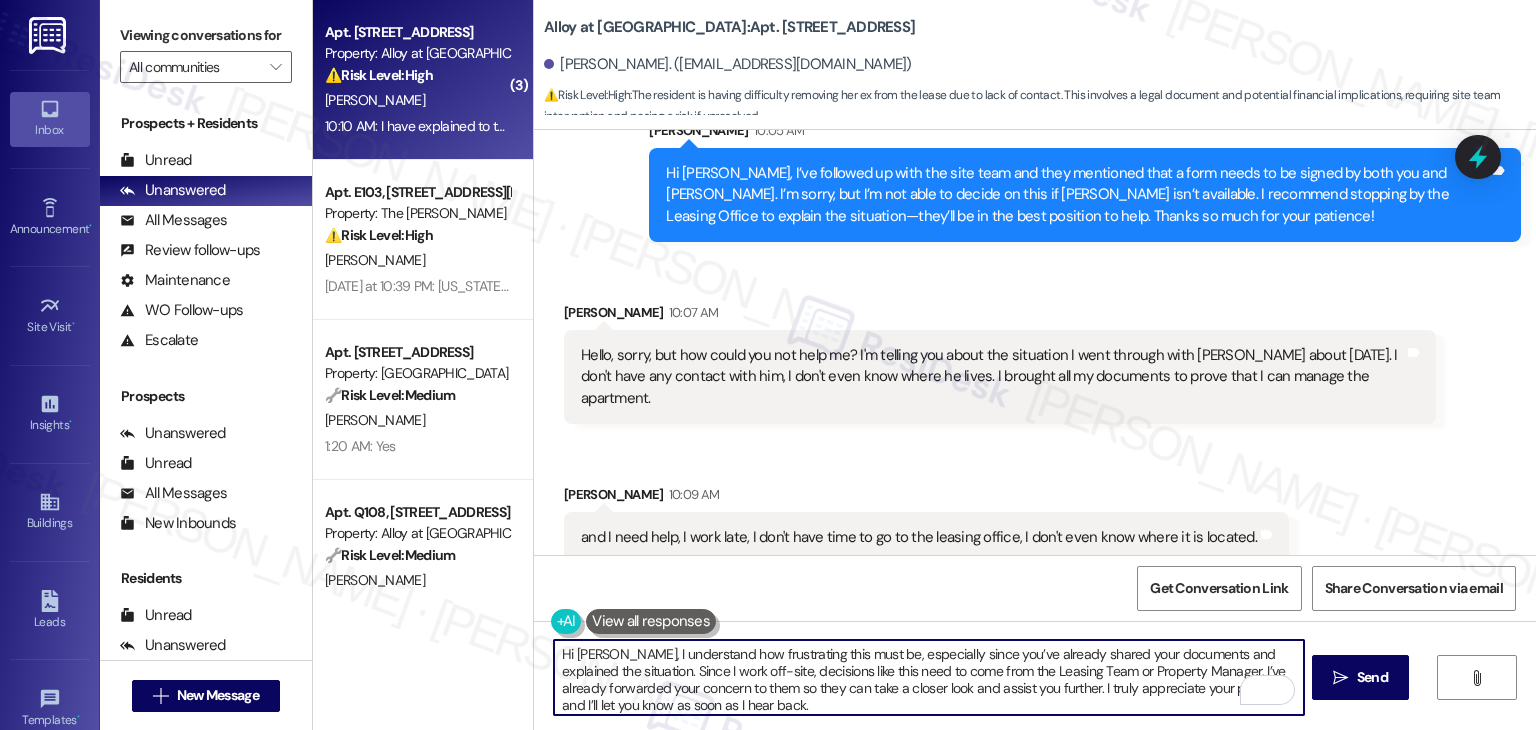 scroll, scrollTop: 152, scrollLeft: 0, axis: vertical 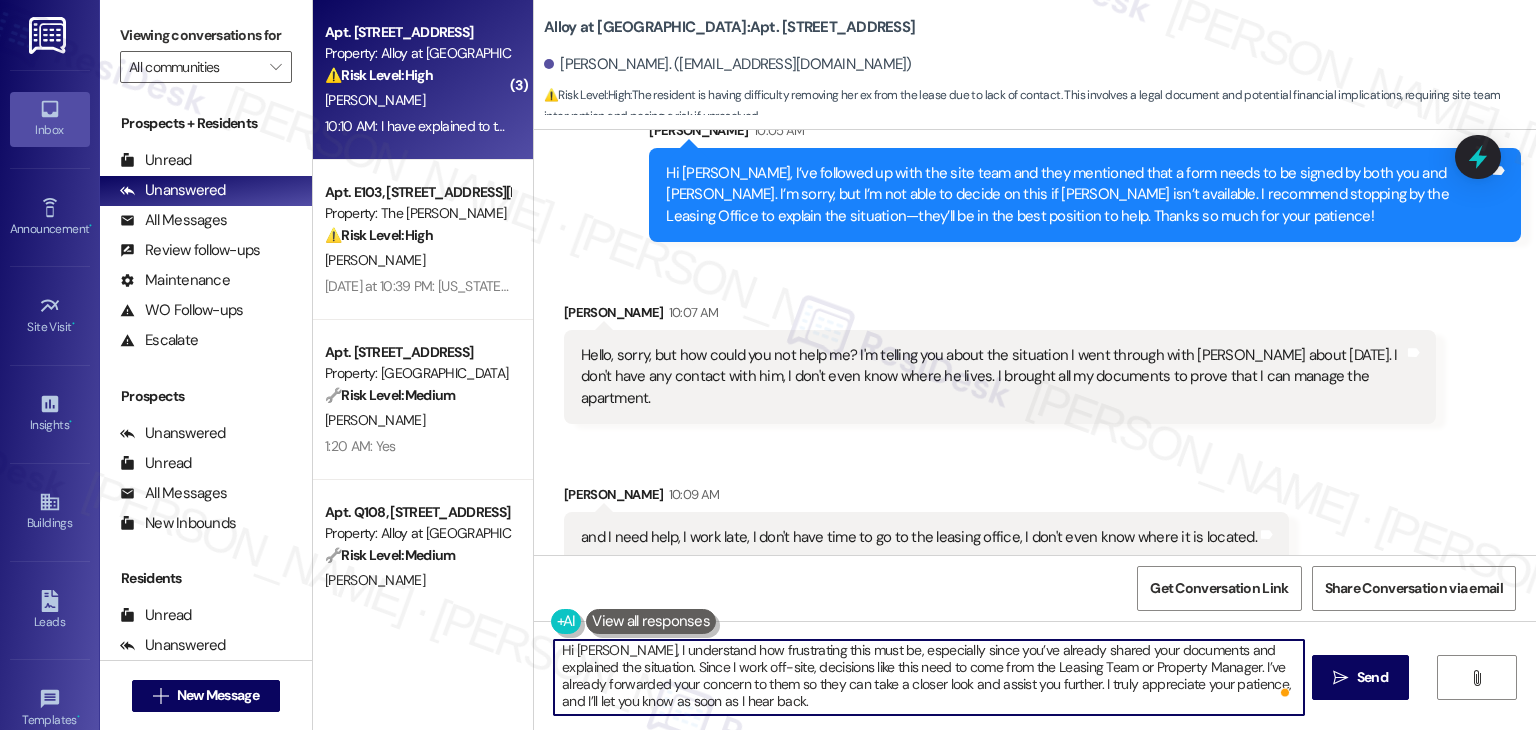 click on "Hi [PERSON_NAME], I understand how frustrating this must be, especially since you’ve already shared your documents and explained the situation. Since I work off-site, decisions like this need to come from the Leasing Team or Property Manager. I’ve already forwarded your concern to them so they can take a closer look and assist you further. I truly appreciate your patience, and I’ll let you know as soon as I hear back." at bounding box center [928, 677] 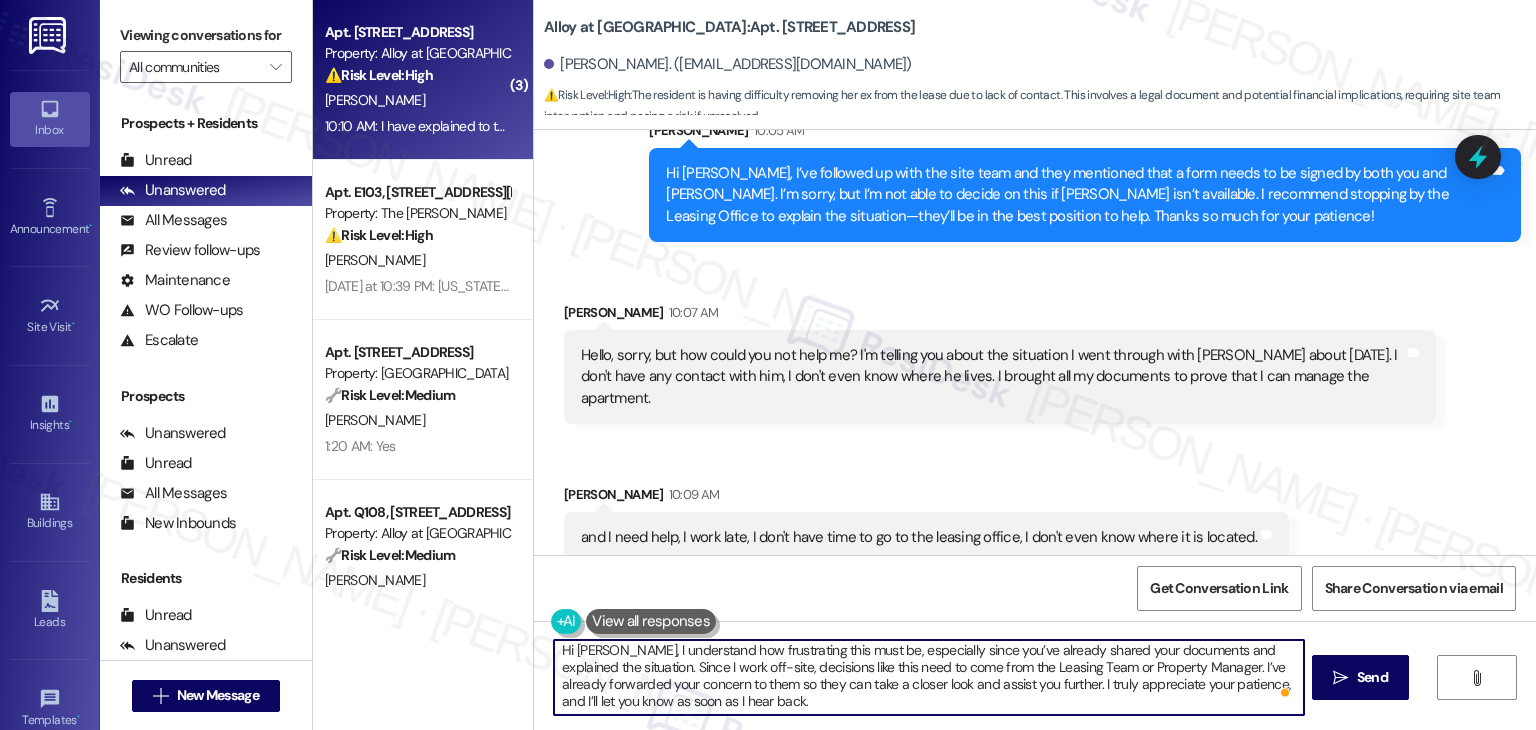 click on "Hi [PERSON_NAME], I understand how frustrating this must be, especially since you’ve already shared your documents and explained the situation. Since I work off-site, decisions like this need to come from the Leasing Team or Property Manager. I’ve already forwarded your concern to them so they can take a closer look and assist you further. I truly appreciate your patience, and I’ll let you know as soon as I hear back." at bounding box center (928, 677) 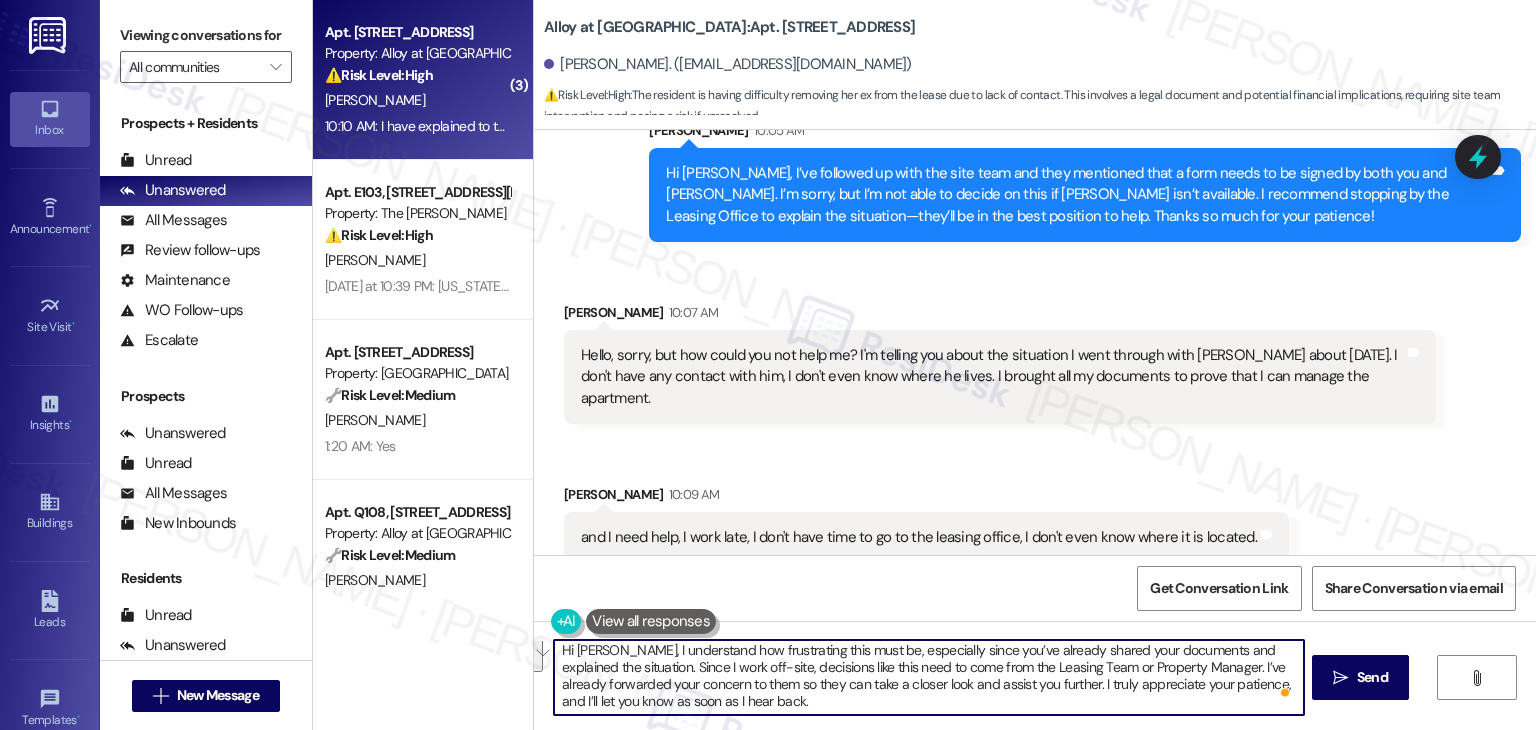 drag, startPoint x: 1054, startPoint y: 707, endPoint x: 1052, endPoint y: 686, distance: 21.095022 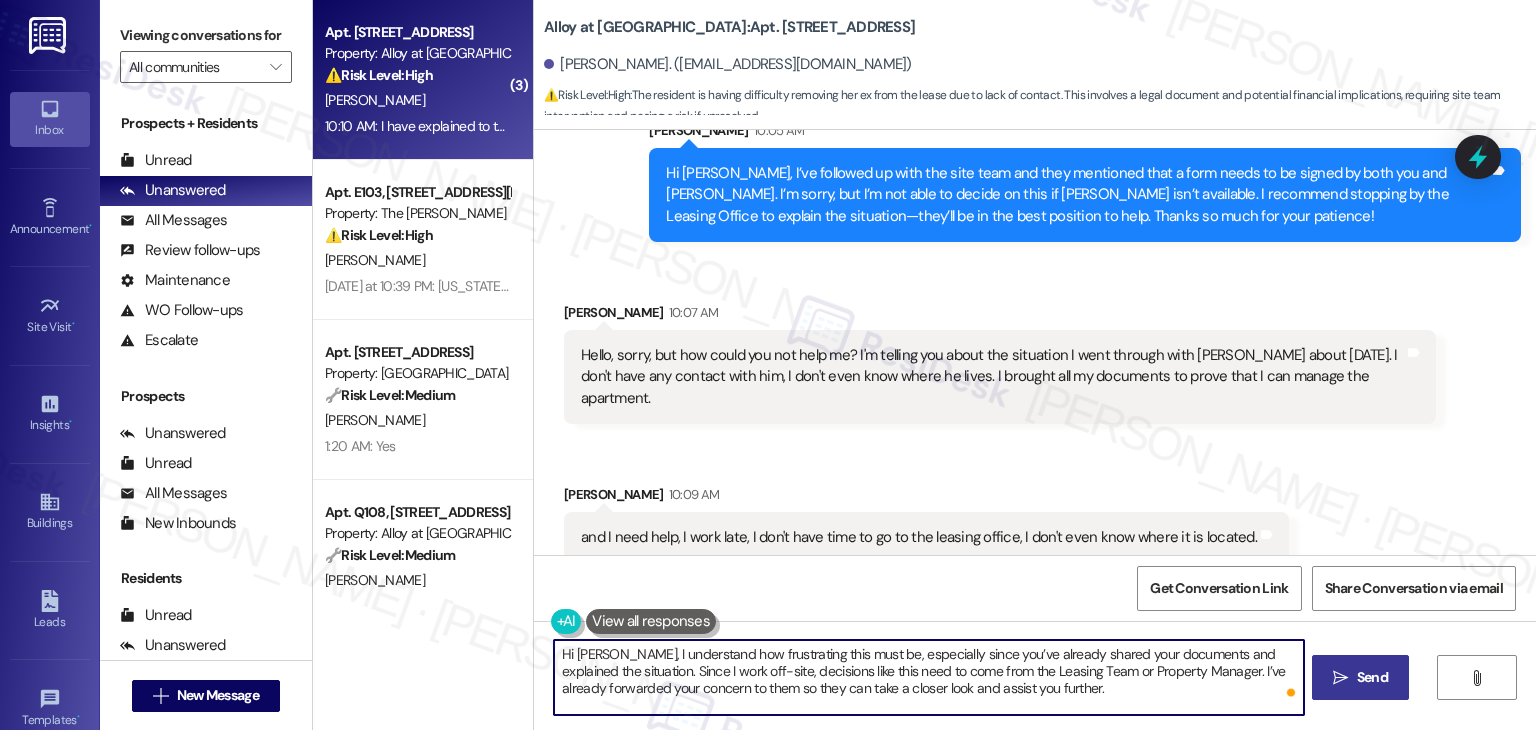 type on "Hi [PERSON_NAME], I understand how frustrating this must be, especially since you’ve already shared your documents and explained the situation. Since I work off-site, decisions like this need to come from the Leasing Team or Property Manager. I’ve already forwarded your concern to them so they can take a closer look and assist you further." 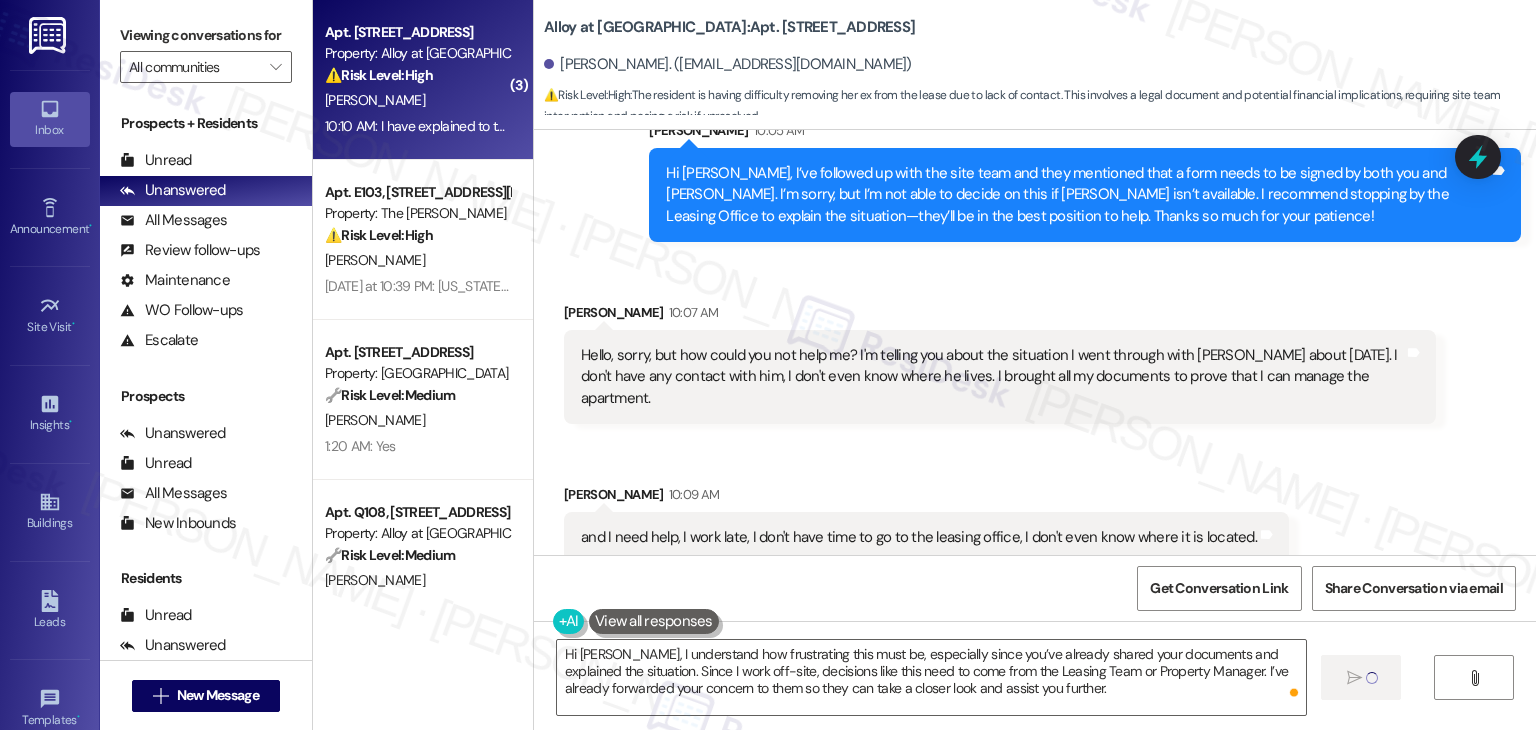 type 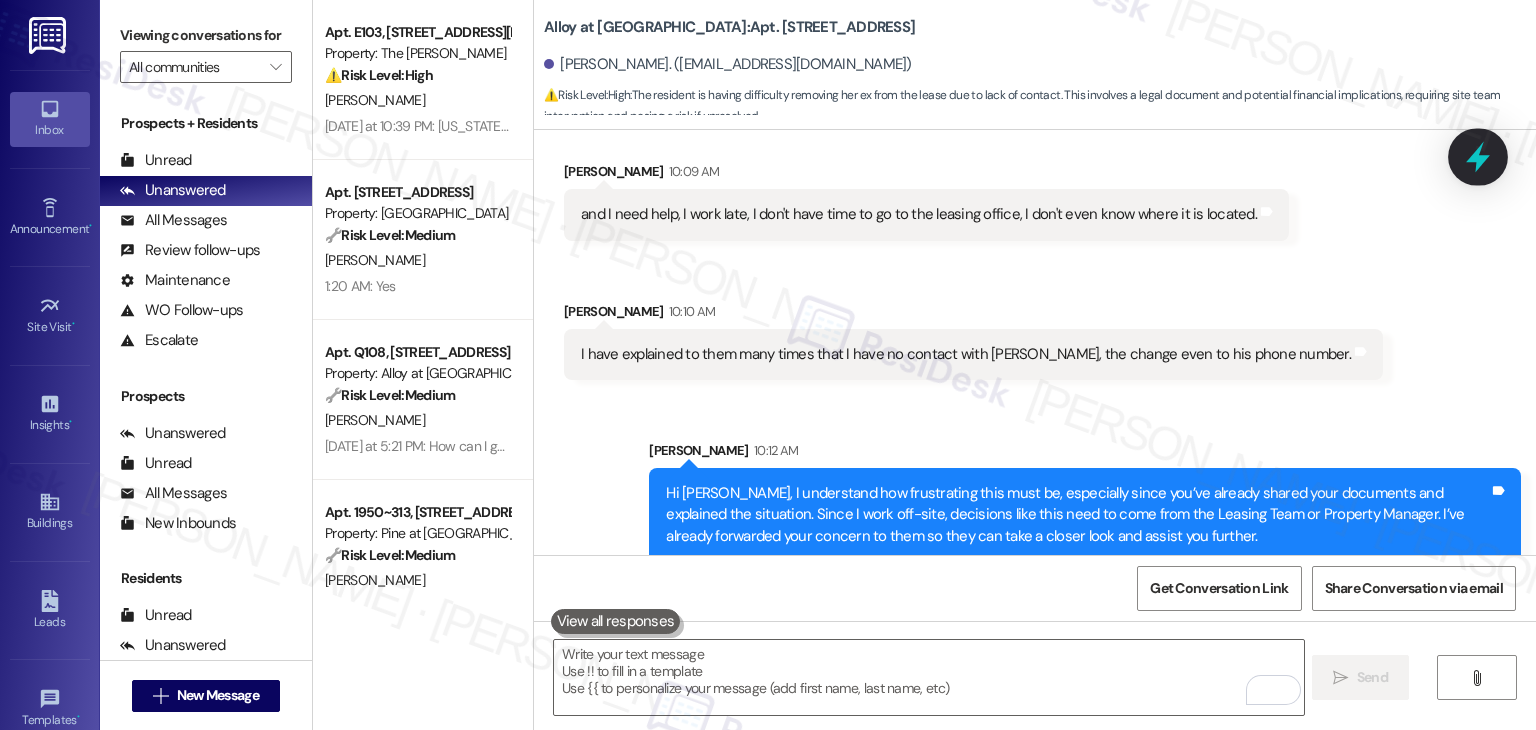 click 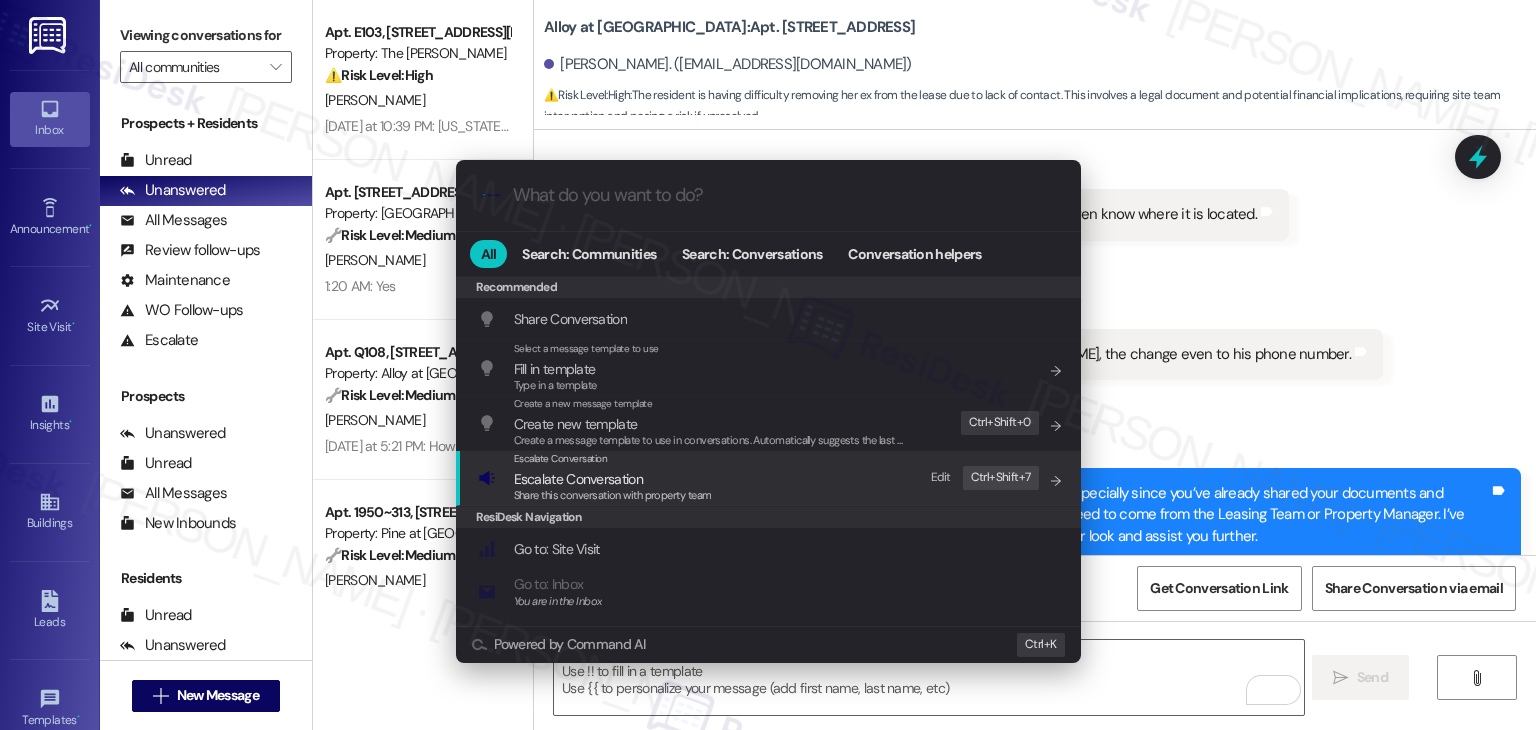 click on "Share this conversation with property team" at bounding box center (613, 495) 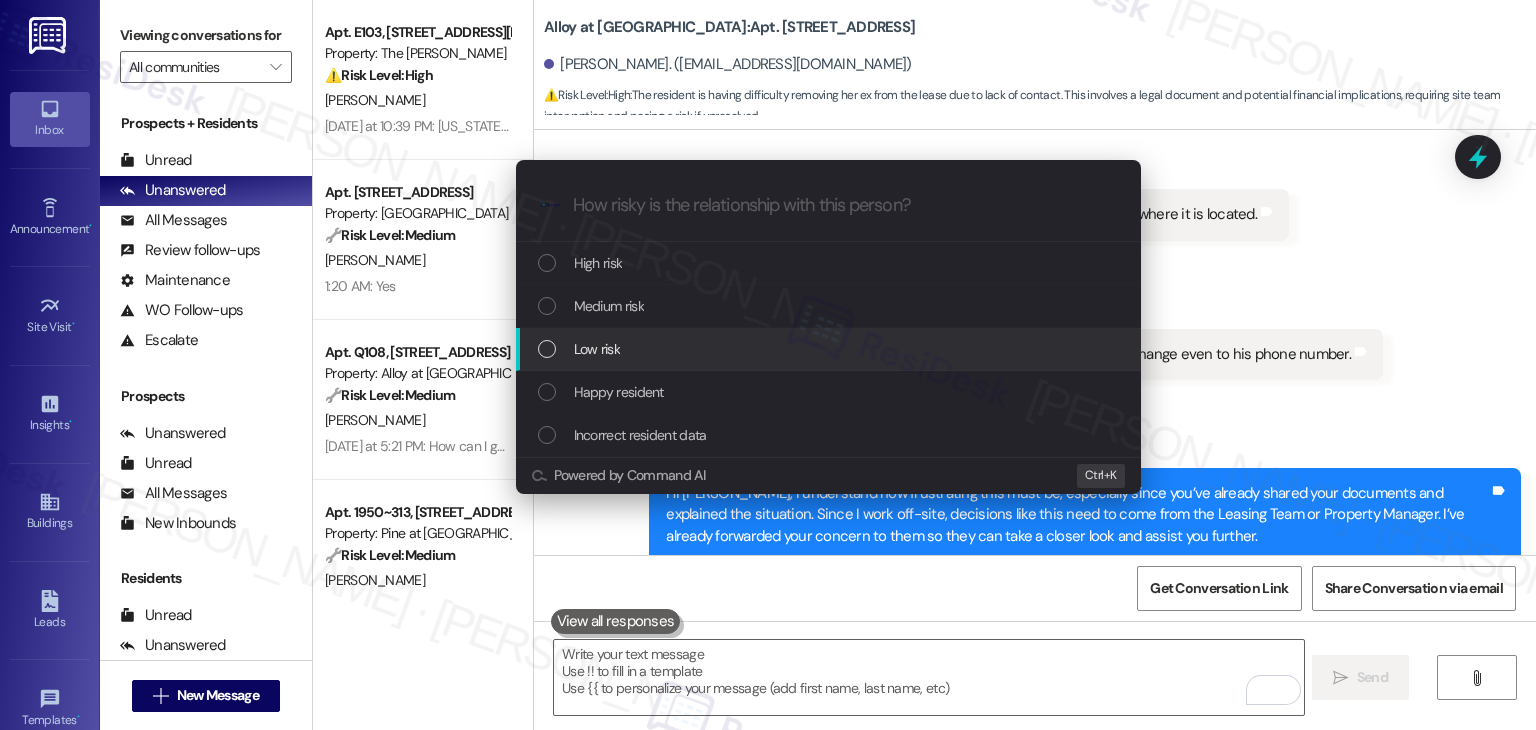 click at bounding box center [547, 349] 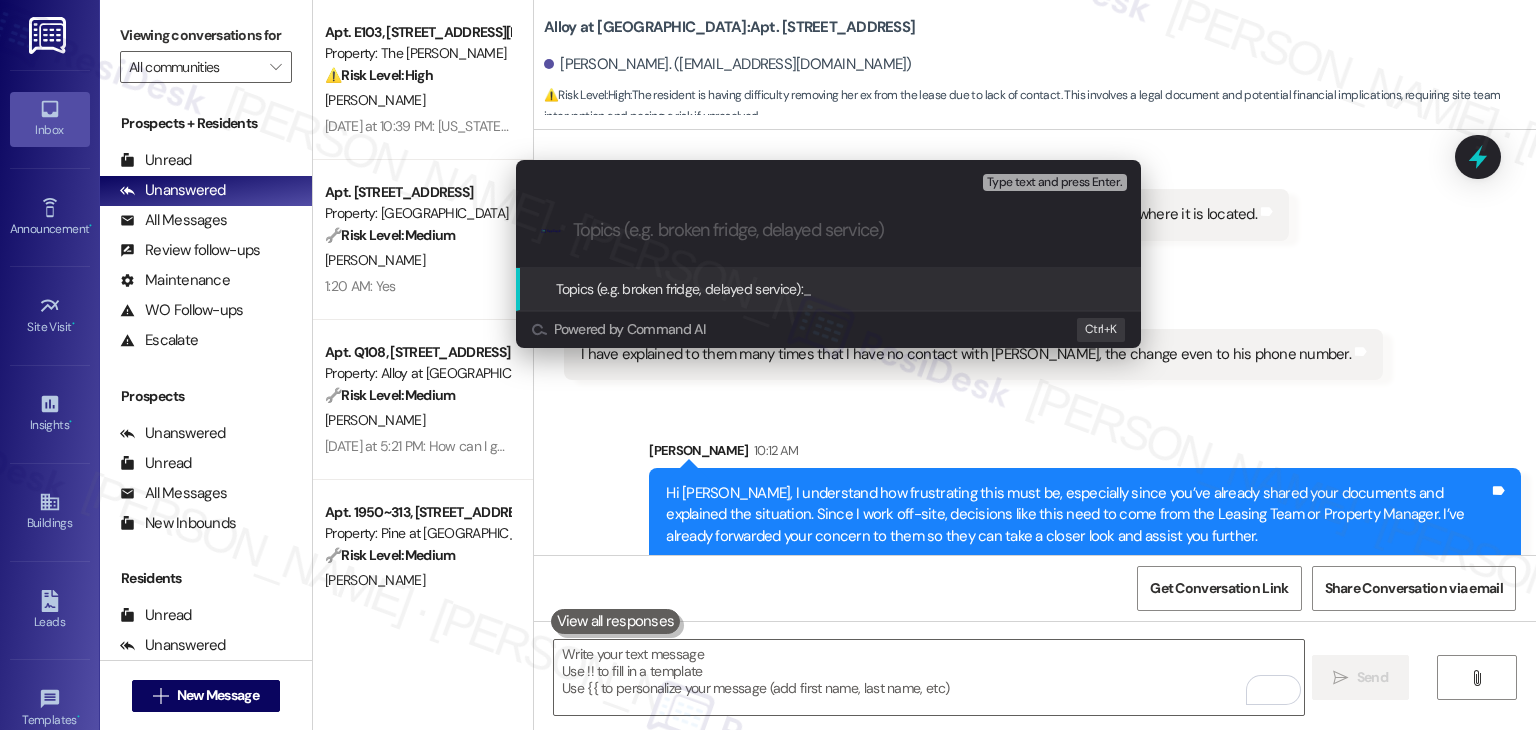 paste on "Unable to Reach Co-Signer ([PERSON_NAME]) for Required Form Signature" 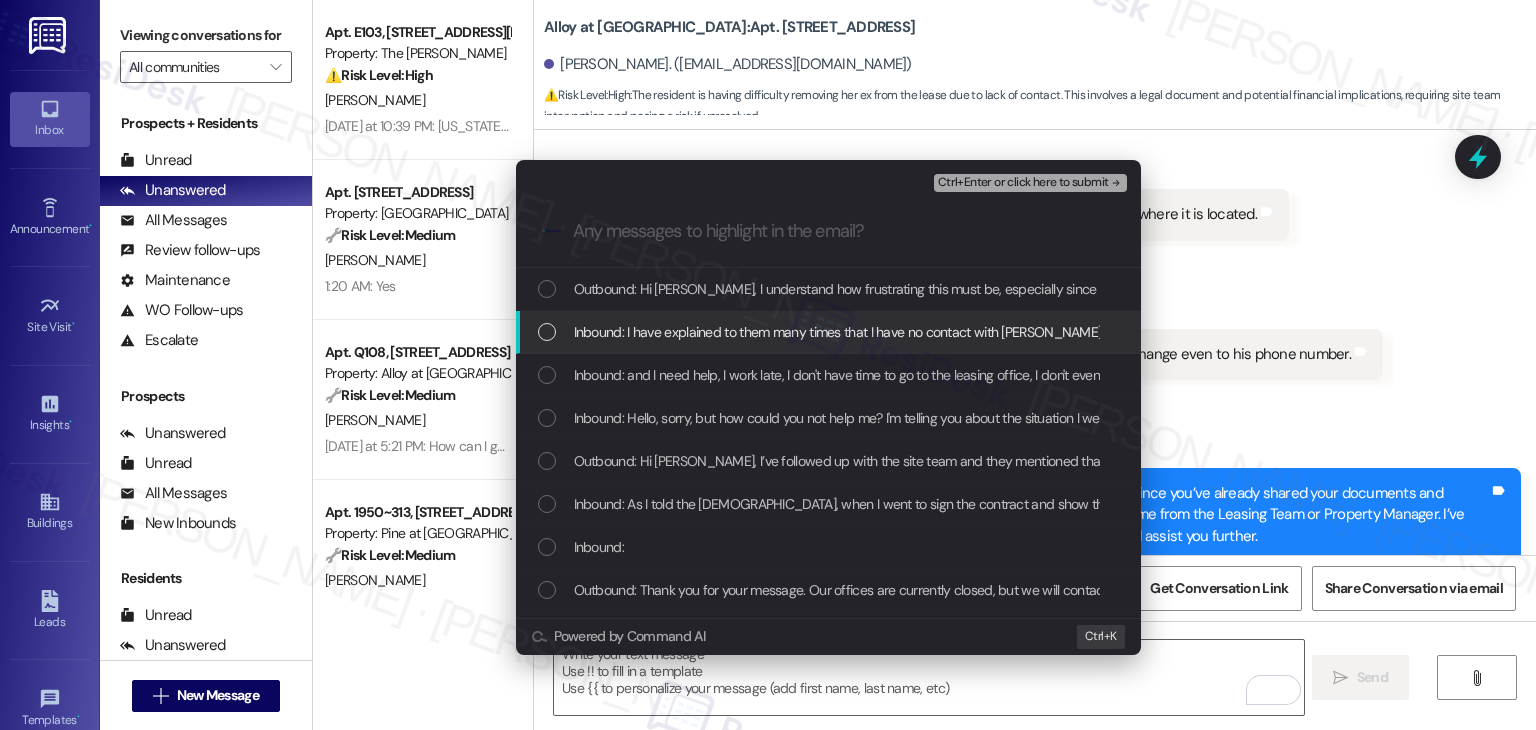 click at bounding box center (547, 332) 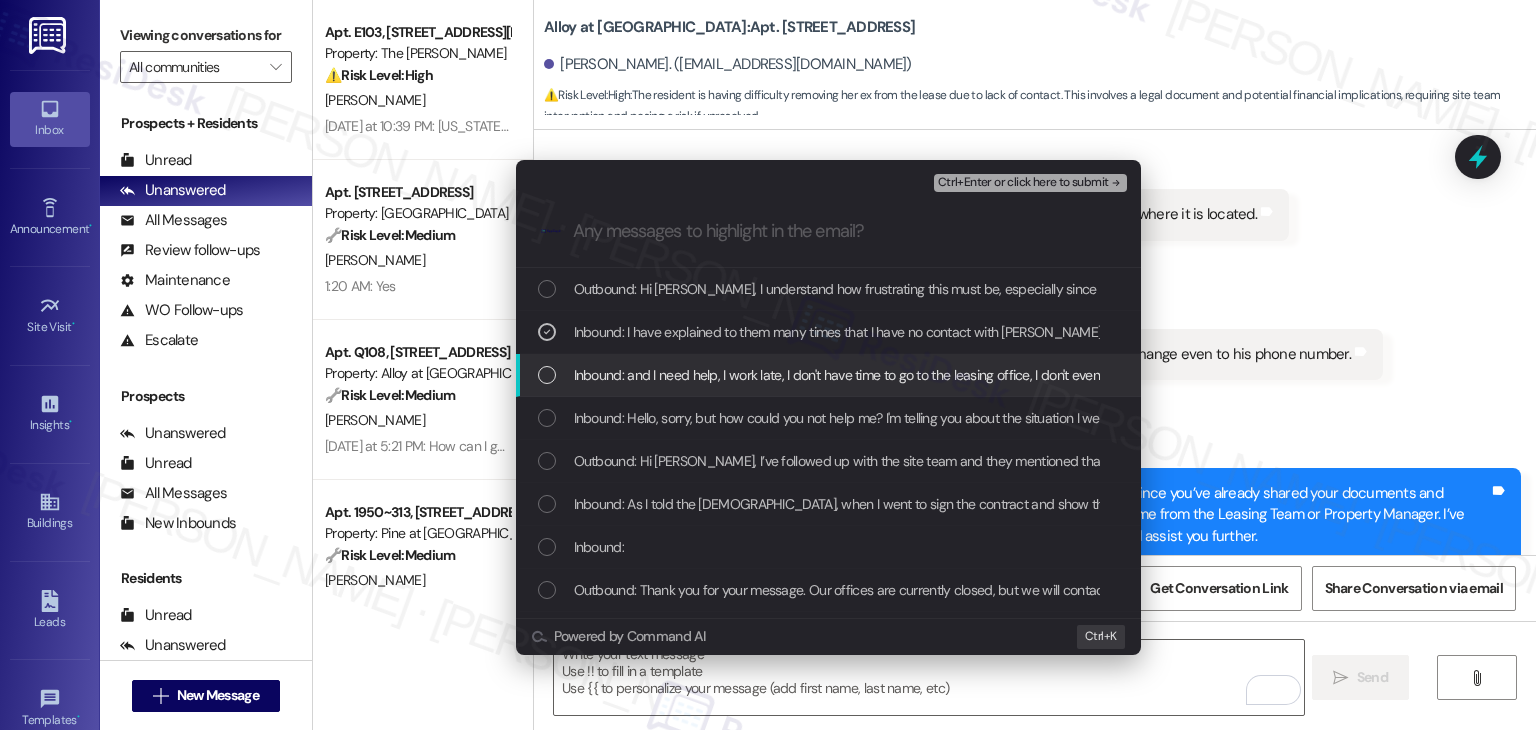 click on "Inbound: and I need help, I work late, I don't have time to go to the leasing office, I don't even know where it is located." at bounding box center (830, 375) 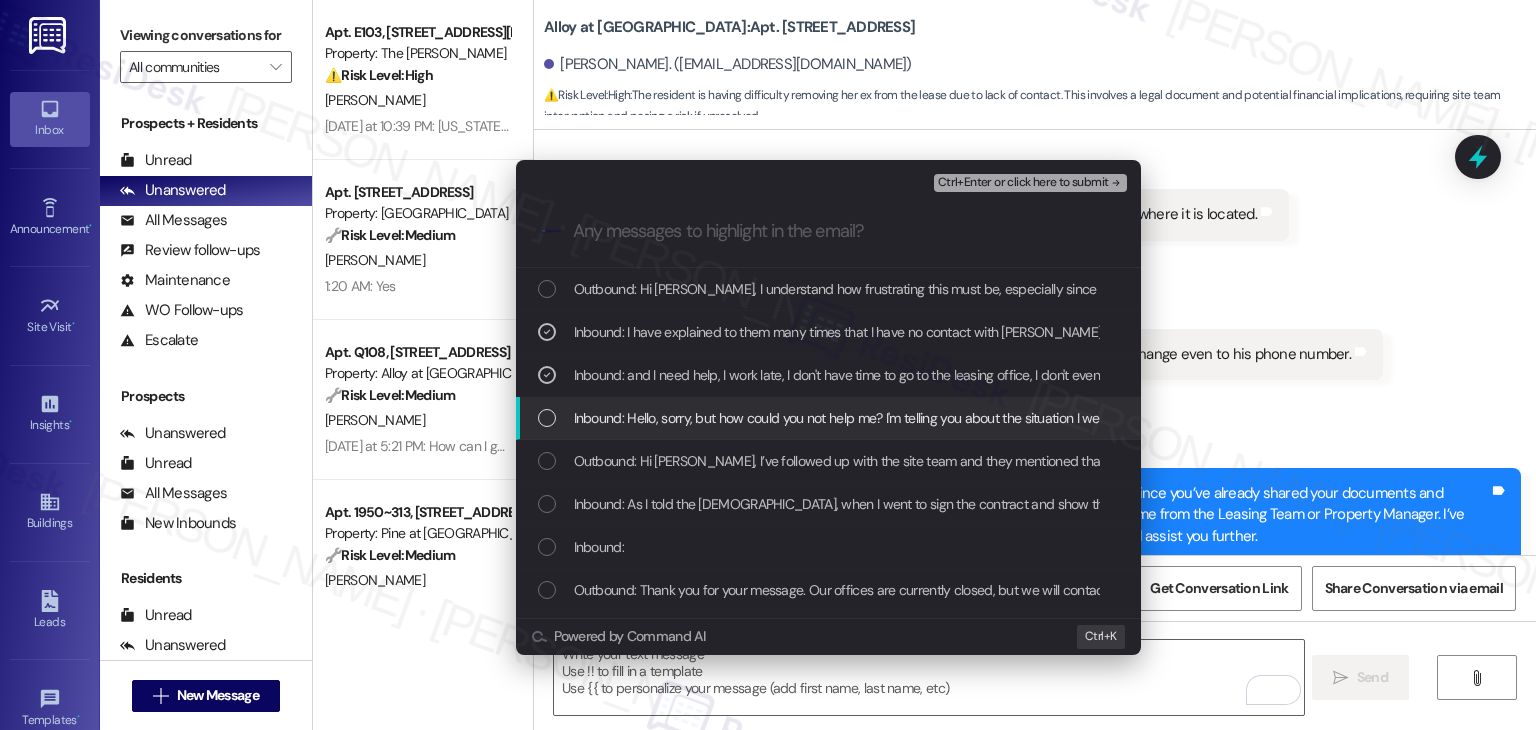 click at bounding box center [547, 418] 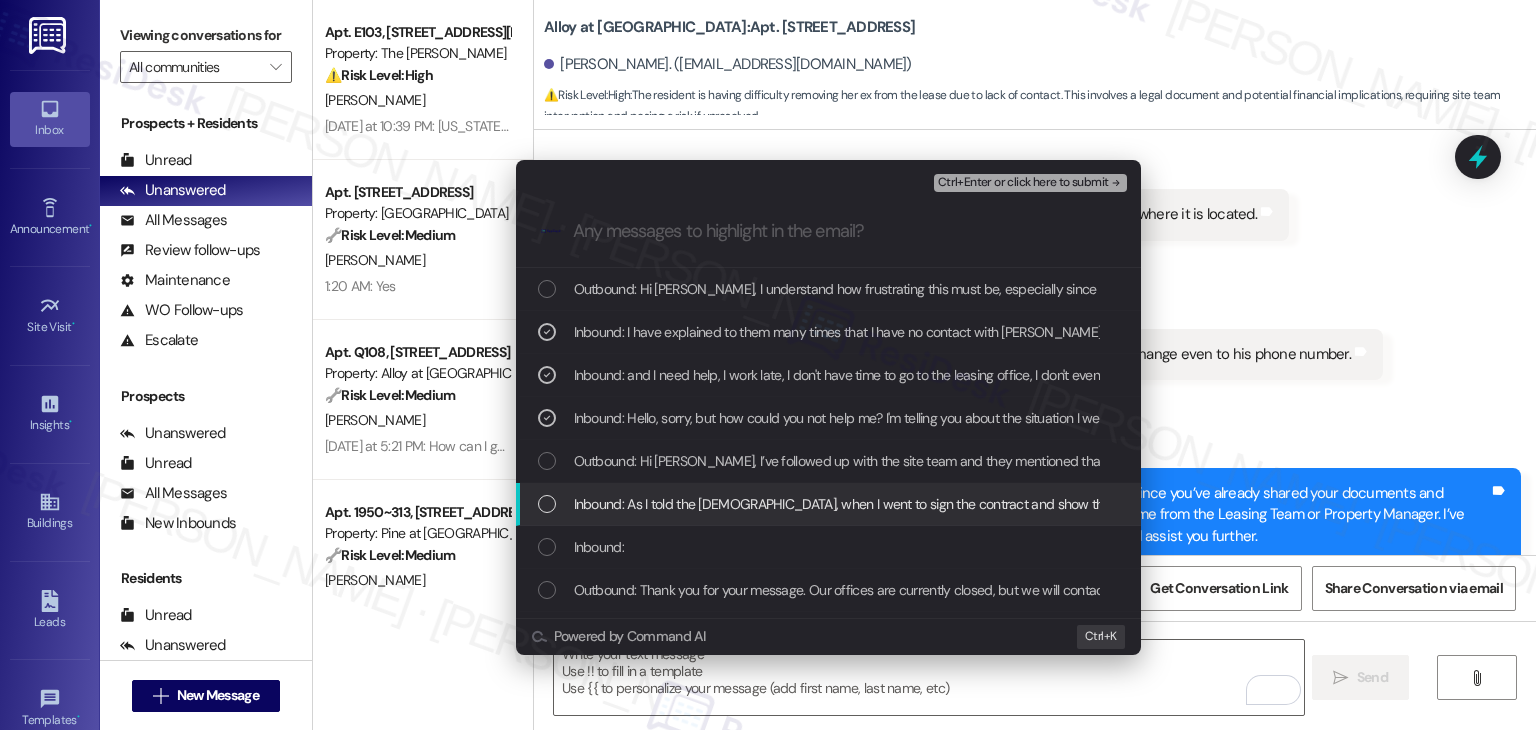 click at bounding box center (547, 504) 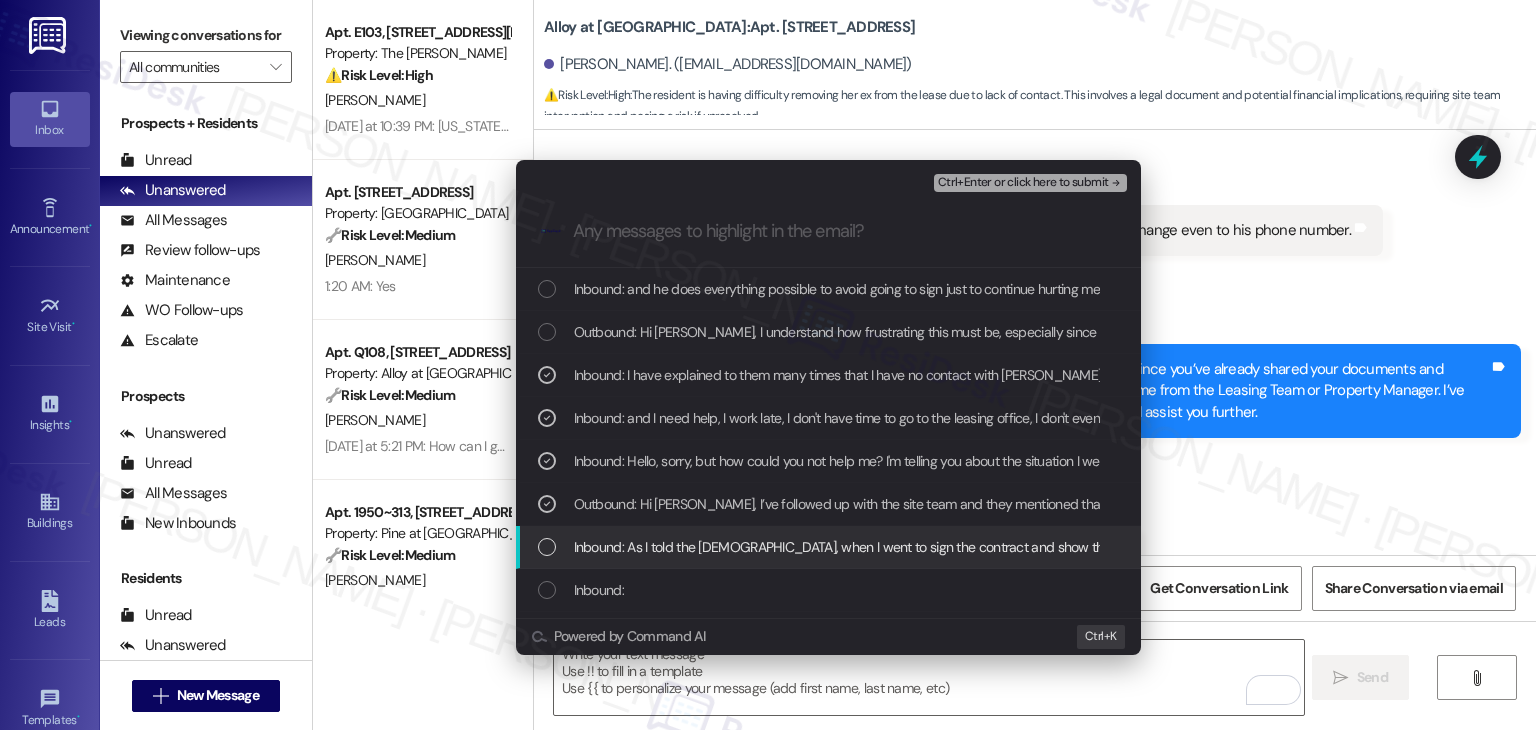 scroll, scrollTop: 4173, scrollLeft: 0, axis: vertical 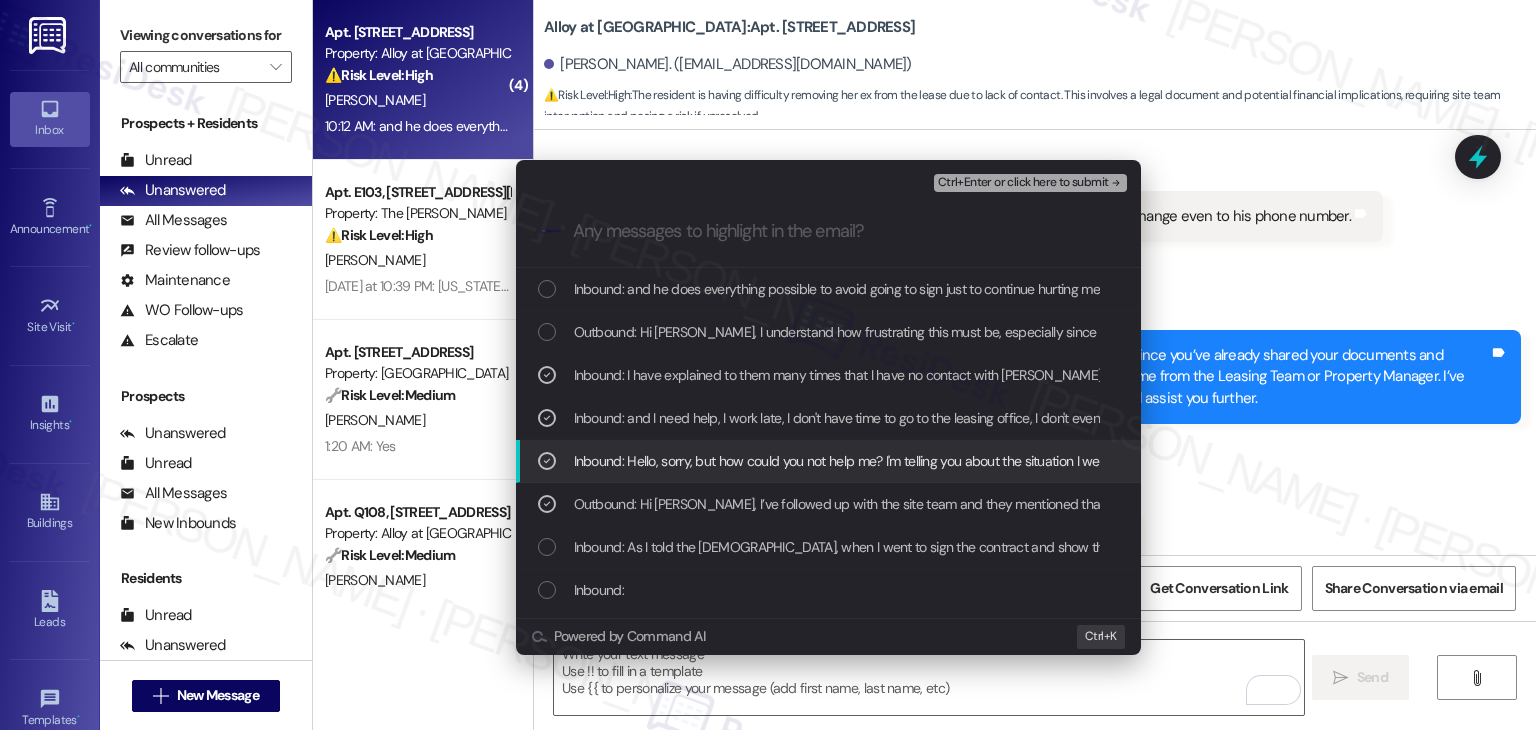 click on "Escalate Conversation Low risk Unable to Reach Co-Signer ([PERSON_NAME]) for Required Form Signature Inbound: I have explained to them many times that I have no contact with [PERSON_NAME], the change even to his phone number., Inbound: and I need help, I work late, I don't have time to go to the leasing office, I don't even know where it is located., Inbound: Hello, sorry, but how could you not help me? I'm telling you about the situation I went through with [PERSON_NAME] about [DATE]. I don't have any contact with him, I don't even know where he lives. I brought all my documents to prove that I can manage the apartment., Outbound: Hi [PERSON_NAME], I’ve followed up with the site team and they mentioned that a form needs to be signed by both you and [PERSON_NAME]. I’m sorry, but I’m not able to decide on this if [PERSON_NAME] isn’t available. I recommend stopping by the Leasing Office to explain the situation—they’ll be in the best position to help. Thanks so much for your patience! Ctrl+Enter or click here to submit Inbound:  Ctrl+ K" at bounding box center (768, 365) 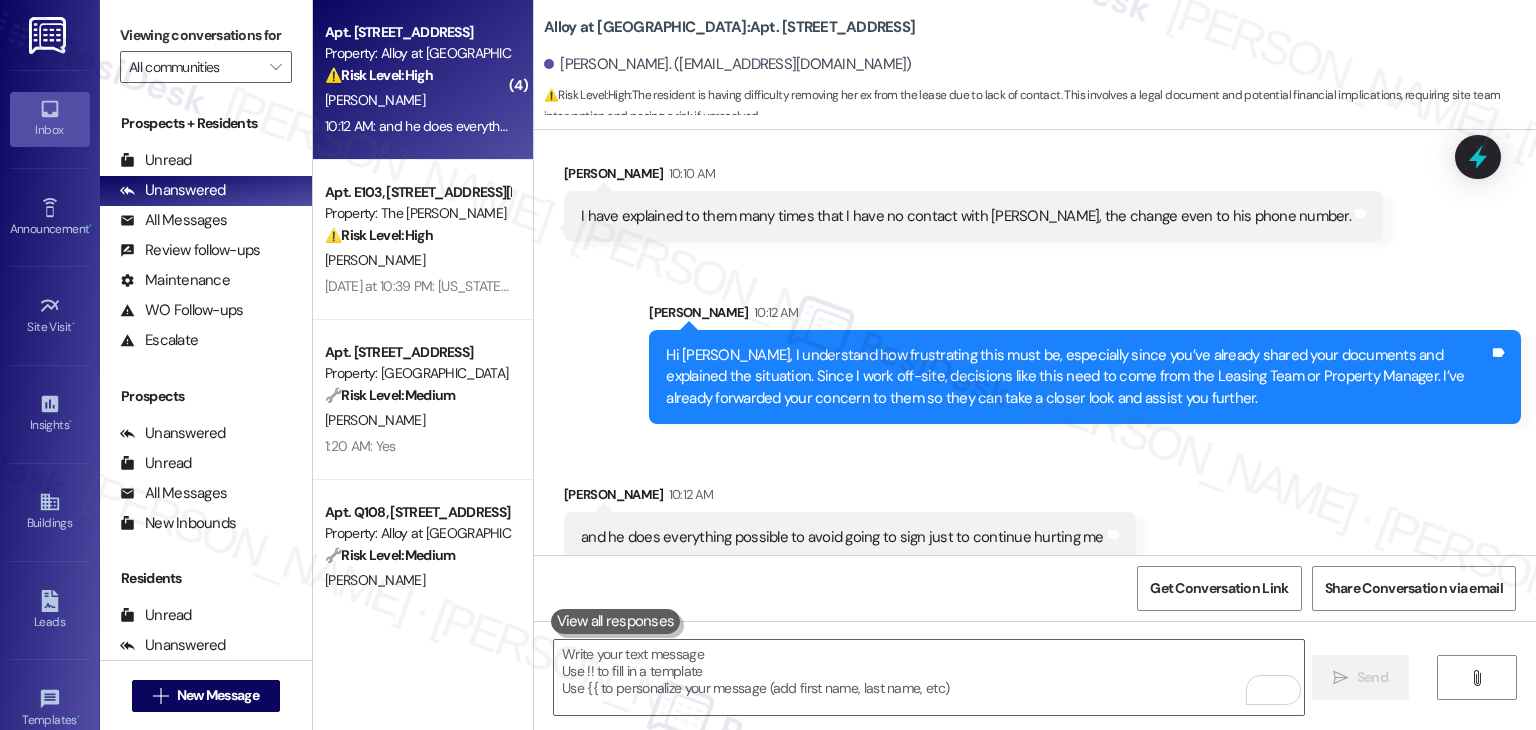 scroll, scrollTop: 4174, scrollLeft: 0, axis: vertical 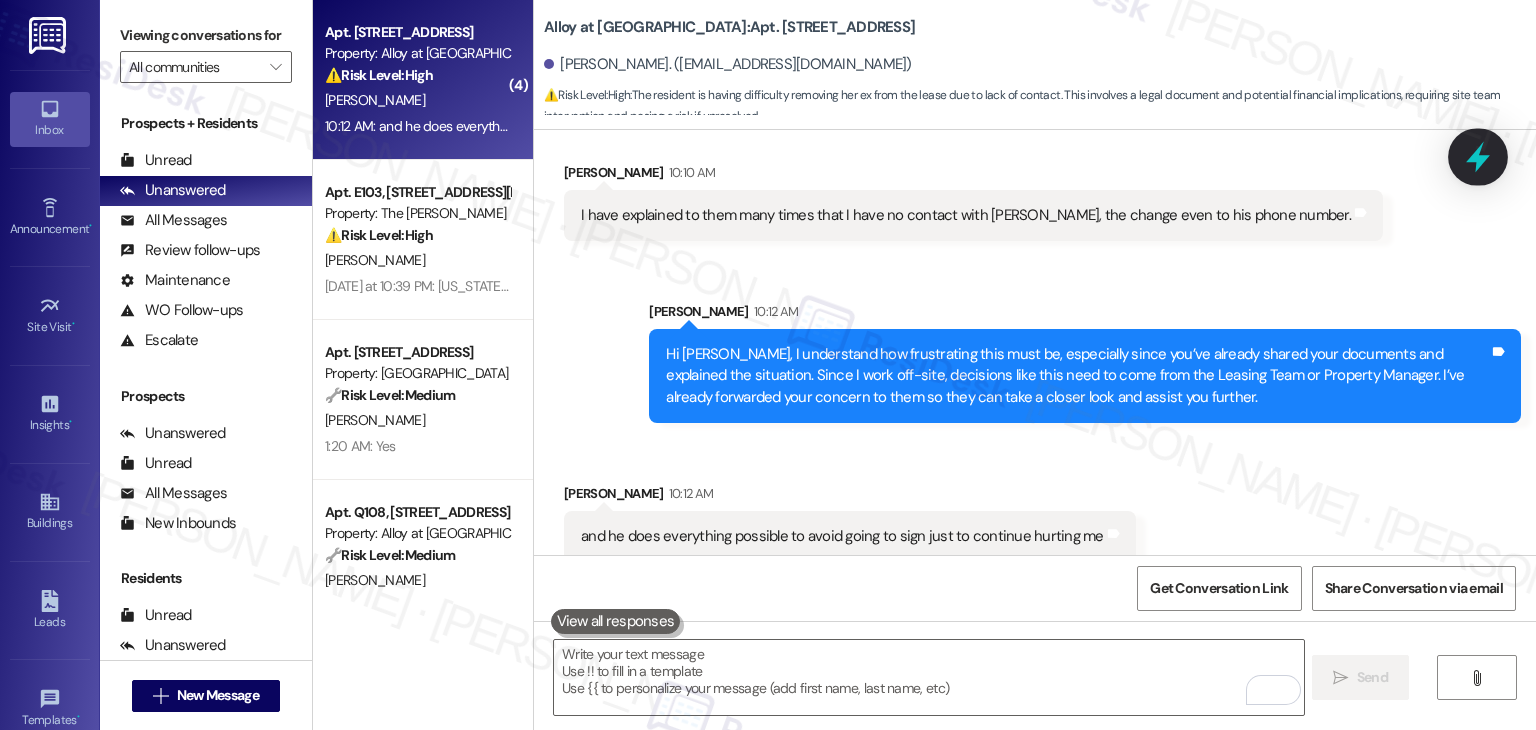 click 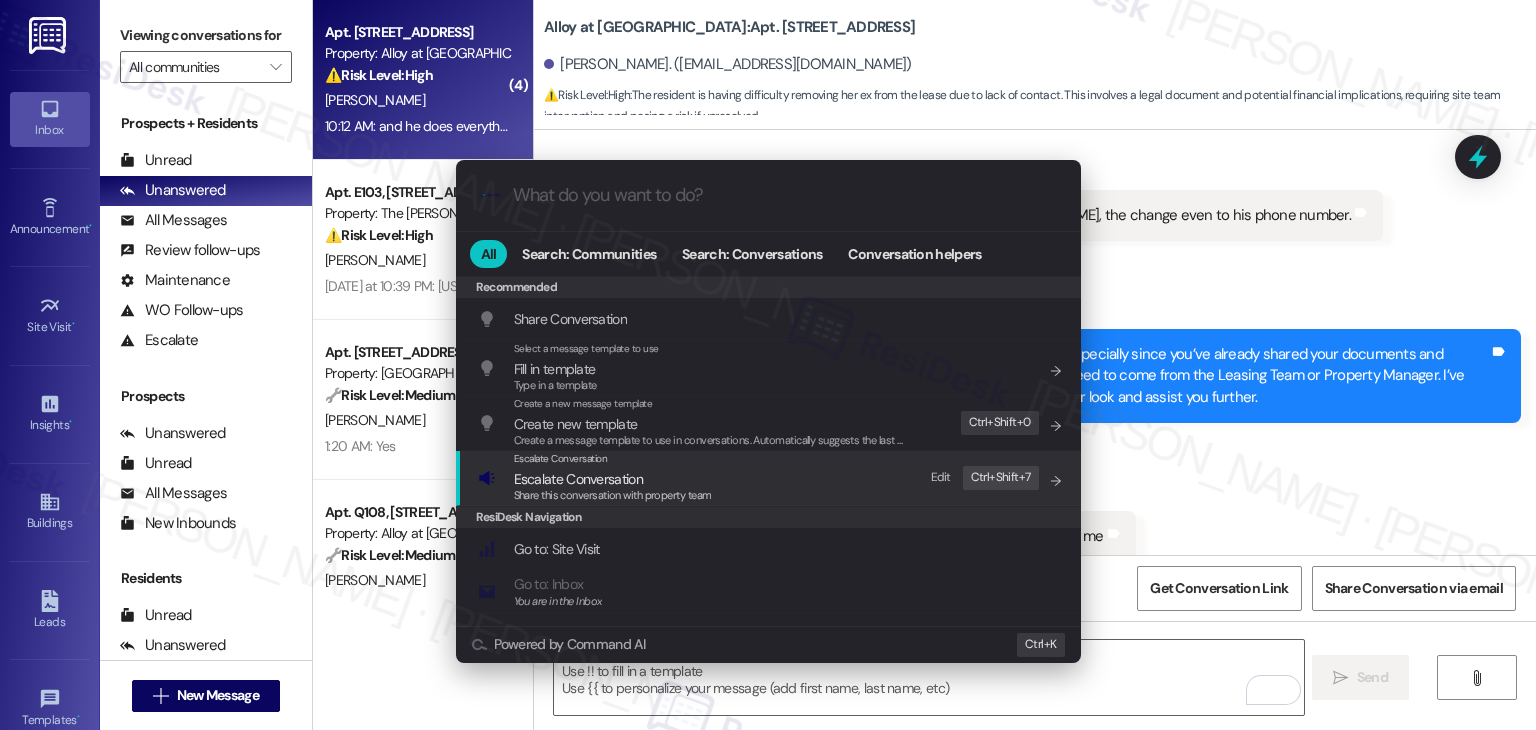 click on "Escalate Conversation" at bounding box center [578, 479] 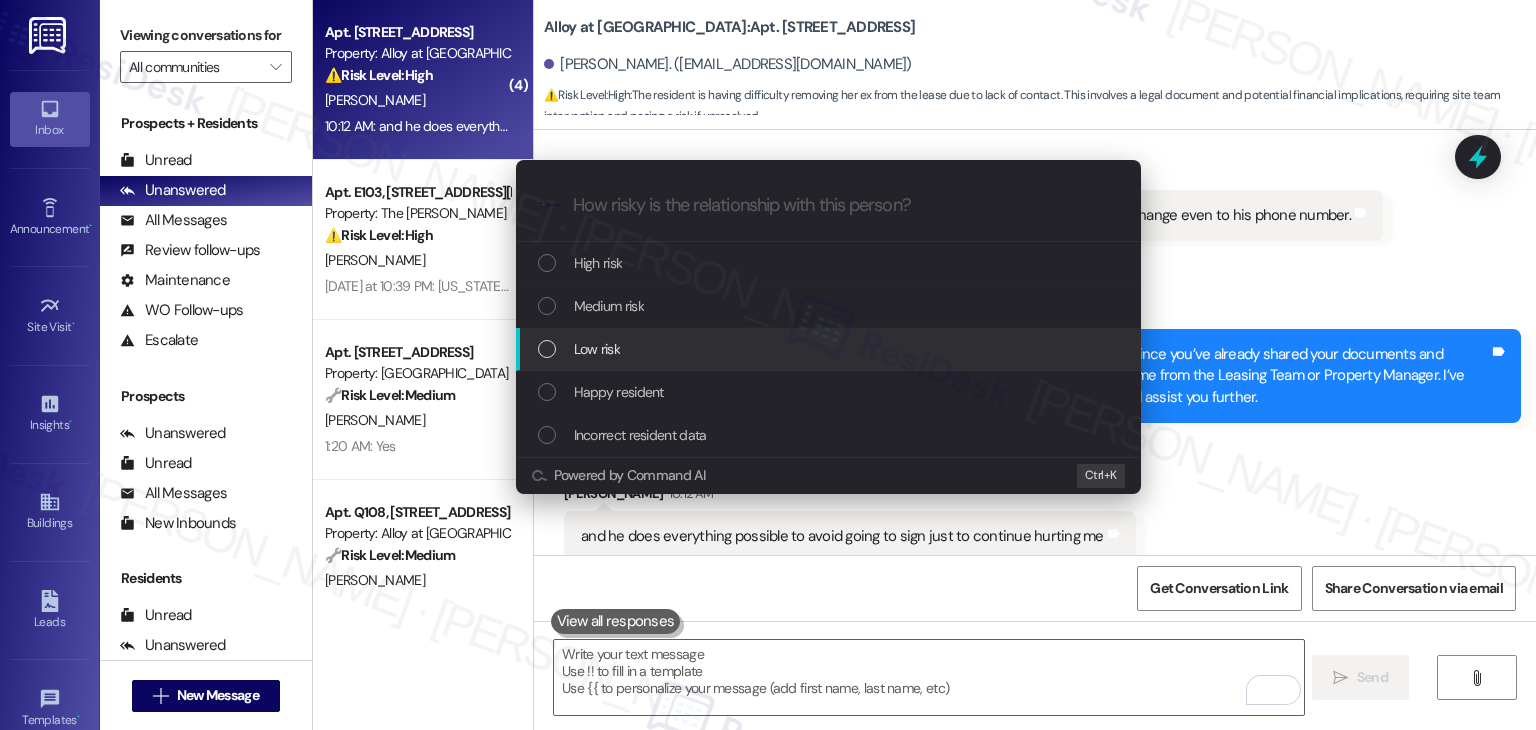 click at bounding box center [547, 349] 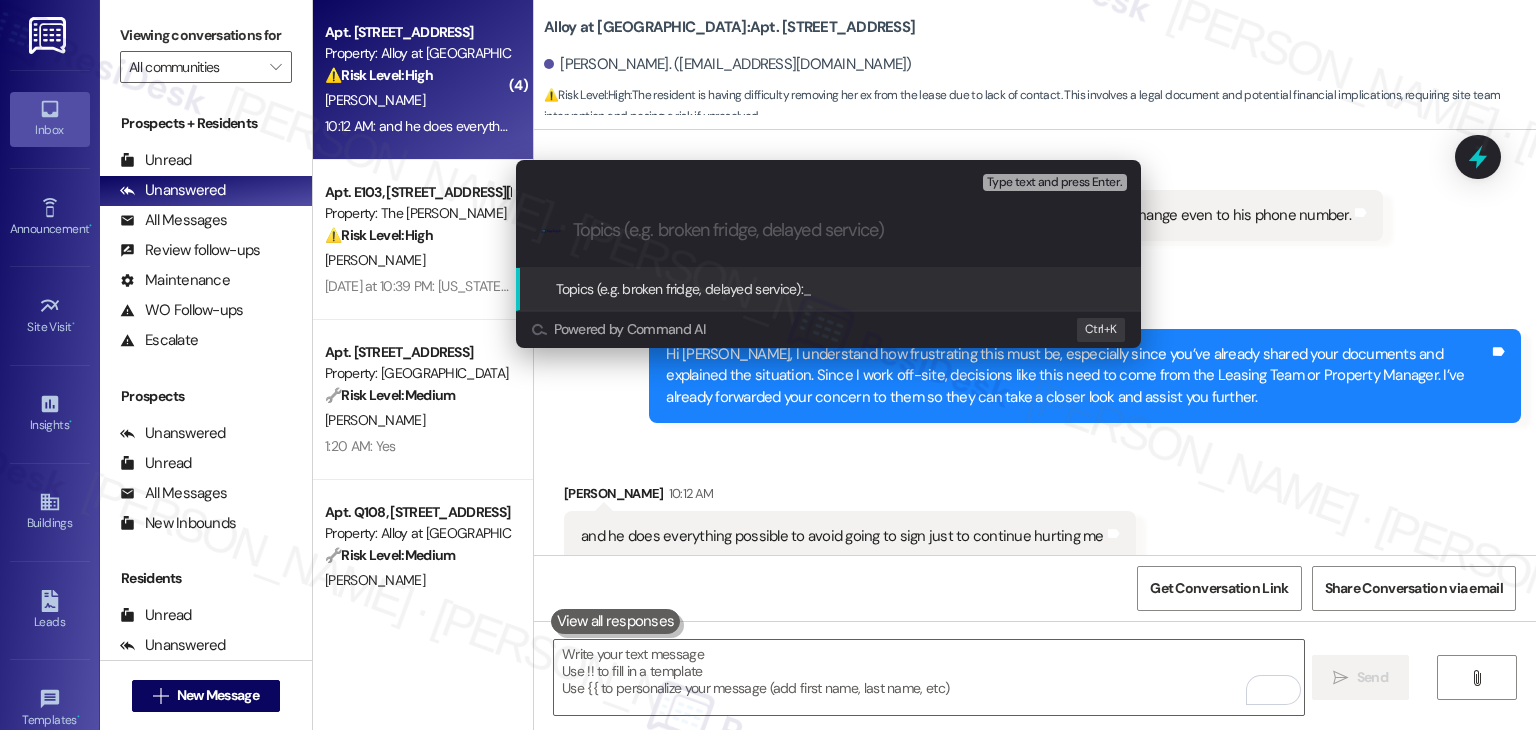 paste on "Unable to Reach Co-Signer ([PERSON_NAME]) for Required Form Signature" 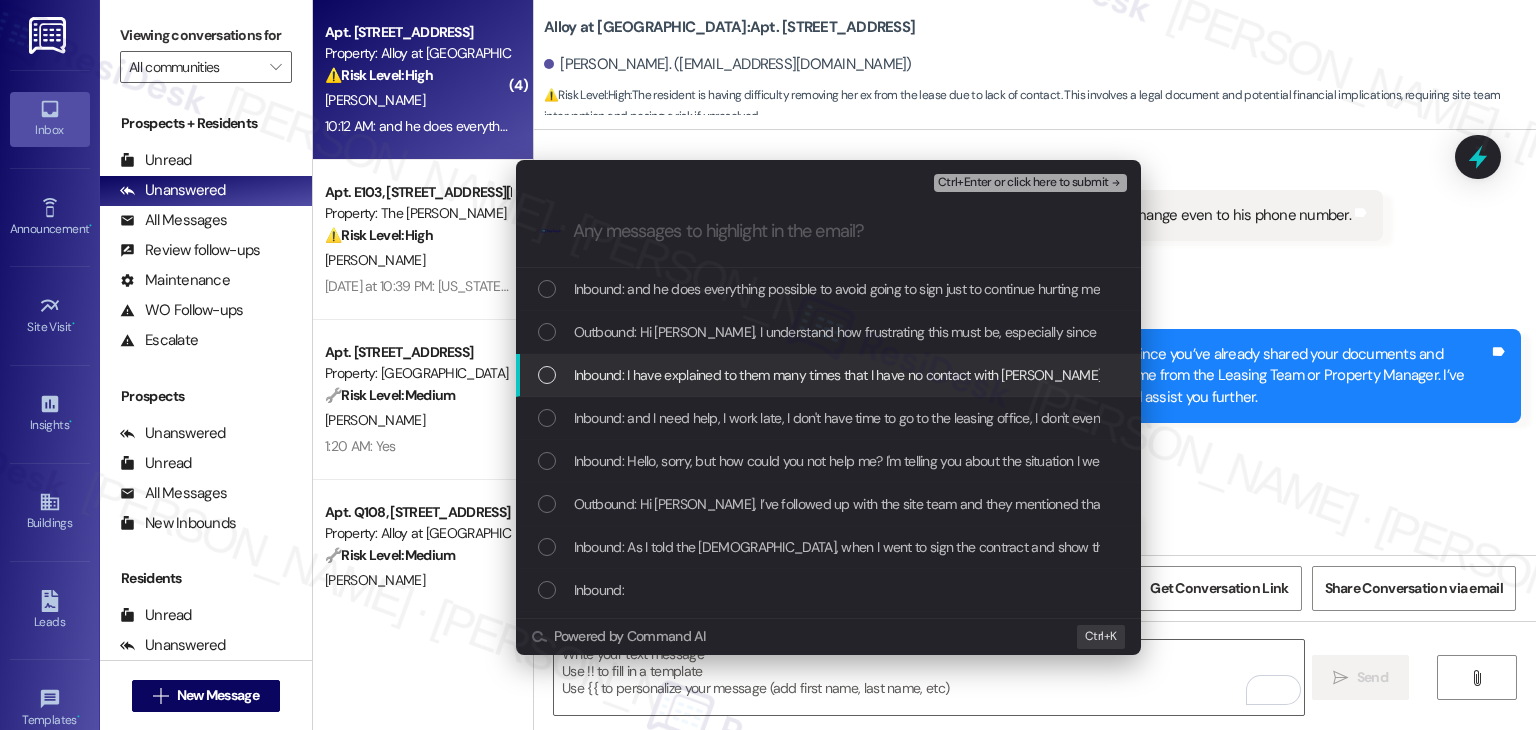drag, startPoint x: 1226, startPoint y: 455, endPoint x: 1237, endPoint y: 429, distance: 28.231188 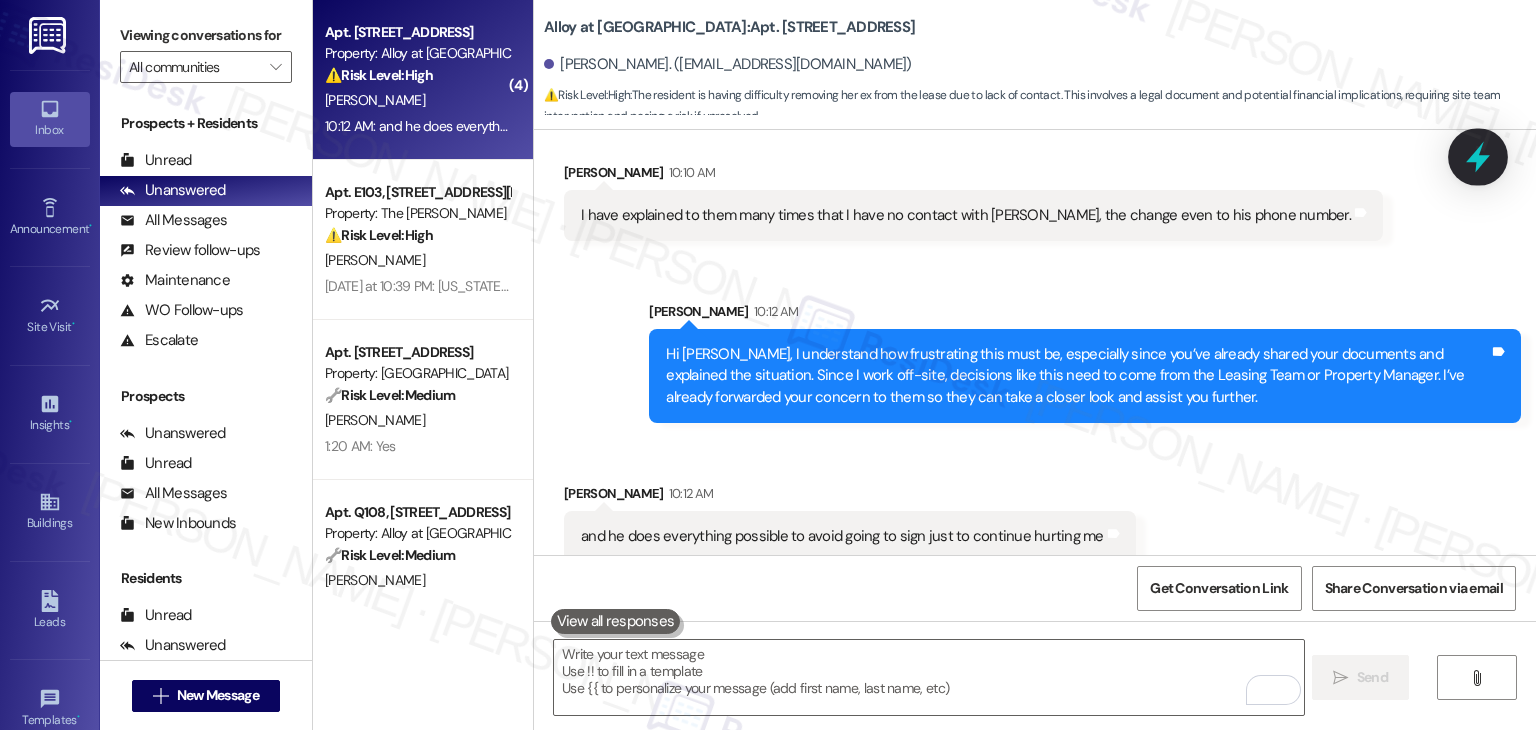 click 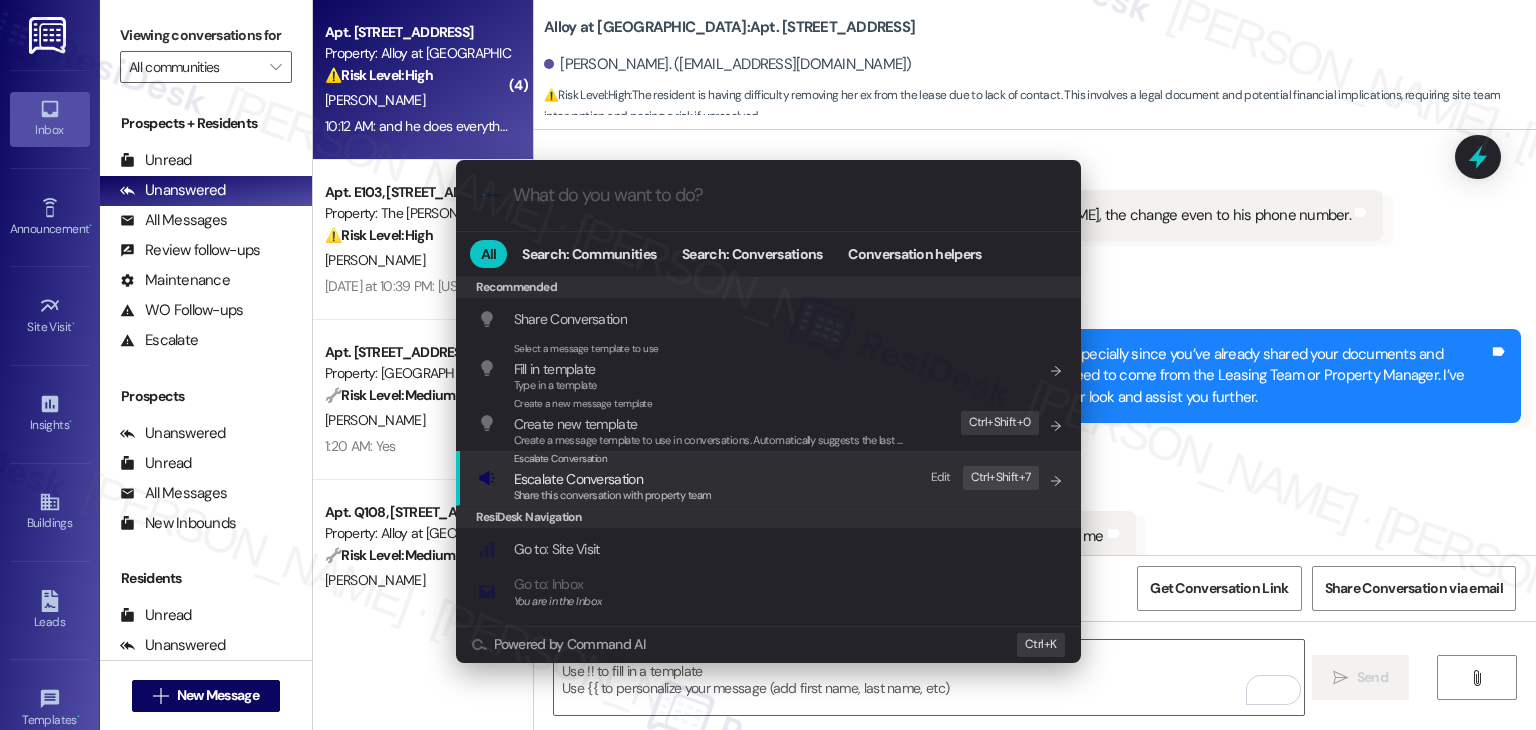 click on "Share this conversation with property team" at bounding box center [613, 495] 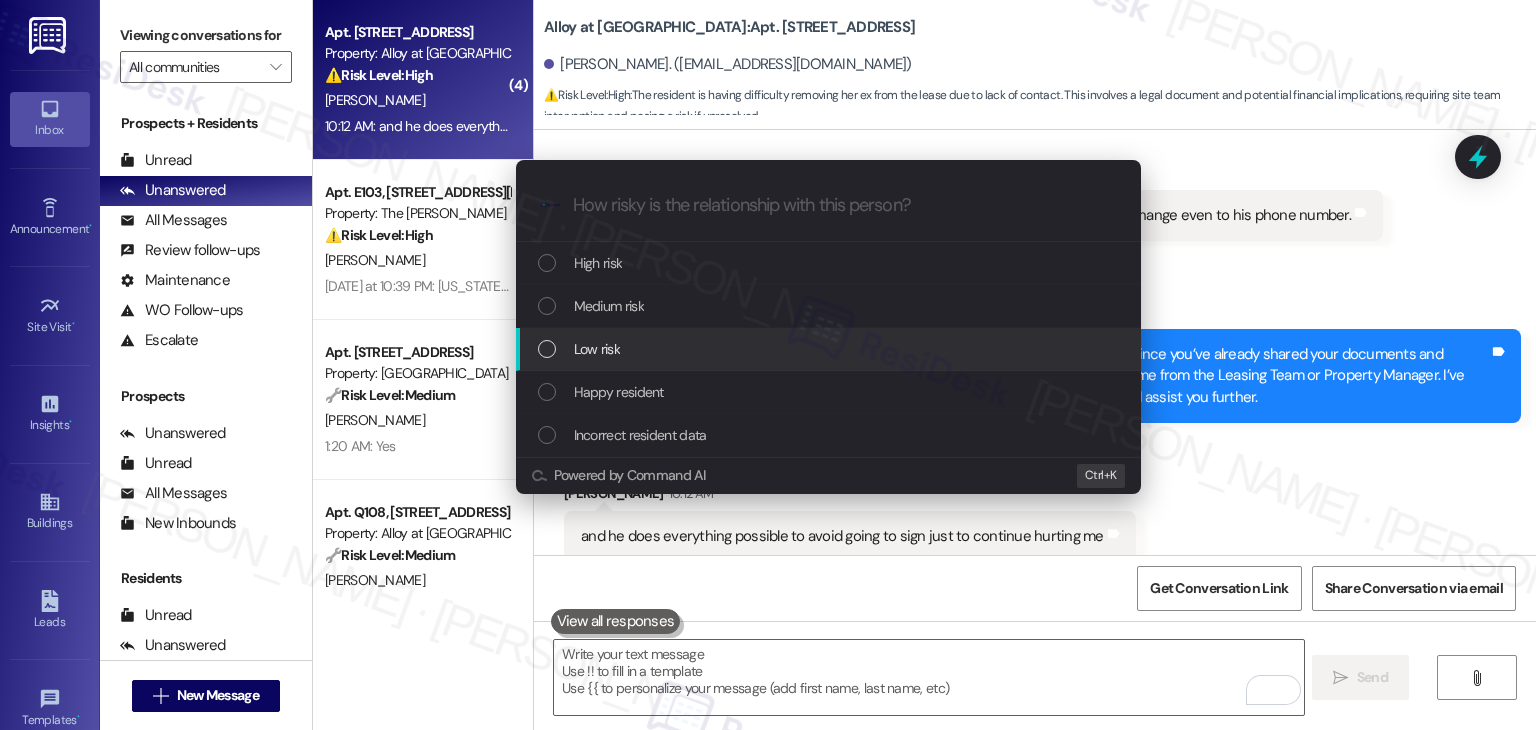 click at bounding box center [547, 349] 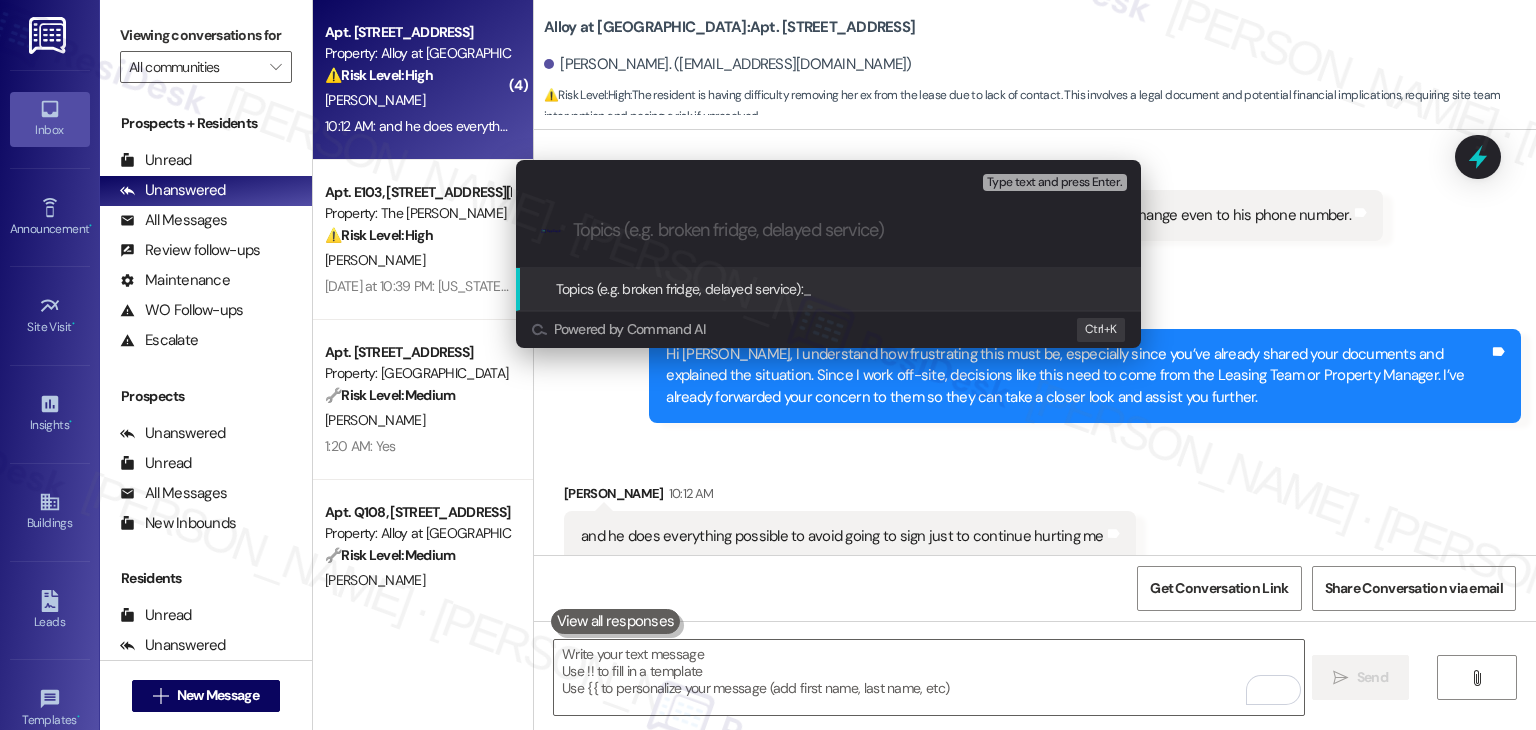 paste on "Unable to Reach Co-Signer ([PERSON_NAME]) for Required Form Signature" 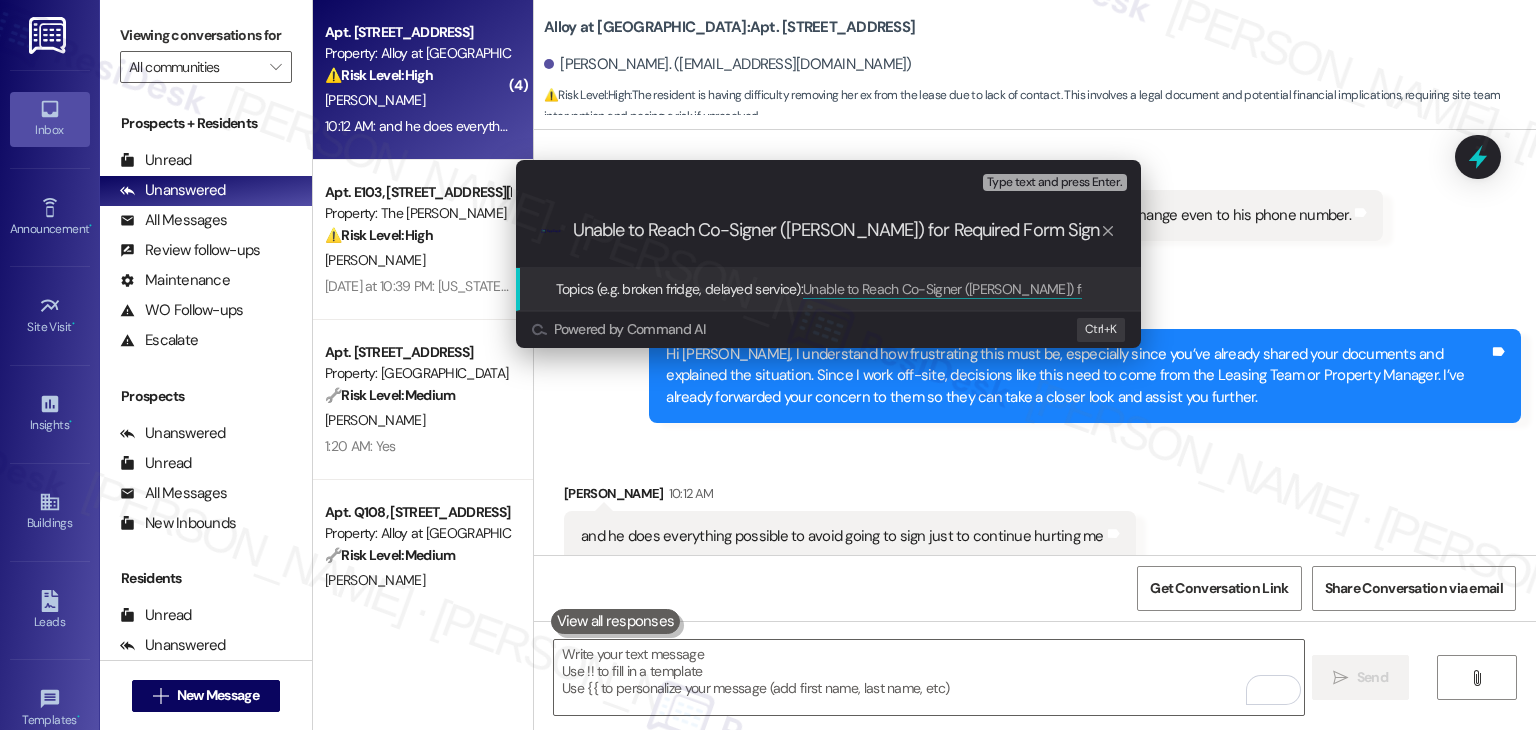 type 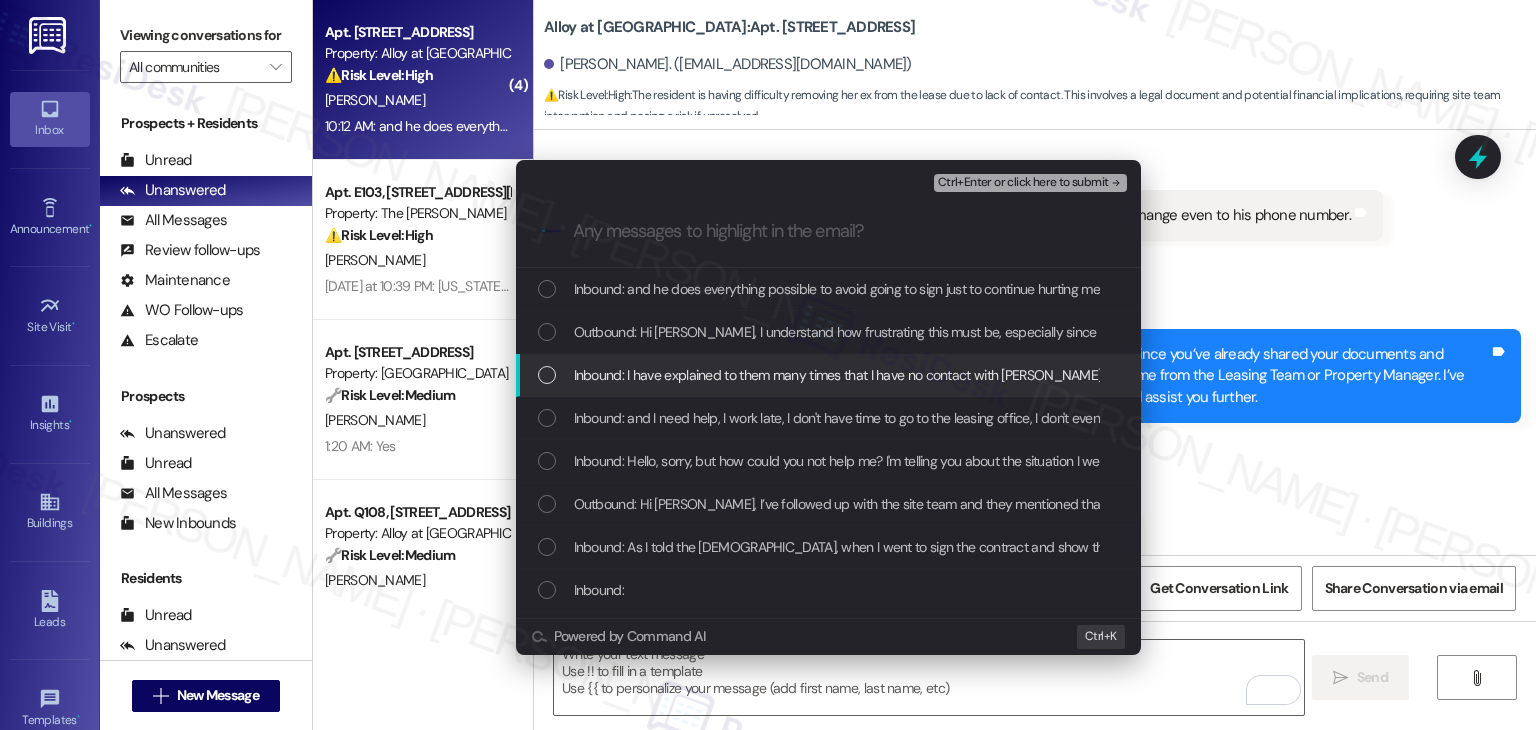click at bounding box center (547, 375) 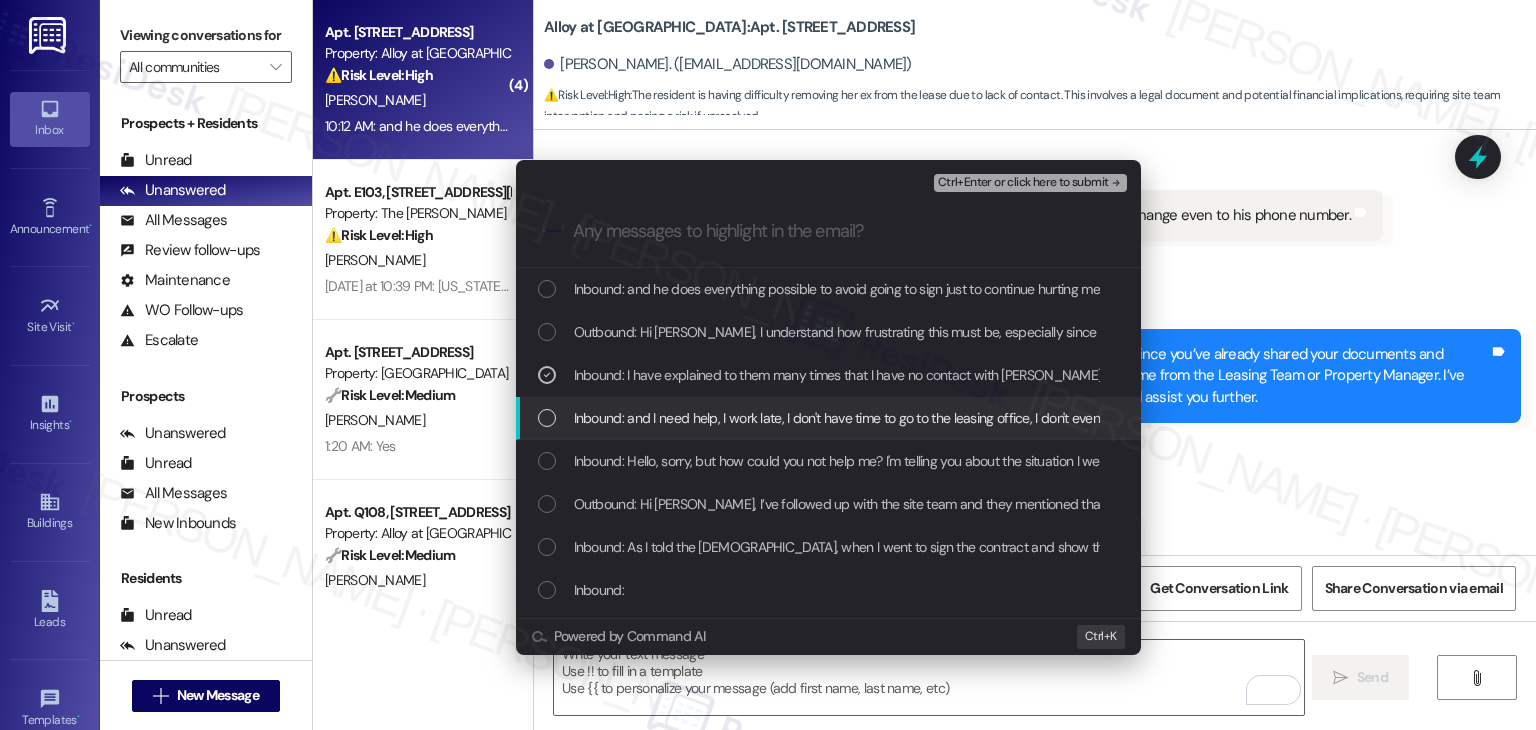 click on "Inbound: and I need help, I work late, I don't have time to go to the leasing office, I don't even know where it is located." at bounding box center [830, 418] 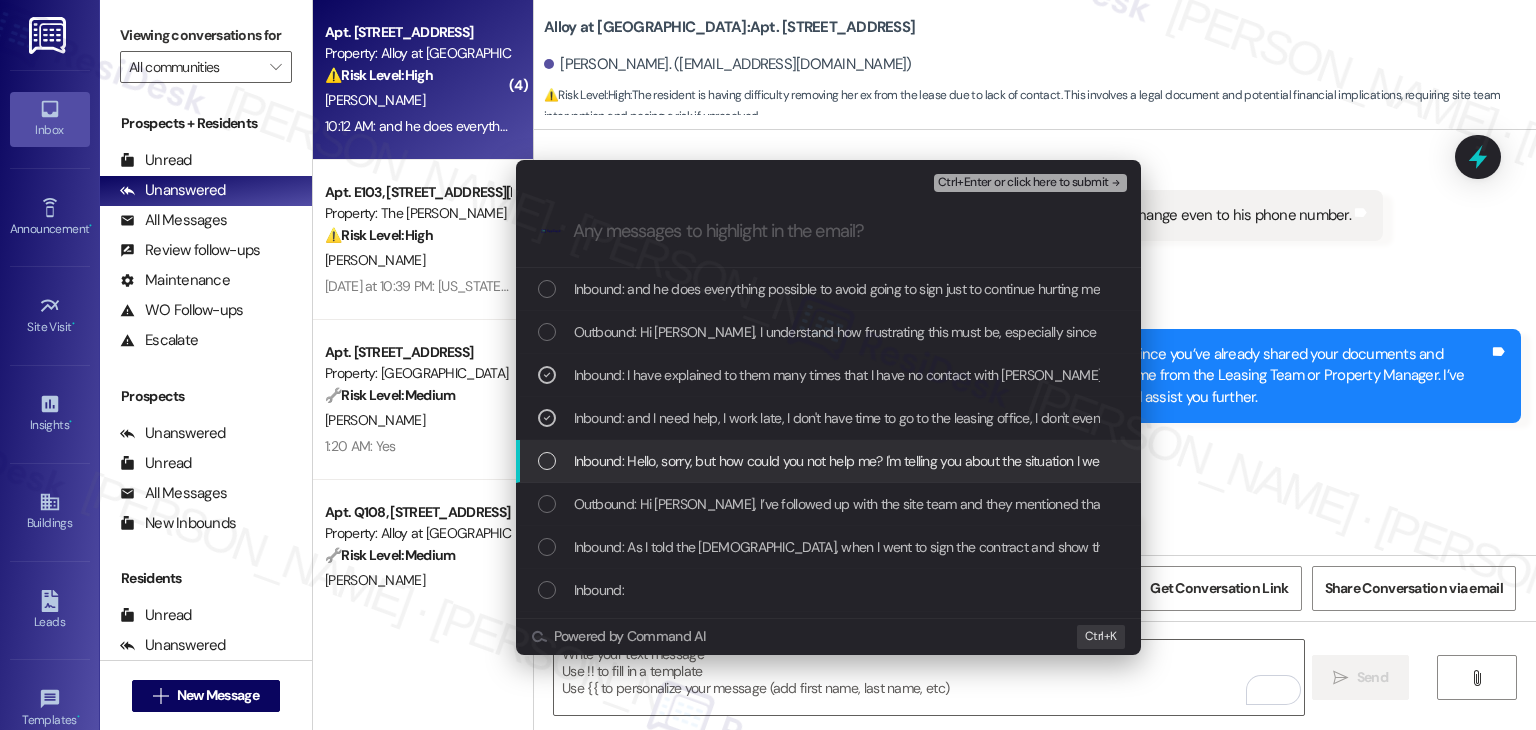 click at bounding box center [547, 461] 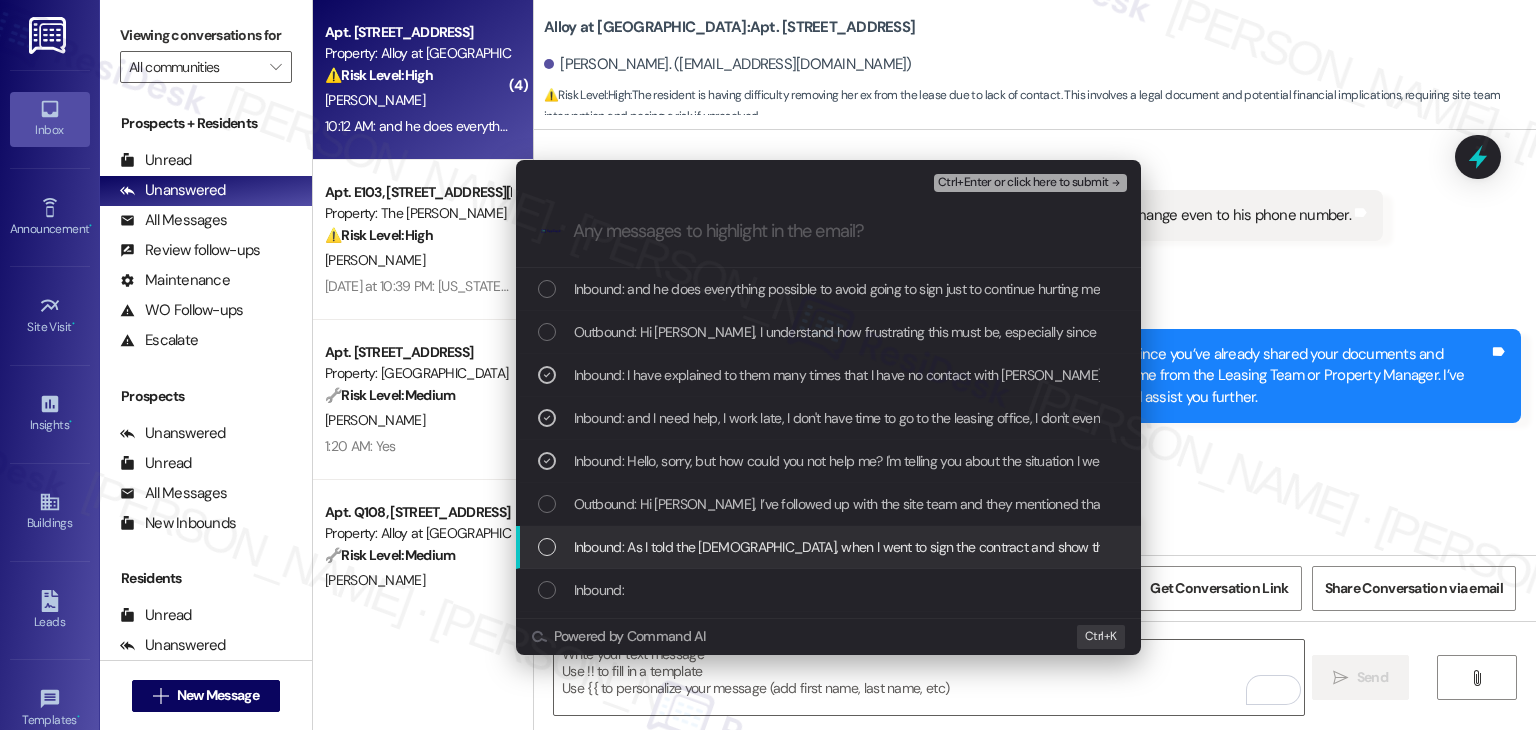 click at bounding box center [547, 547] 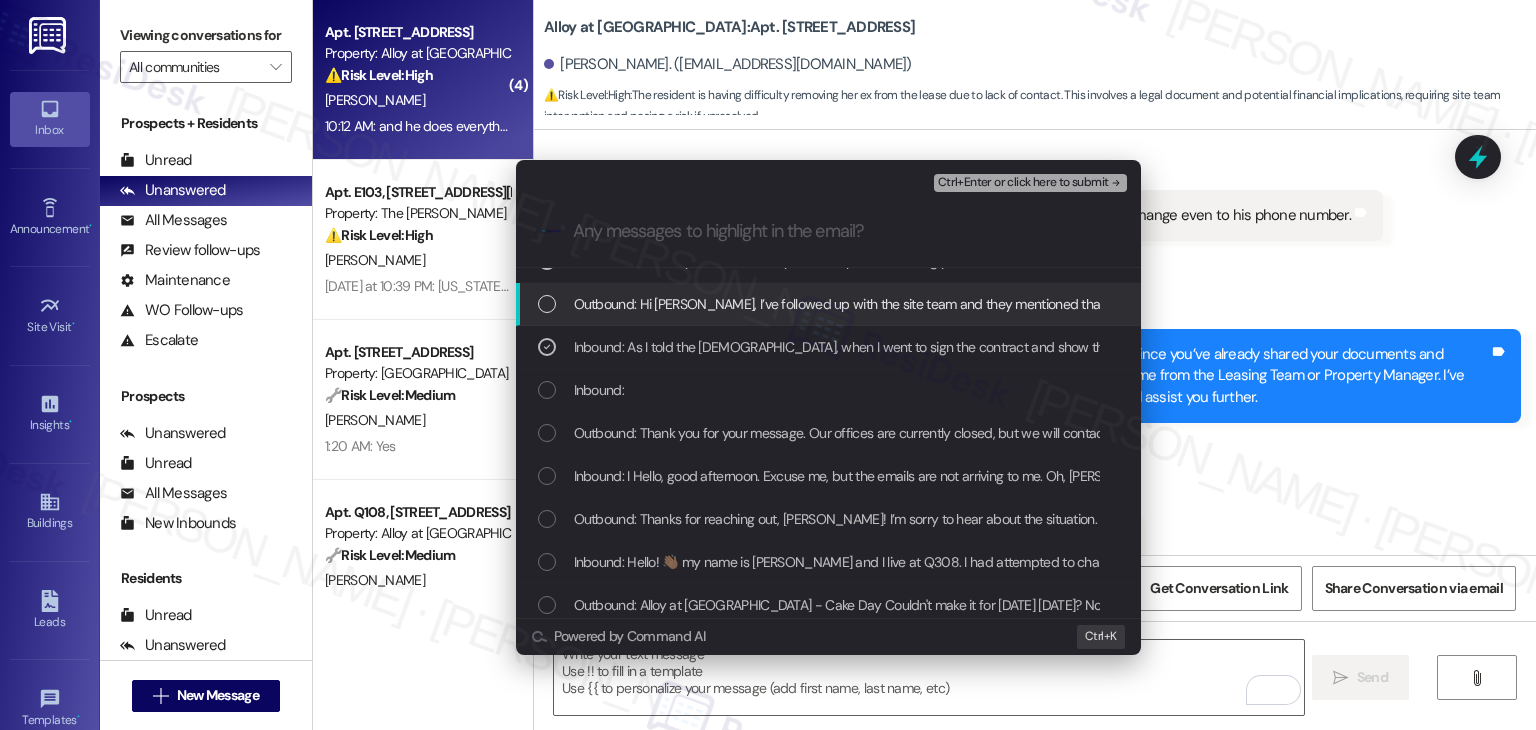 scroll, scrollTop: 300, scrollLeft: 0, axis: vertical 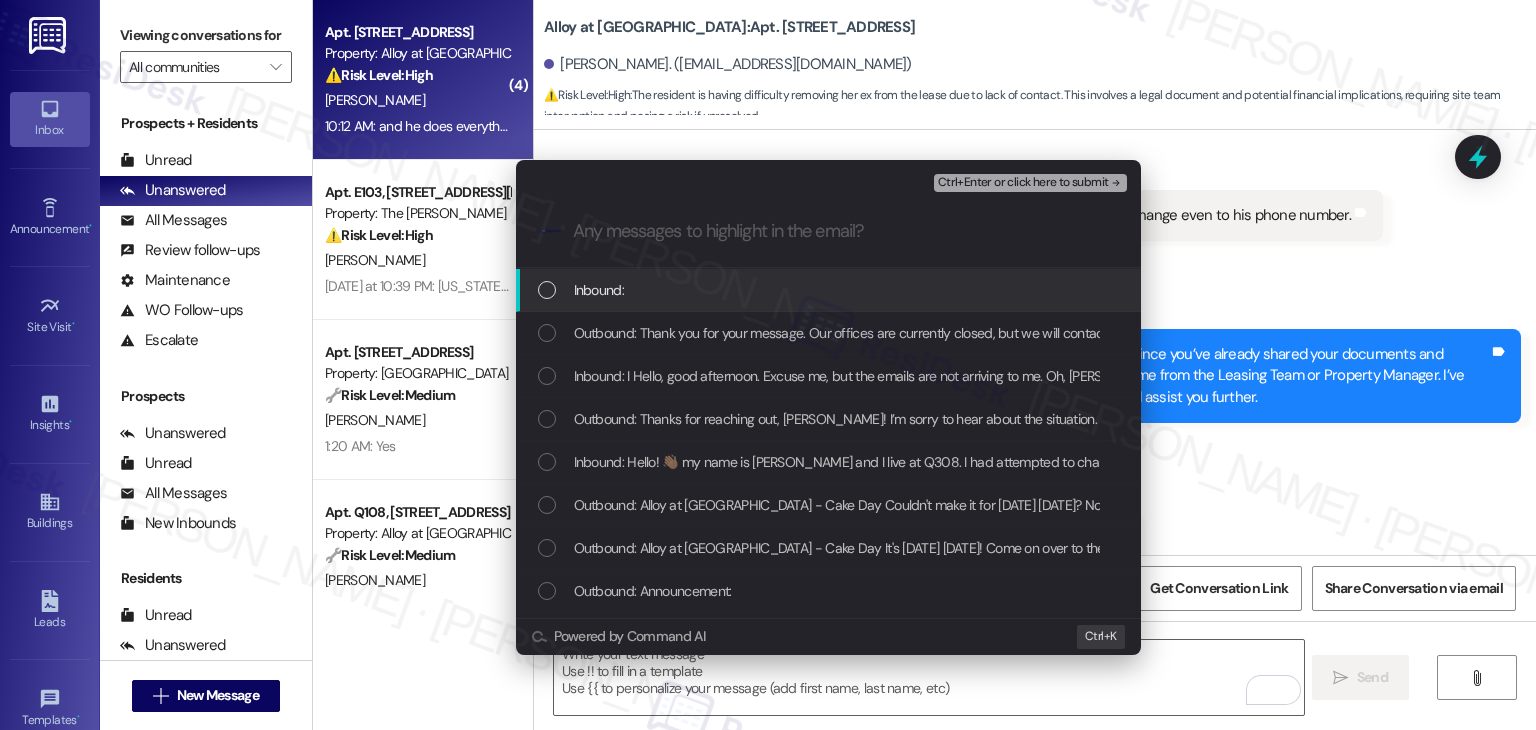 click at bounding box center (547, 290) 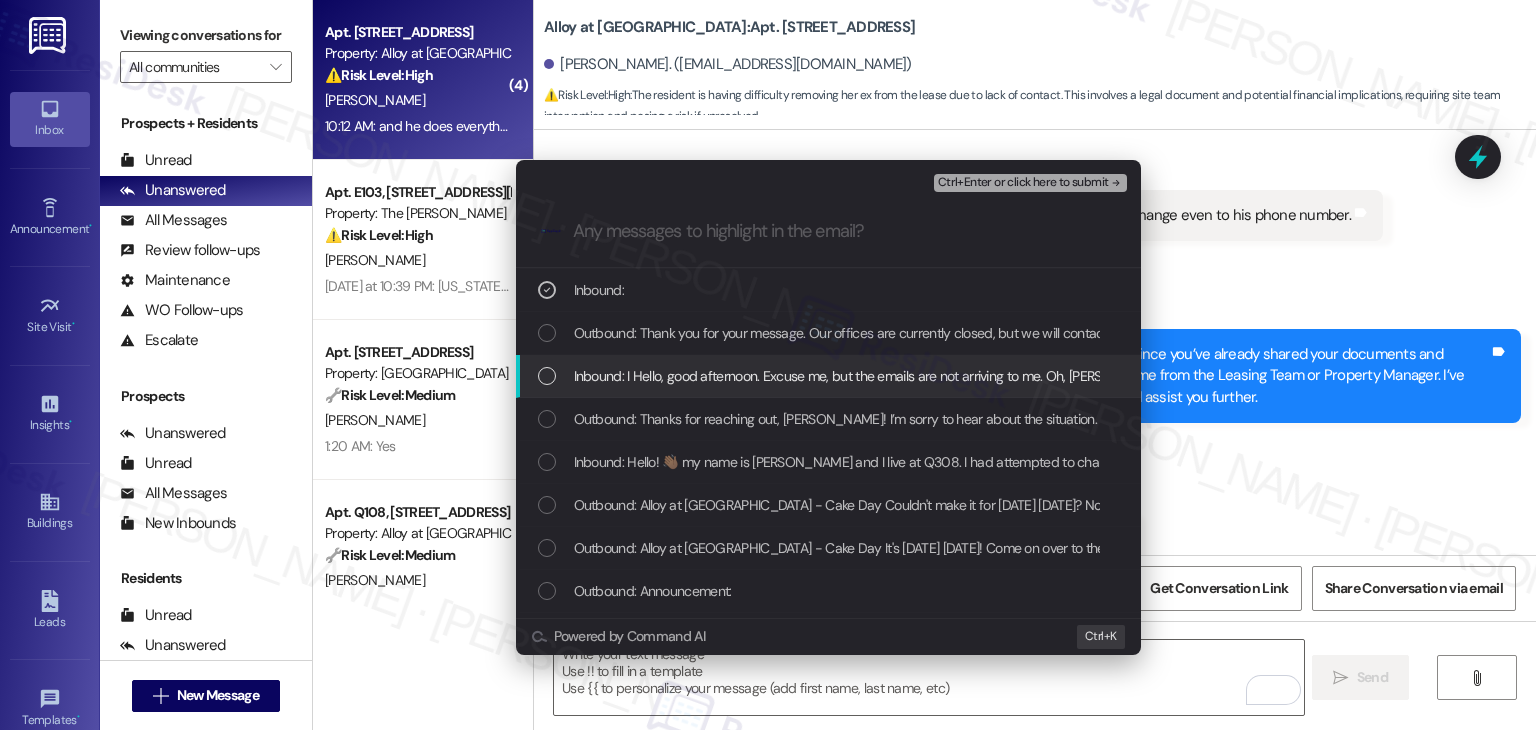 click at bounding box center (547, 376) 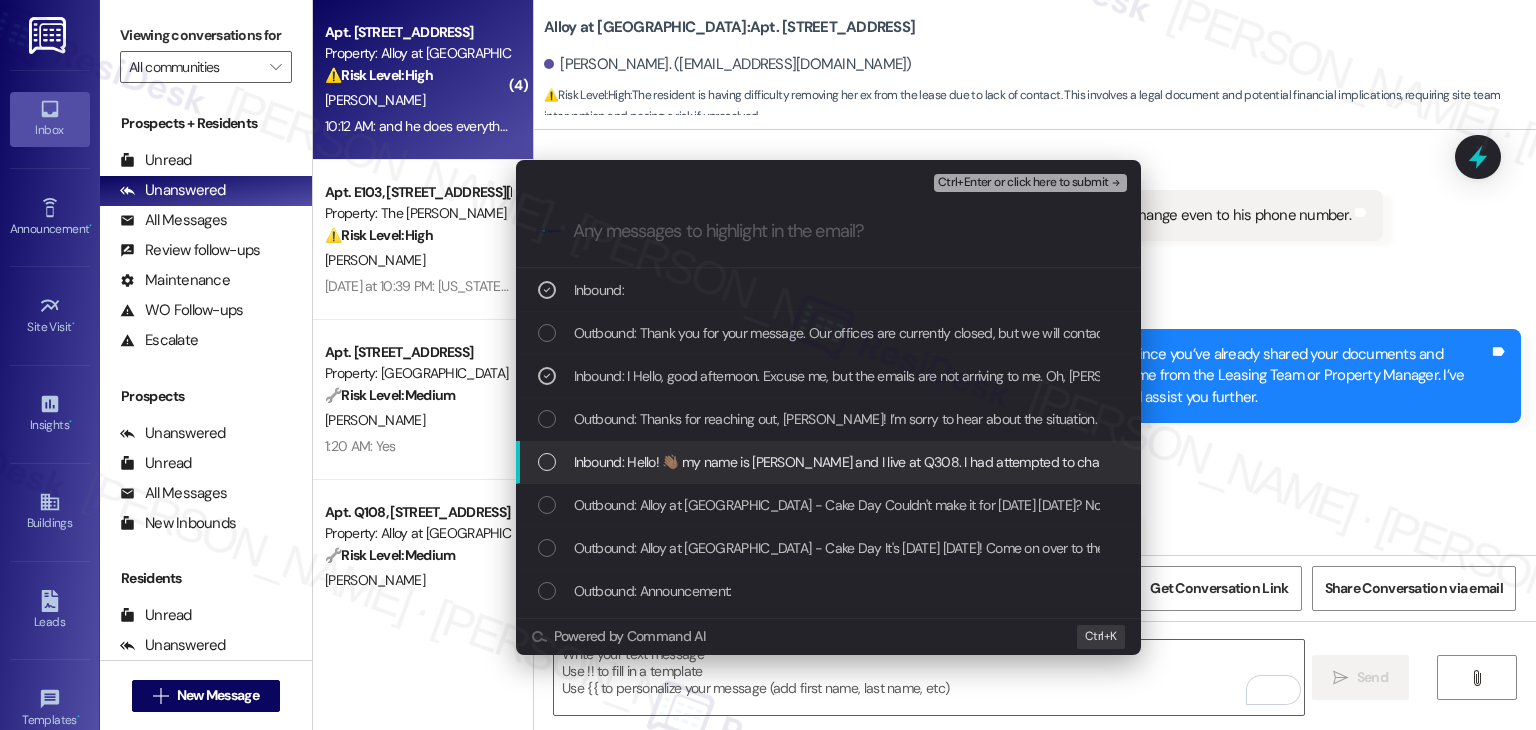 click at bounding box center (547, 462) 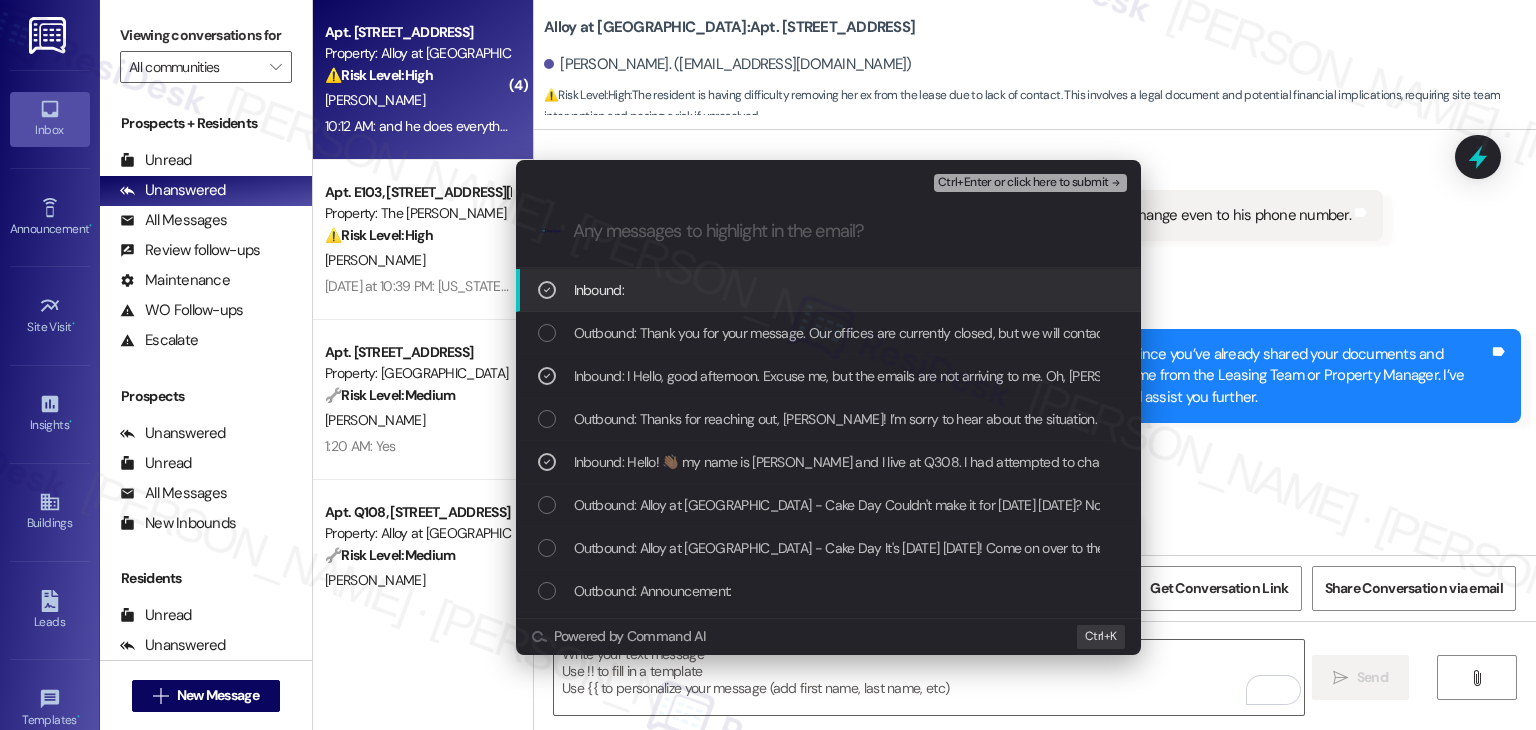 click on "Ctrl+Enter or click here to submit" at bounding box center [1023, 183] 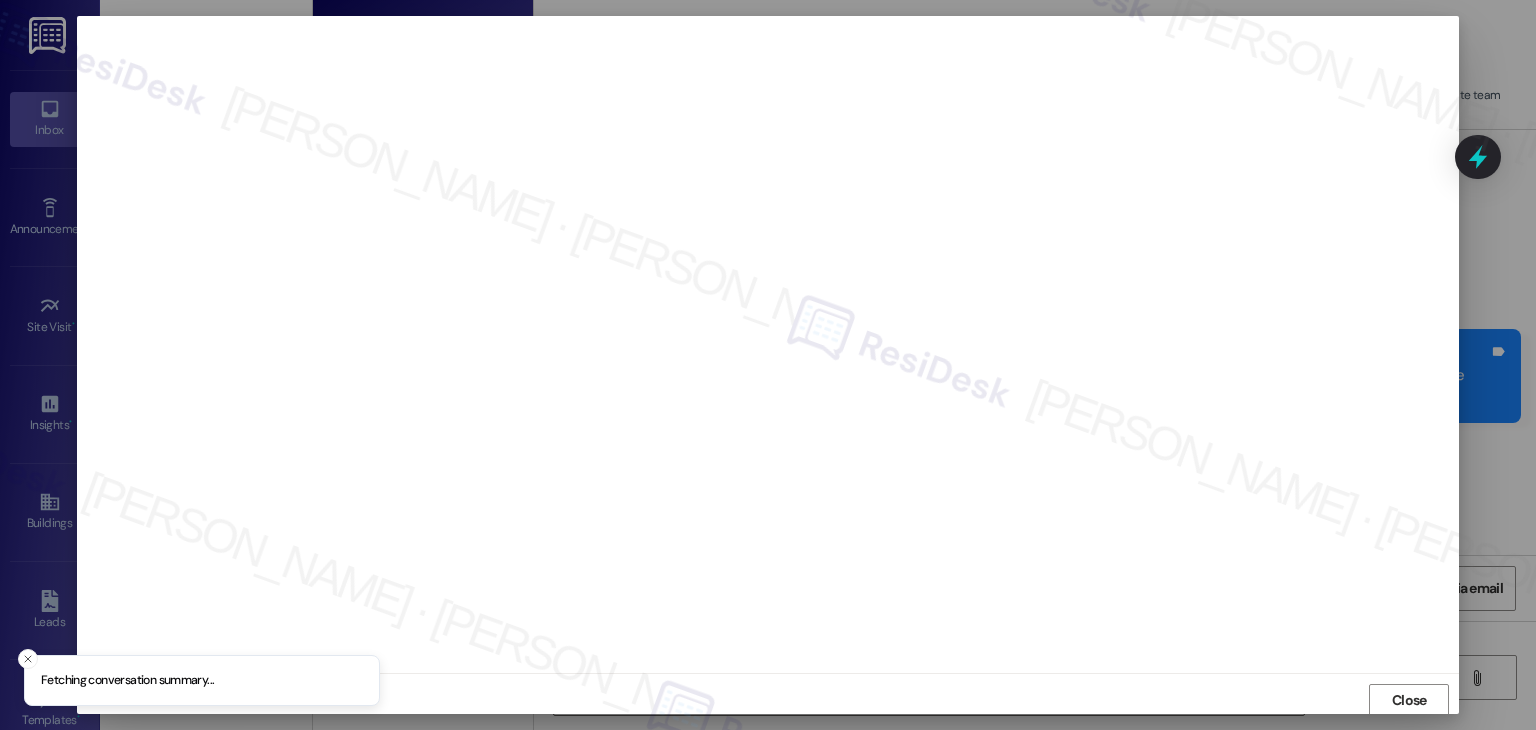 scroll, scrollTop: 1, scrollLeft: 0, axis: vertical 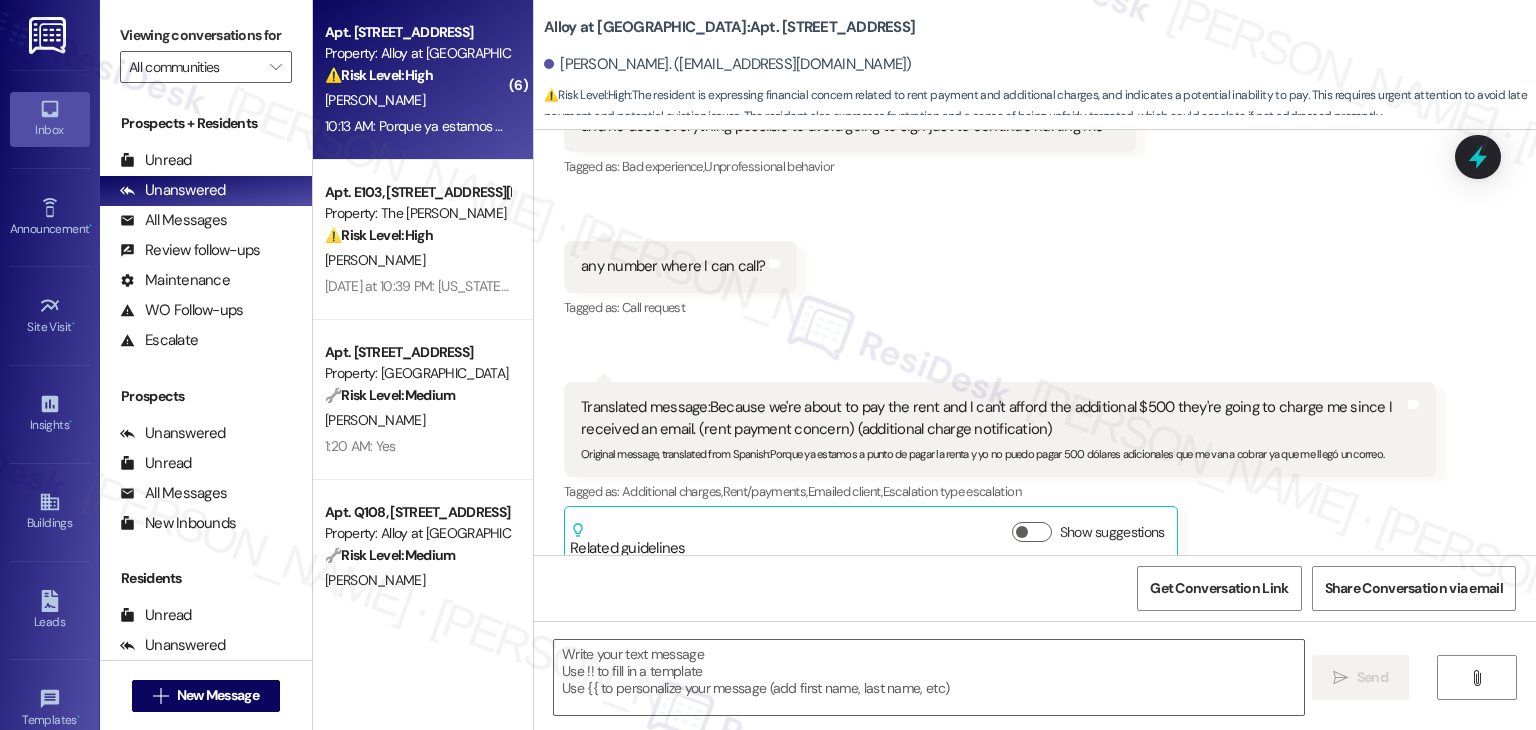 type on "Fetching suggested responses. Please feel free to read through the conversation in the meantime." 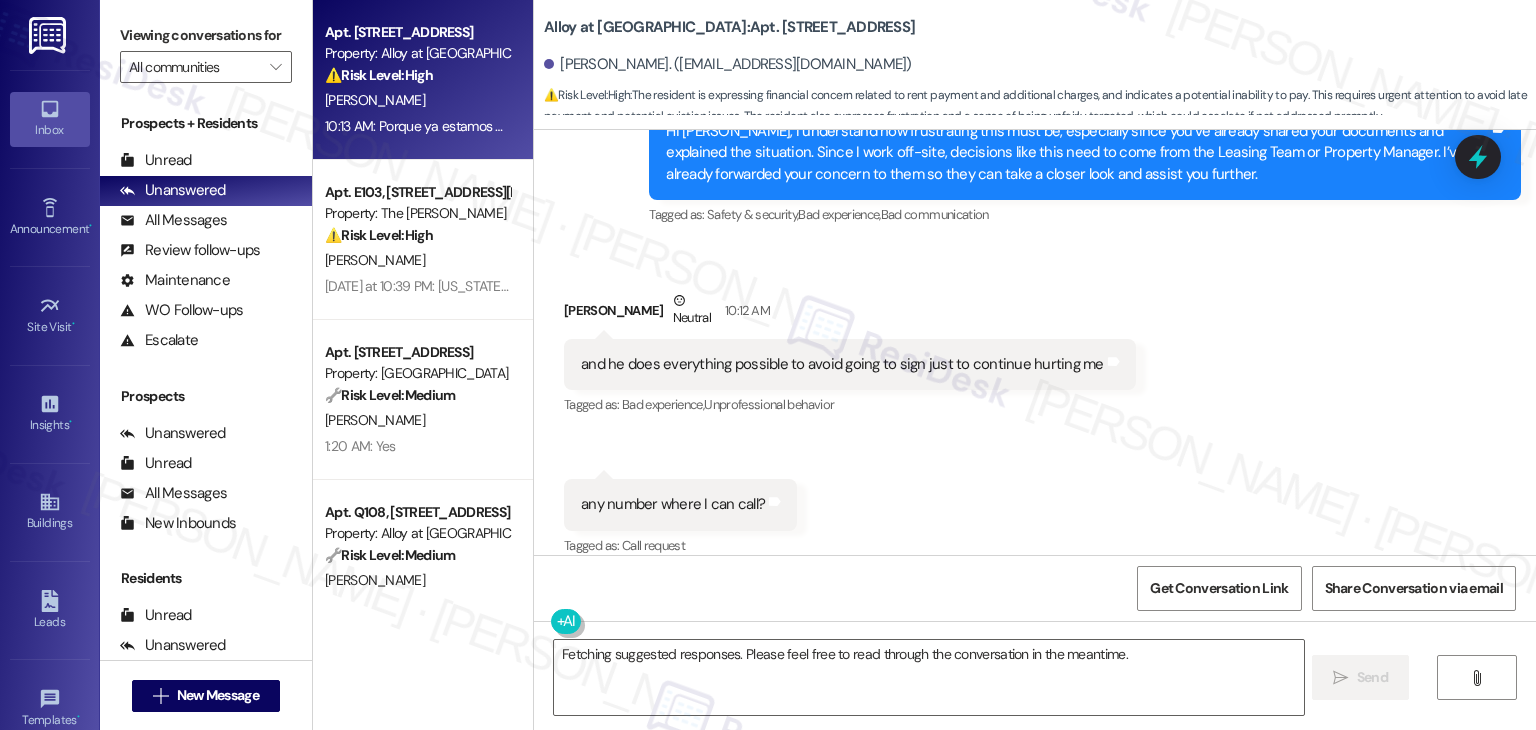 scroll, scrollTop: 4696, scrollLeft: 0, axis: vertical 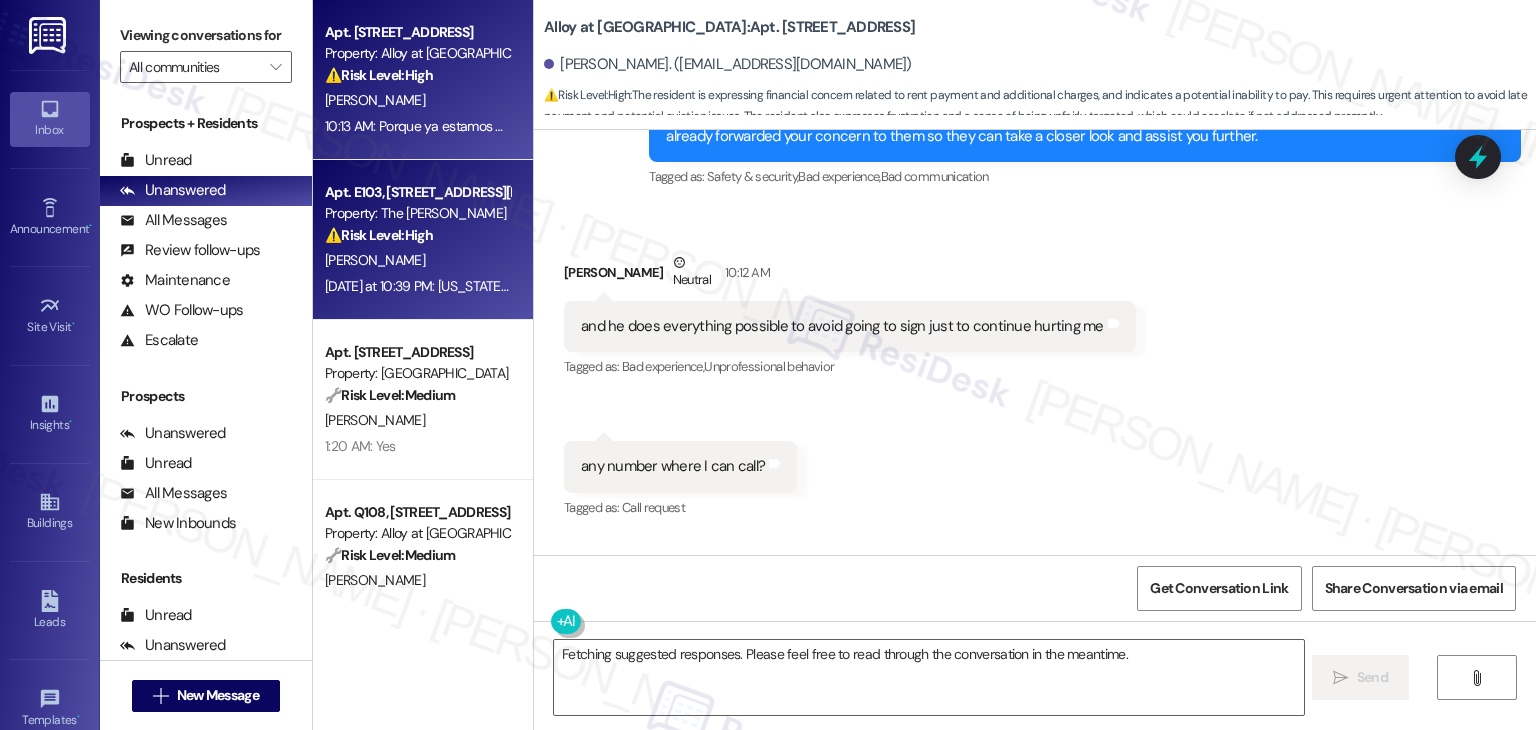 click on "[PERSON_NAME]" at bounding box center (417, 260) 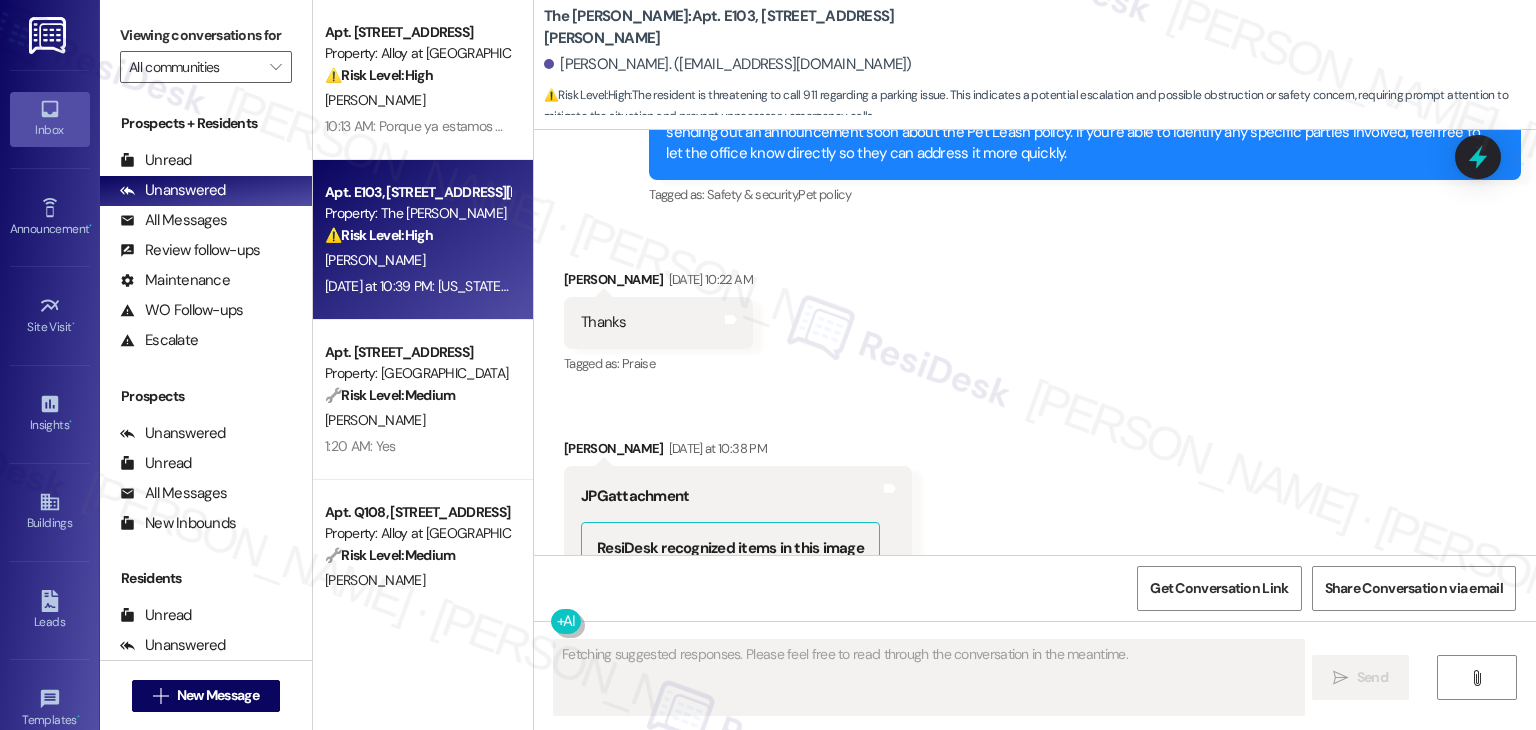 scroll, scrollTop: 62580, scrollLeft: 0, axis: vertical 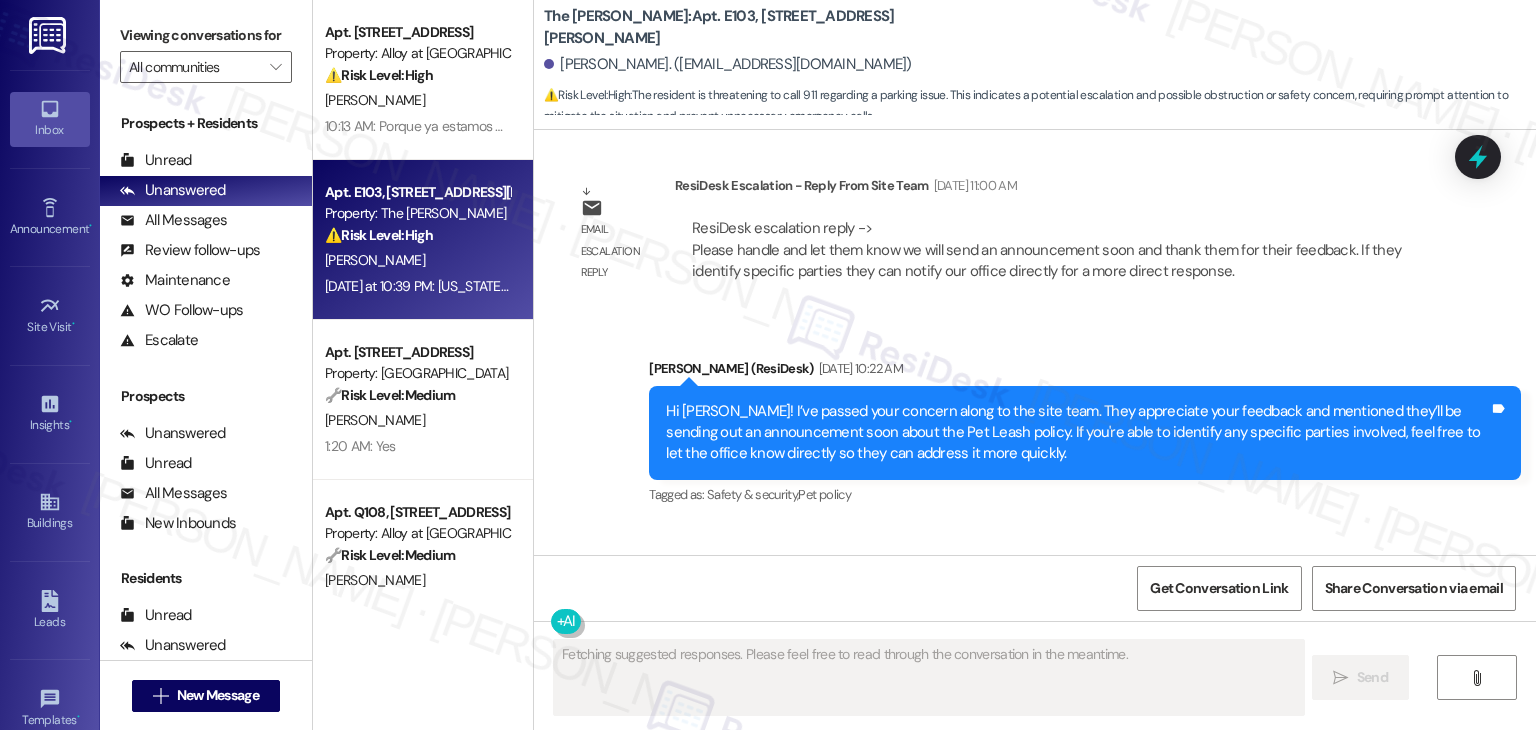 click at bounding box center (656, 1013) 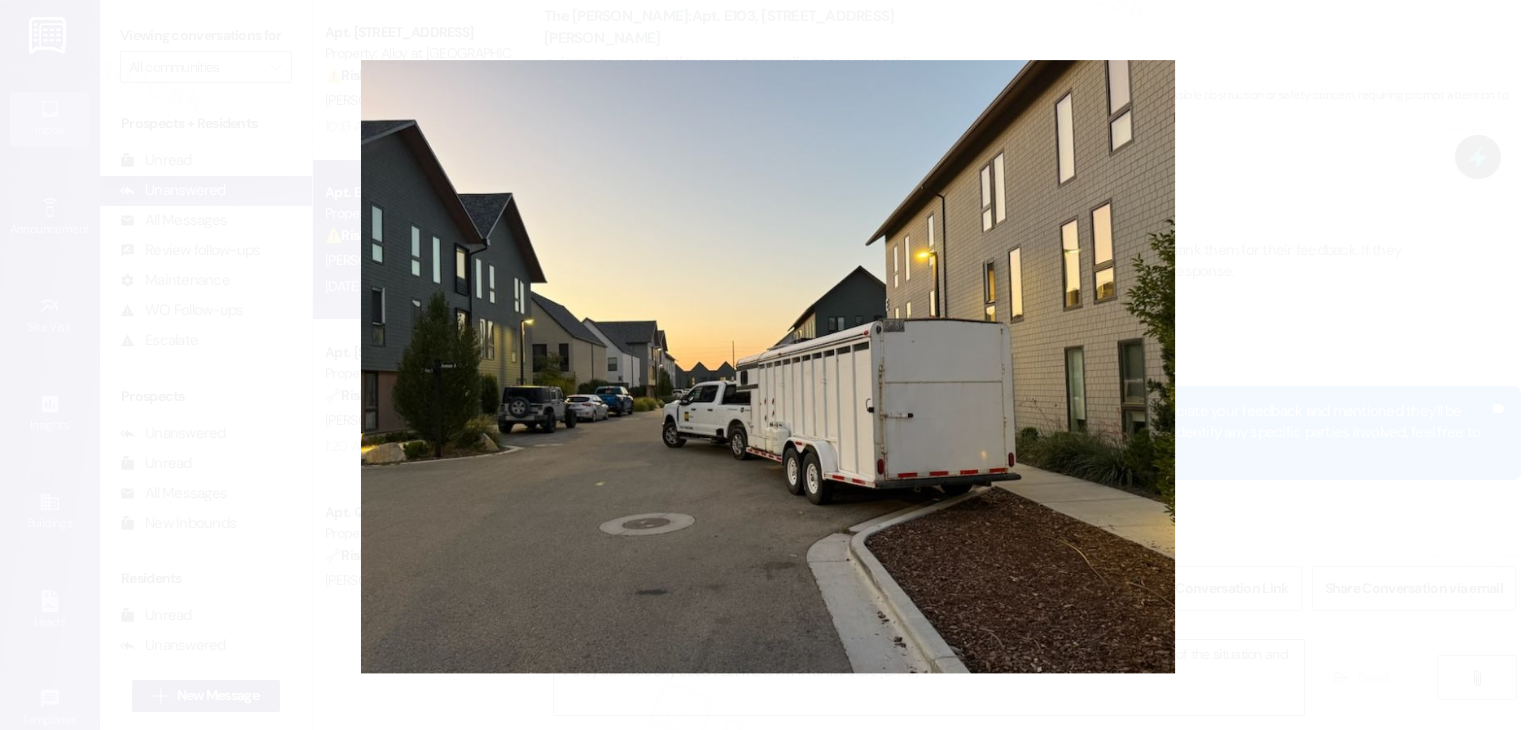 click at bounding box center (768, 365) 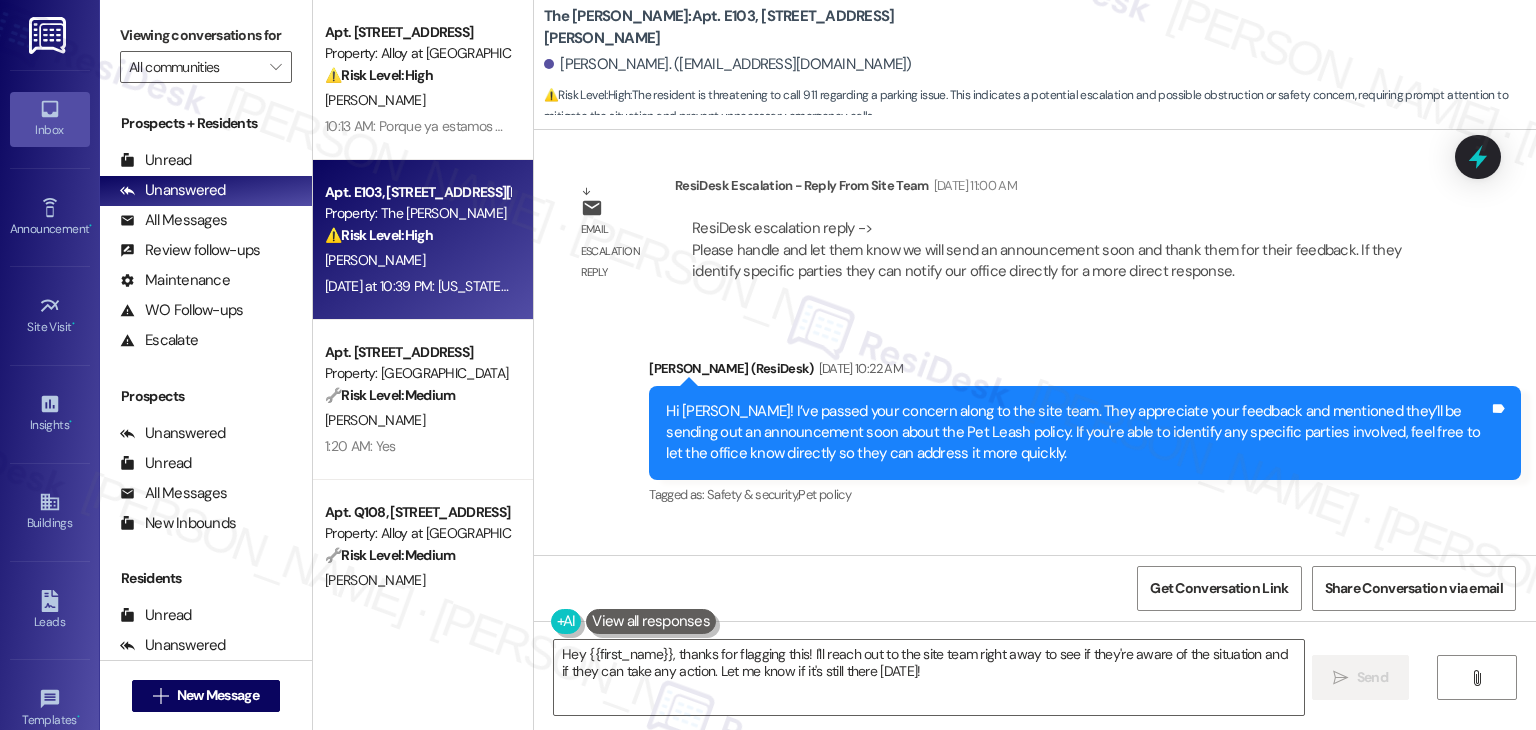 click on "Received via SMS [PERSON_NAME] [DATE] 10:22 AM Thanks Tags and notes Tagged as:   Praise Click to highlight conversations about Praise Received via SMS [PERSON_NAME] [DATE] at 10:38 PM JPG  attachment ResiDesk recognized items in this image See details     Download   (Click to zoom) Tags and notes Received via SMS 10:39 PM [PERSON_NAME] Question [DATE] at 10:39 PM Did anyone approve this parking job? Tags and notes Tagged as:   Parking issue Click to highlight conversations about Parking issue Received via SMS 10:39 PM [PERSON_NAME] [DATE] at 10:39 PM [US_STATE] state plates. If it's not gone [DATE] morning, I'm calling 911 Tags and notes Tagged as:   Parking issue Click to highlight conversations about Parking issue" at bounding box center [1035, 966] 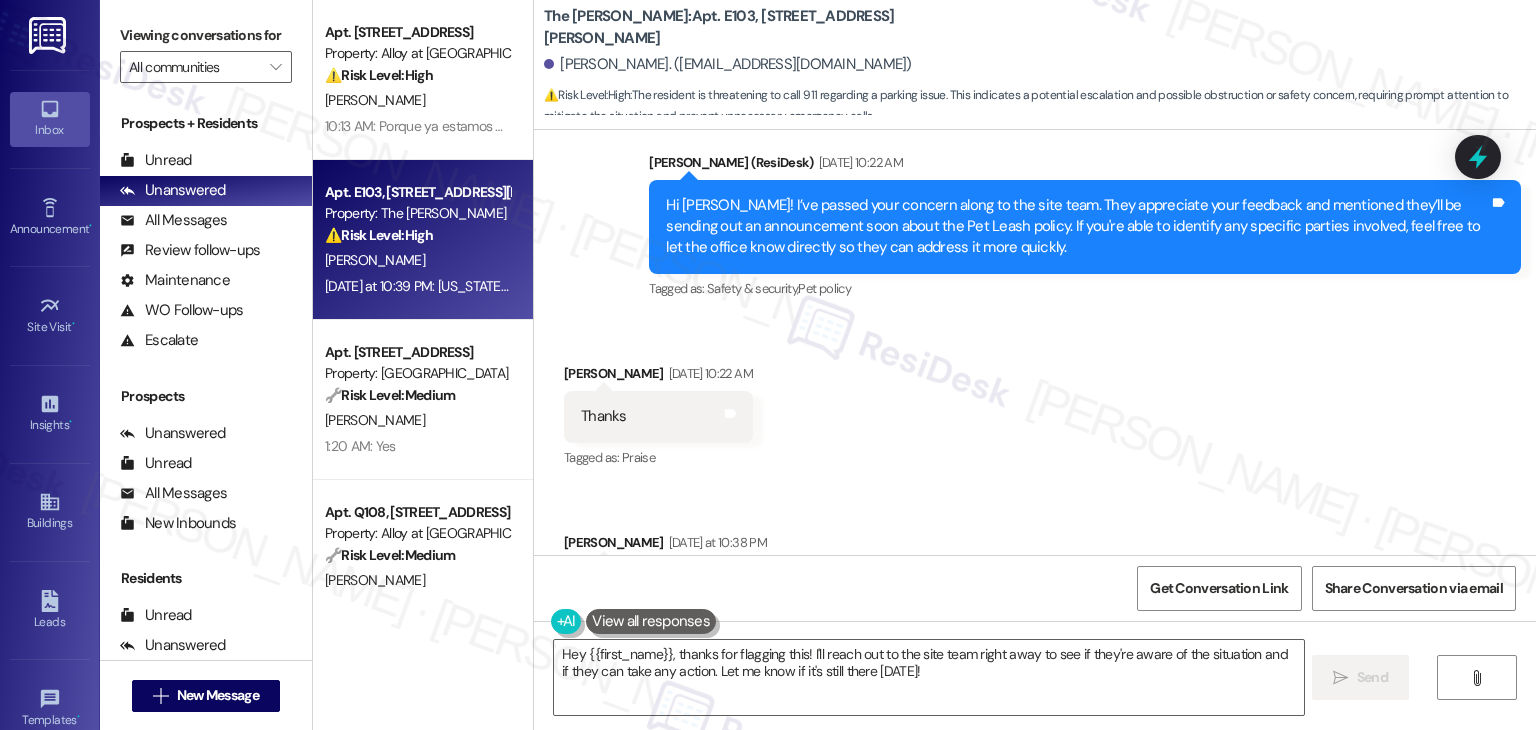 scroll, scrollTop: 62780, scrollLeft: 0, axis: vertical 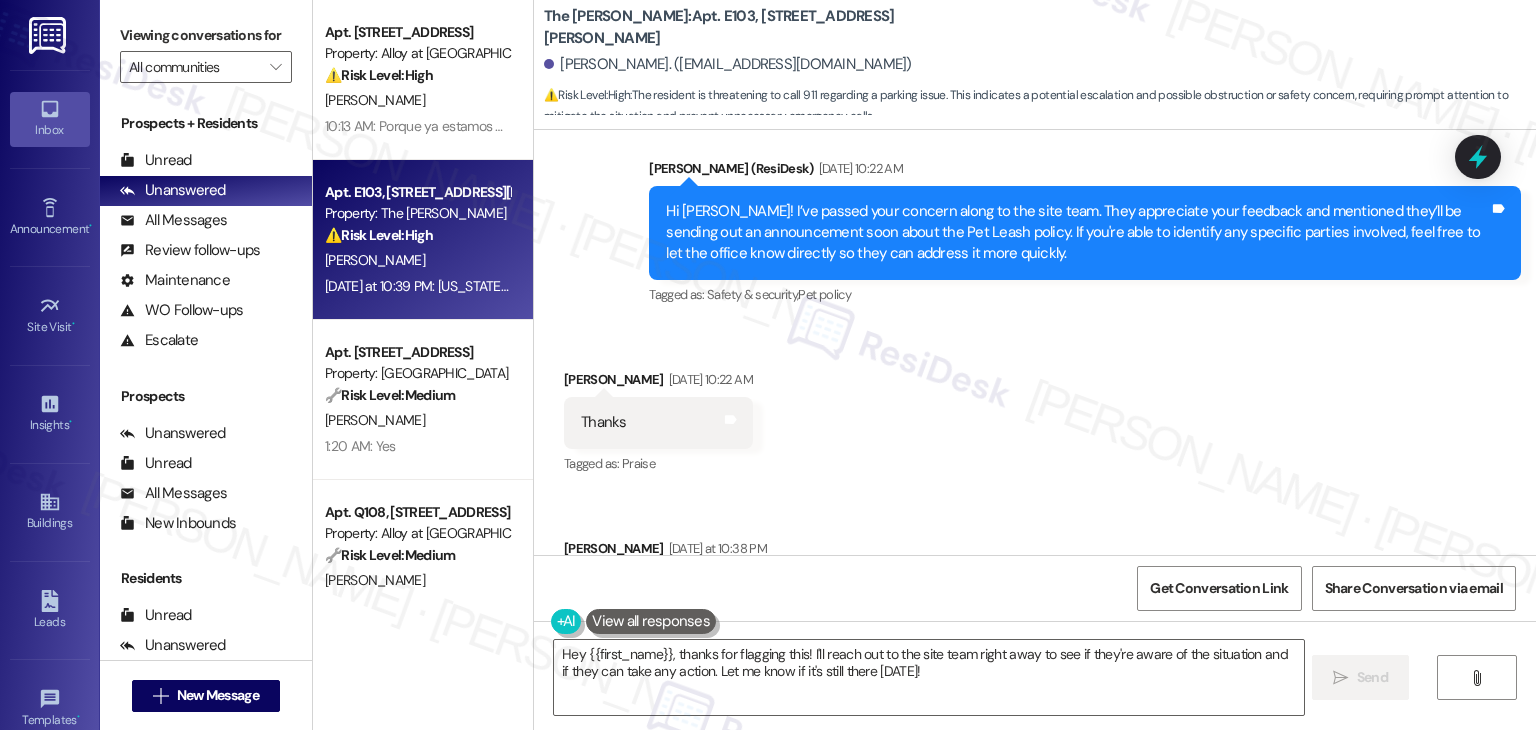 click on "Received via SMS [PERSON_NAME] [DATE] 10:22 AM Thanks Tags and notes Tagged as:   Praise Click to highlight conversations about Praise Received via SMS [PERSON_NAME] [DATE] at 10:38 PM JPG  attachment ResiDesk recognized items in this image See details     Download   (Click to zoom) Tags and notes Received via SMS 10:39 PM [PERSON_NAME] Question [DATE] at 10:39 PM Did anyone approve this parking job? Tags and notes Tagged as:   Parking issue Click to highlight conversations about Parking issue Received via SMS 10:39 PM [PERSON_NAME] [DATE] at 10:39 PM [US_STATE] state plates. If it's not gone [DATE] morning, I'm calling 911 Tags and notes Tagged as:   Parking issue Click to highlight conversations about Parking issue" at bounding box center (1035, 766) 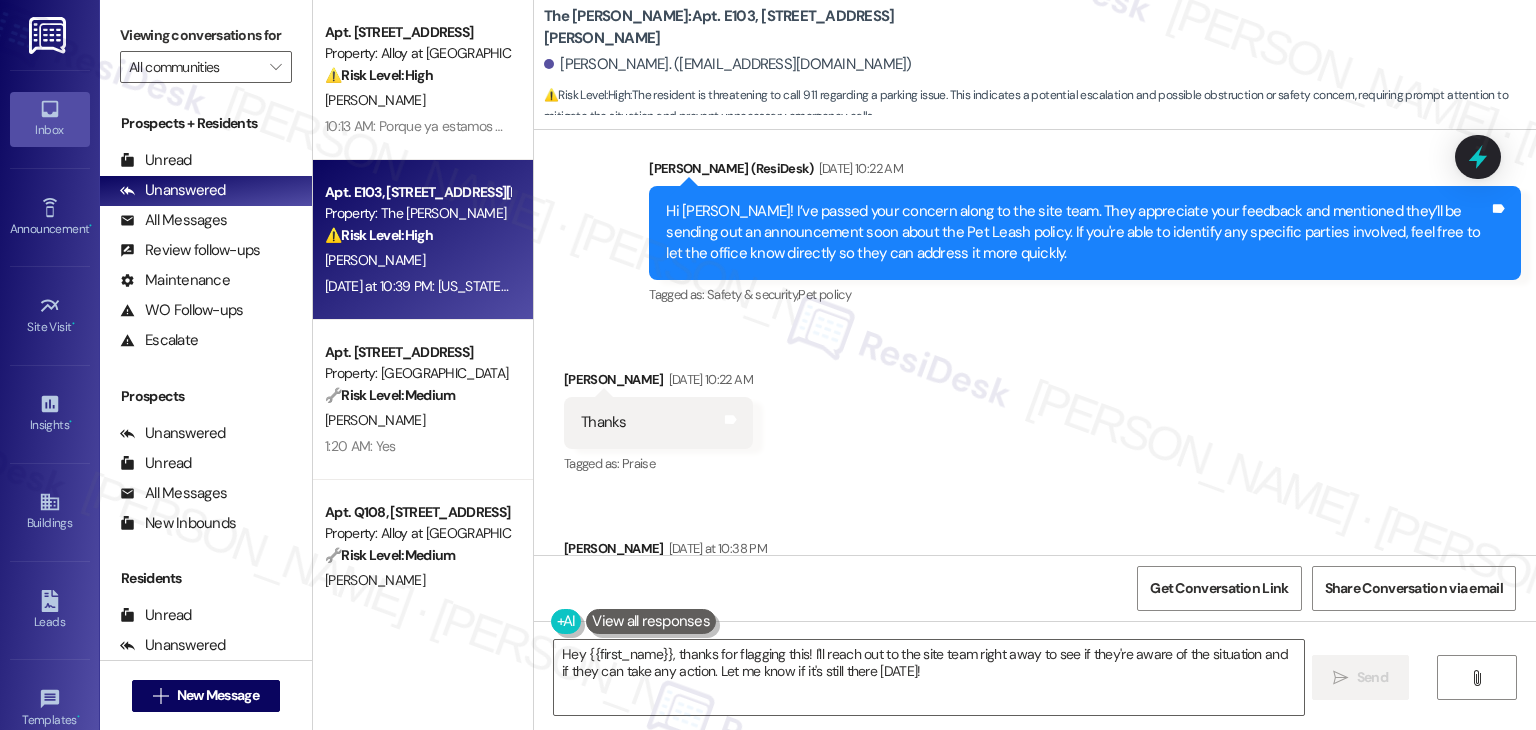 click on "Received via SMS [PERSON_NAME] [DATE] 10:22 AM Thanks Tags and notes Tagged as:   Praise Click to highlight conversations about Praise Received via SMS [PERSON_NAME] [DATE] at 10:38 PM JPG  attachment ResiDesk recognized items in this image See details     Download   (Click to zoom) Tags and notes Received via SMS 10:39 PM [PERSON_NAME] Question [DATE] at 10:39 PM Did anyone approve this parking job? Tags and notes Tagged as:   Parking issue Click to highlight conversations about Parking issue Received via SMS 10:39 PM [PERSON_NAME] [DATE] at 10:39 PM [US_STATE] state plates. If it's not gone [DATE] morning, I'm calling 911 Tags and notes Tagged as:   Parking issue Click to highlight conversations about Parking issue" at bounding box center [1035, 766] 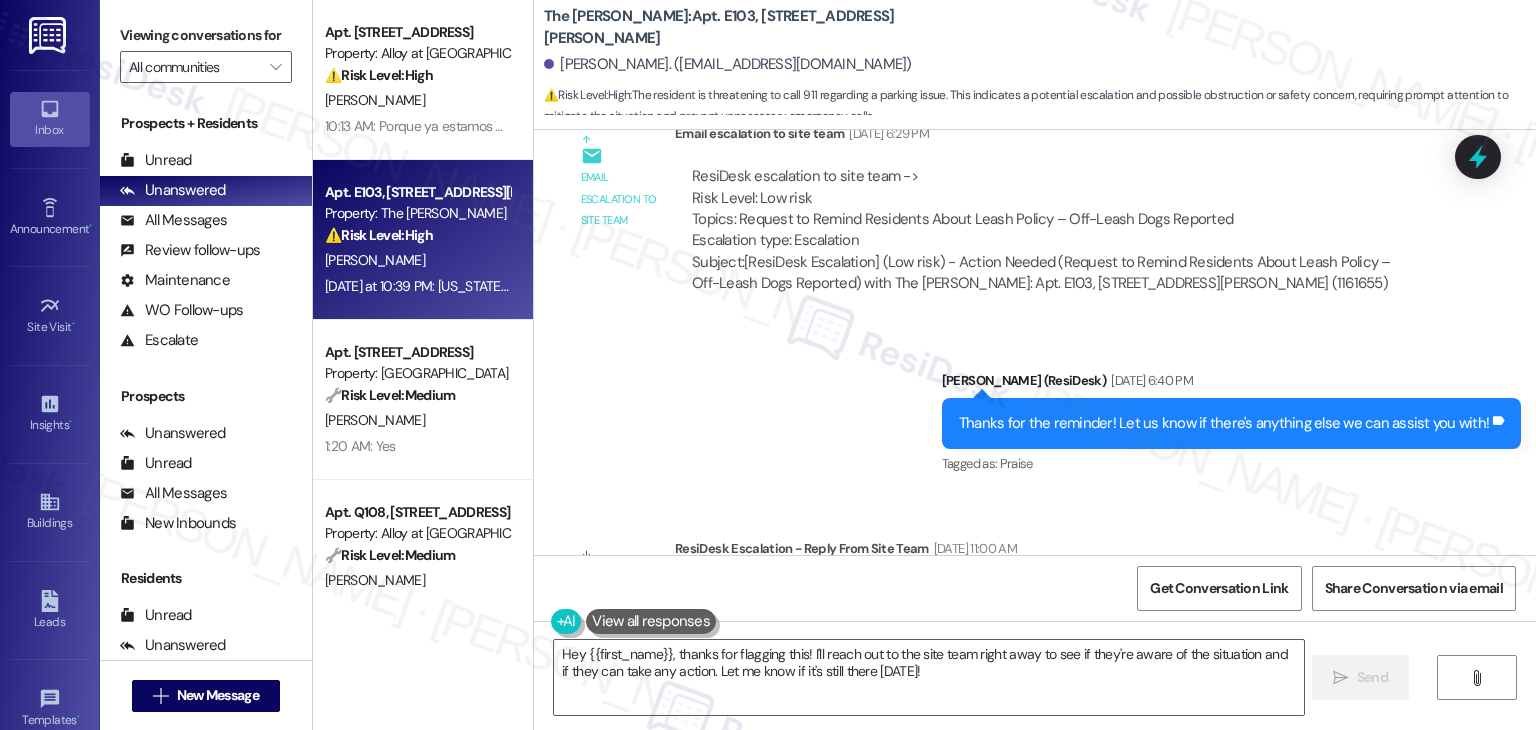 scroll, scrollTop: 62180, scrollLeft: 0, axis: vertical 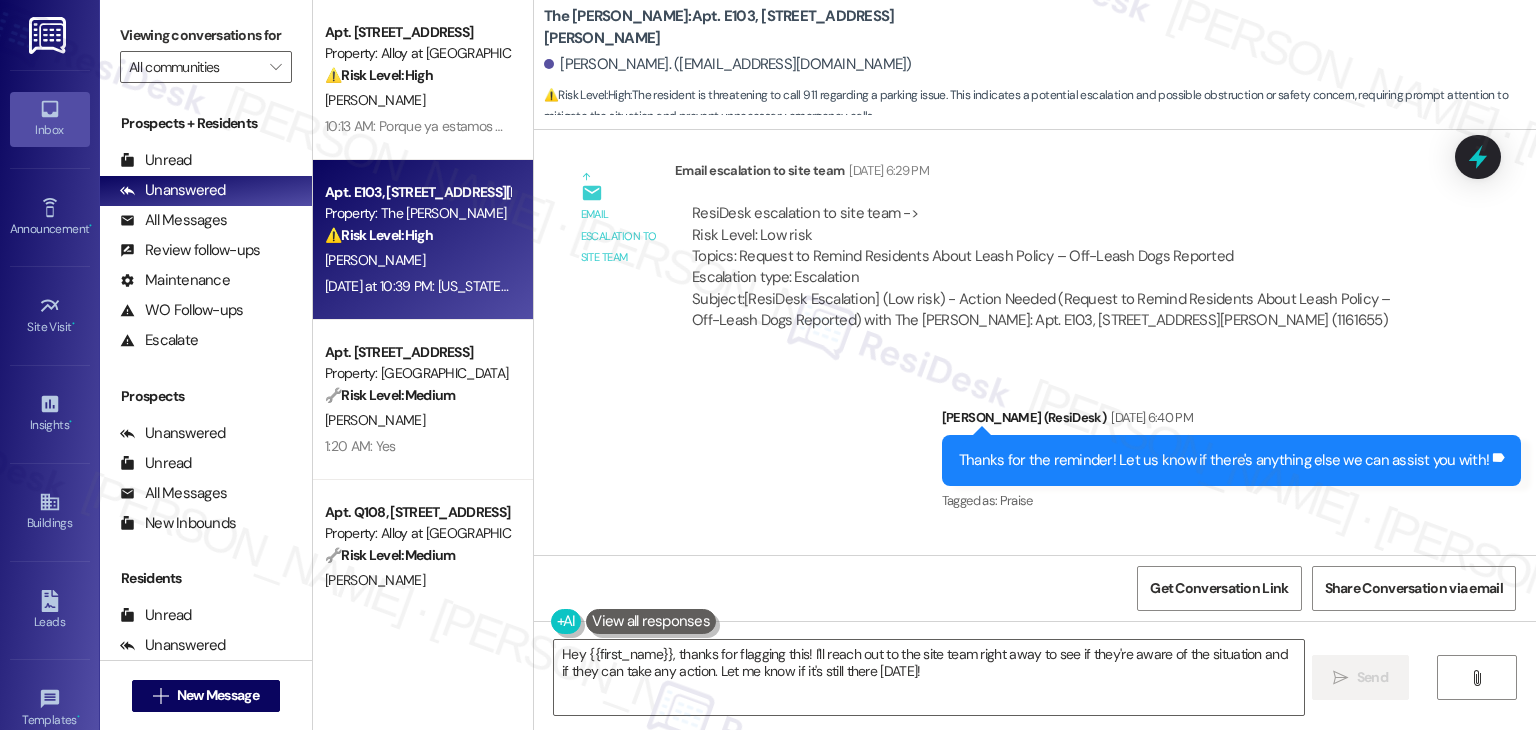 click on "Received via SMS [PERSON_NAME] [DATE] 10:22 AM Thanks Tags and notes Tagged as:   Praise Click to highlight conversations about Praise Received via SMS [PERSON_NAME] [DATE] at 10:38 PM JPG  attachment ResiDesk recognized items in this image See details     Download   (Click to zoom) Tags and notes Received via SMS 10:39 PM [PERSON_NAME] Question [DATE] at 10:39 PM Did anyone approve this parking job? Tags and notes Tagged as:   Parking issue Click to highlight conversations about Parking issue Received via SMS 10:39 PM [PERSON_NAME] [DATE] at 10:39 PM [US_STATE] state plates. If it's not gone [DATE] morning, I'm calling 911 Tags and notes Tagged as:   Parking issue Click to highlight conversations about Parking issue" at bounding box center (1035, 1366) 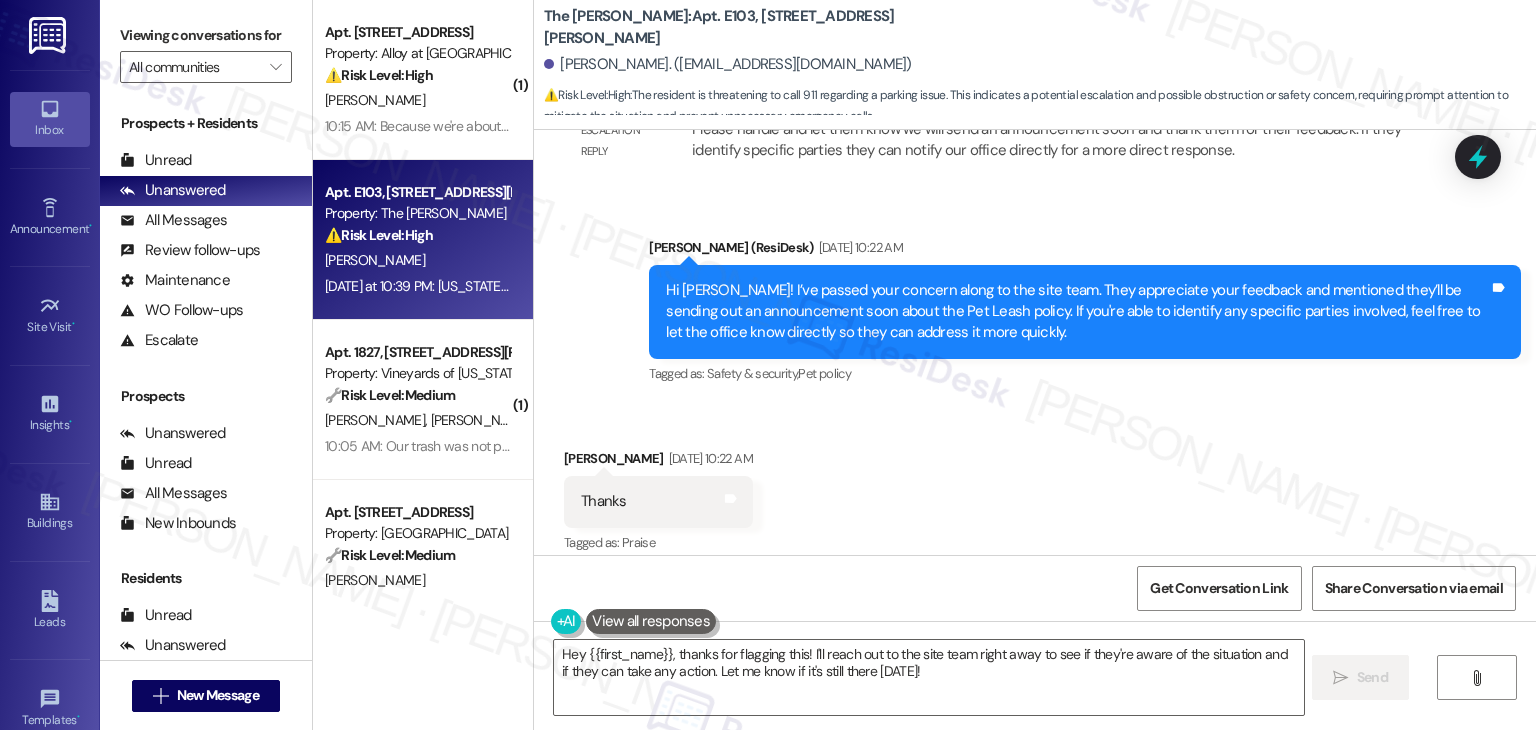 scroll, scrollTop: 62680, scrollLeft: 0, axis: vertical 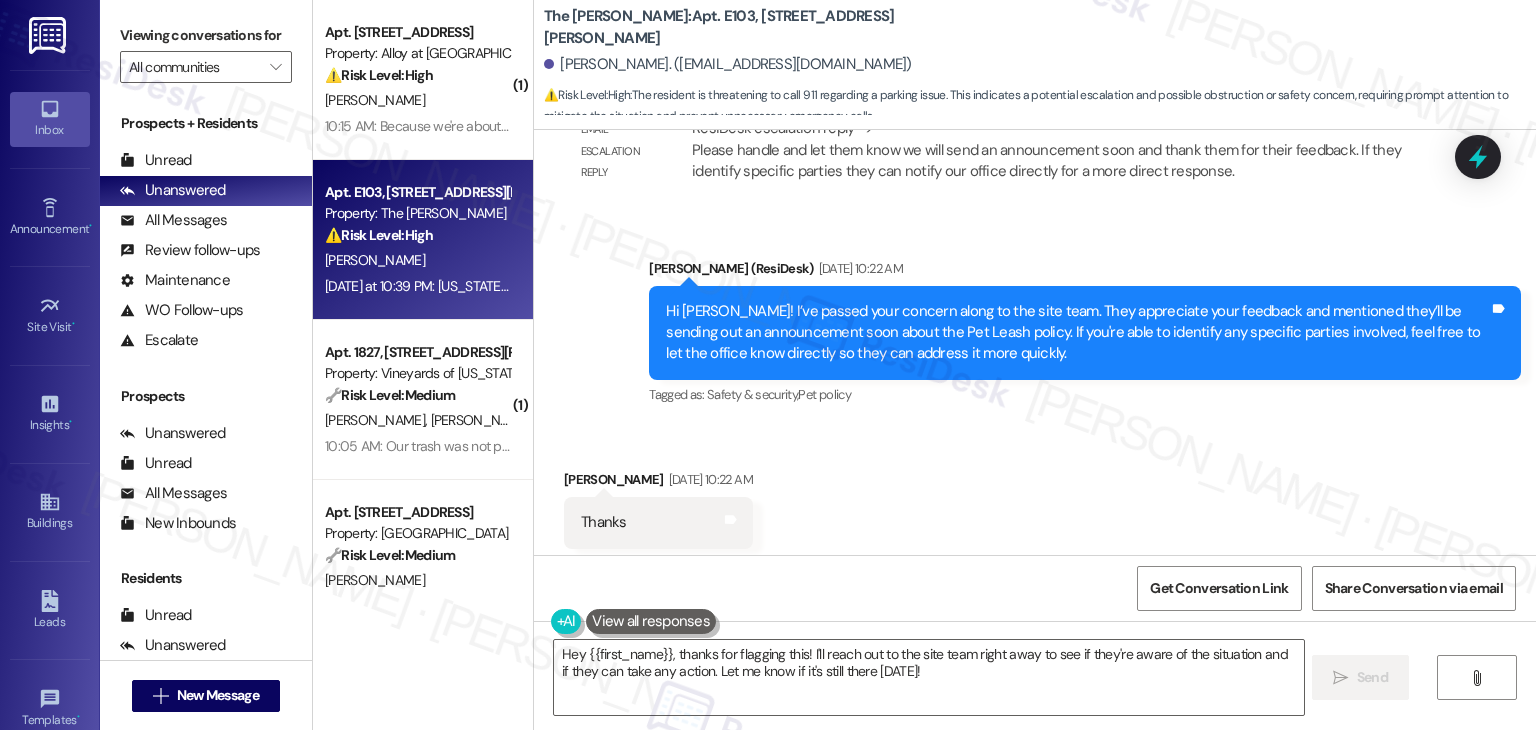 click at bounding box center [656, 913] 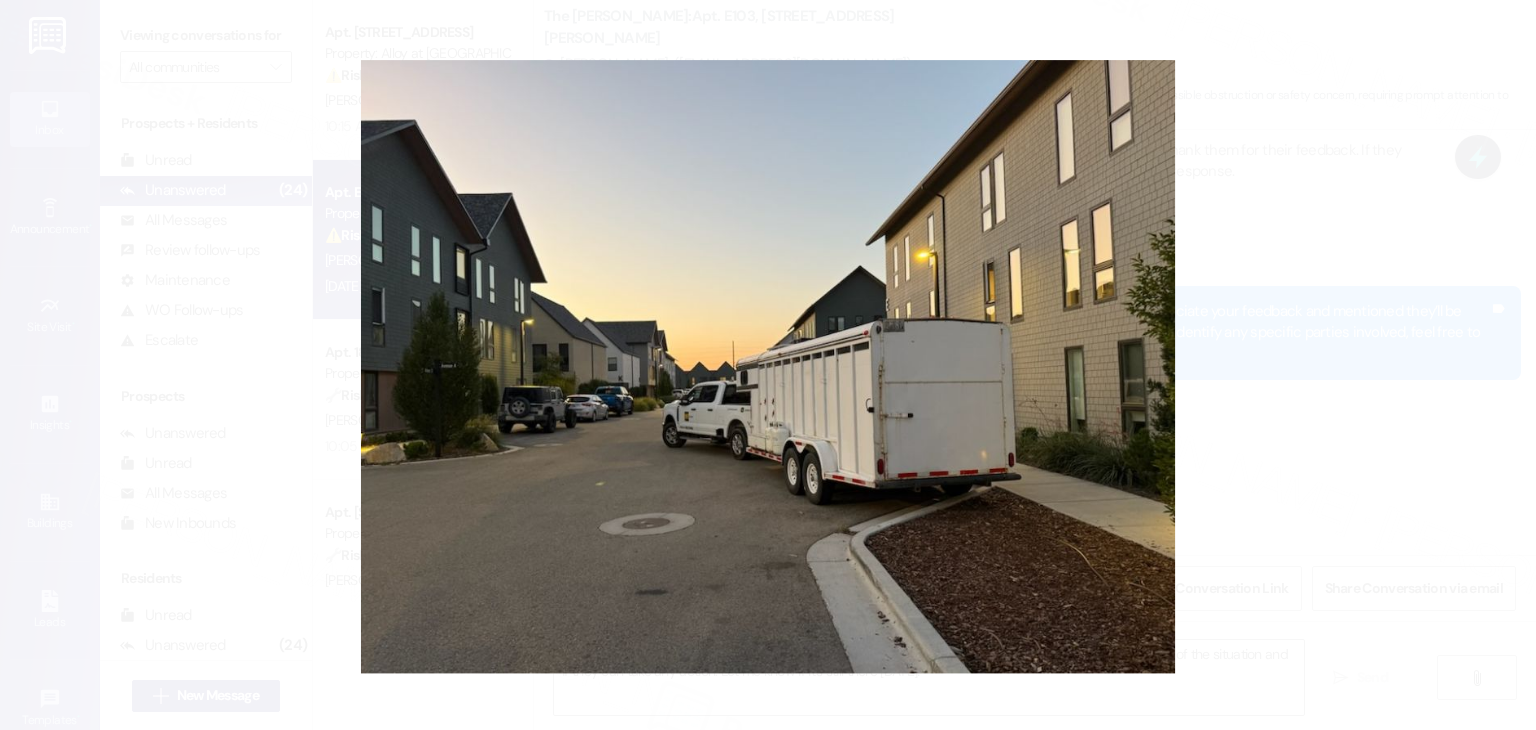 click at bounding box center (768, 365) 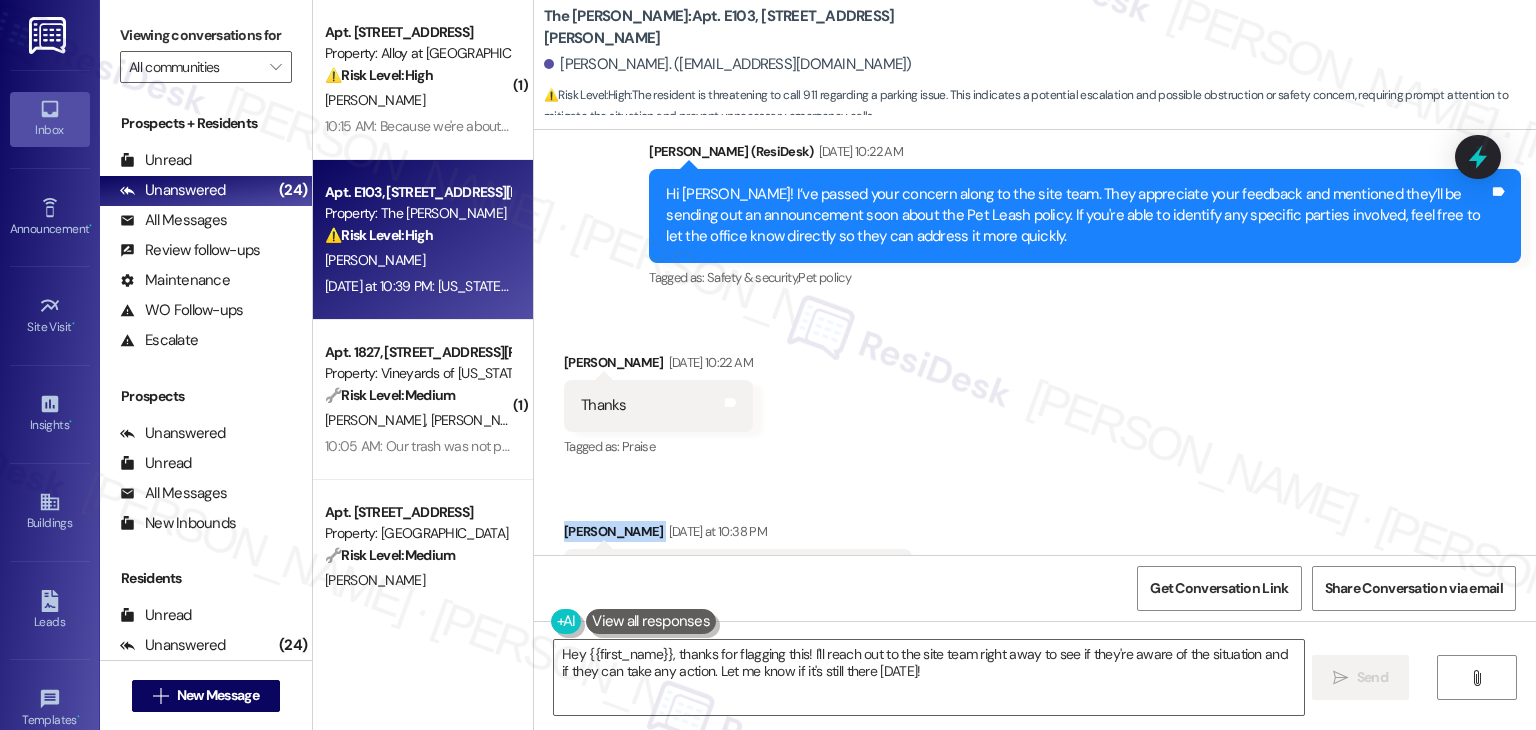 scroll, scrollTop: 62680, scrollLeft: 0, axis: vertical 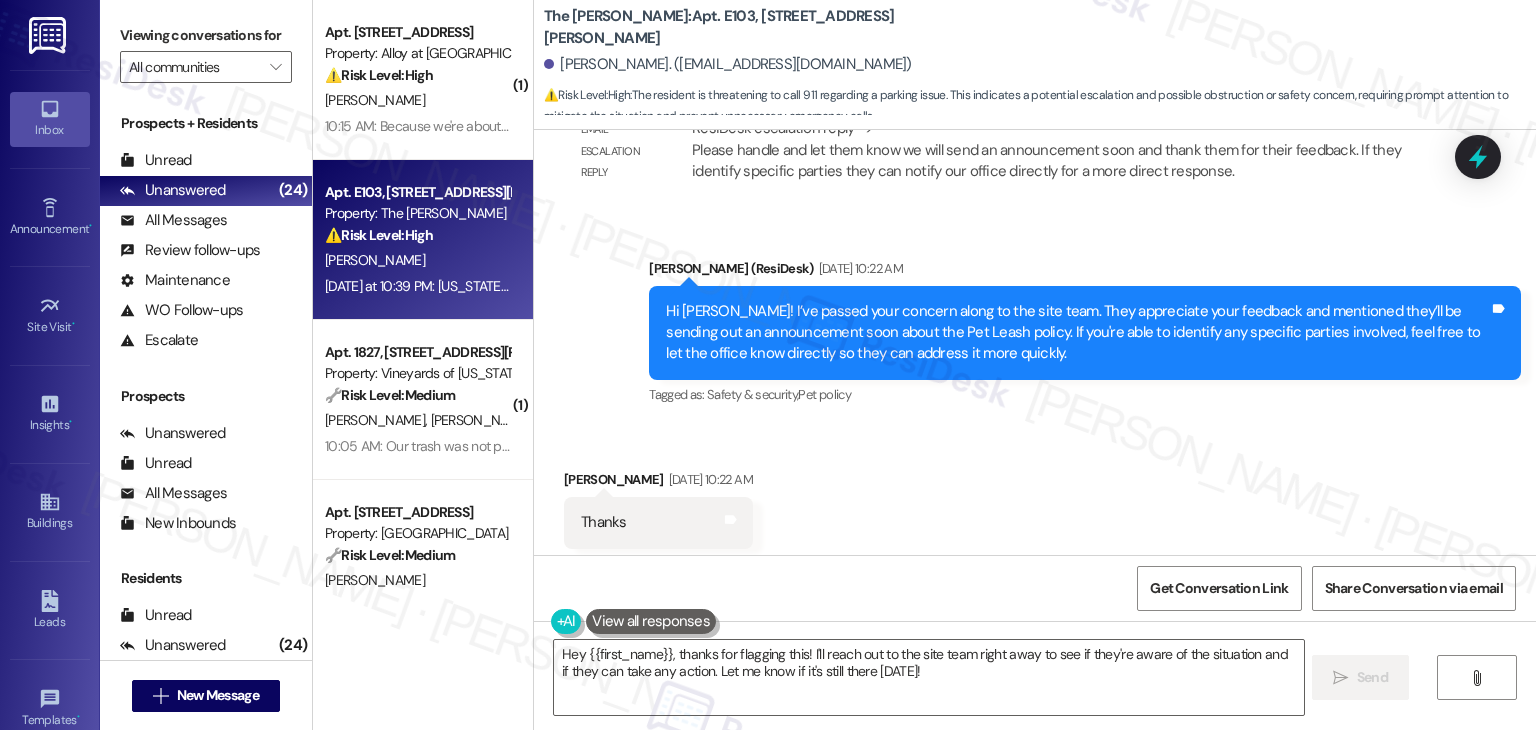 click on "Download" at bounding box center [730, 837] 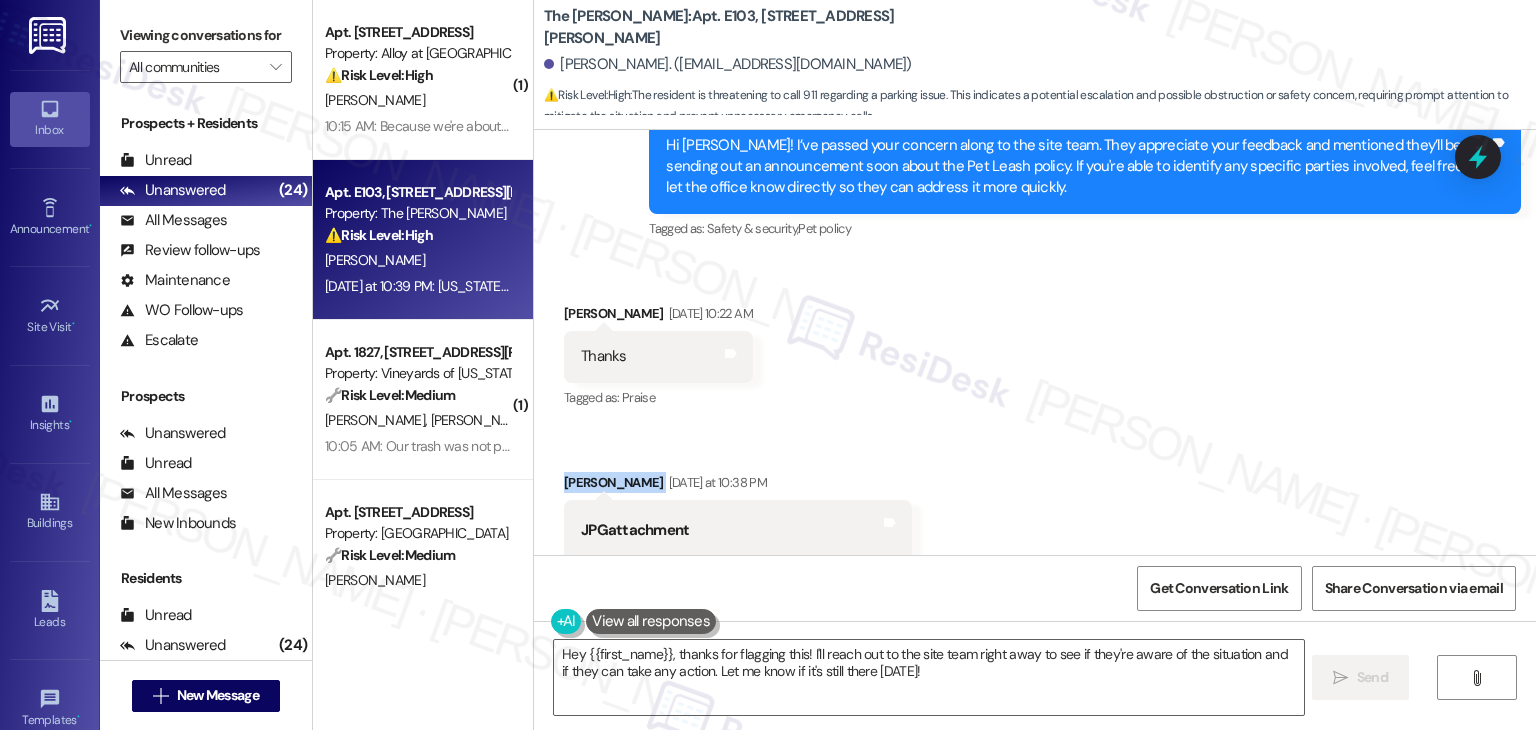scroll, scrollTop: 62880, scrollLeft: 0, axis: vertical 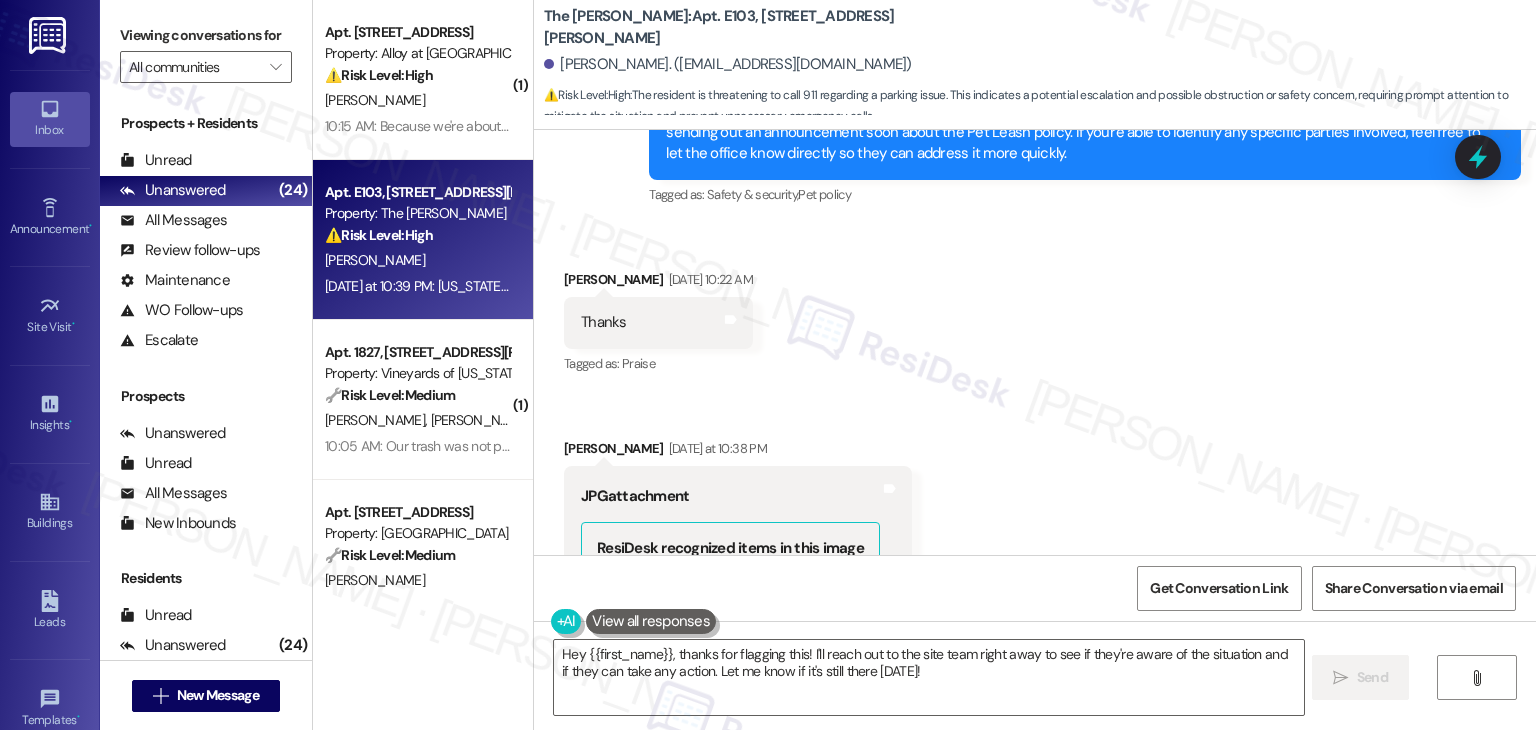 click on "Did anyone approve this parking job?" at bounding box center (698, 897) 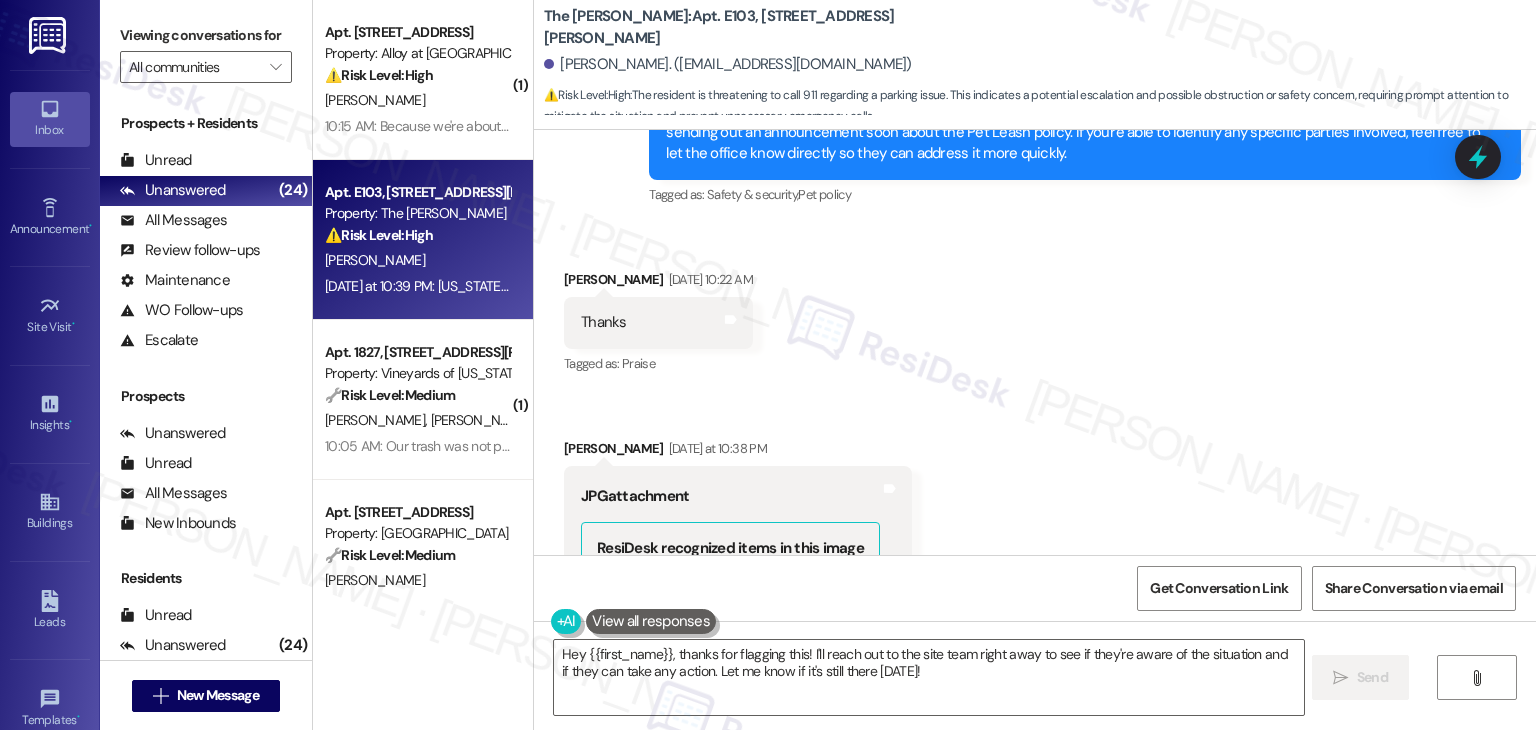 click on "[US_STATE] state plates. If it's not gone [DATE] morning, I'm calling 911" at bounding box center [794, 1038] 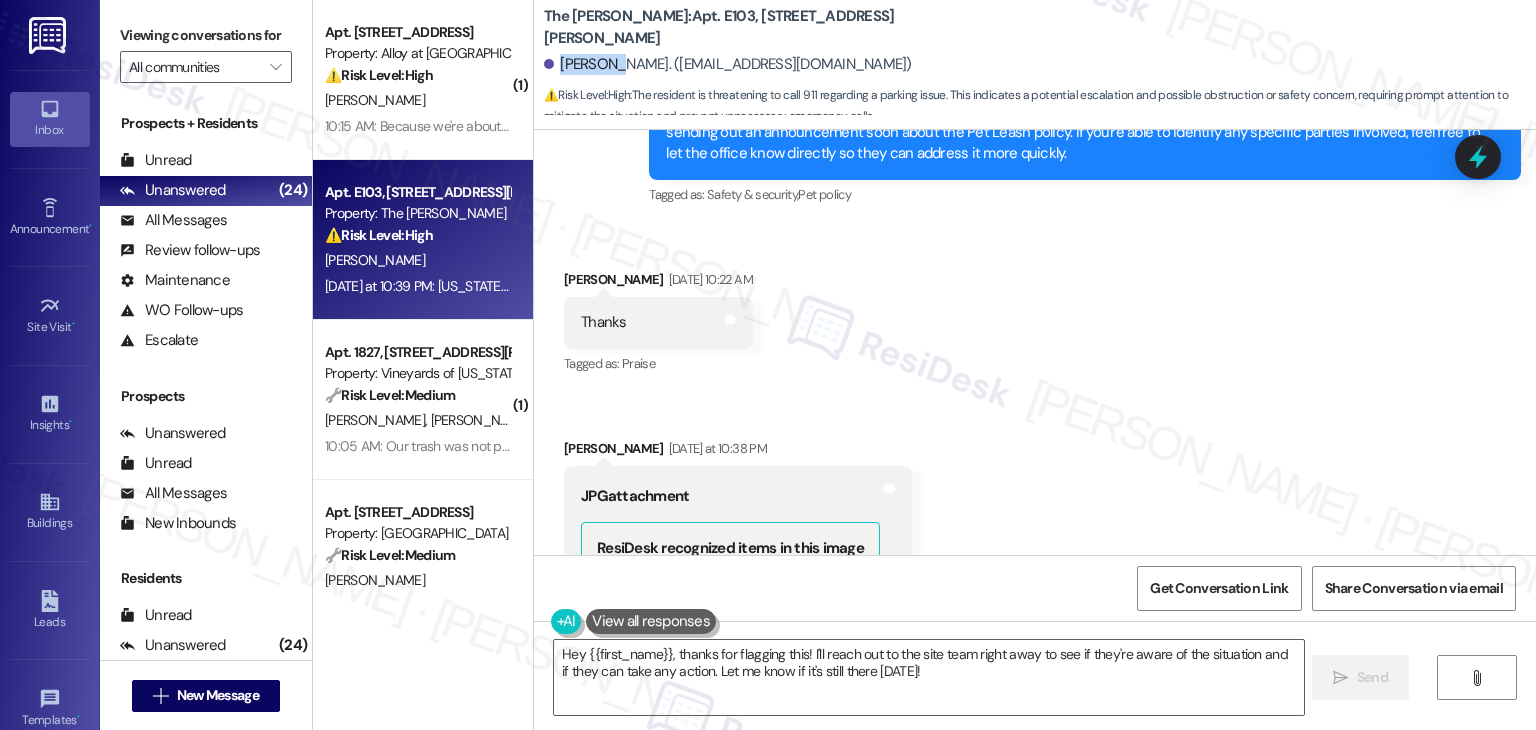 click on "[PERSON_NAME]. ([EMAIL_ADDRESS][DOMAIN_NAME])" at bounding box center [728, 64] 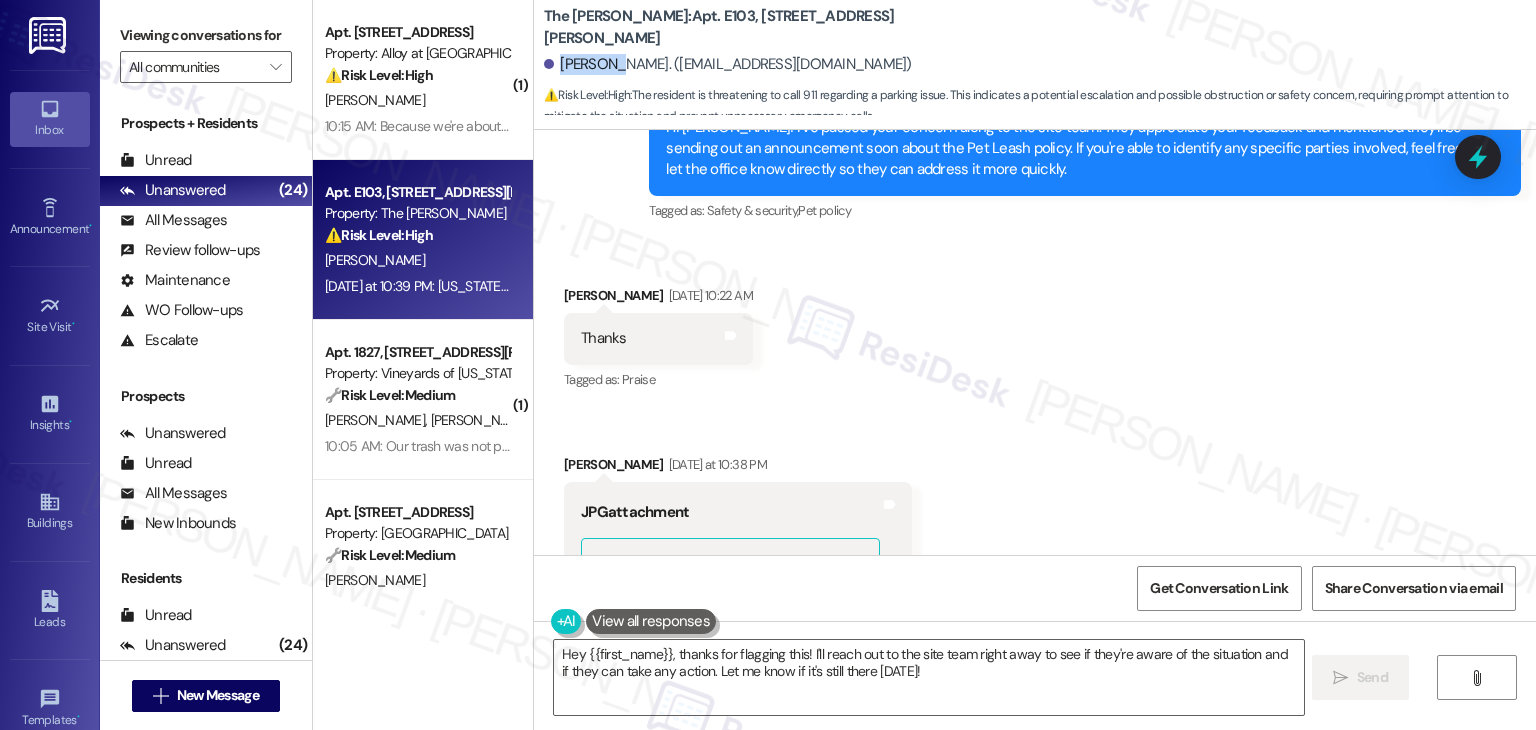 scroll, scrollTop: 62880, scrollLeft: 0, axis: vertical 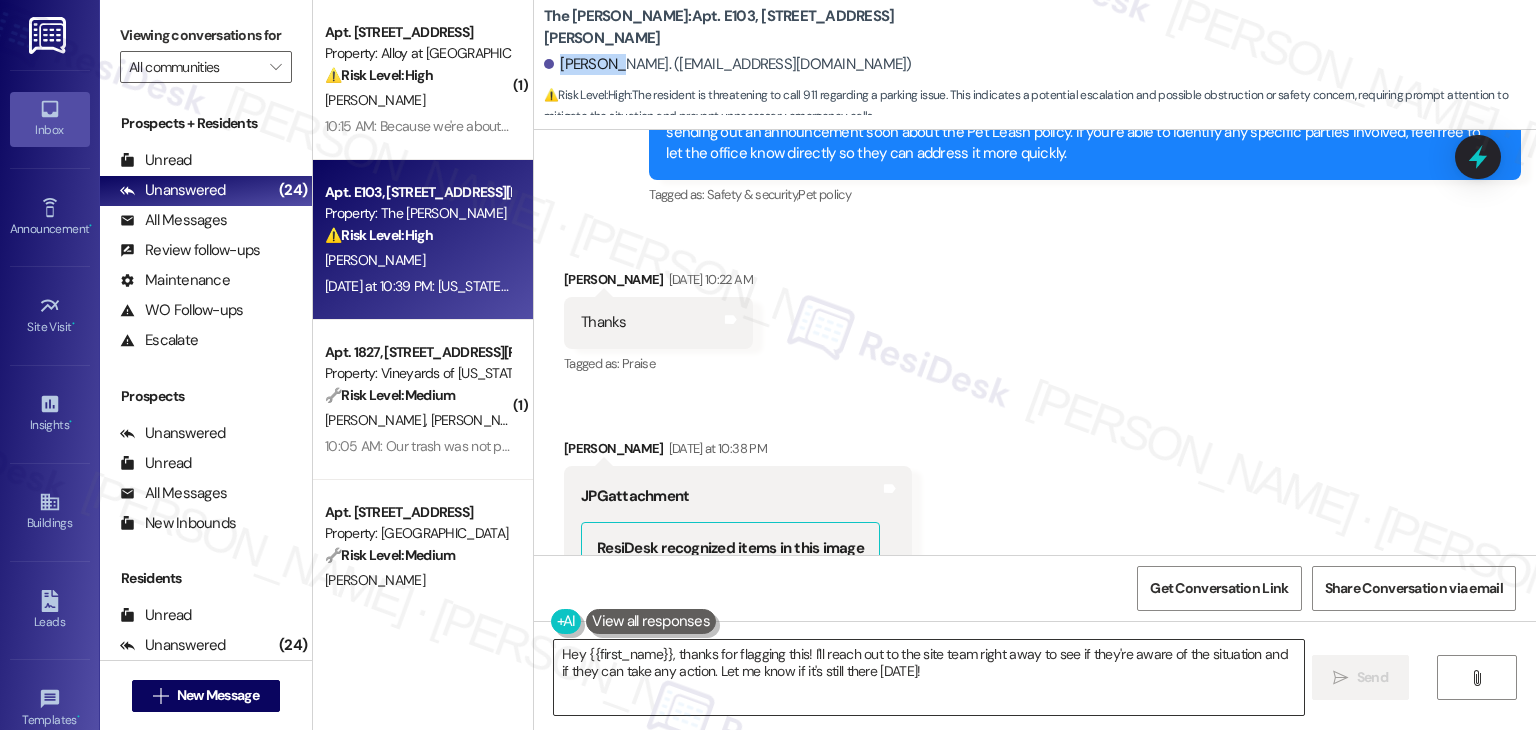 click on "Hey {{first_name}}, thanks for flagging this! I'll reach out to the site team right away to see if they're aware of the situation and if they can take any action. Let me know if it's still there [DATE]!" at bounding box center [928, 677] 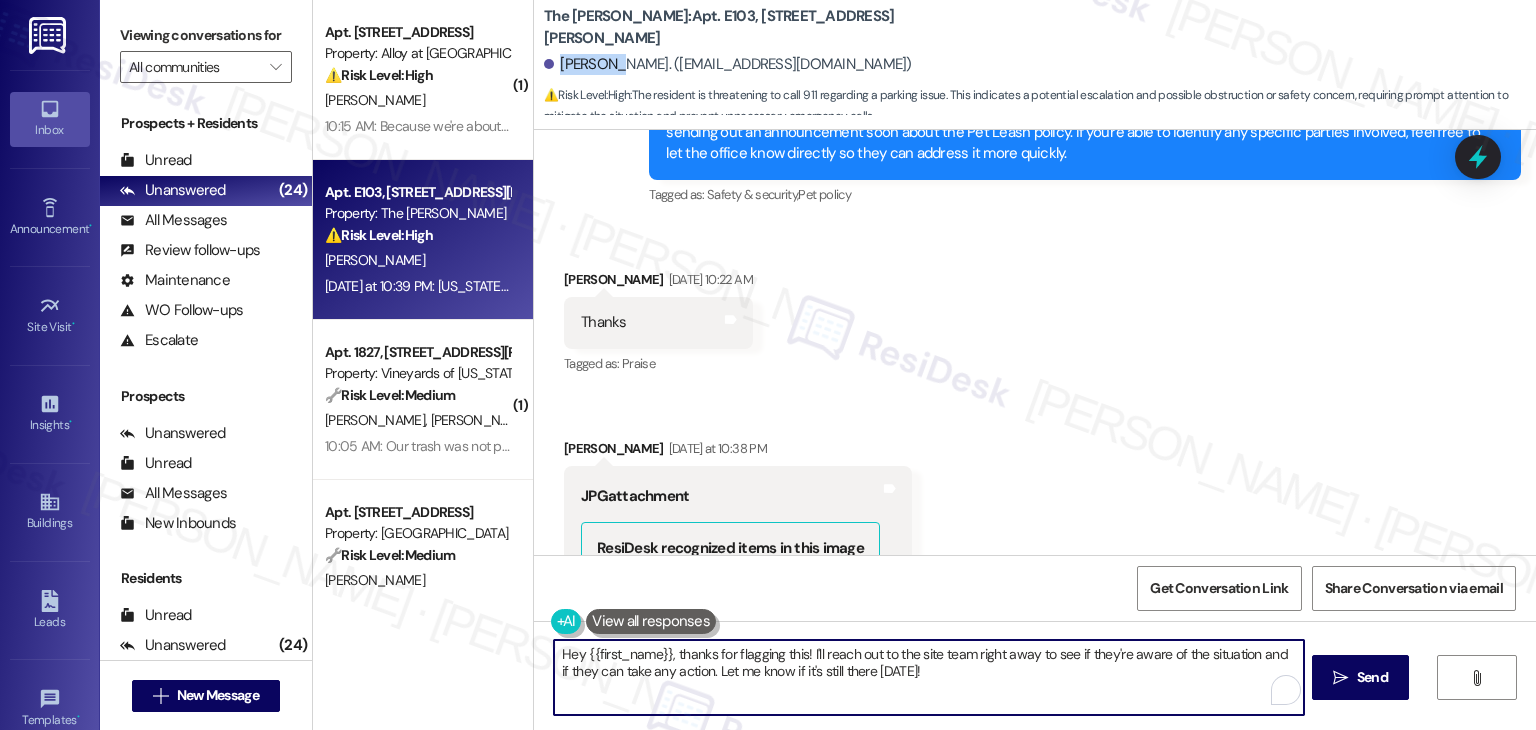 click on "Hey {{first_name}}, thanks for flagging this! I'll reach out to the site team right away to see if they're aware of the situation and if they can take any action. Let me know if it's still there [DATE]!" at bounding box center (928, 677) 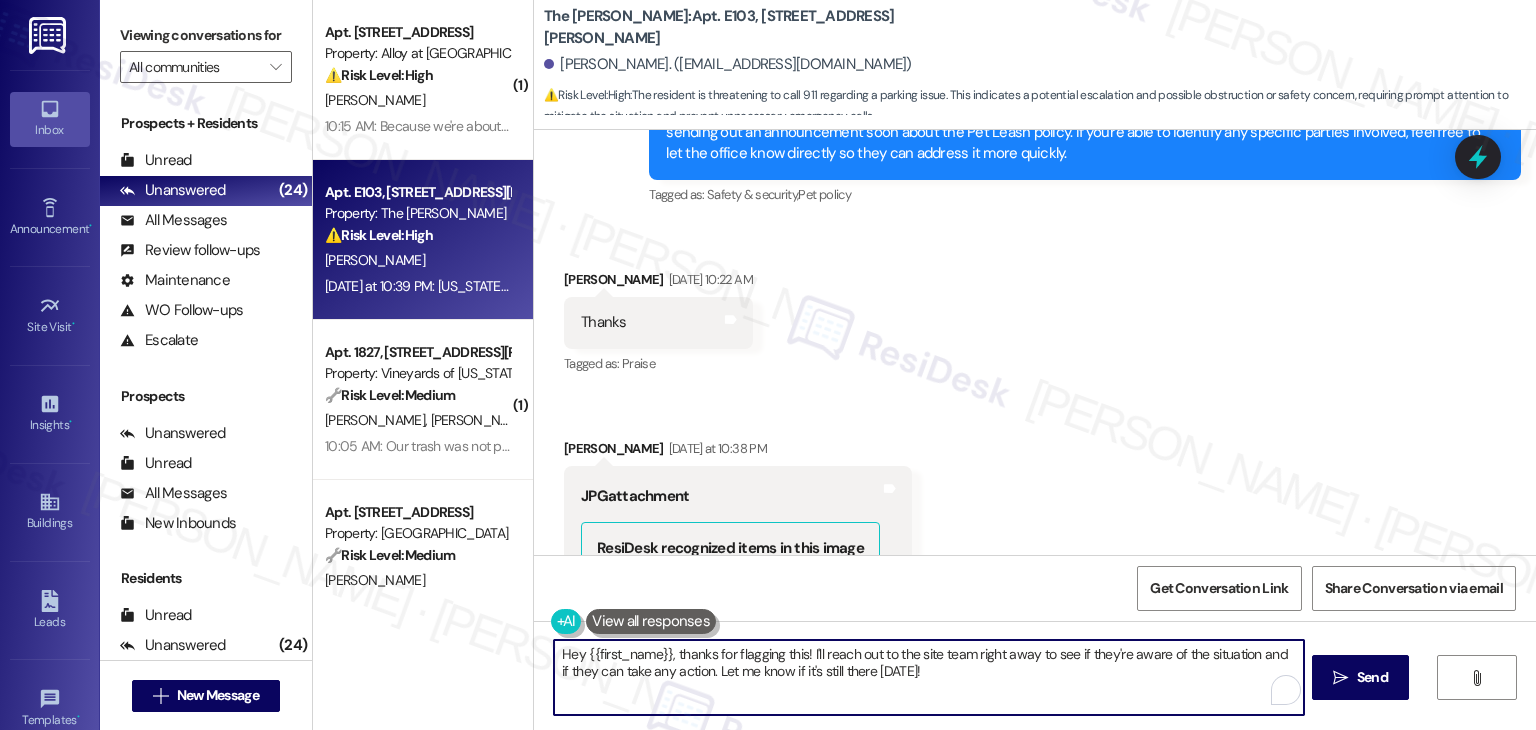 paste on "i [PERSON_NAME], thanks for reaching out. I understand your concern about the parking situation. Just to clarify—was anyone injured or is this blocking your assigned space? If there’s an immediate safety issue, we recommend contacting local authorities or 911. In the meantime, I’ll share this with the site team so they can look into it. I appreciate your patience.
Ask ChatGPT" 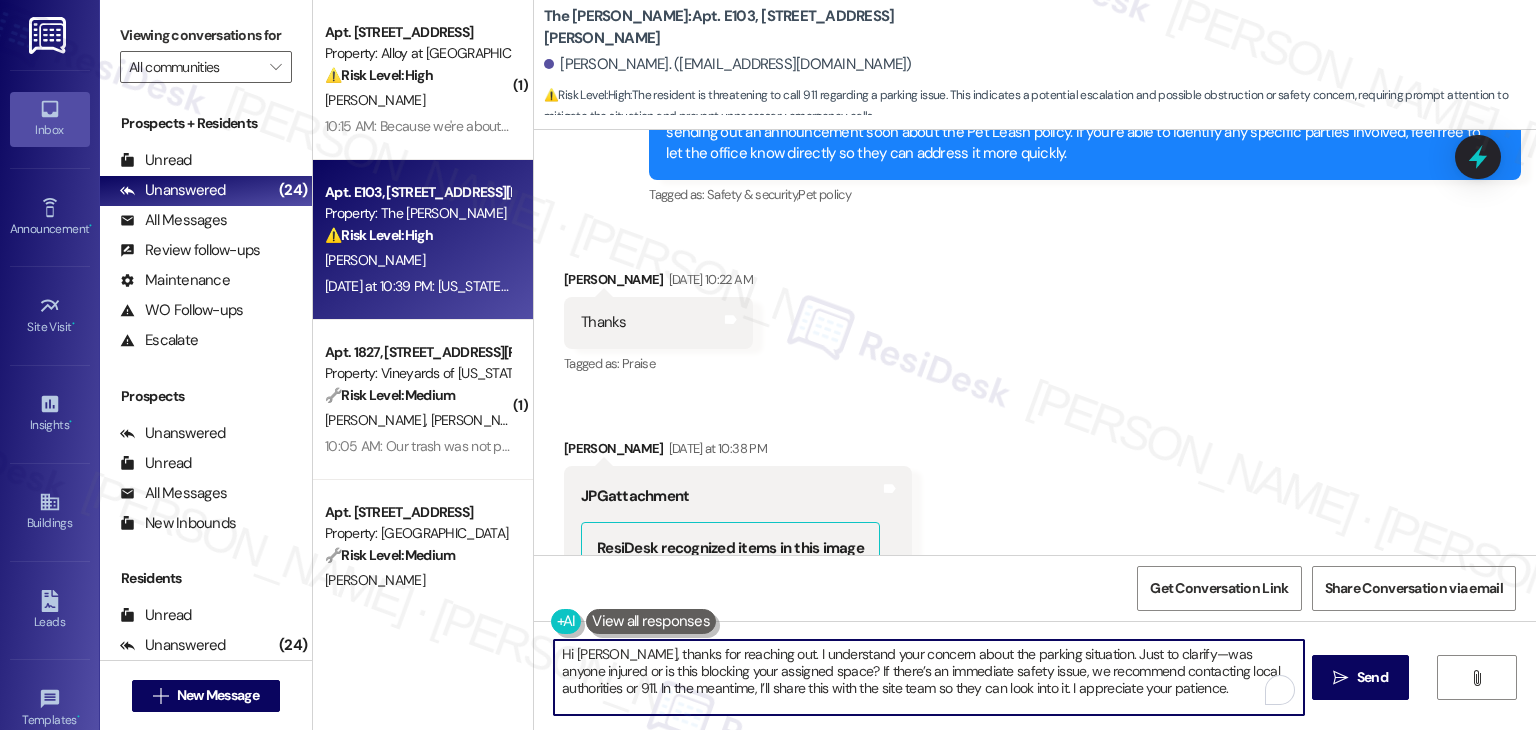 scroll, scrollTop: 135, scrollLeft: 0, axis: vertical 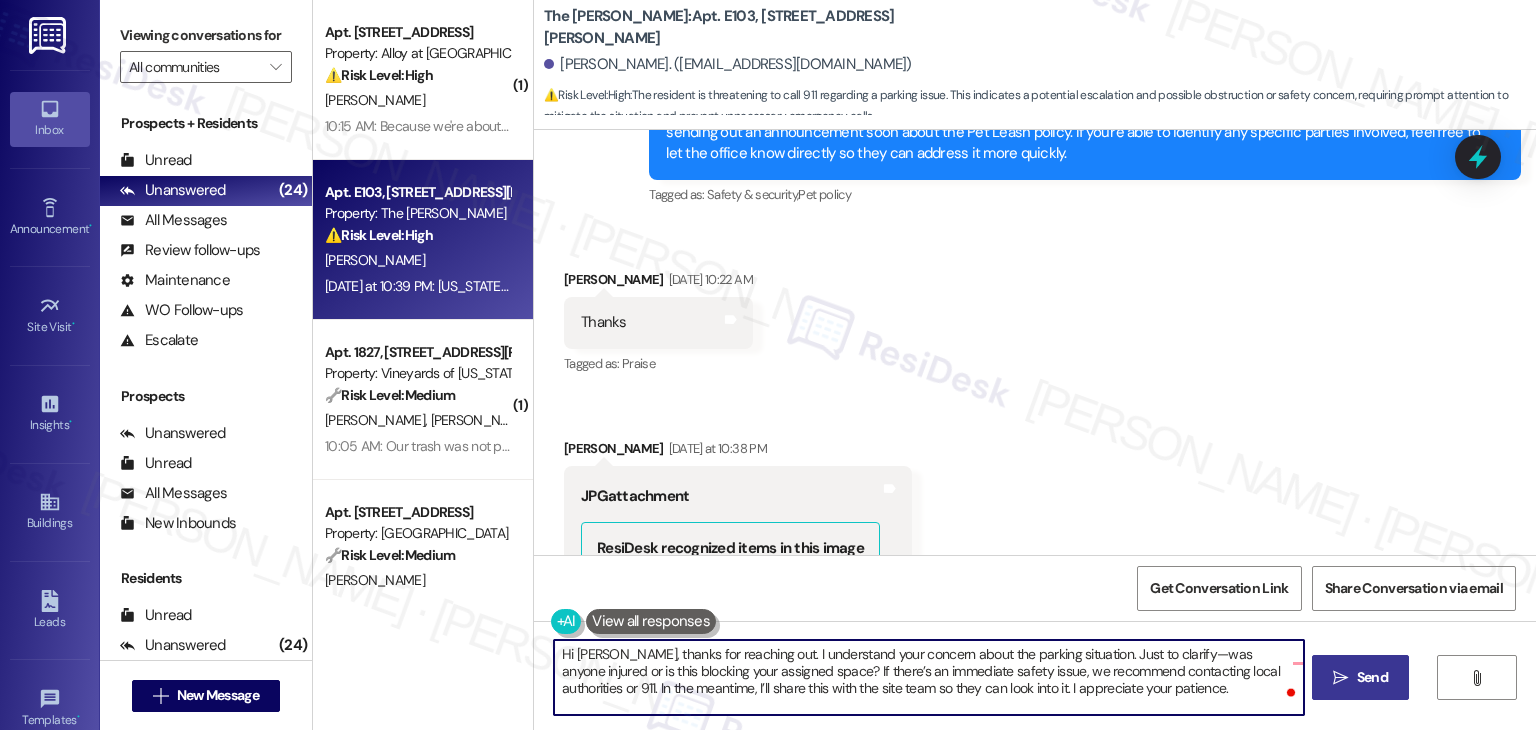 type on "Hi [PERSON_NAME], thanks for reaching out. I understand your concern about the parking situation. Just to clarify—was anyone injured or is this blocking your assigned space? If there’s an immediate safety issue, we recommend contacting local authorities or 911. In the meantime, I’ll share this with the site team so they can look into it. I appreciate your patience." 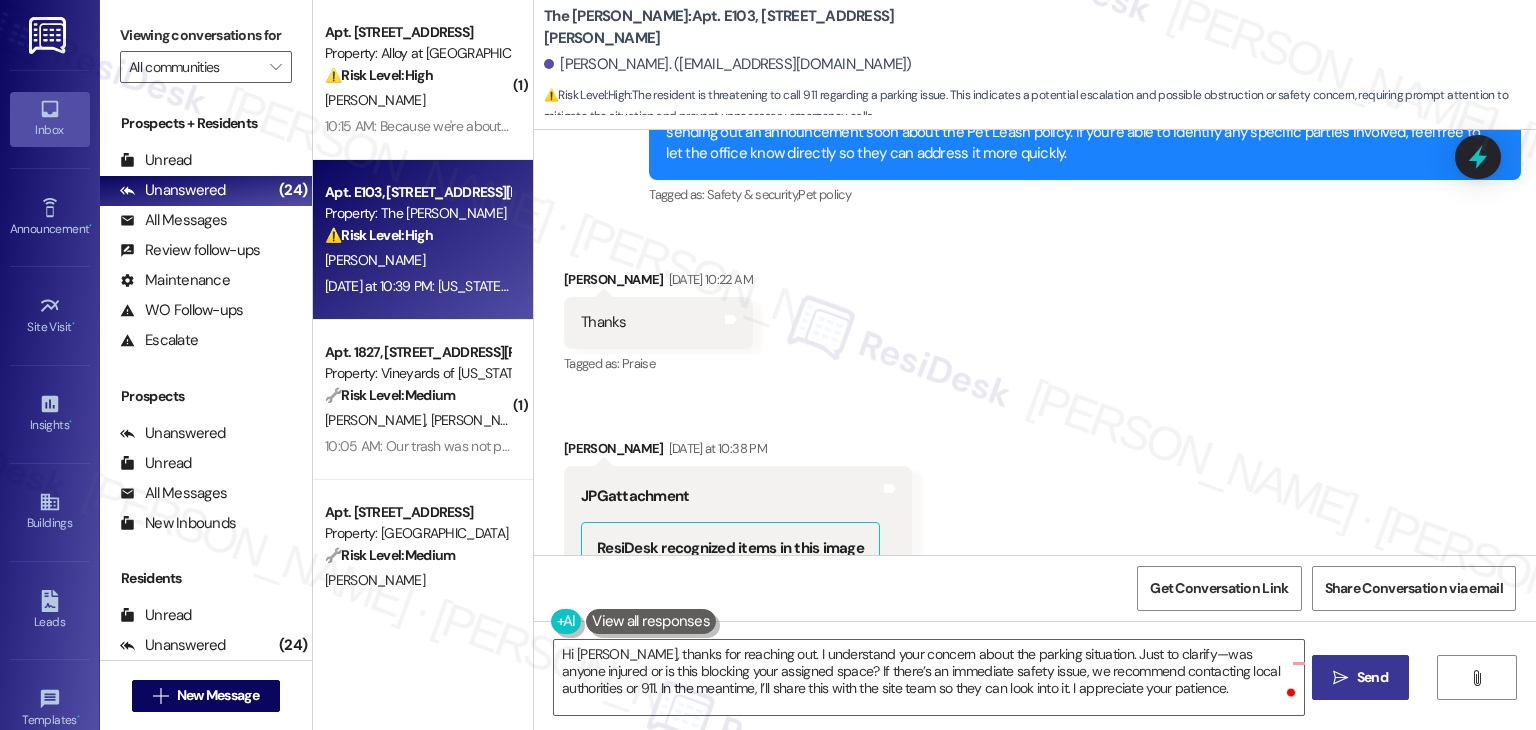 click on "" at bounding box center (1340, 678) 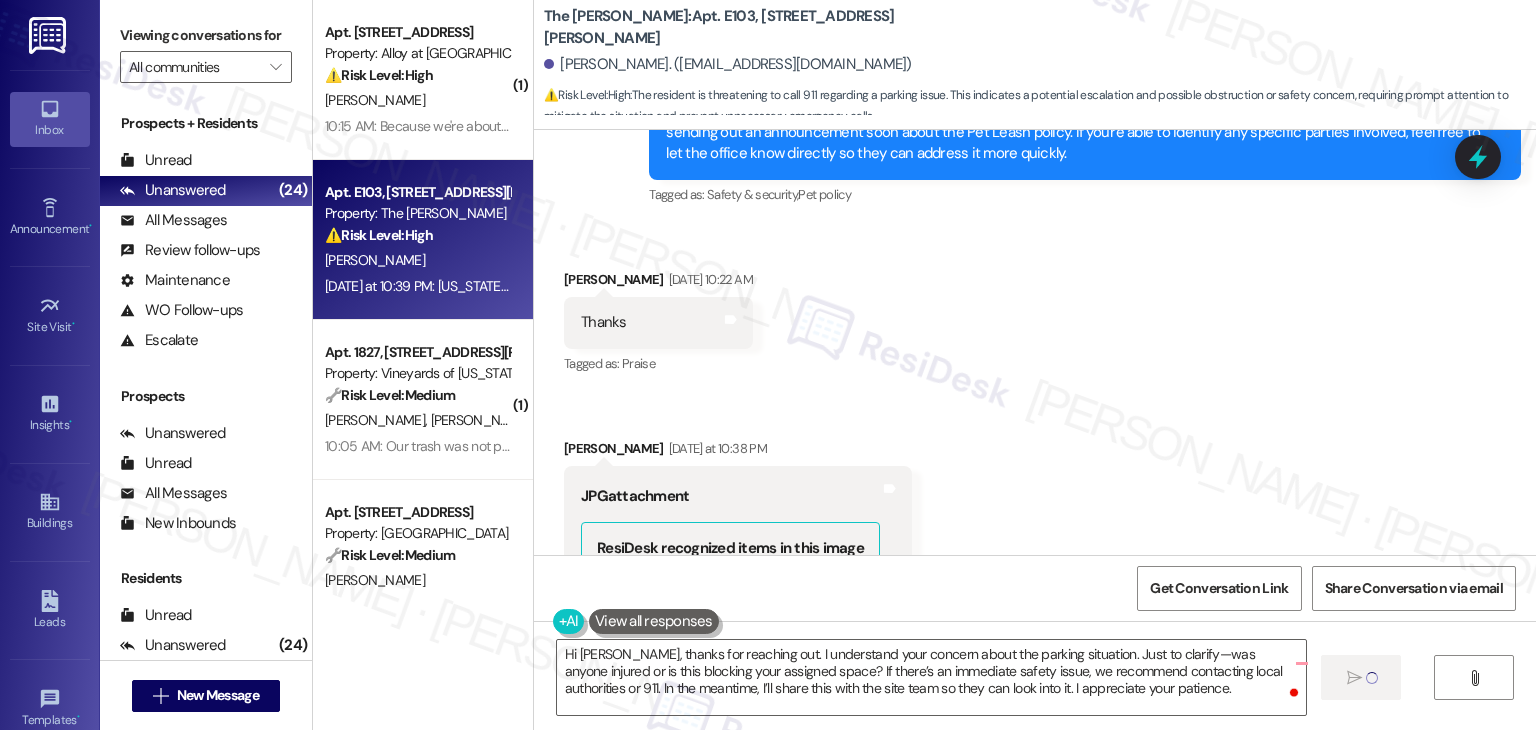 type 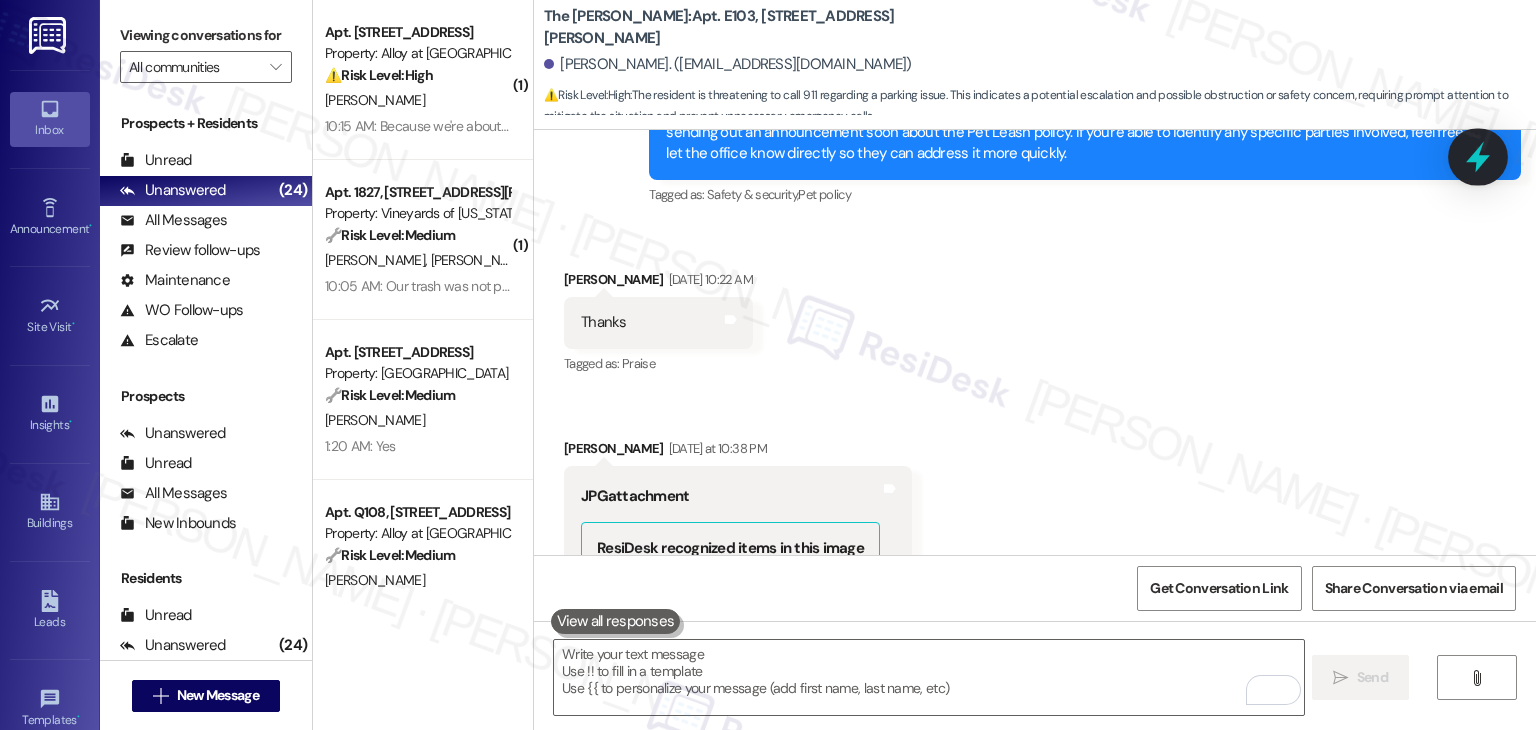 click 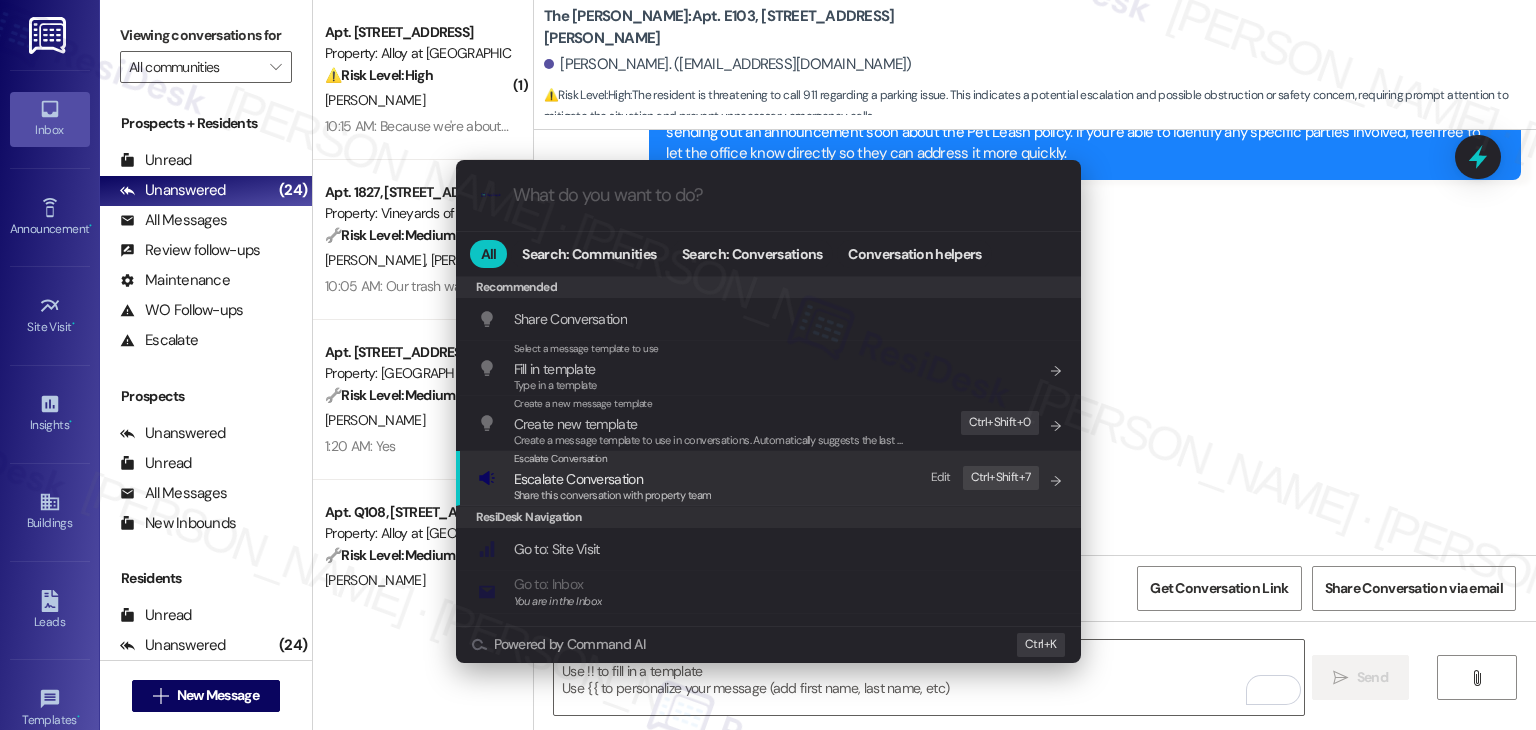 click on "Escalate Conversation" at bounding box center (578, 479) 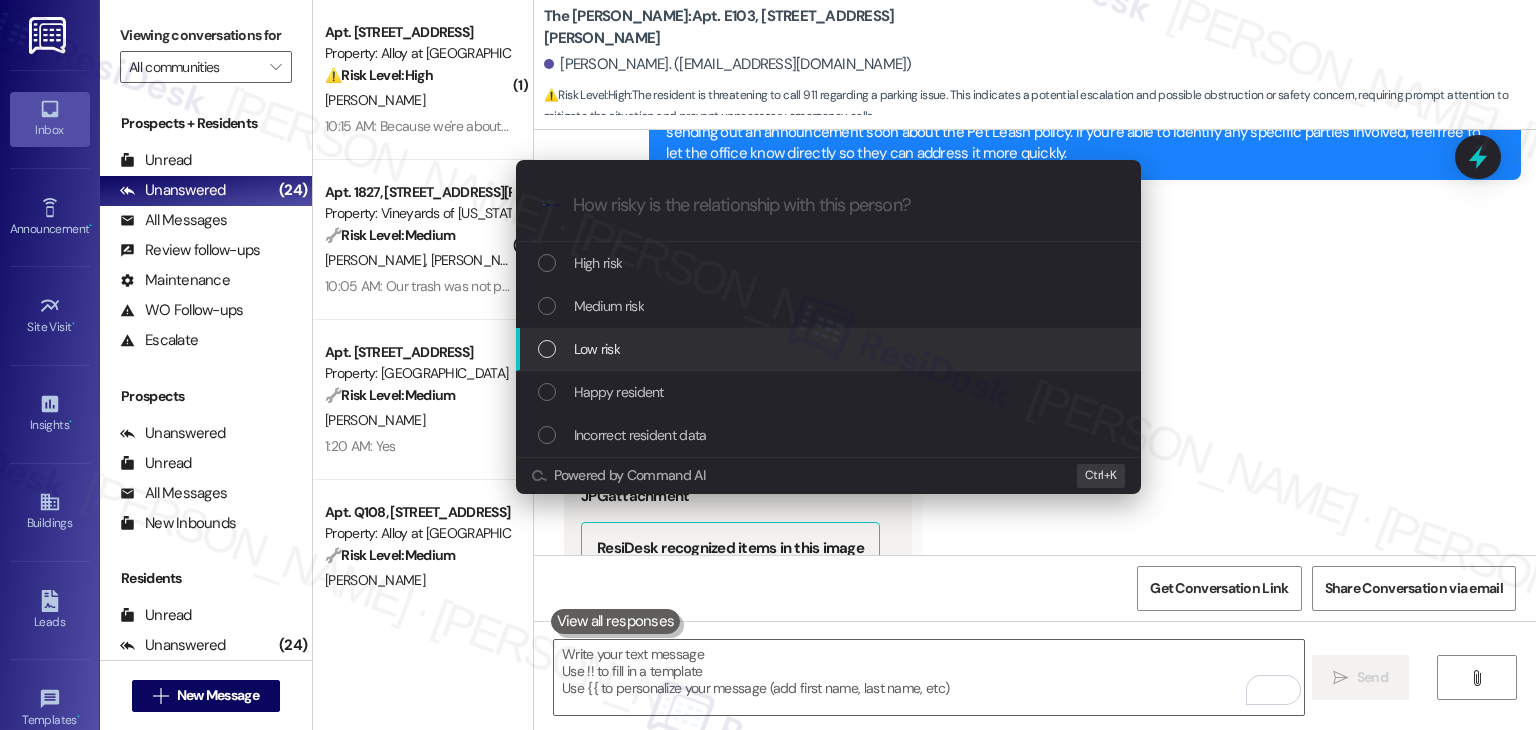 click at bounding box center (547, 349) 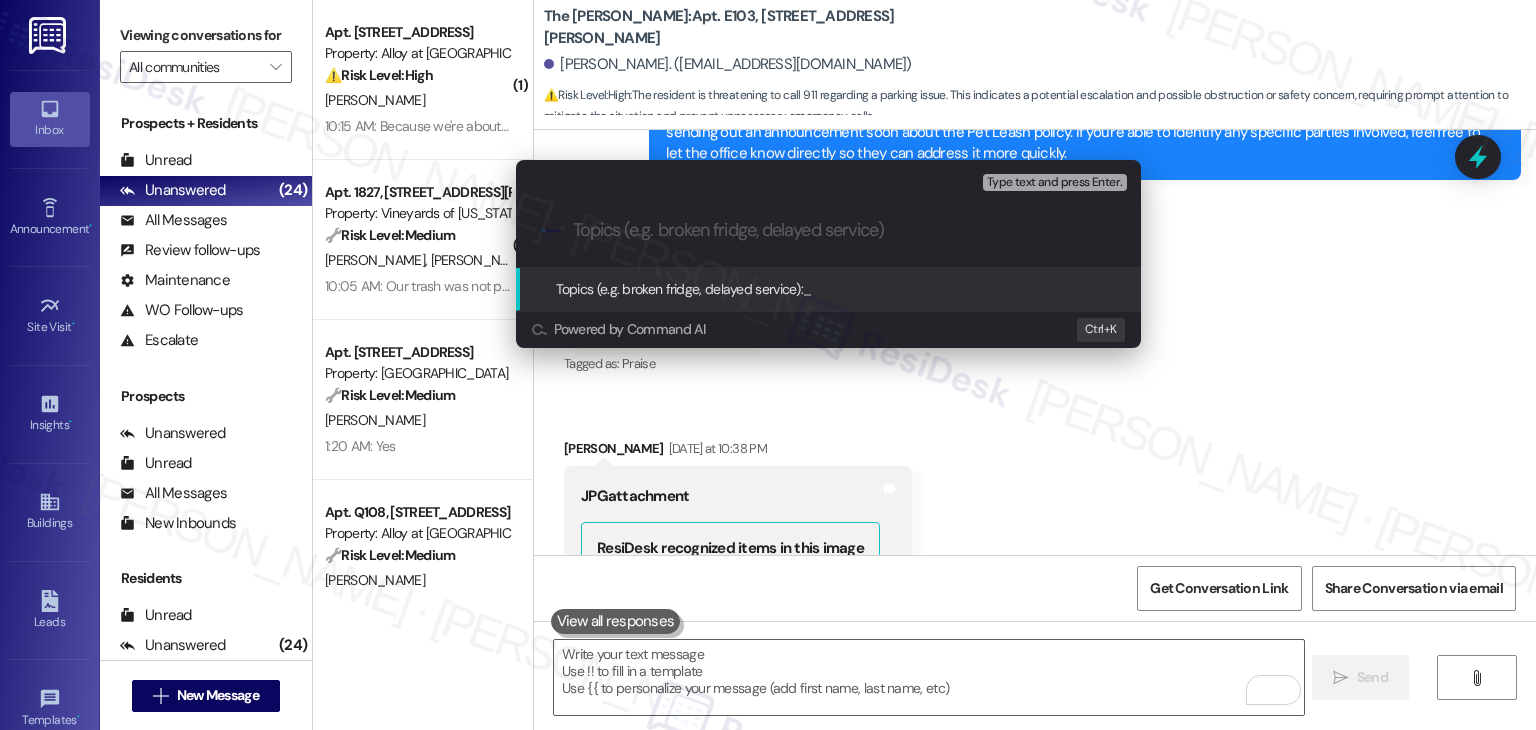 paste on "Improperly Parked Vehicle with [US_STATE] Plates" 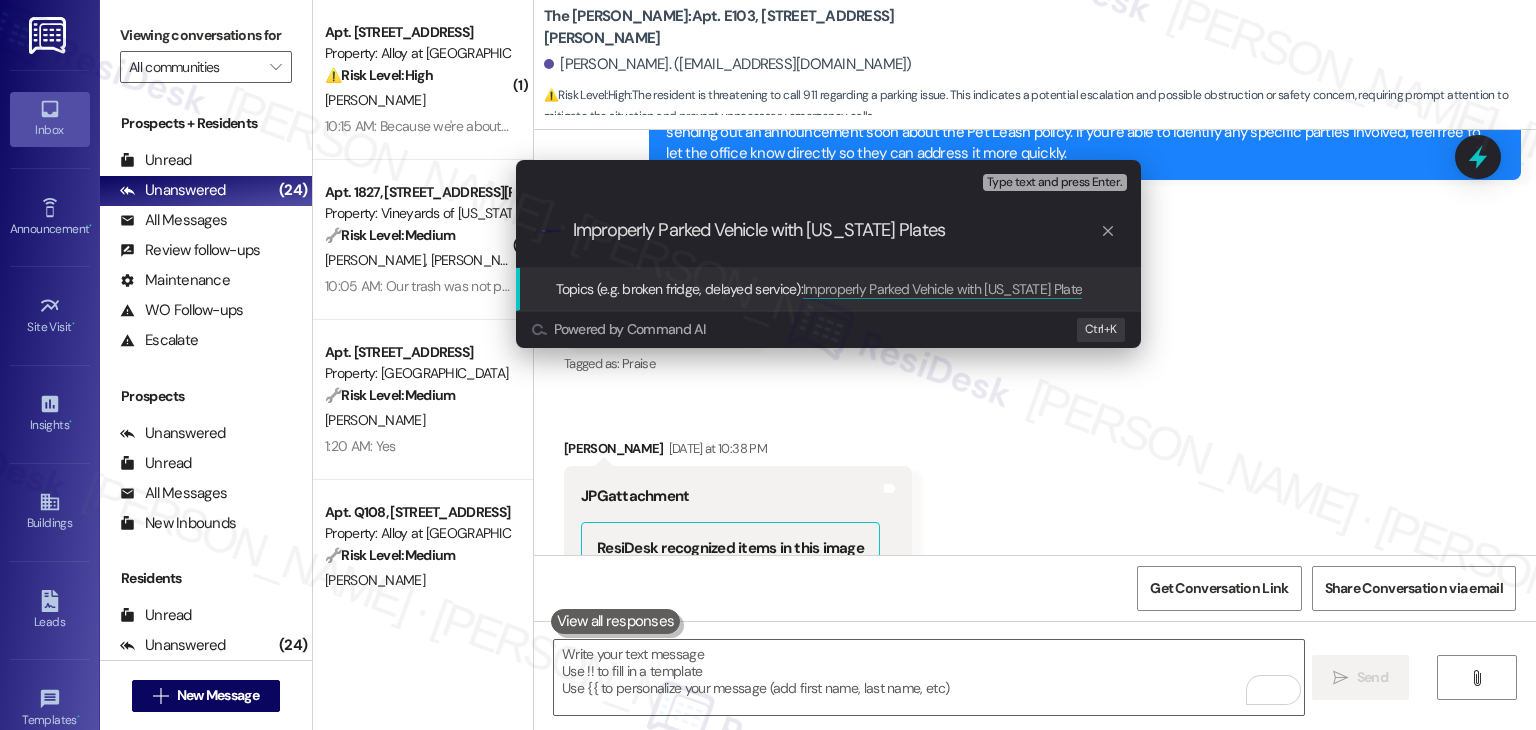 type 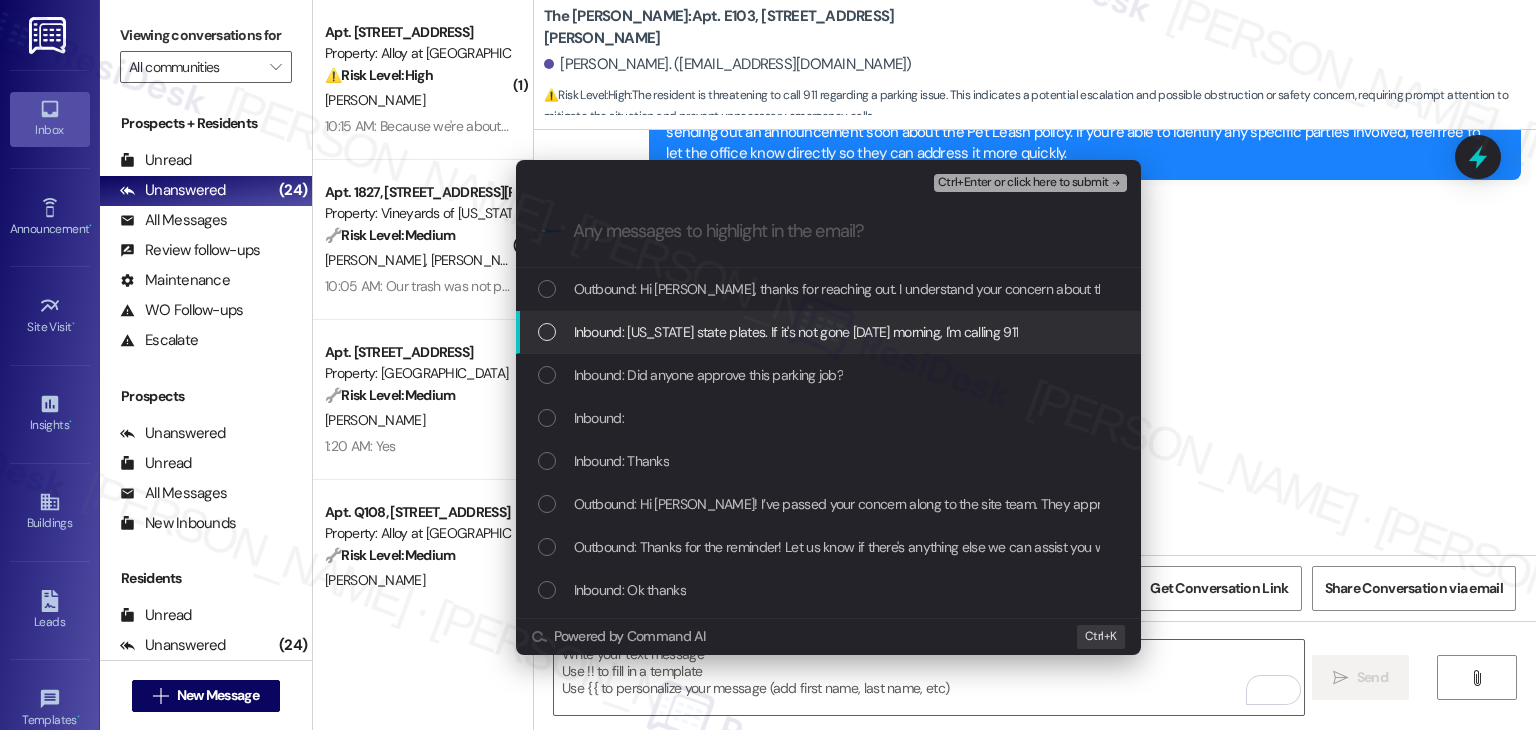 click at bounding box center [547, 332] 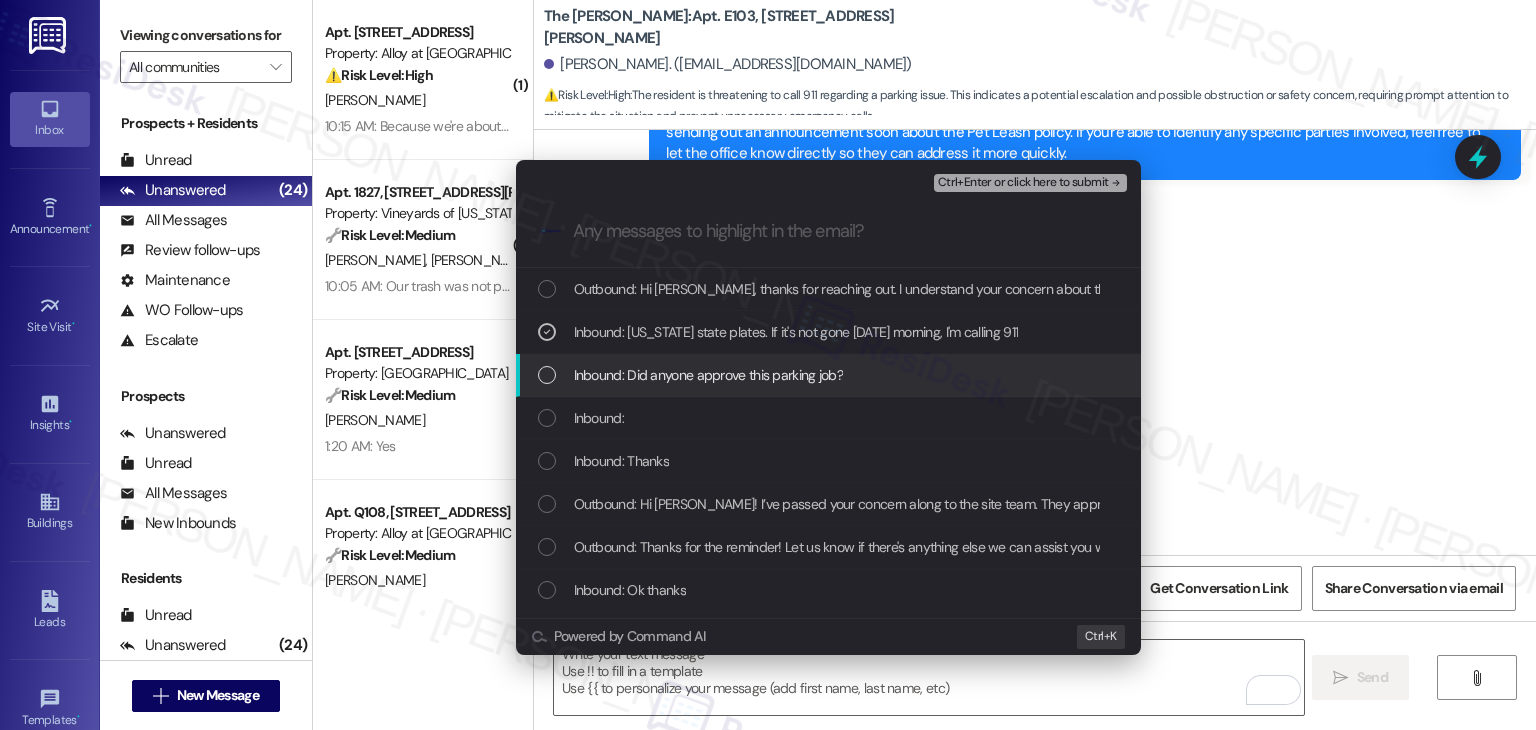 click at bounding box center [547, 375] 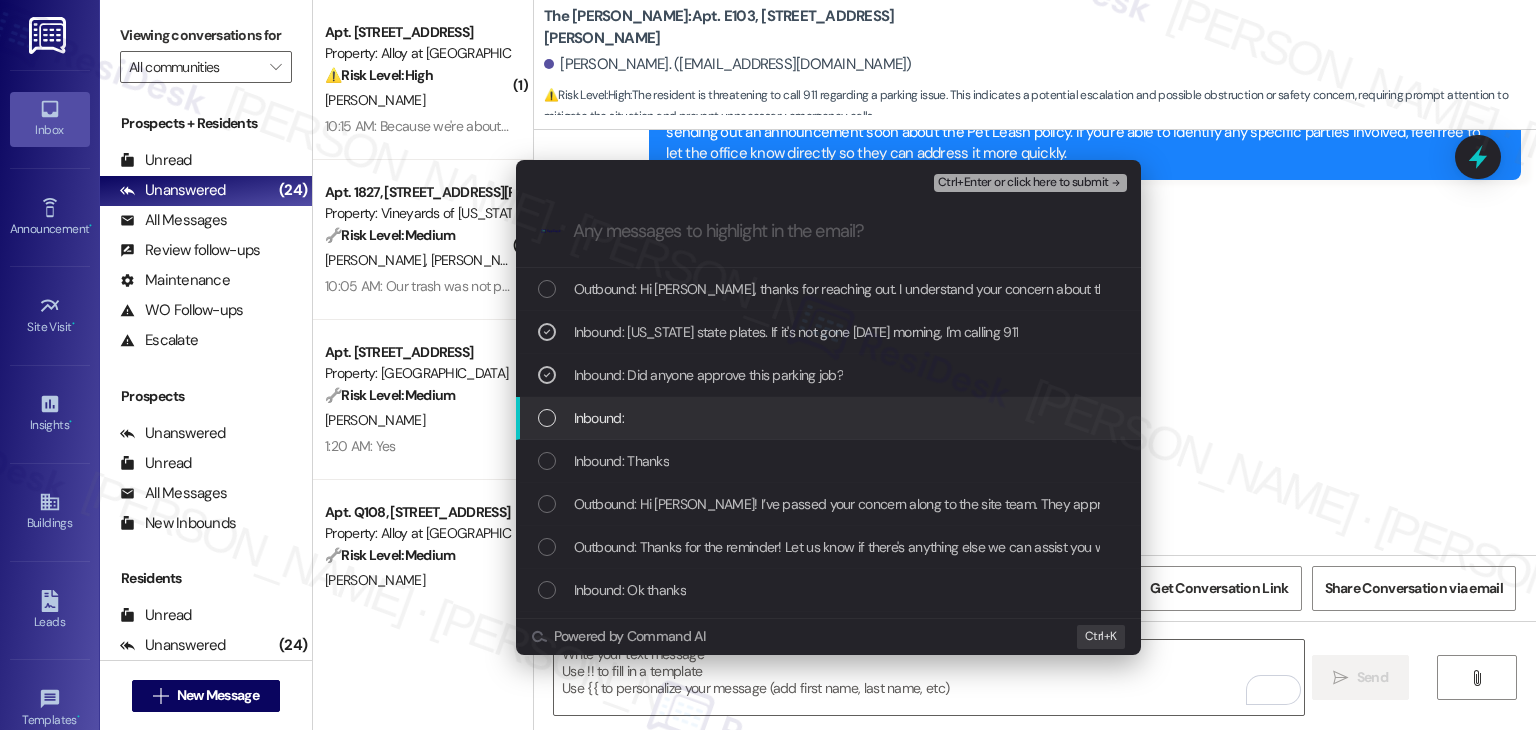 click at bounding box center [547, 418] 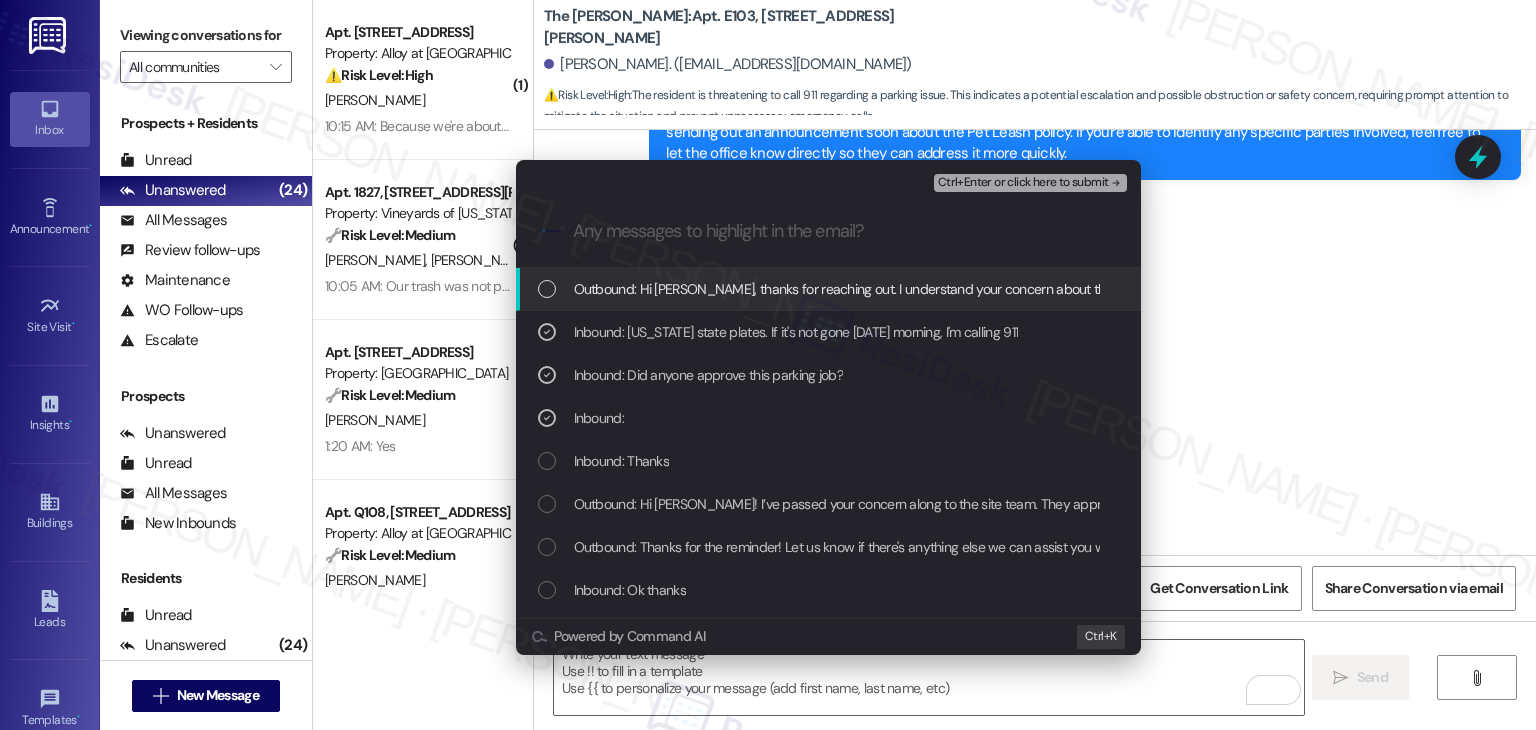 click on "Ctrl+Enter or click here to submit" at bounding box center [1023, 183] 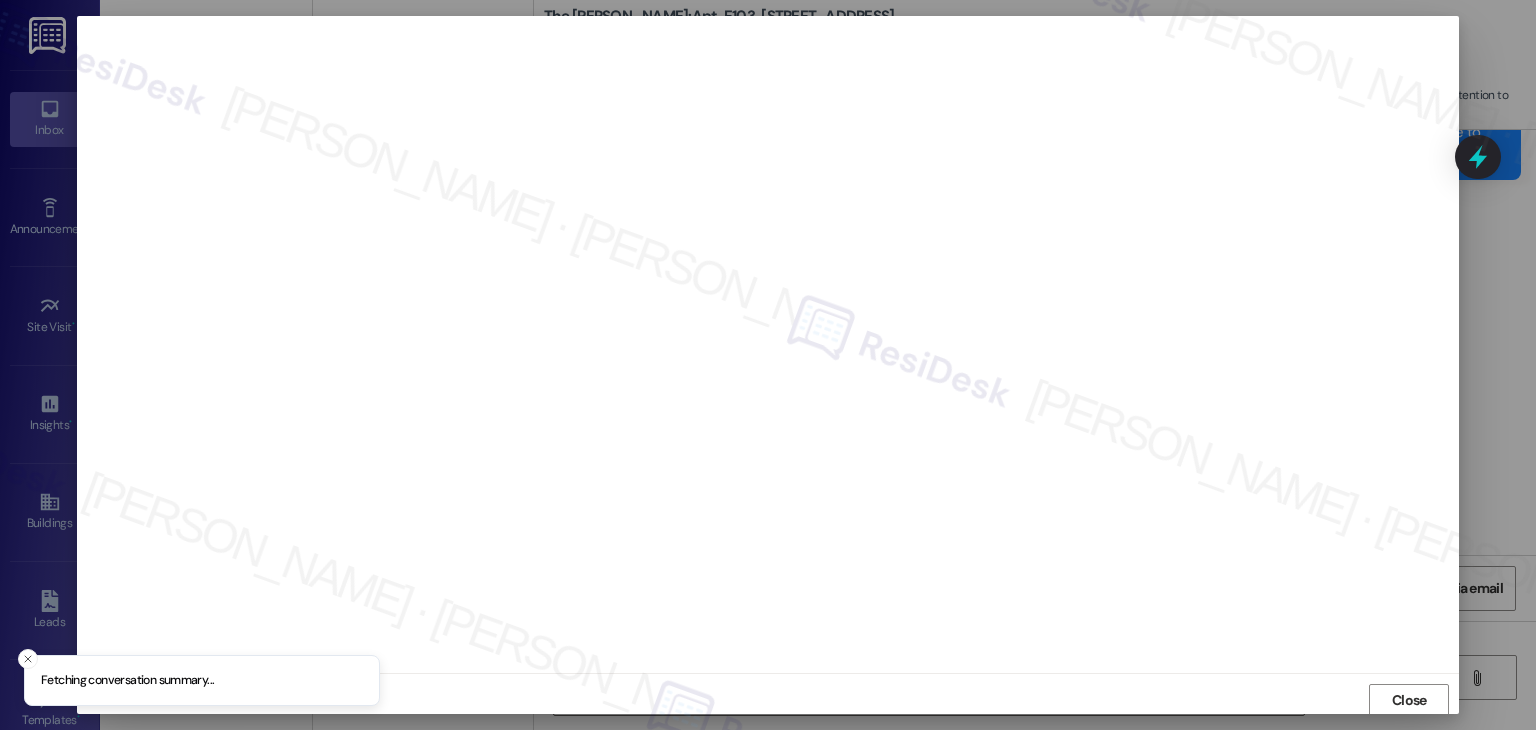 scroll, scrollTop: 1, scrollLeft: 0, axis: vertical 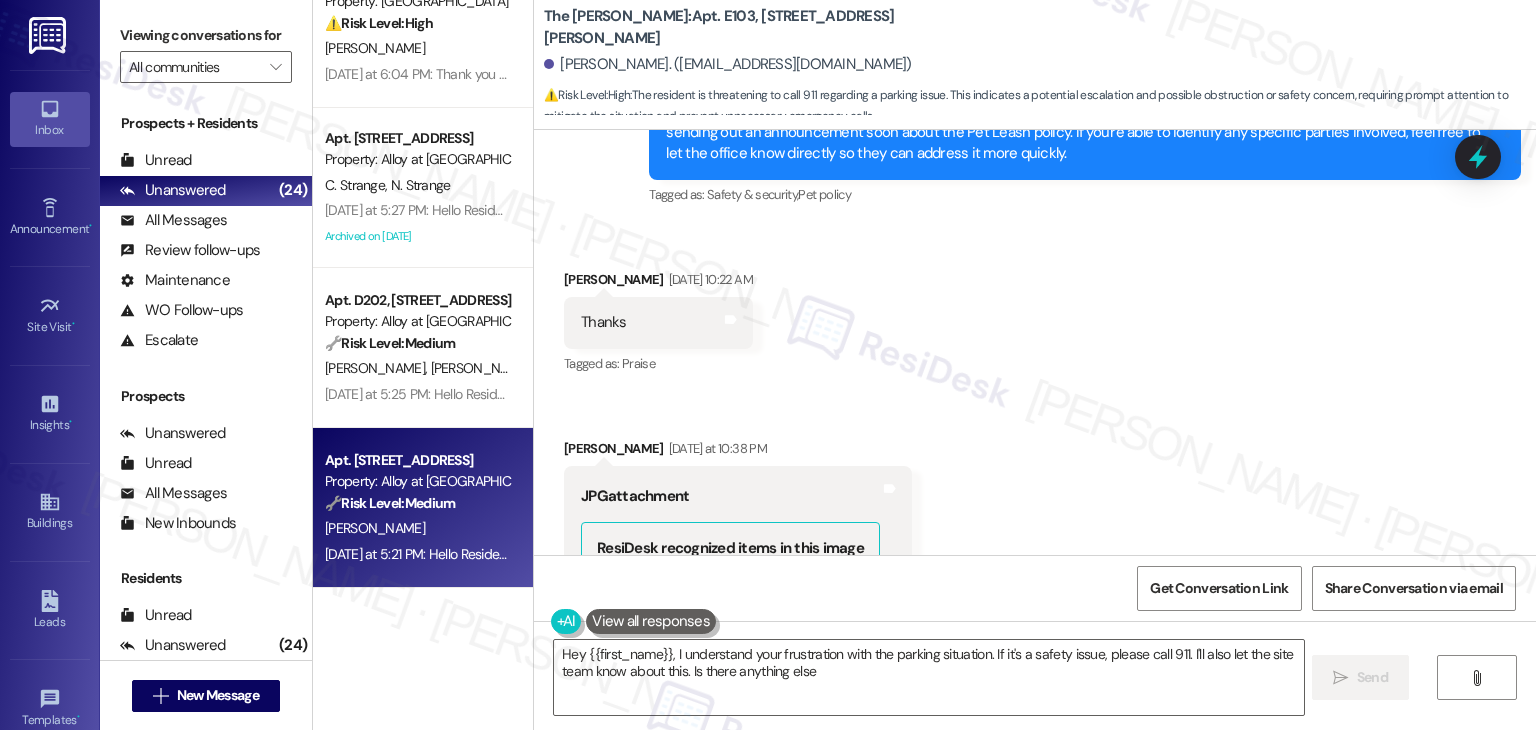 type on "Hey {{first_name}}, I understand your frustration with the parking situation. If it's a safety issue, please call 911. I'll also let the site team know about this. Is there anything else?" 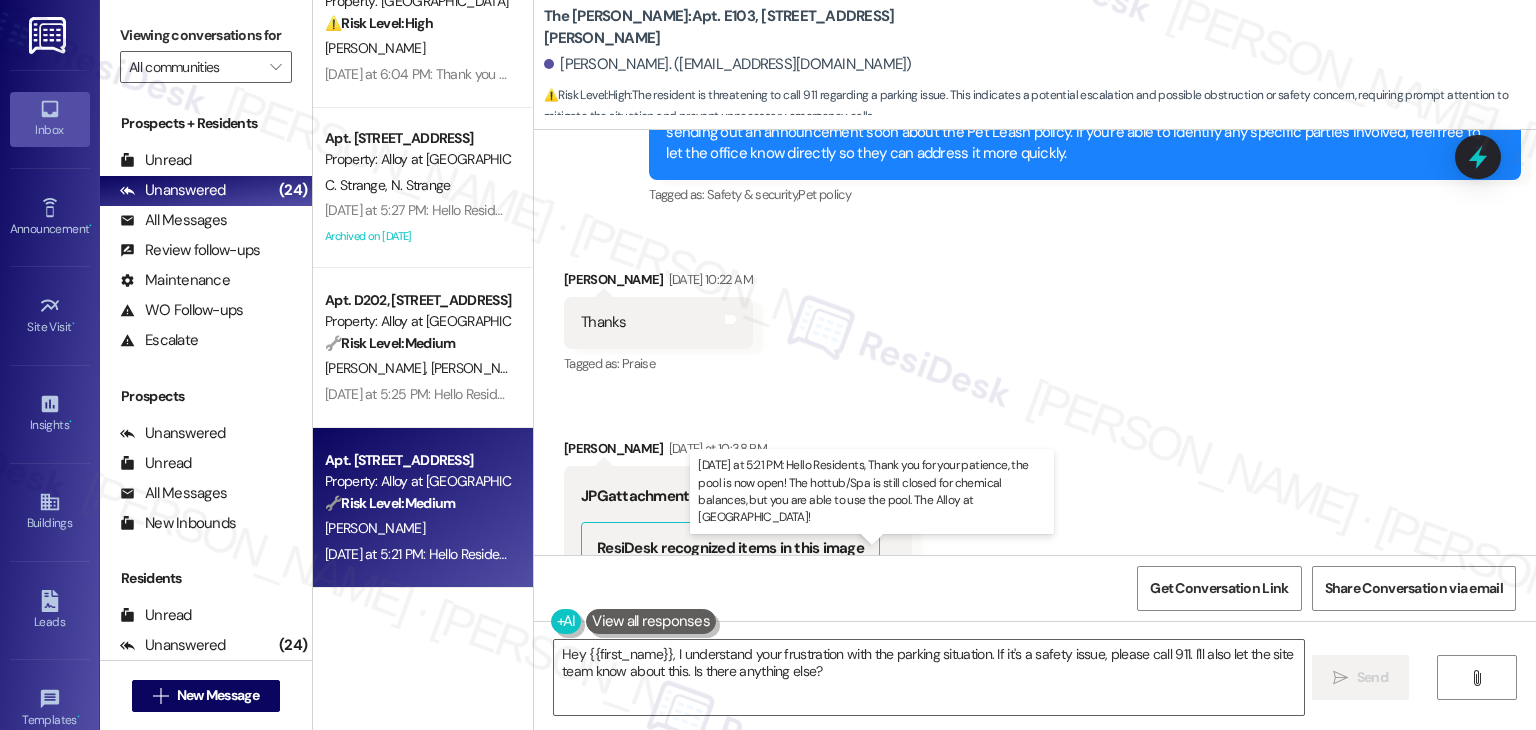 click on "[DATE] at 5:21 PM: Hello Residents,
Thank you for your patience, the pool is now open! The hottub/Spa is still closed for chemical balances, but you are able to use the pool.
The Alloy at [GEOGRAPHIC_DATA]!  [DATE] at 5:21 PM: Hello Residents,
Thank you for your patience, the pool is now open! The hottub/Spa is still closed for chemical balances, but you are able to use the pool.
The Alloy at [GEOGRAPHIC_DATA]!" at bounding box center (918, 554) 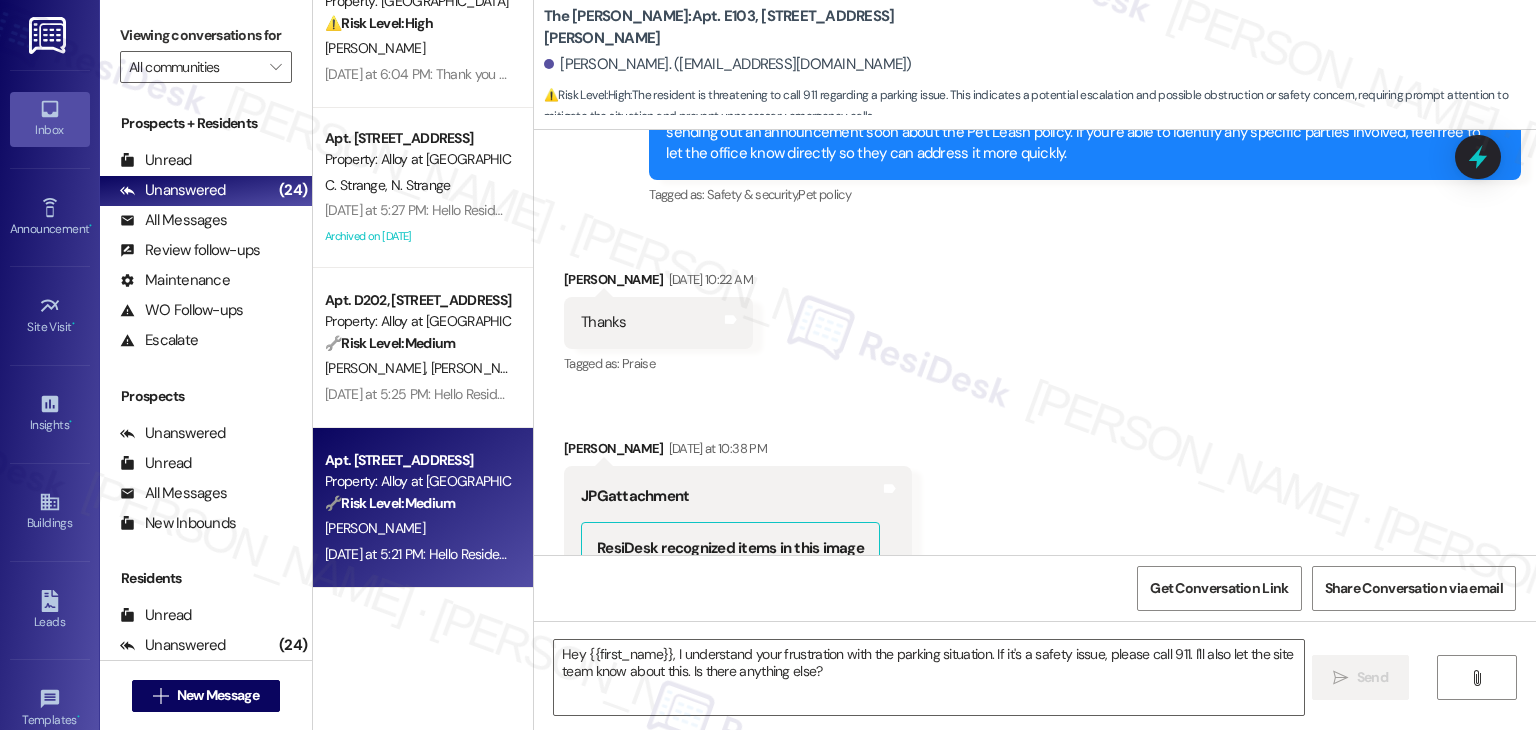 type on "Fetching suggested responses. Please feel free to read through the conversation in the meantime." 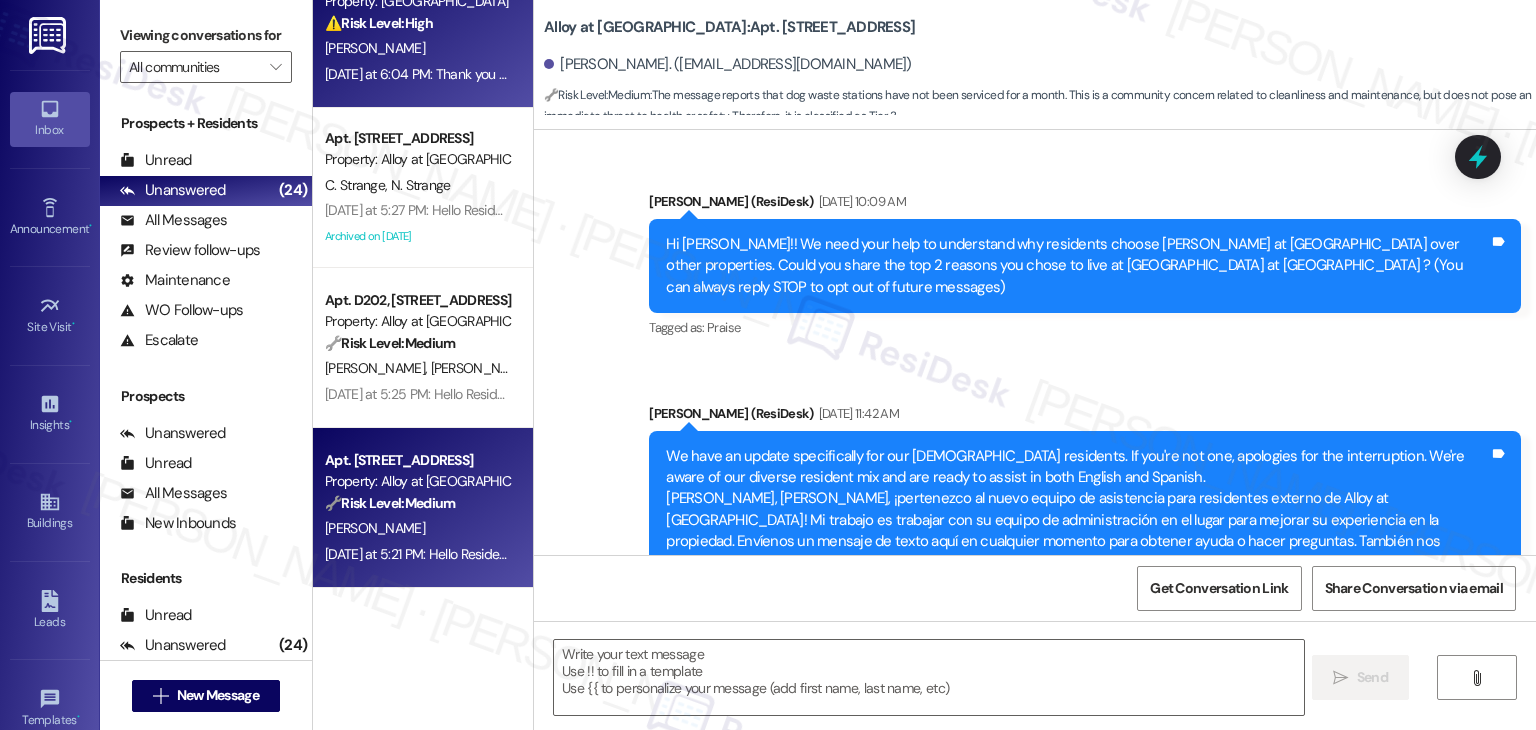 scroll, scrollTop: 13285, scrollLeft: 0, axis: vertical 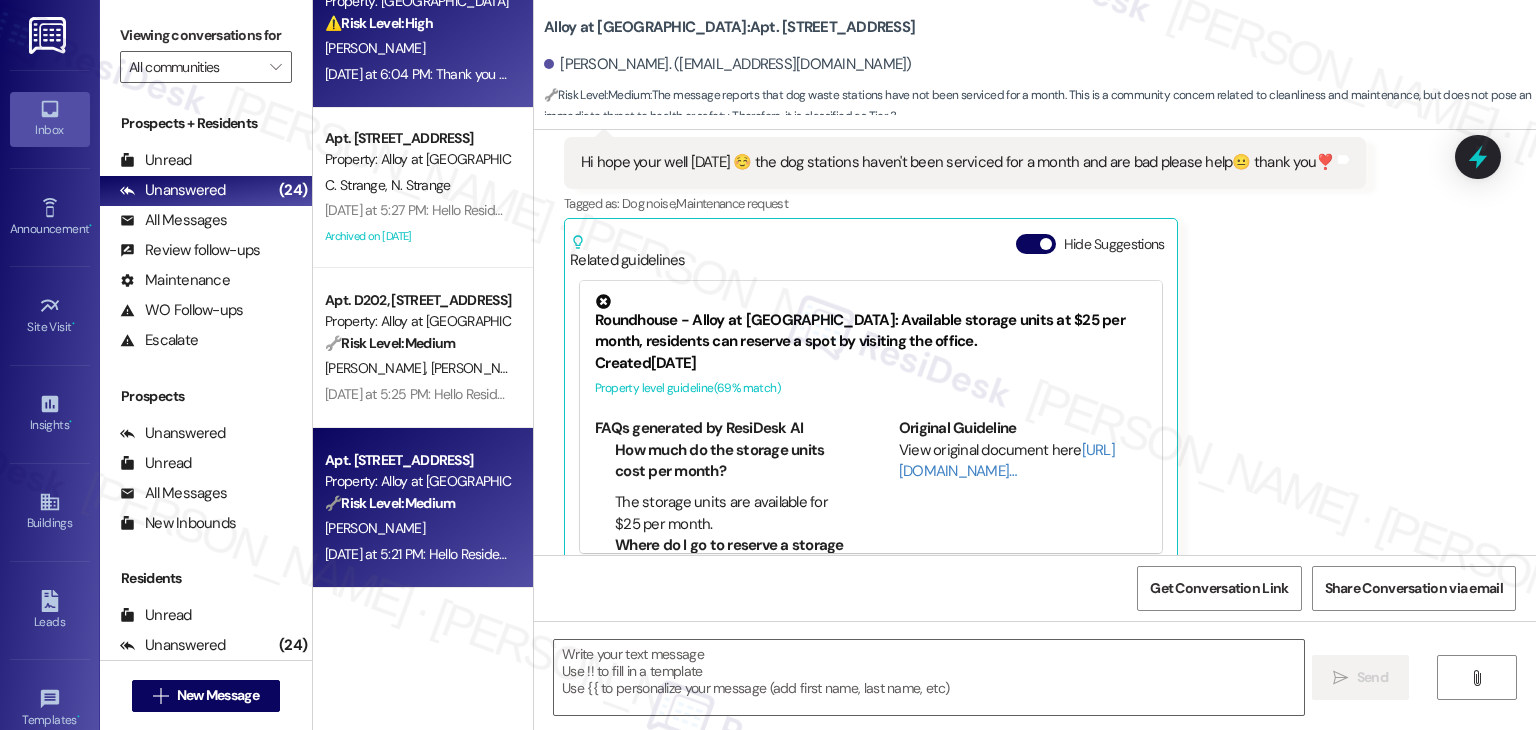 type on "Fetching suggested responses. Please feel free to read through the conversation in the meantime." 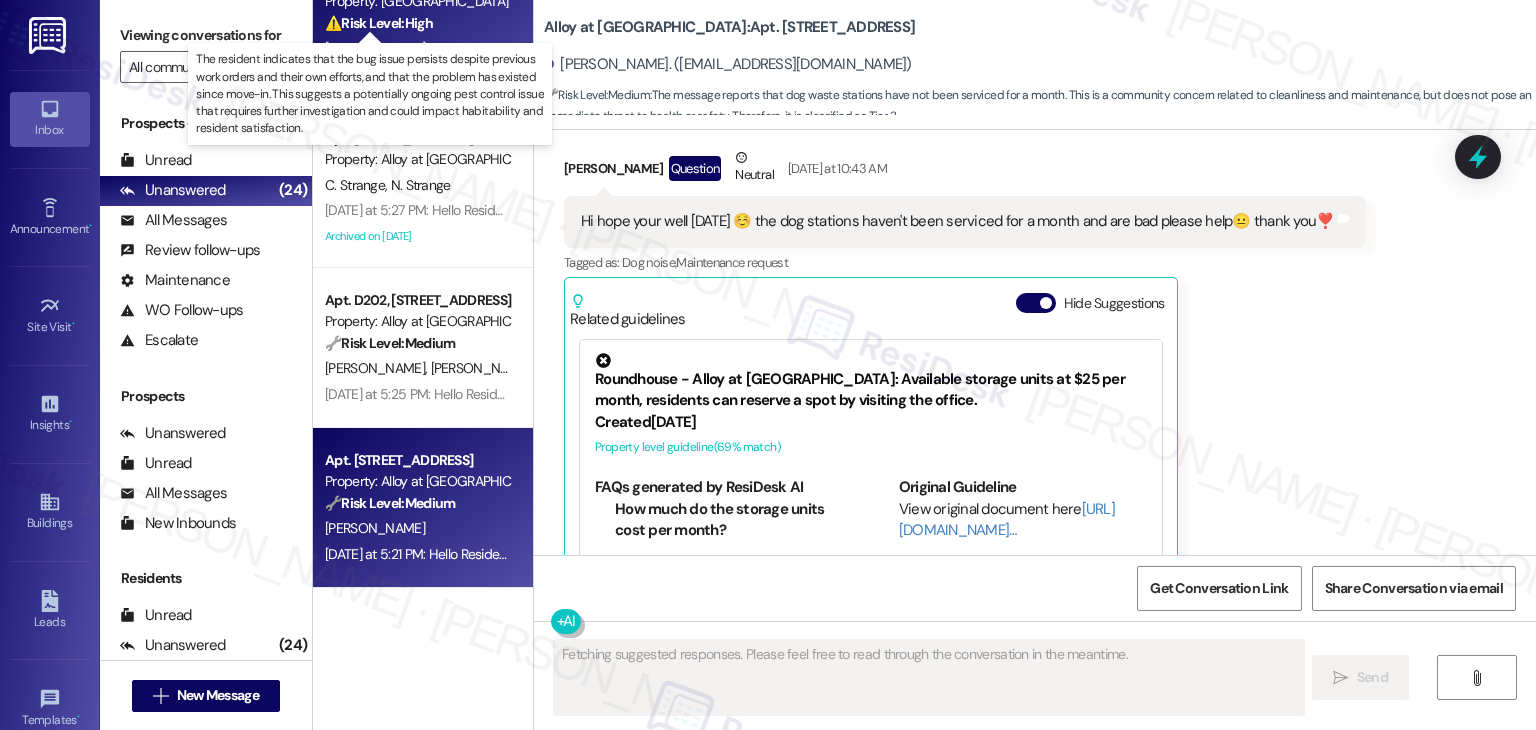 click on "⚠️  Risk Level:  High" at bounding box center (379, 23) 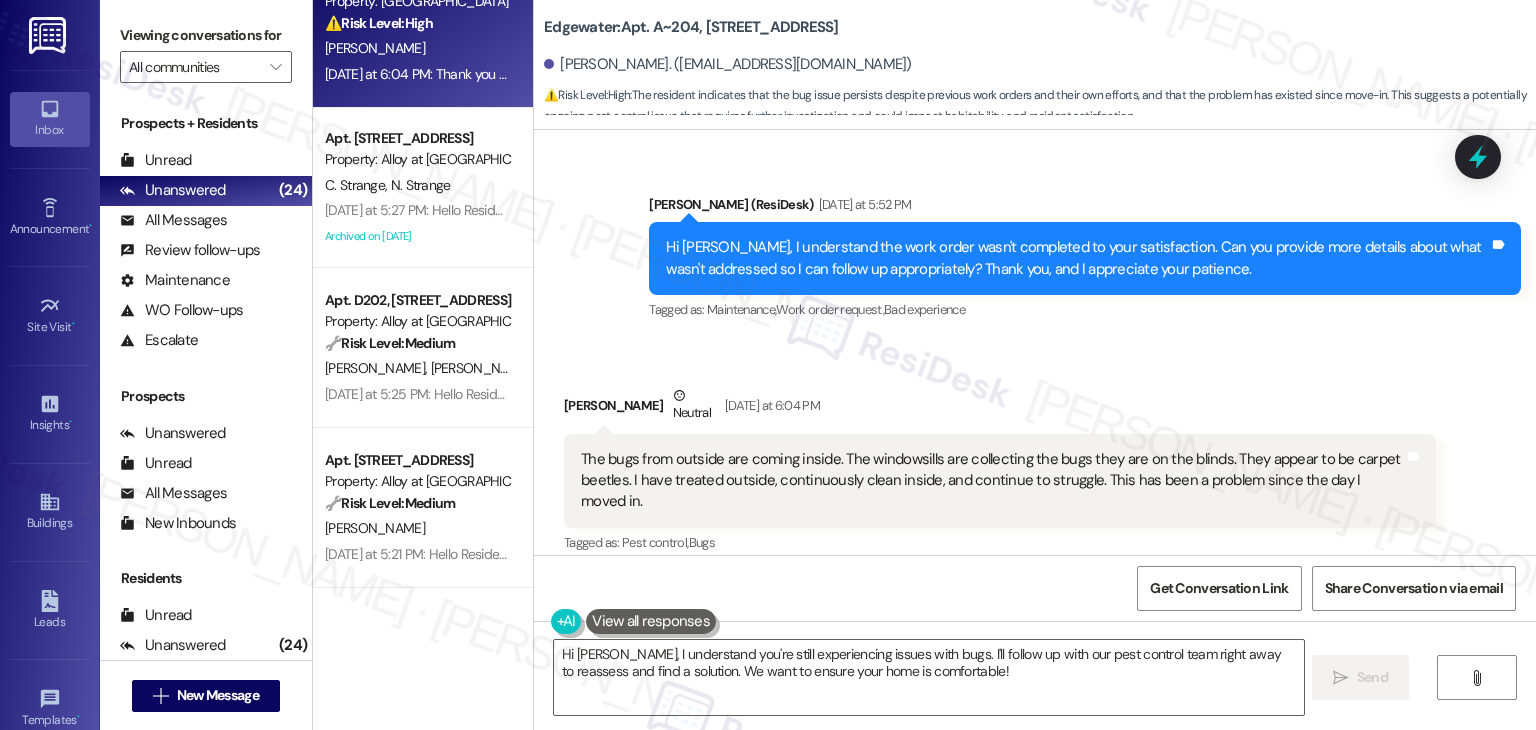 scroll, scrollTop: 651, scrollLeft: 0, axis: vertical 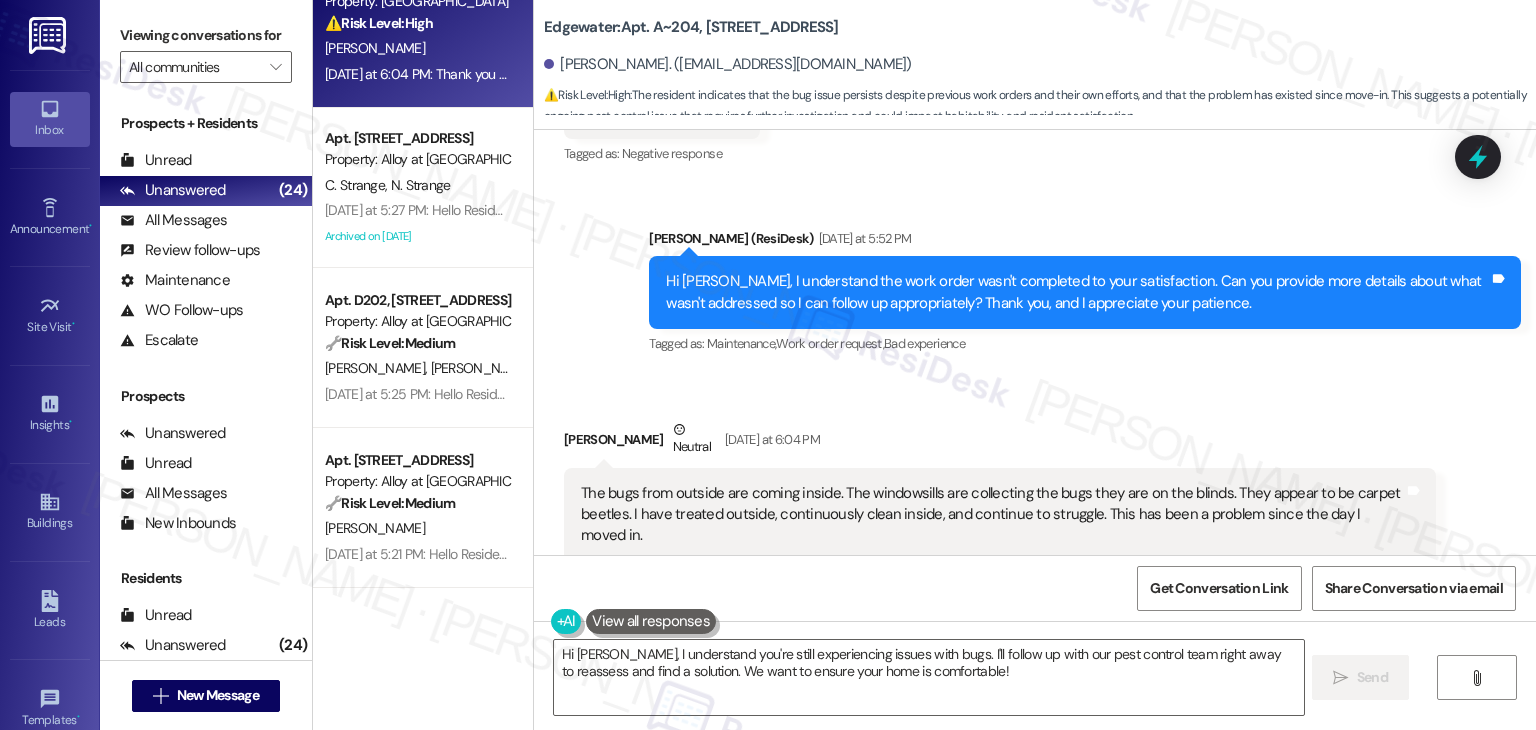 click on "Get Conversation Link Share Conversation via email" at bounding box center (1035, 588) 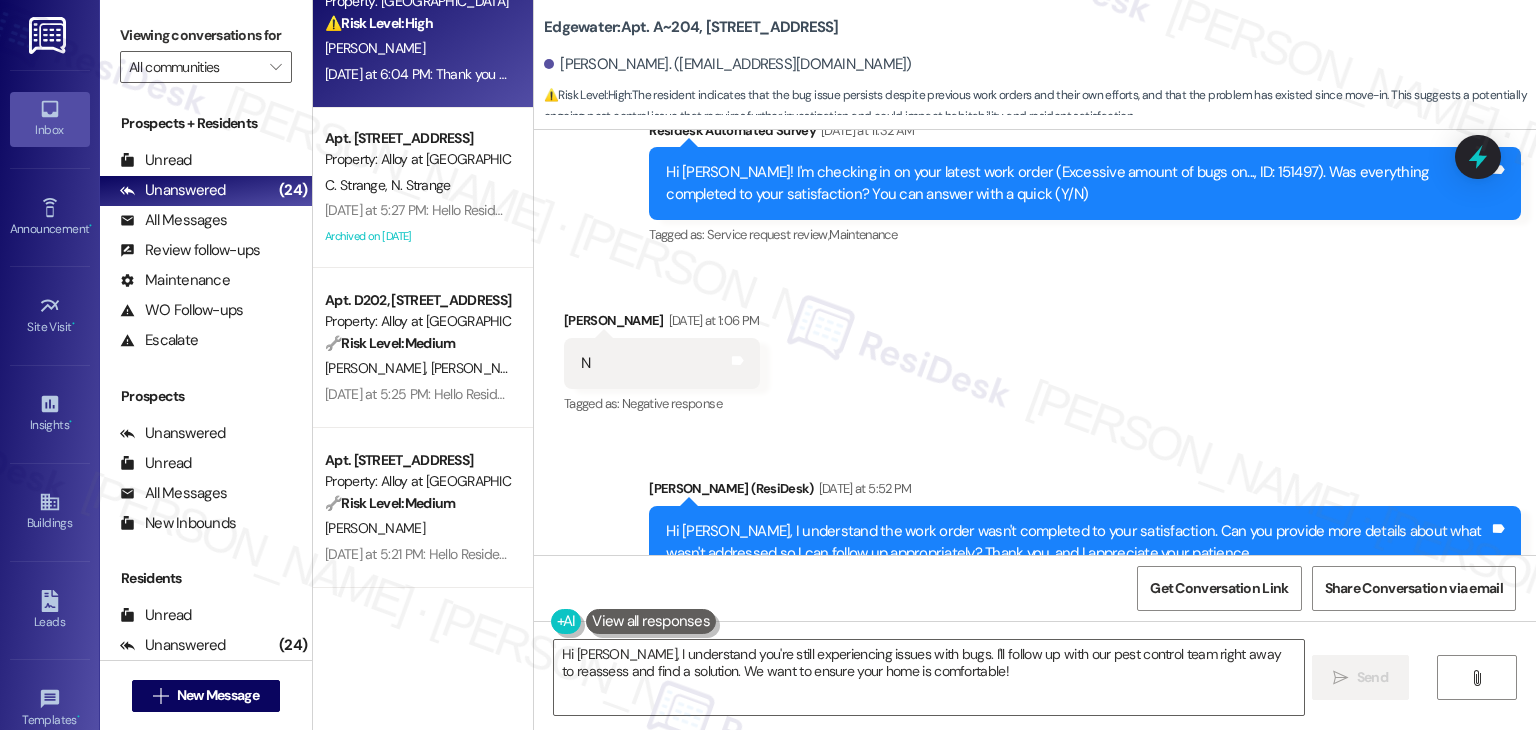 scroll, scrollTop: 351, scrollLeft: 0, axis: vertical 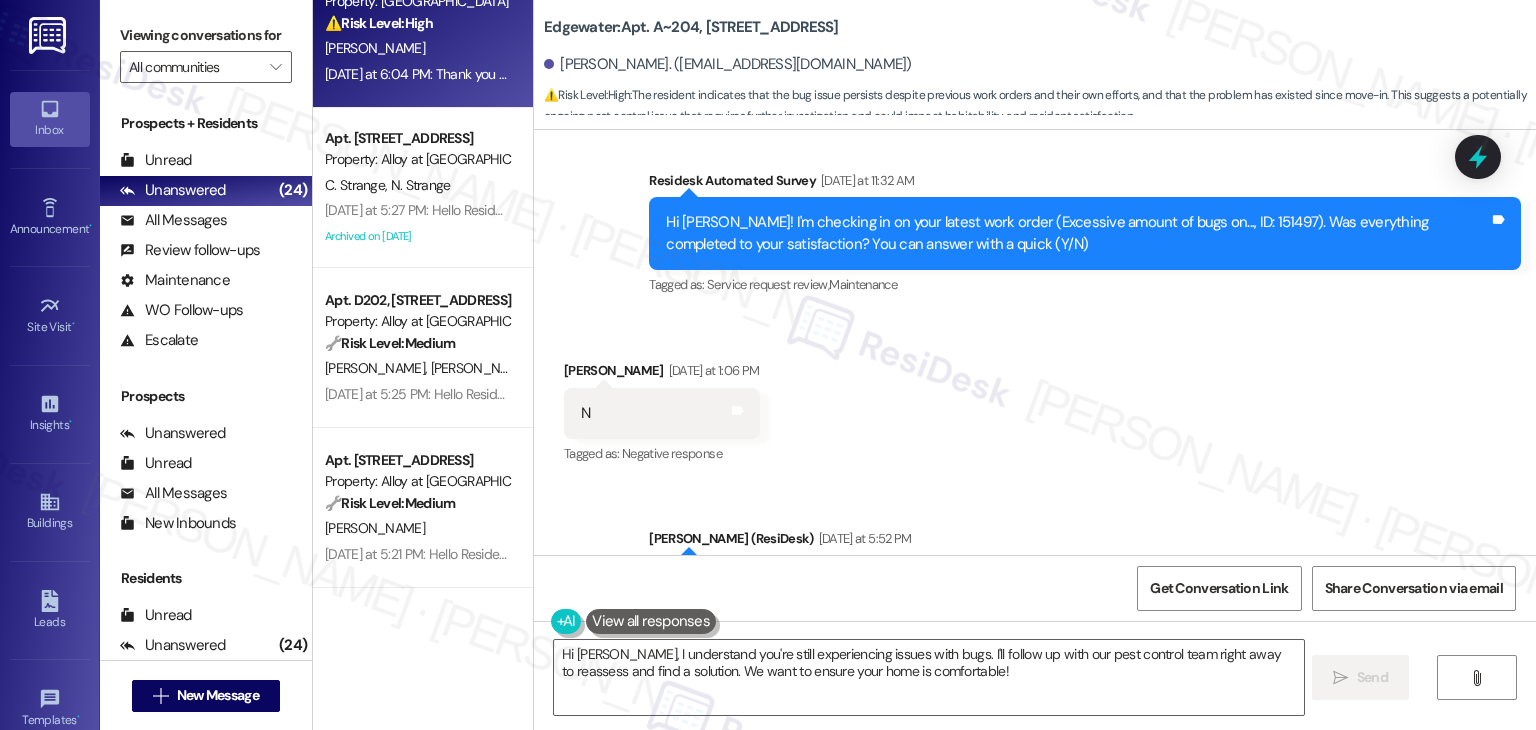 click on "Hi [PERSON_NAME]! I'm checking in on your latest work order (Excessive amount of bugs on..., ID: 151497). Was everything completed to your satisfaction? You can answer with a quick (Y/N)" at bounding box center (1077, 233) 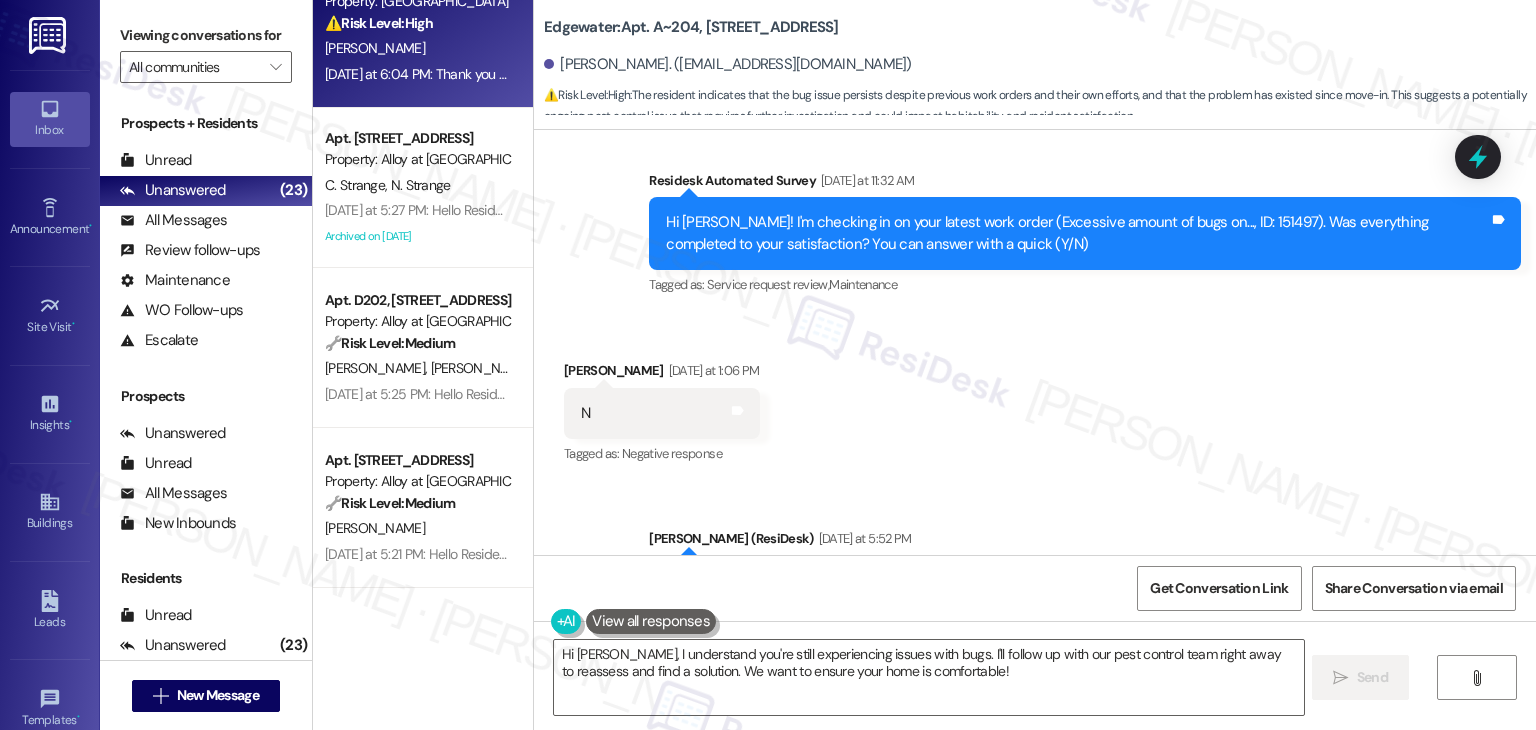 click on "Received via SMS [PERSON_NAME] [DATE] at 1:06 PM N  Tags and notes Tagged as:   Negative response Click to highlight conversations about Negative response" at bounding box center (1035, 399) 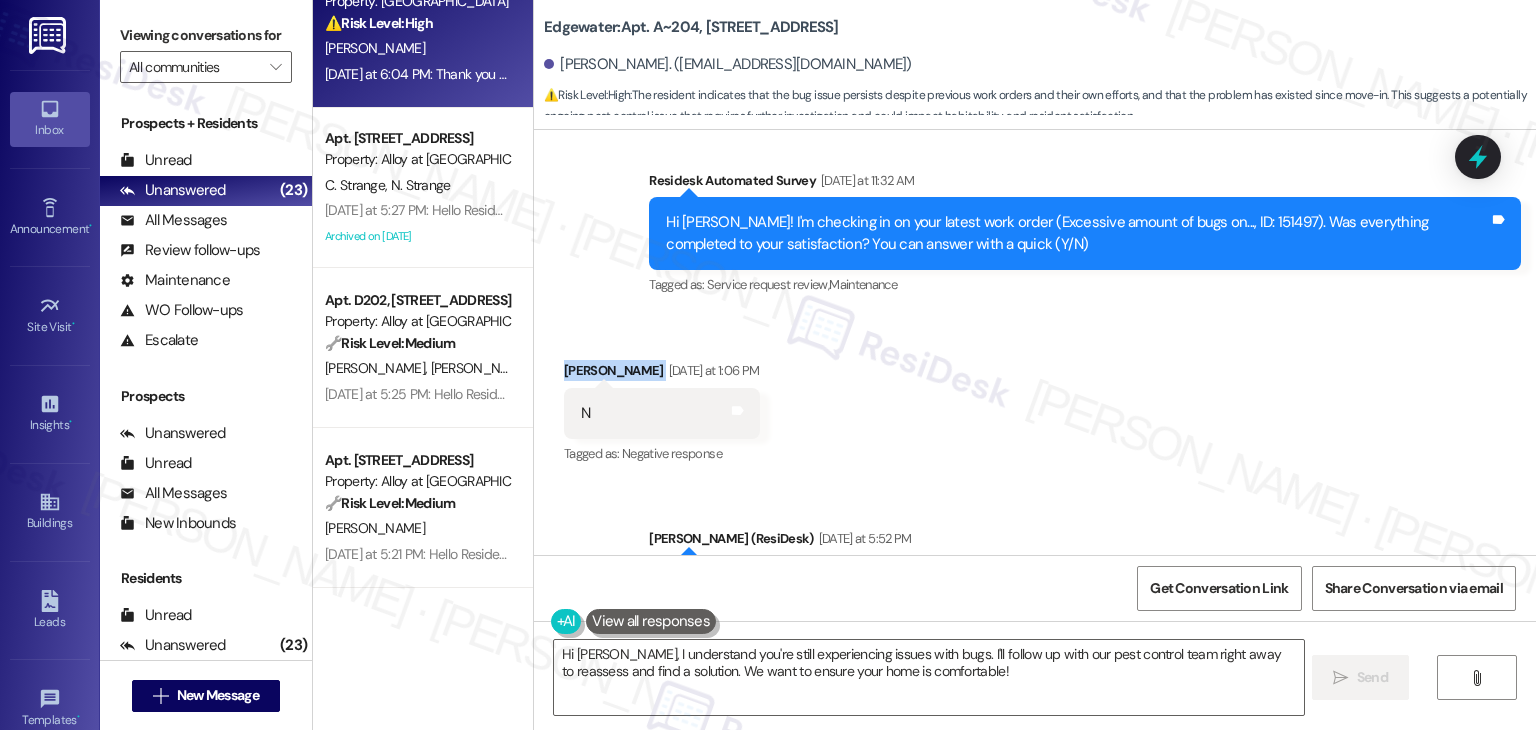 click on "Received via SMS [PERSON_NAME] [DATE] at 1:06 PM N  Tags and notes Tagged as:   Negative response Click to highlight conversations about Negative response" at bounding box center (1035, 399) 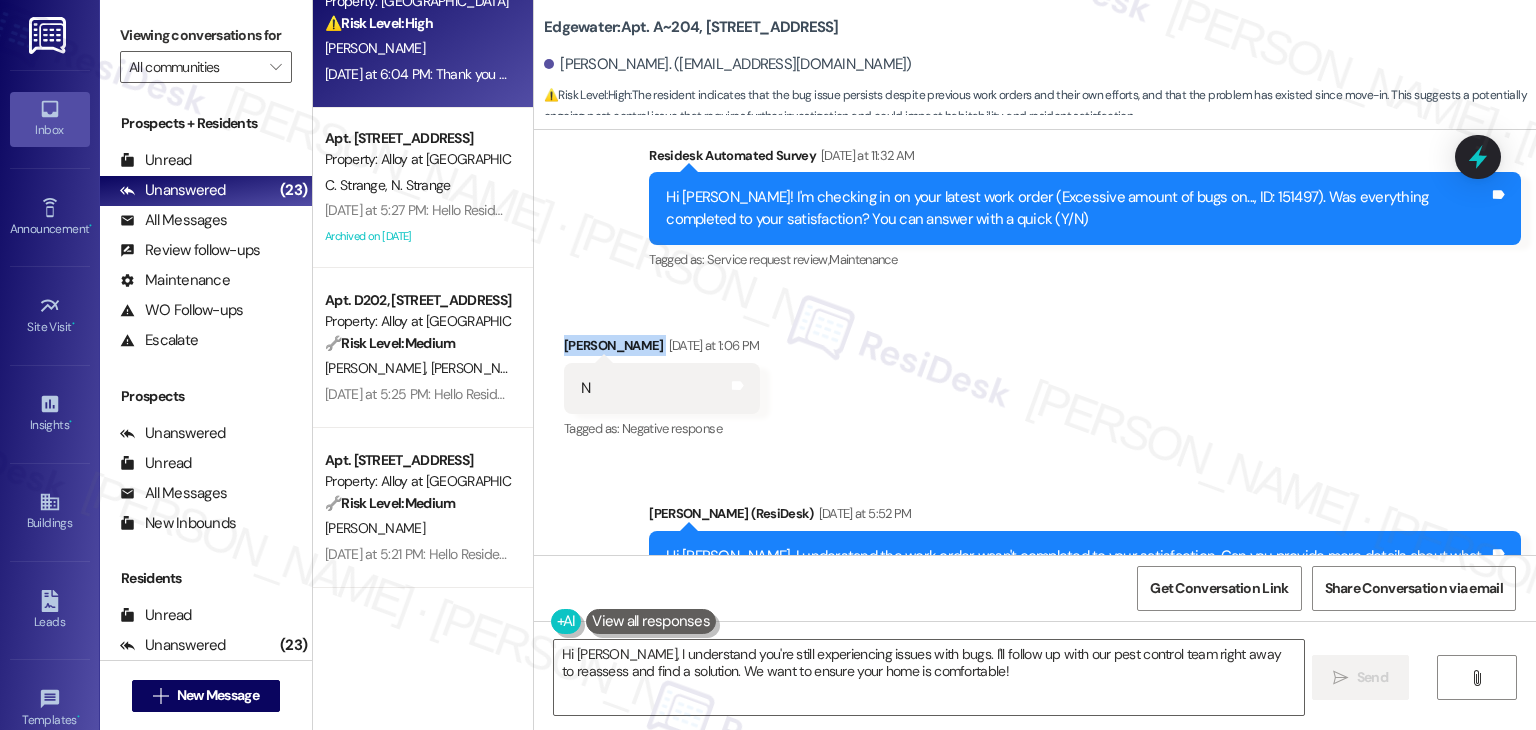 scroll, scrollTop: 251, scrollLeft: 0, axis: vertical 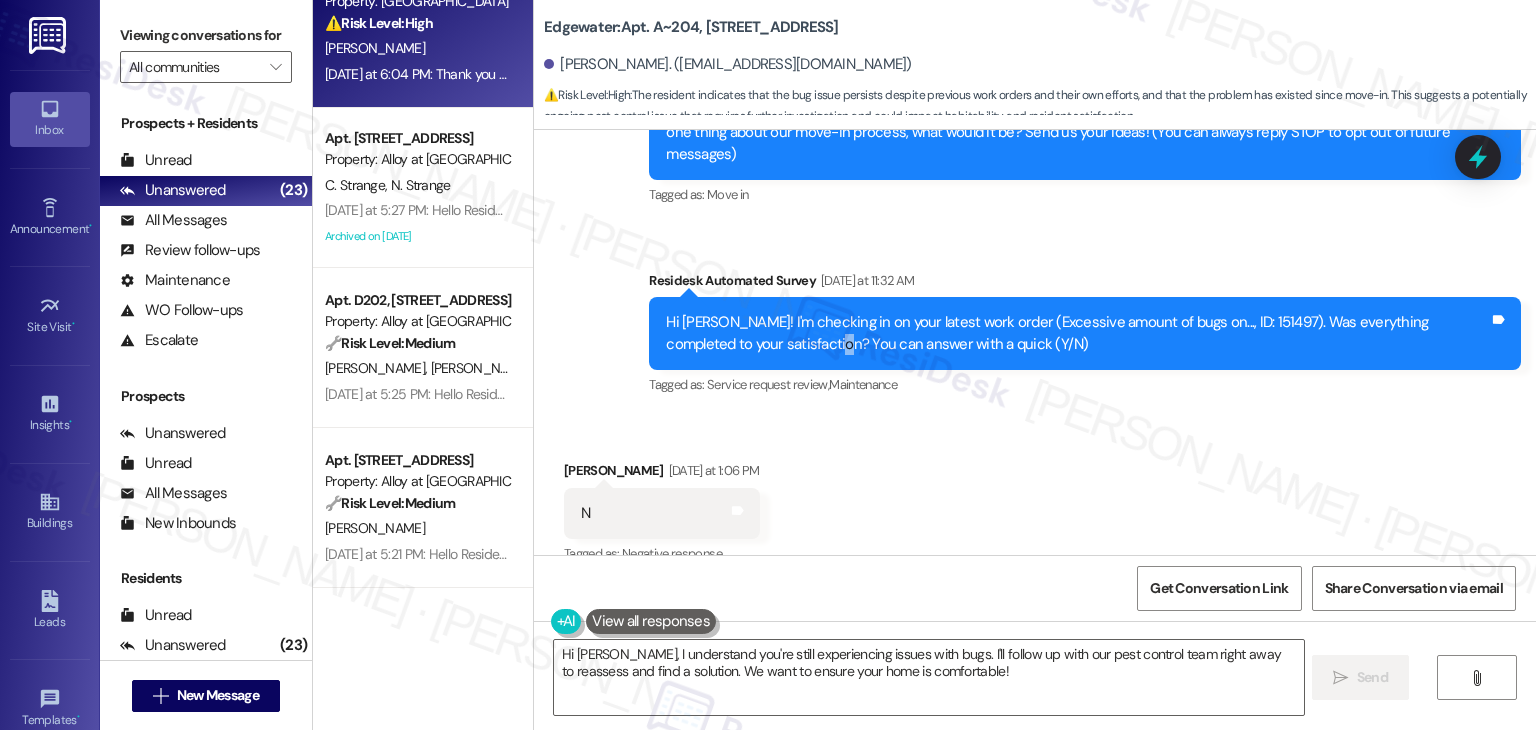 click on "Hi [PERSON_NAME]! I'm checking in on your latest work order (Excessive amount of bugs on..., ID: 151497). Was everything completed to your satisfaction? You can answer with a quick (Y/N) Tags and notes" at bounding box center (1085, 333) 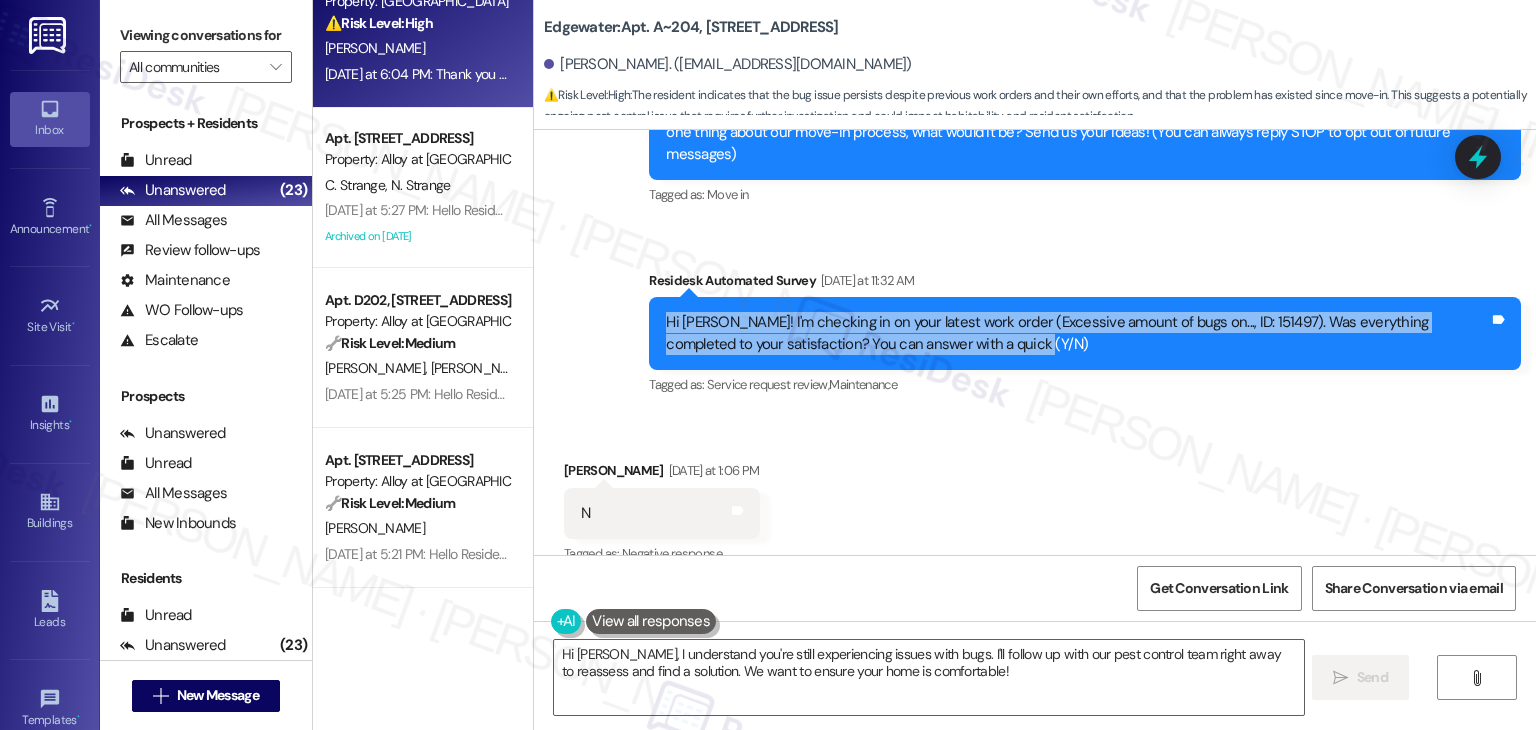 drag, startPoint x: 965, startPoint y: 327, endPoint x: 632, endPoint y: 295, distance: 334.534 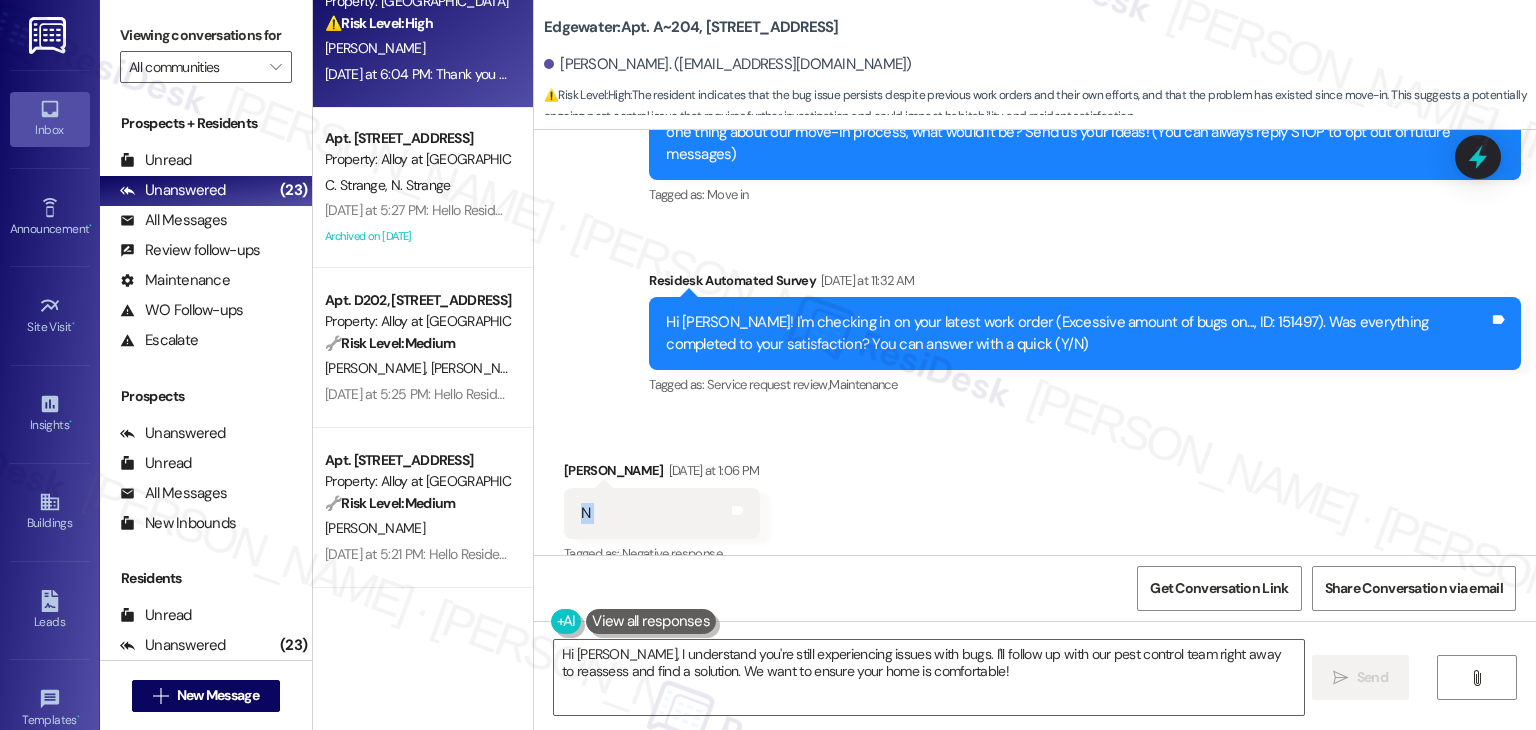 drag, startPoint x: 586, startPoint y: 490, endPoint x: 572, endPoint y: 489, distance: 14.035668 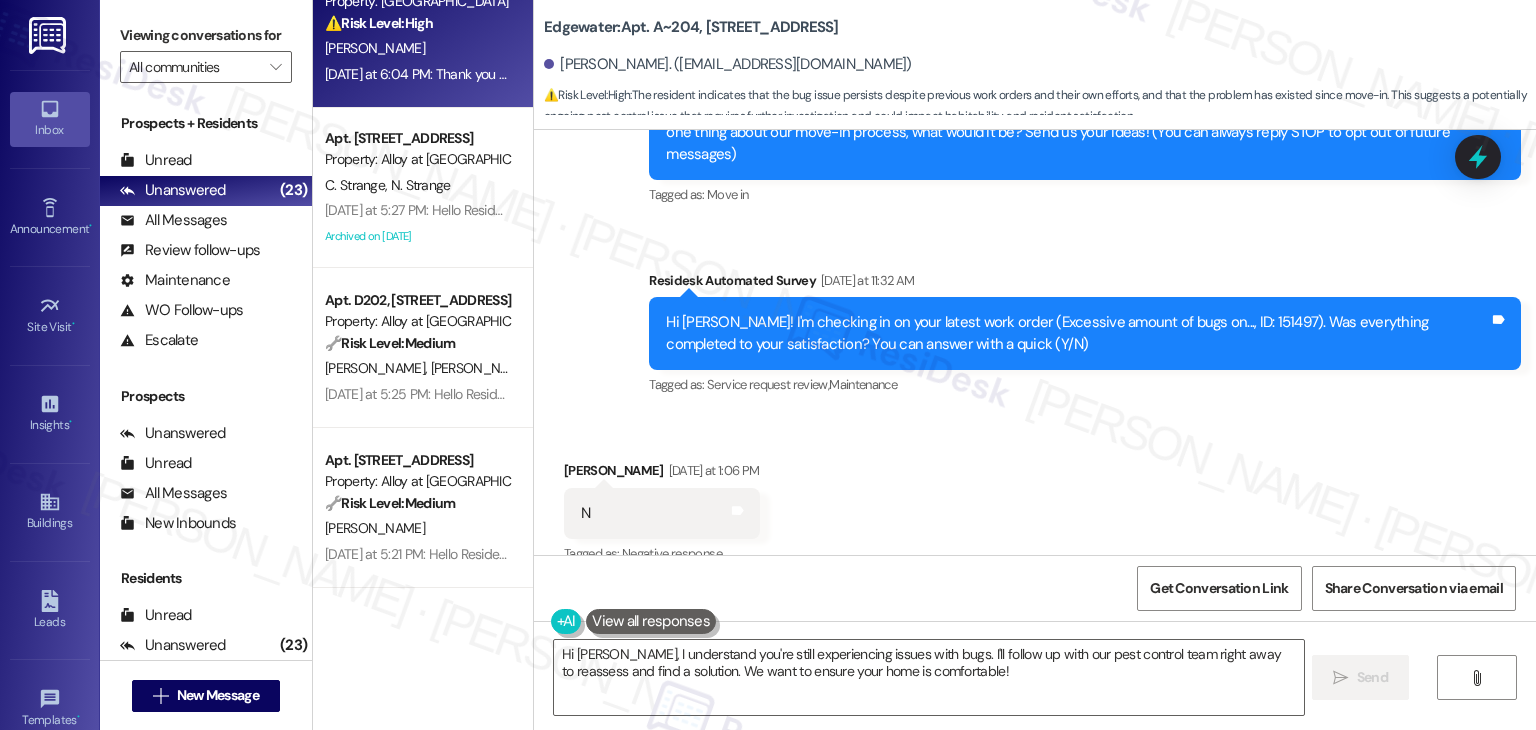 click on "Received via SMS [PERSON_NAME] [DATE] at 1:06 PM N  Tags and notes Tagged as:   Negative response Click to highlight conversations about Negative response" at bounding box center [1035, 499] 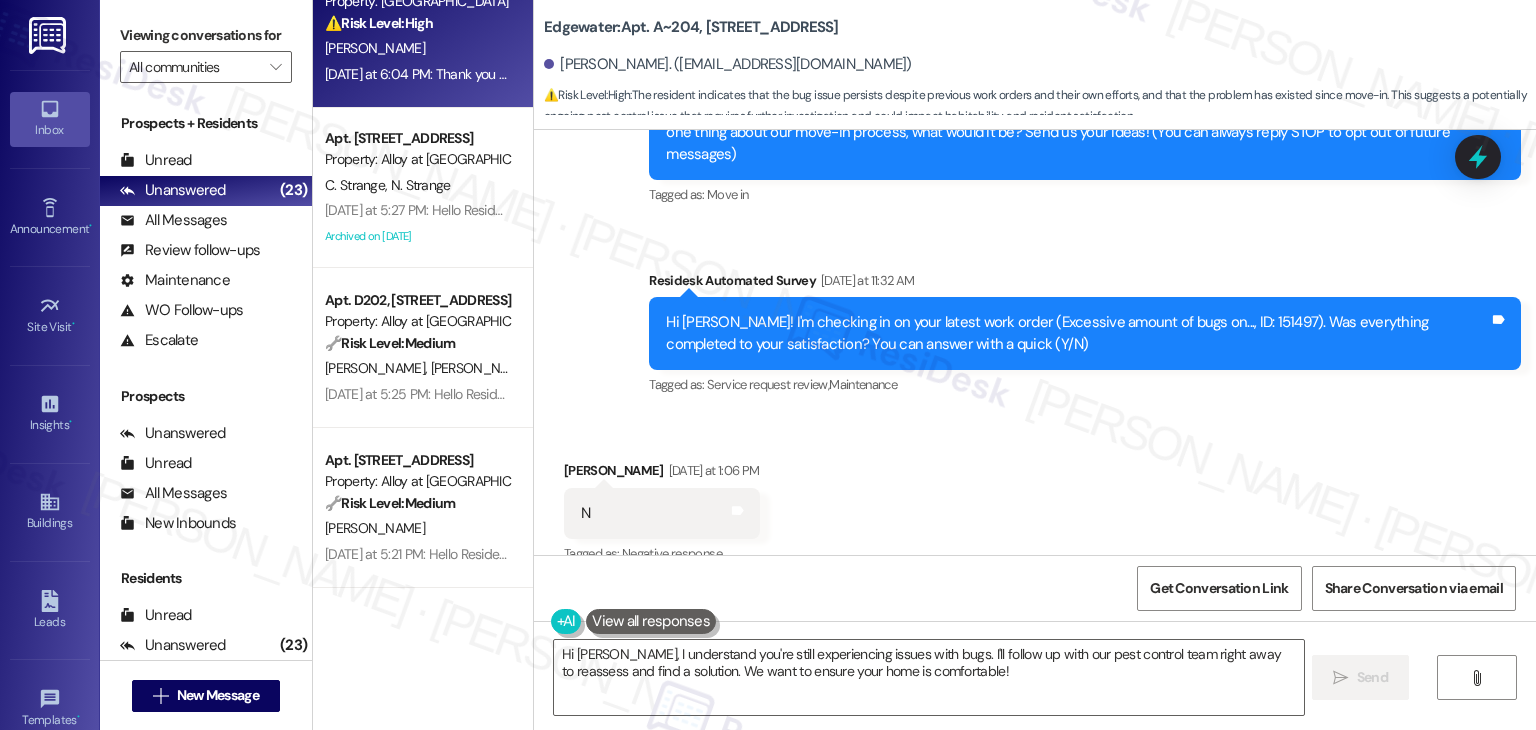 click on "Received via SMS [PERSON_NAME] [DATE] at 1:06 PM N  Tags and notes Tagged as:   Negative response Click to highlight conversations about Negative response" at bounding box center [1035, 499] 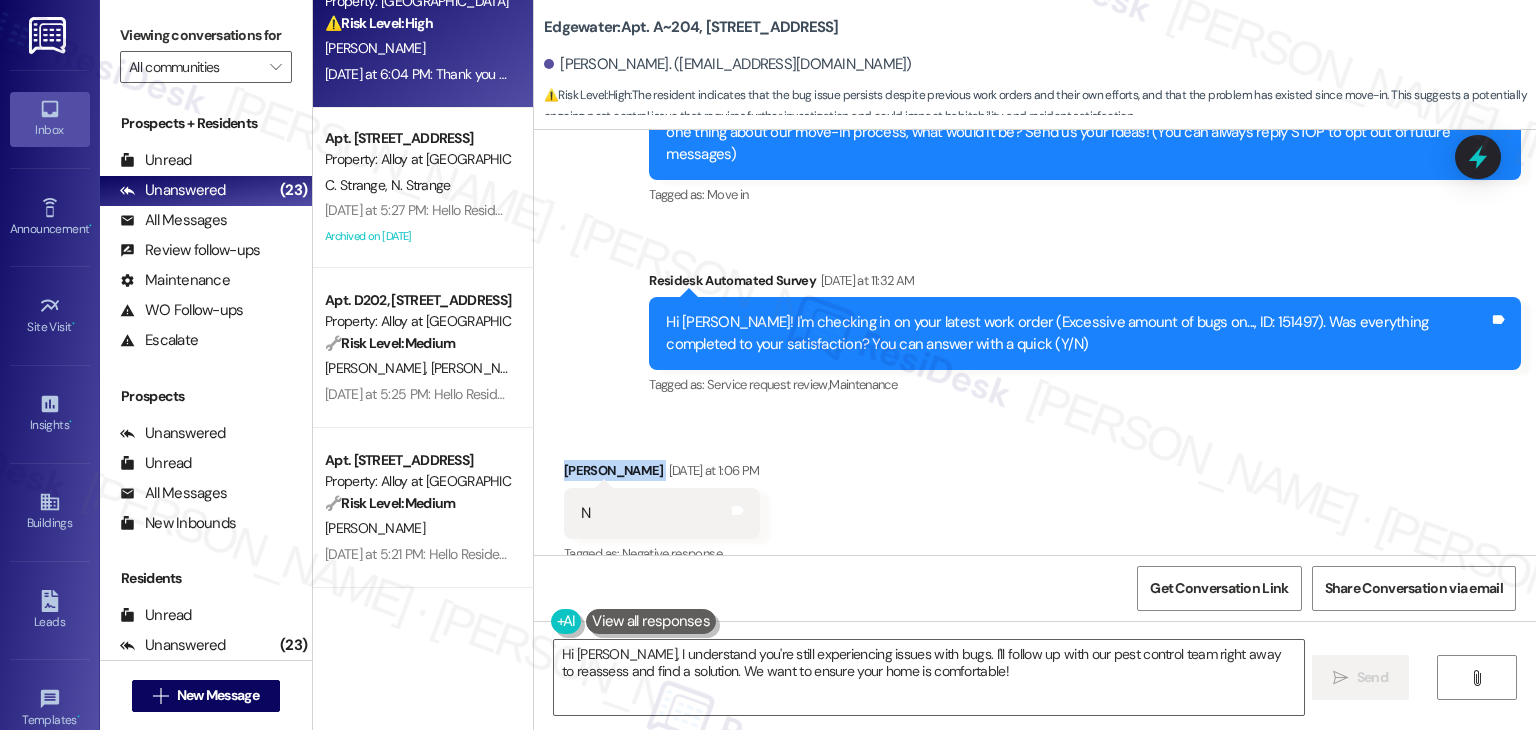 click on "Received via SMS [PERSON_NAME] [DATE] at 1:06 PM N  Tags and notes Tagged as:   Negative response Click to highlight conversations about Negative response" at bounding box center (1035, 499) 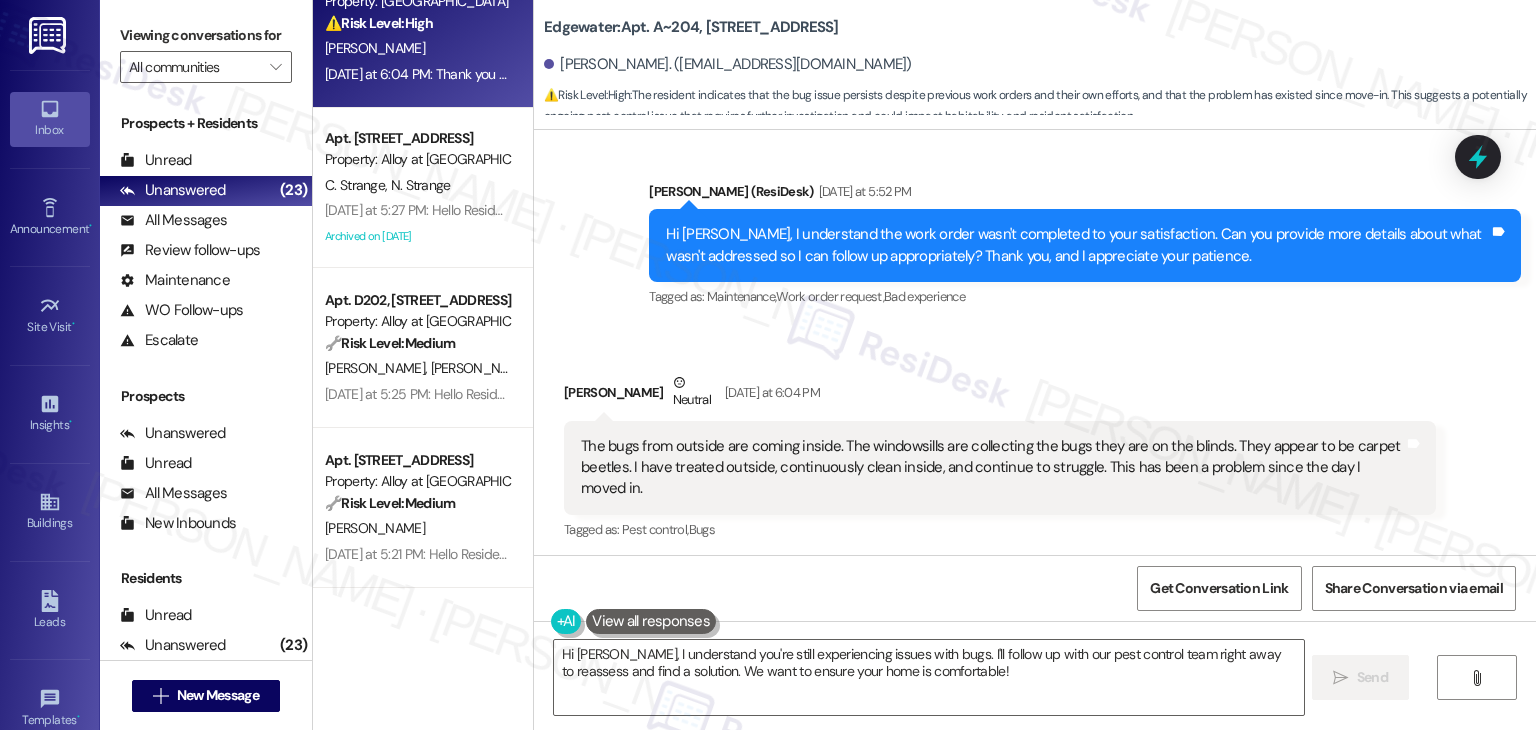 scroll, scrollTop: 651, scrollLeft: 0, axis: vertical 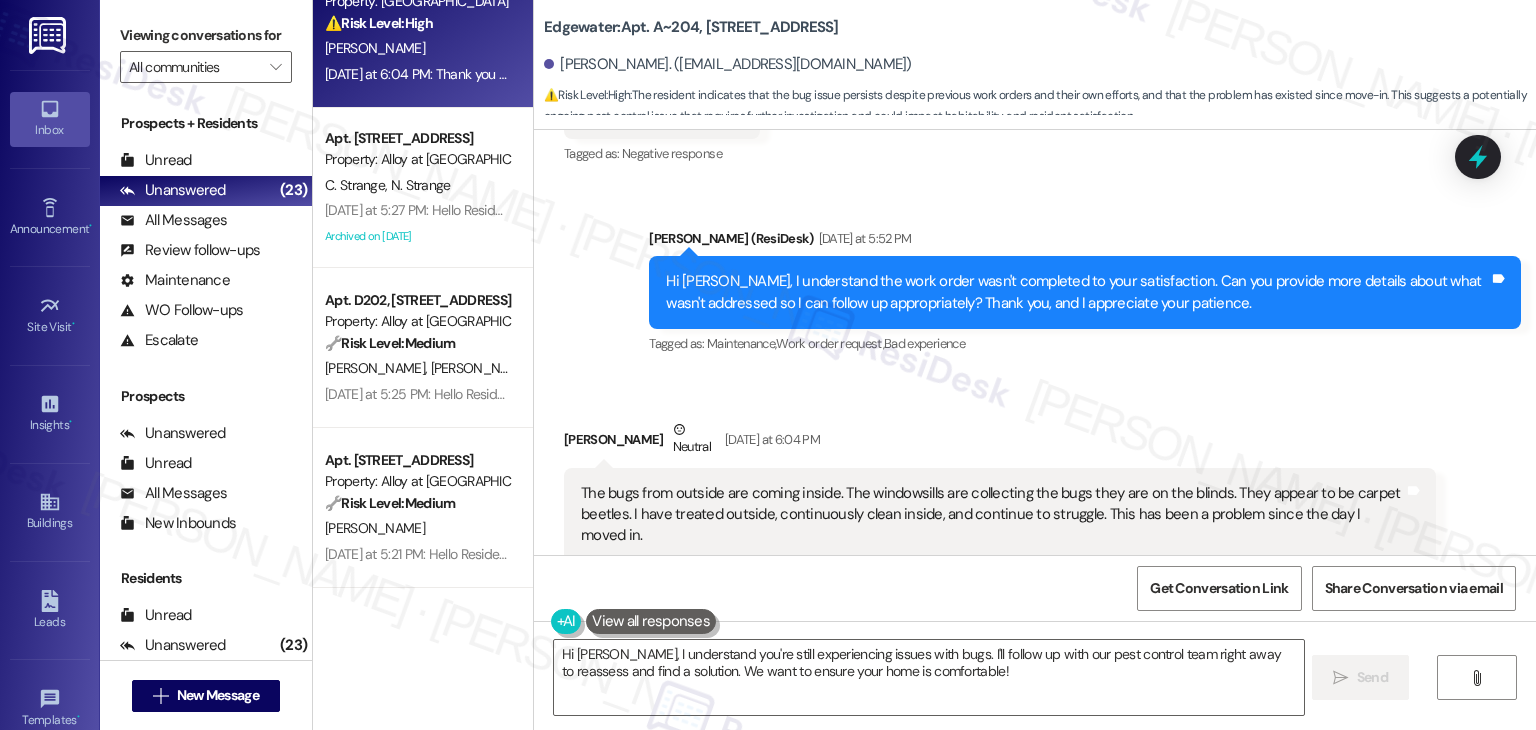 click on "Hi [PERSON_NAME], I understand the work order wasn't completed to your satisfaction. Can you provide more details about what wasn't addressed so I can follow up appropriately? Thank you, and I appreciate your patience." at bounding box center [1077, 292] 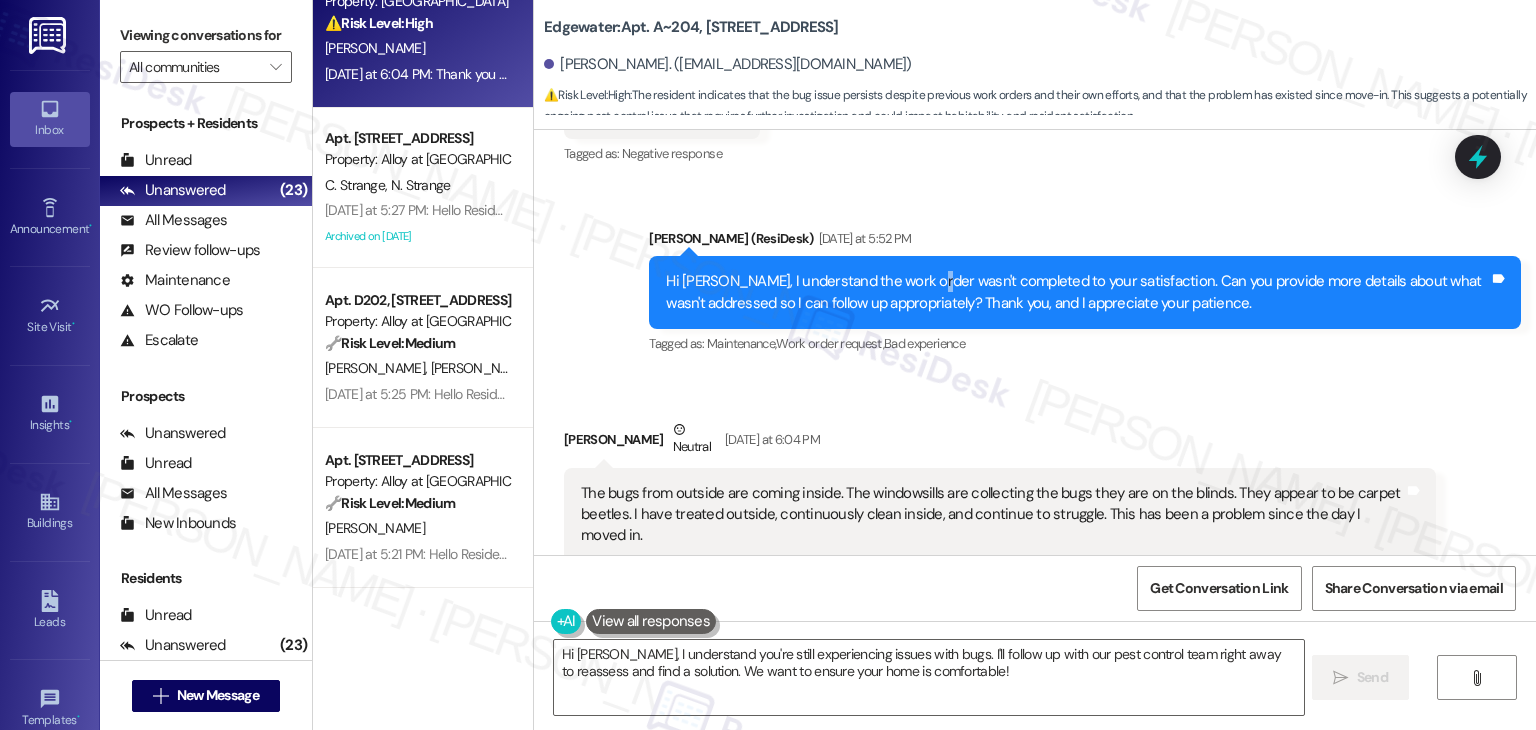 click on "Hi [PERSON_NAME], I understand the work order wasn't completed to your satisfaction. Can you provide more details about what wasn't addressed so I can follow up appropriately? Thank you, and I appreciate your patience." at bounding box center [1077, 292] 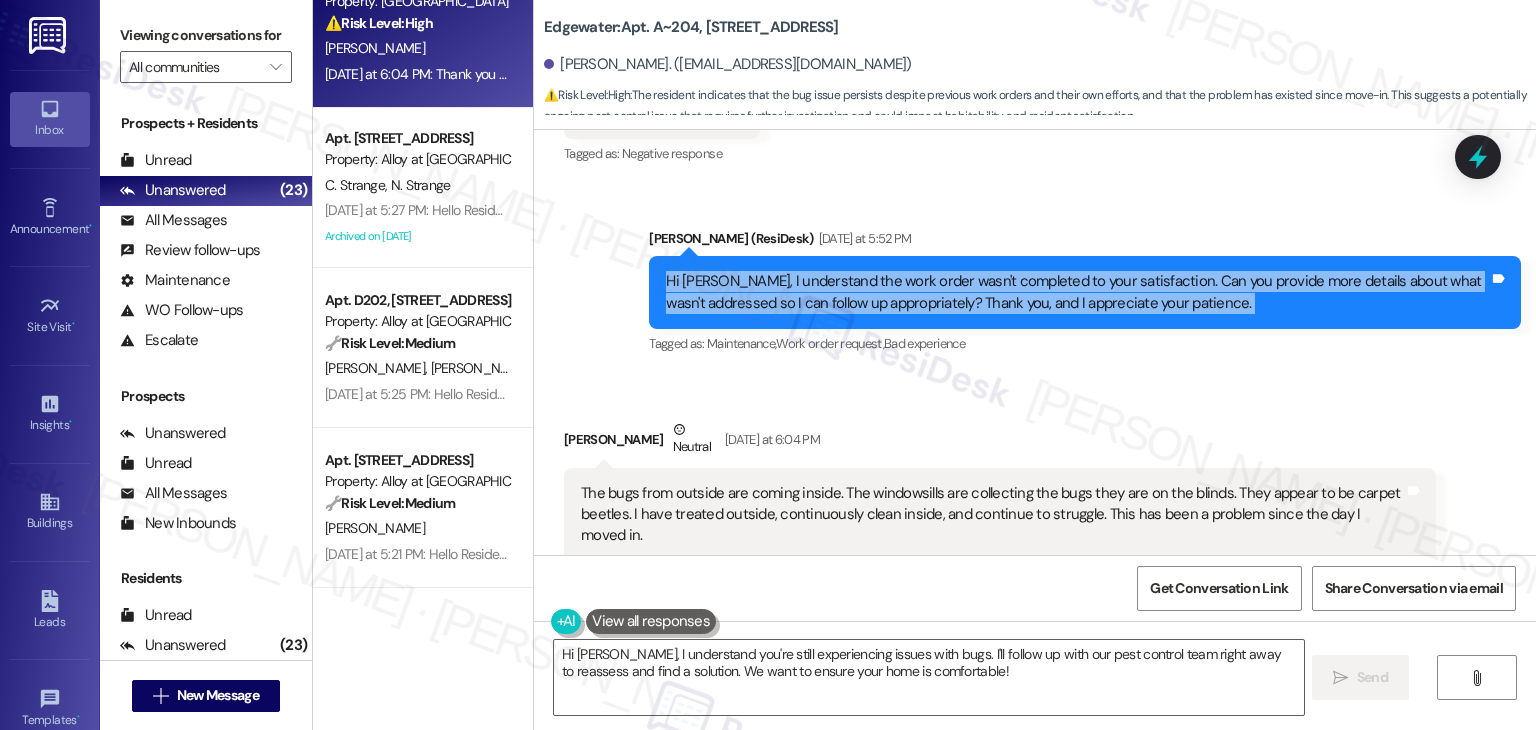 click on "Hi [PERSON_NAME], I understand the work order wasn't completed to your satisfaction. Can you provide more details about what wasn't addressed so I can follow up appropriately? Thank you, and I appreciate your patience." at bounding box center (1077, 292) 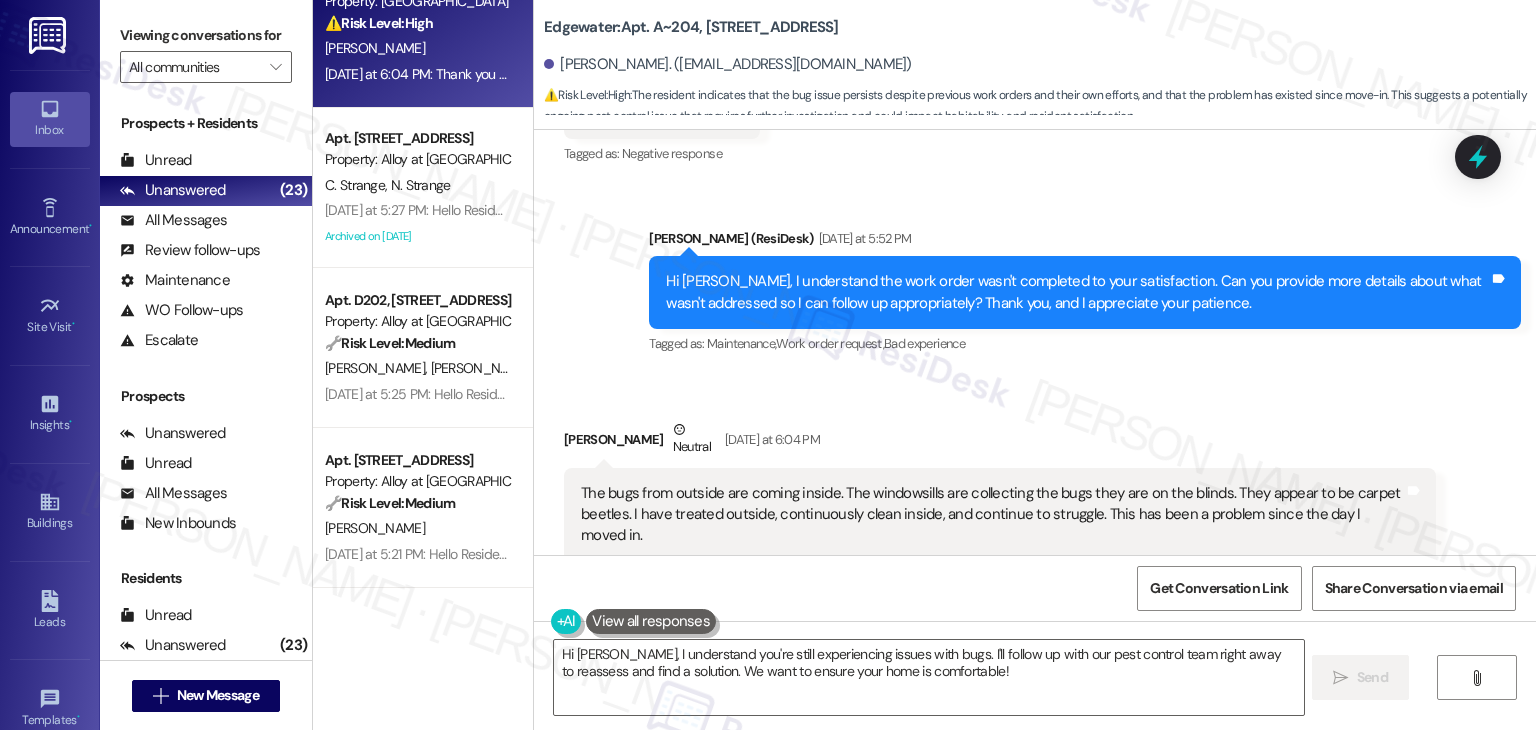 click on "The bugs from outside are coming inside.  The windowsills are collecting the bugs they are on the blinds.   They appear to be carpet beetles.  I have treated outside, continuously clean inside, and continue to struggle.  This has been a problem since the day I moved in." at bounding box center (992, 515) 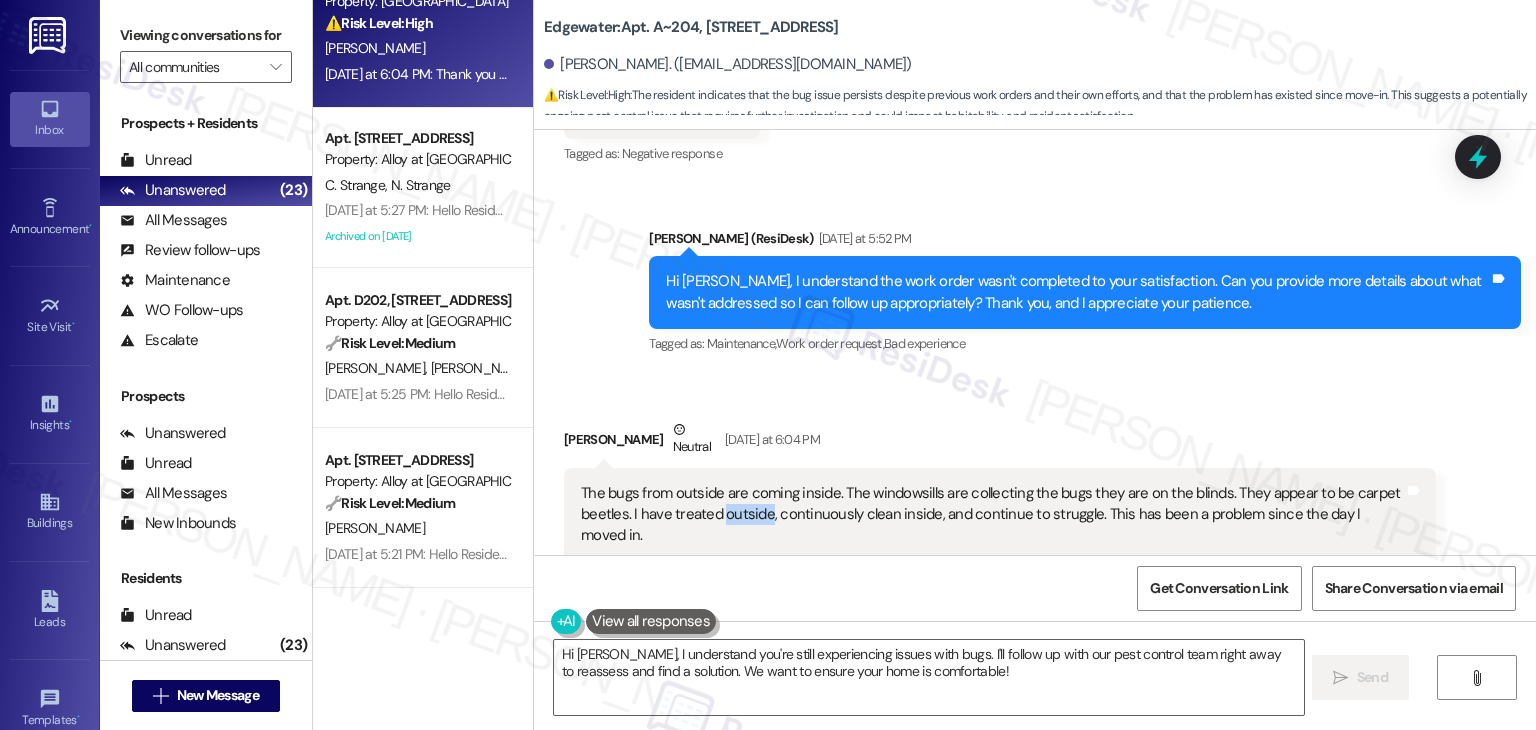 click on "The bugs from outside are coming inside.  The windowsills are collecting the bugs they are on the blinds.   They appear to be carpet beetles.  I have treated outside, continuously clean inside, and continue to struggle.  This has been a problem since the day I moved in." at bounding box center (992, 515) 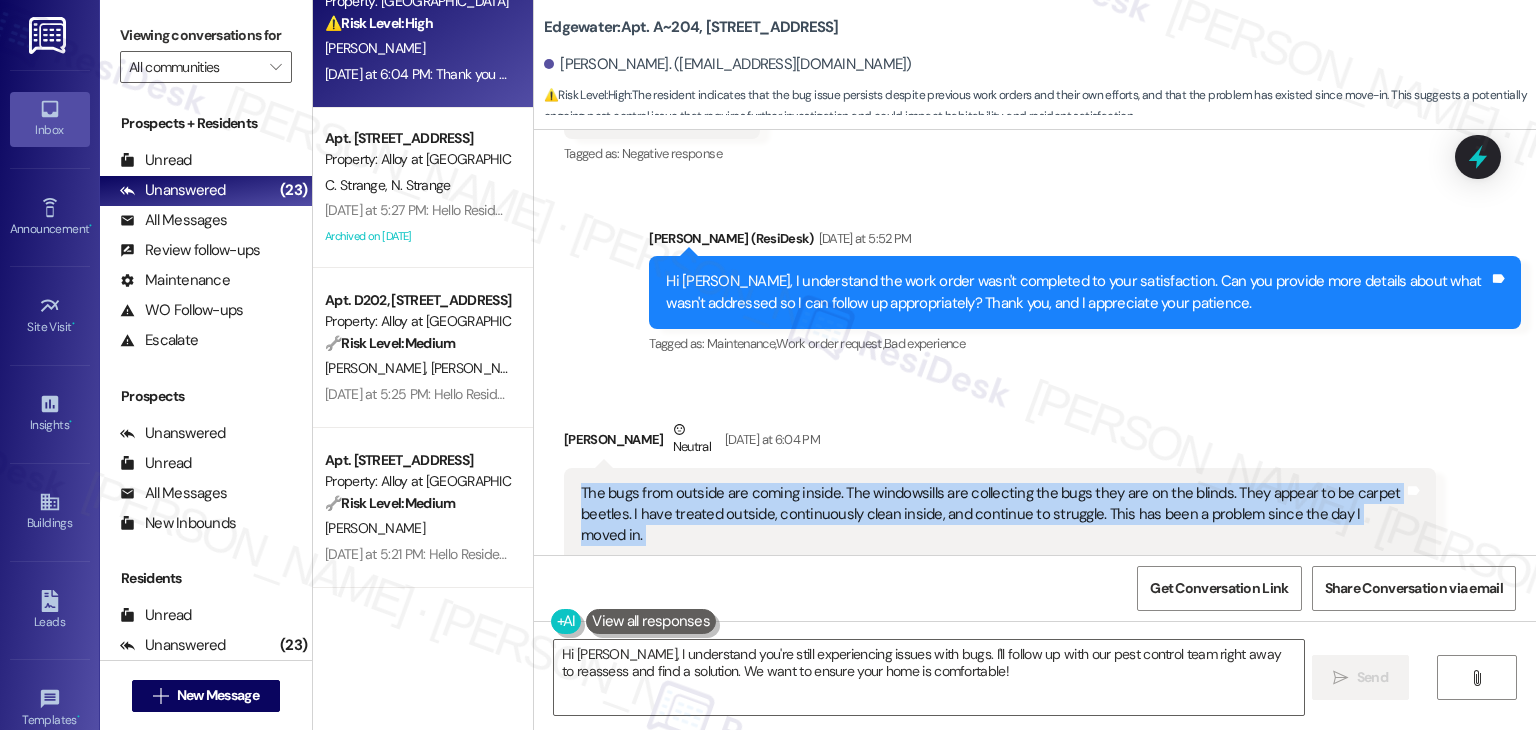 click on "The bugs from outside are coming inside.  The windowsills are collecting the bugs they are on the blinds.   They appear to be carpet beetles.  I have treated outside, continuously clean inside, and continue to struggle.  This has been a problem since the day I moved in." at bounding box center [992, 515] 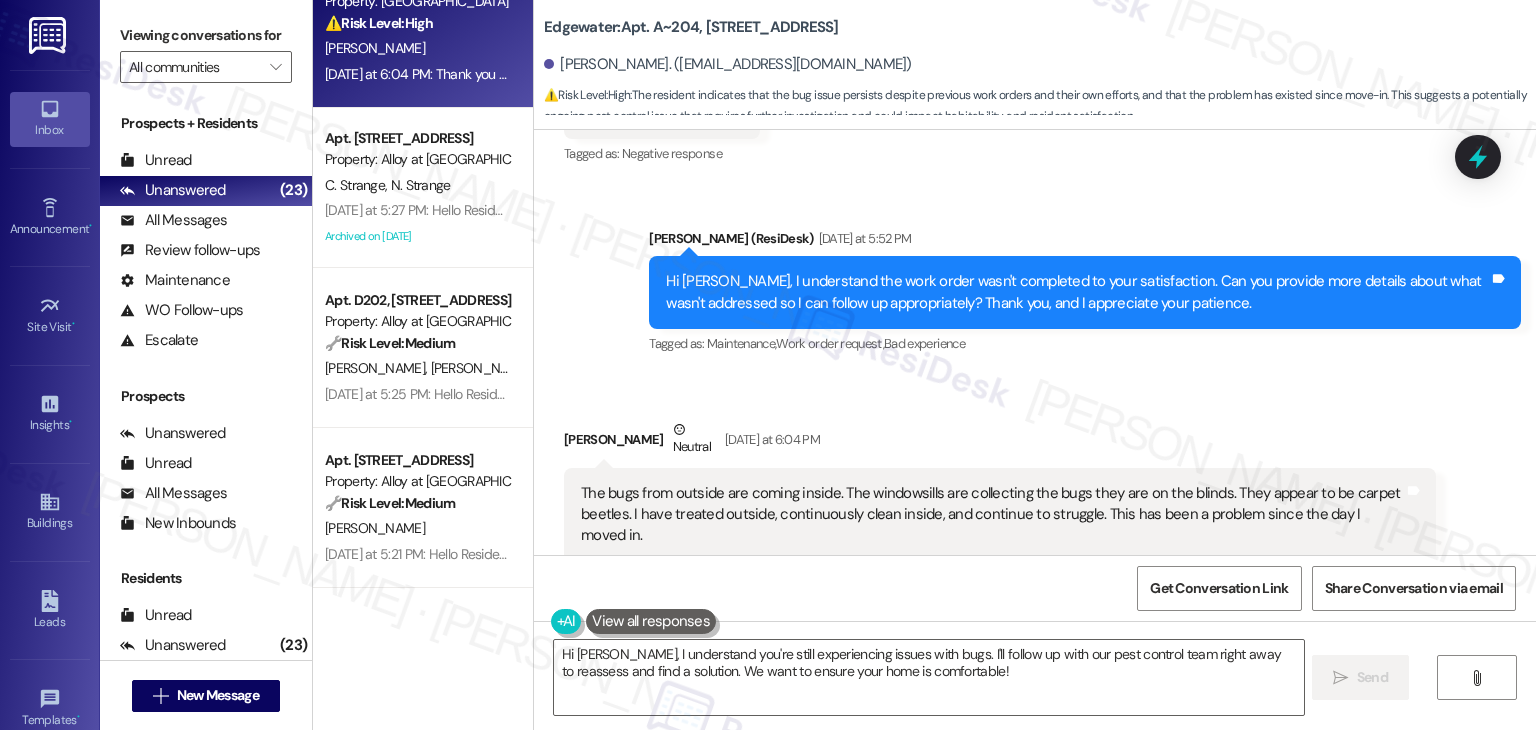 click on "Received via SMS [PERSON_NAME]   Neutral [DATE] at 6:04 PM The bugs from outside are coming inside.  The windowsills are collecting the bugs they are on the blinds.   They appear to be carpet beetles.  I have treated outside, continuously clean inside, and continue to struggle.  This has been a problem since the day I moved in.   Tags and notes Tagged as:   Pest control ,  Click to highlight conversations about Pest control Bugs Click to highlight conversations about Bugs" at bounding box center [1000, 505] 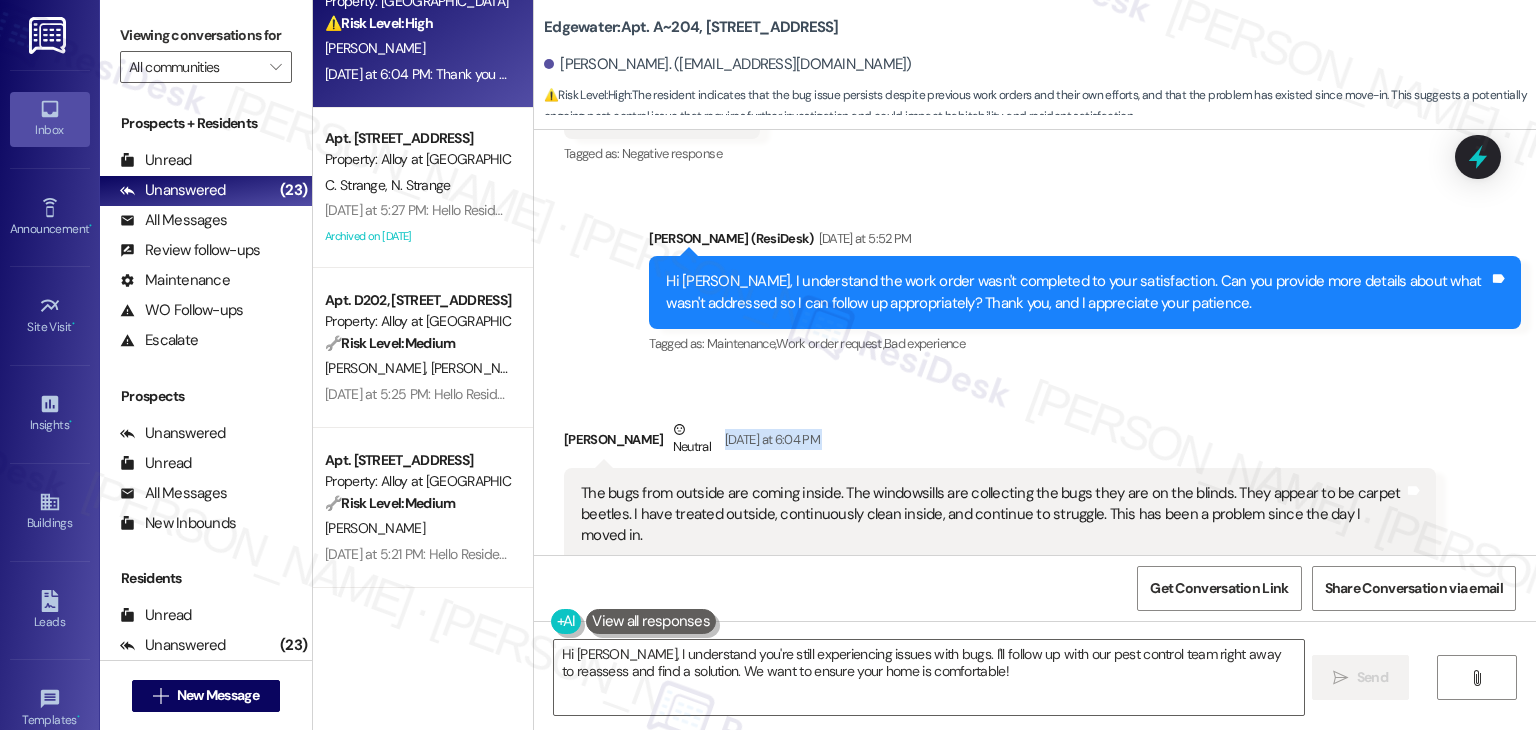 click on "Received via SMS [PERSON_NAME]   Neutral [DATE] at 6:04 PM The bugs from outside are coming inside.  The windowsills are collecting the bugs they are on the blinds.   They appear to be carpet beetles.  I have treated outside, continuously clean inside, and continue to struggle.  This has been a problem since the day I moved in.   Tags and notes Tagged as:   Pest control ,  Click to highlight conversations about Pest control Bugs Click to highlight conversations about Bugs" at bounding box center (1000, 505) 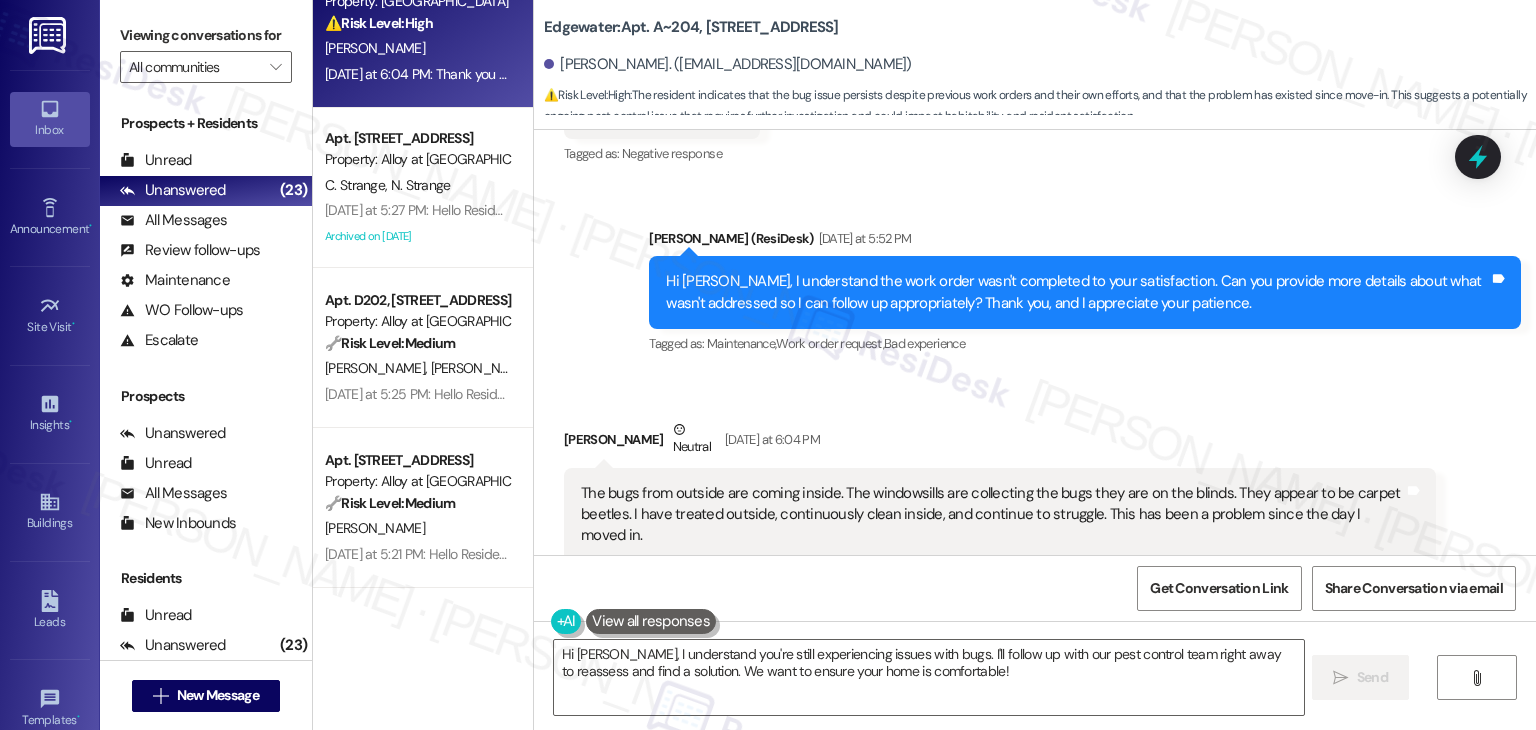 click on "Received via SMS [PERSON_NAME]   Neutral [DATE] at 6:04 PM The bugs from outside are coming inside.  The windowsills are collecting the bugs they are on the blinds.   They appear to be carpet beetles.  I have treated outside, continuously clean inside, and continue to struggle.  This has been a problem since the day I moved in.   Tags and notes Tagged as:   Pest control ,  Click to highlight conversations about Pest control Bugs Click to highlight conversations about Bugs" at bounding box center (1000, 505) 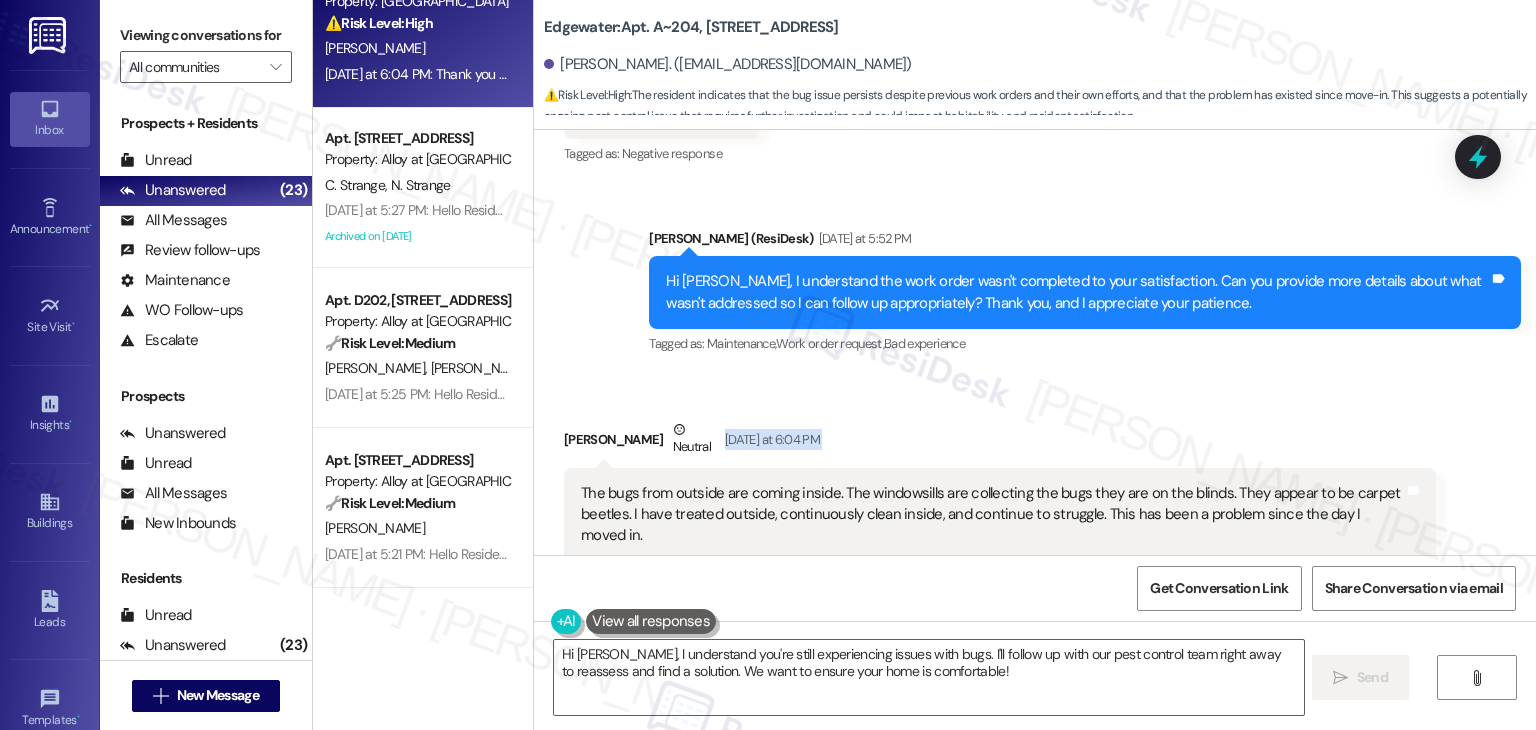 click on "Received via SMS [PERSON_NAME]   Neutral [DATE] at 6:04 PM The bugs from outside are coming inside.  The windowsills are collecting the bugs they are on the blinds.   They appear to be carpet beetles.  I have treated outside, continuously clean inside, and continue to struggle.  This has been a problem since the day I moved in.   Tags and notes Tagged as:   Pest control ,  Click to highlight conversations about Pest control Bugs Click to highlight conversations about Bugs" at bounding box center [1000, 505] 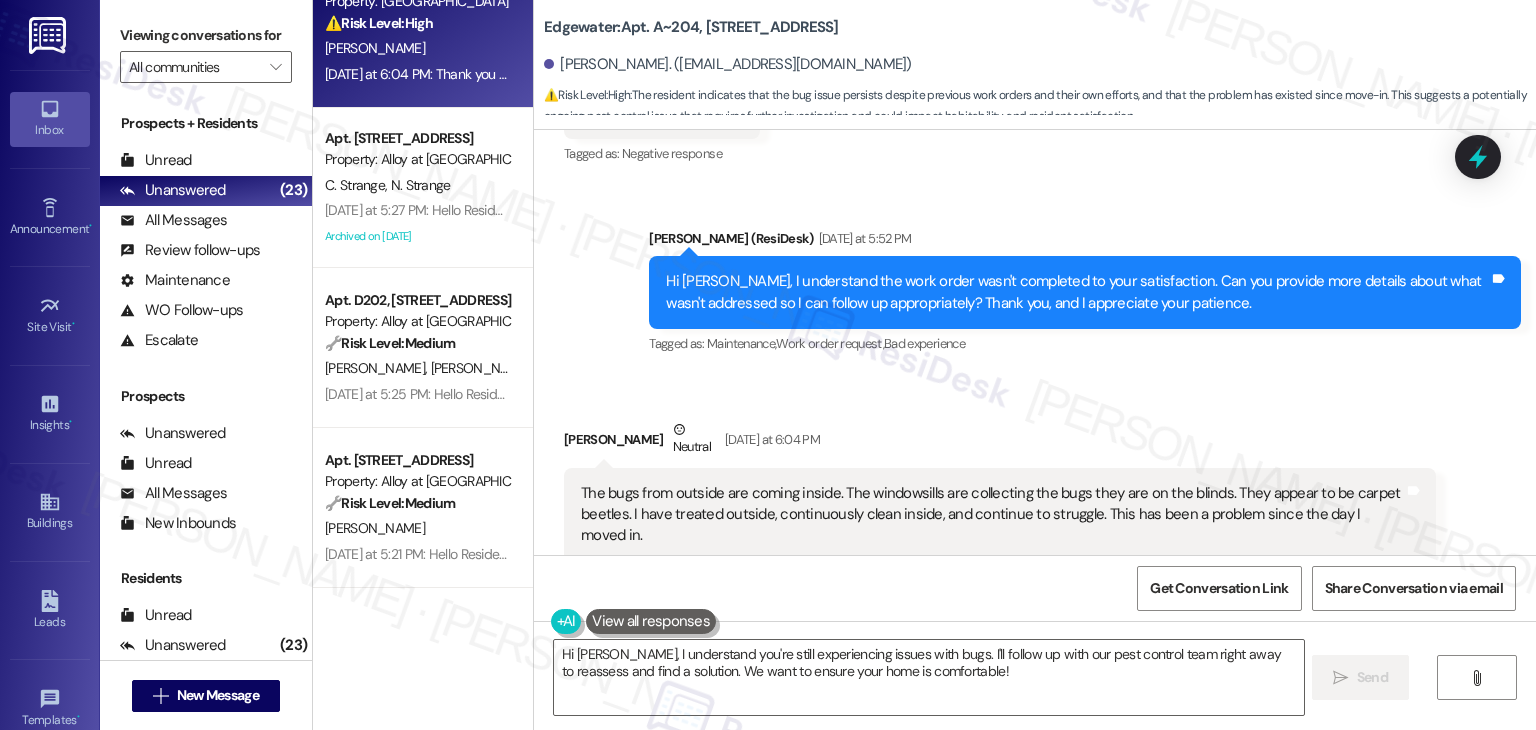 click on "Received via SMS [PERSON_NAME]   Neutral [DATE] at 6:04 PM The bugs from outside are coming inside.  The windowsills are collecting the bugs they are on the blinds.   They appear to be carpet beetles.  I have treated outside, continuously clean inside, and continue to struggle.  This has been a problem since the day I moved in.   Tags and notes Tagged as:   Pest control ,  Click to highlight conversations about Pest control Bugs Click to highlight conversations about Bugs" at bounding box center [1000, 505] 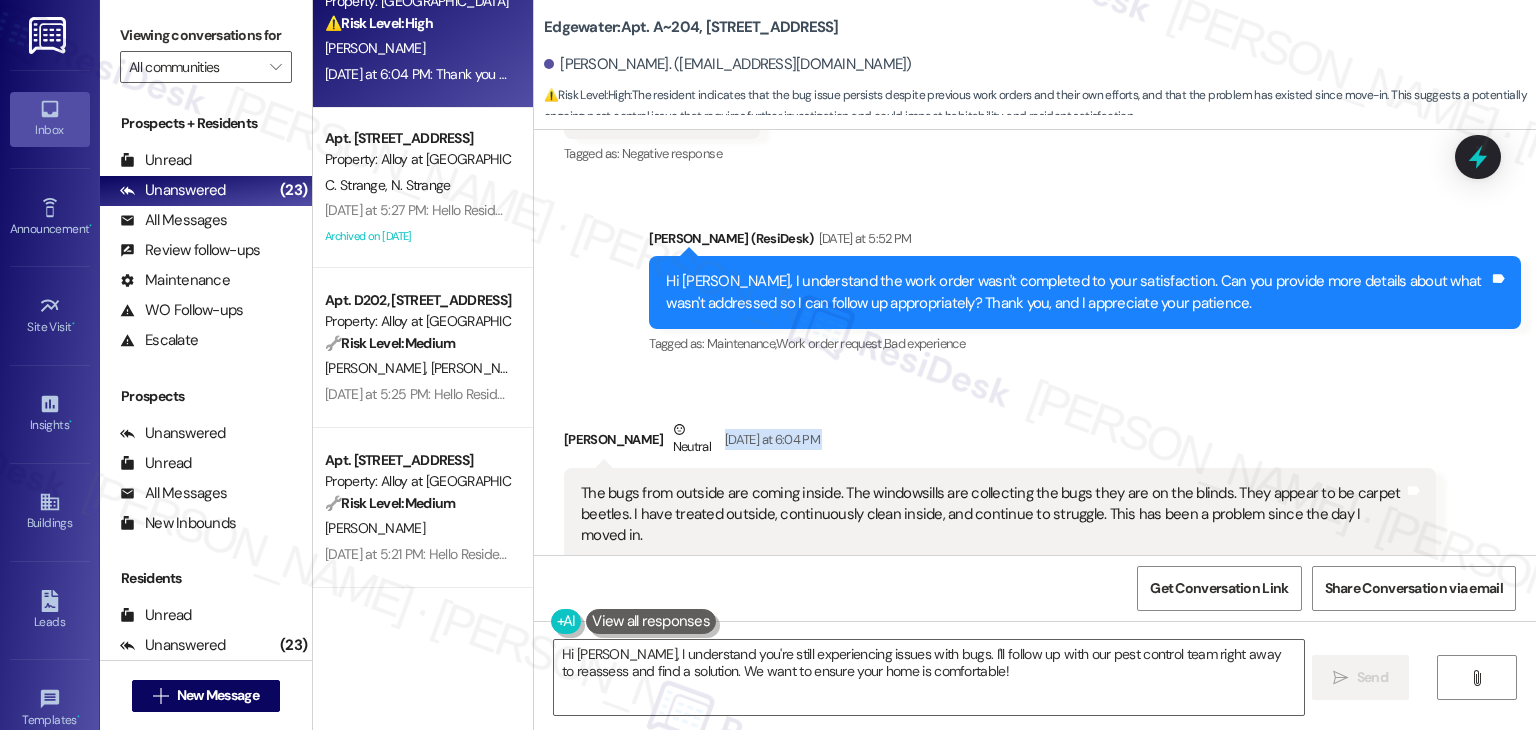 click on "Received via SMS [PERSON_NAME]   Neutral [DATE] at 6:04 PM The bugs from outside are coming inside.  The windowsills are collecting the bugs they are on the blinds.   They appear to be carpet beetles.  I have treated outside, continuously clean inside, and continue to struggle.  This has been a problem since the day I moved in.   Tags and notes Tagged as:   Pest control ,  Click to highlight conversations about Pest control Bugs Click to highlight conversations about Bugs" at bounding box center [1000, 505] 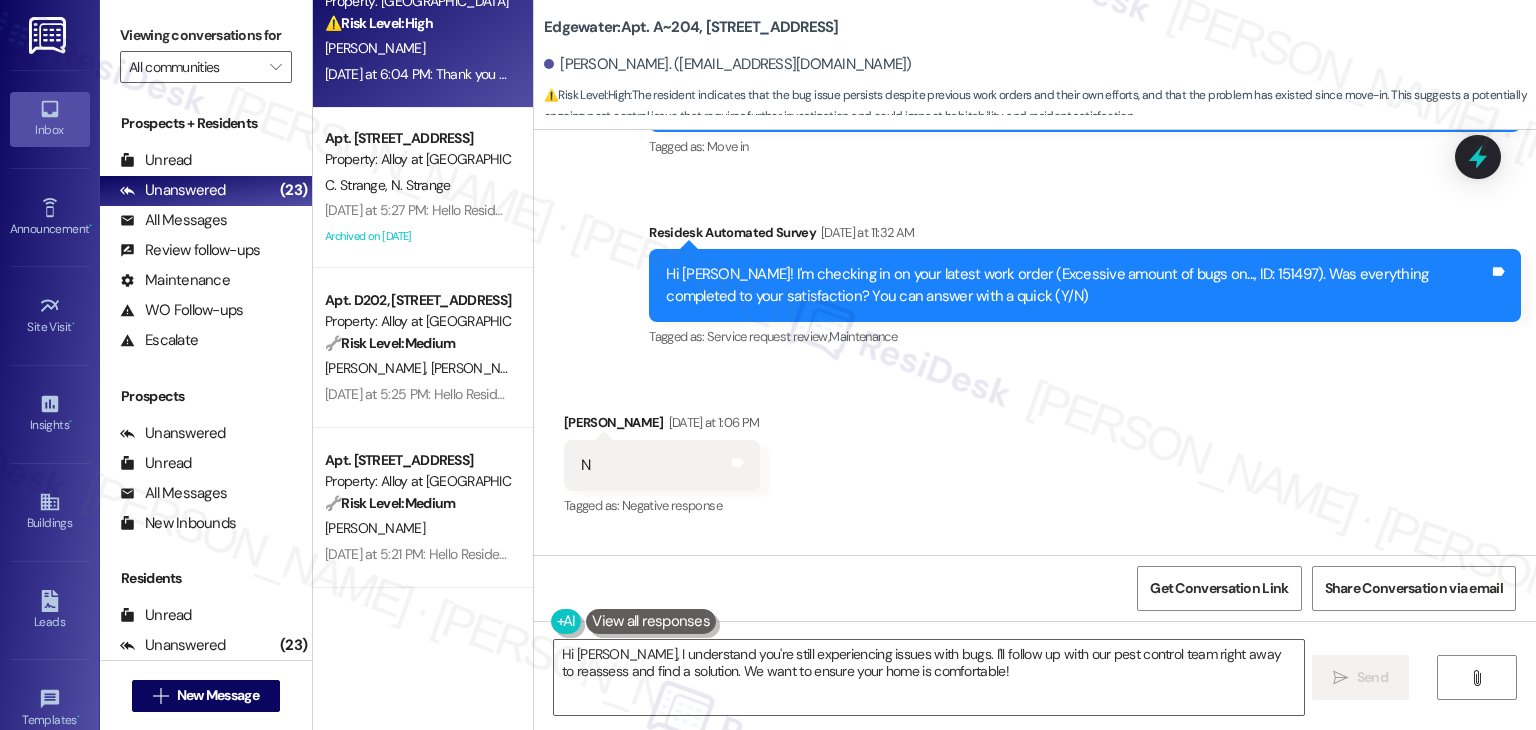 scroll, scrollTop: 251, scrollLeft: 0, axis: vertical 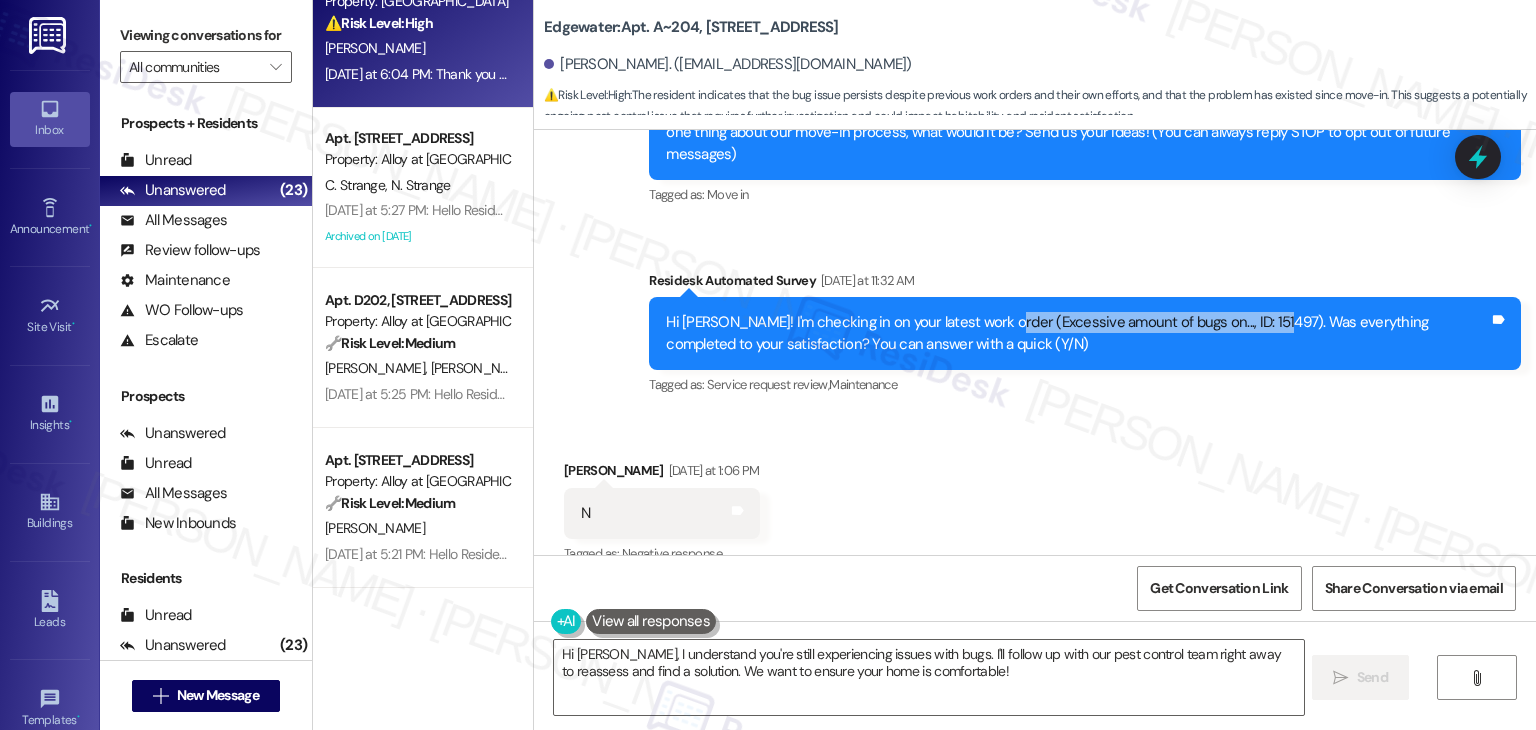 drag, startPoint x: 981, startPoint y: 303, endPoint x: 1246, endPoint y: 293, distance: 265.1886 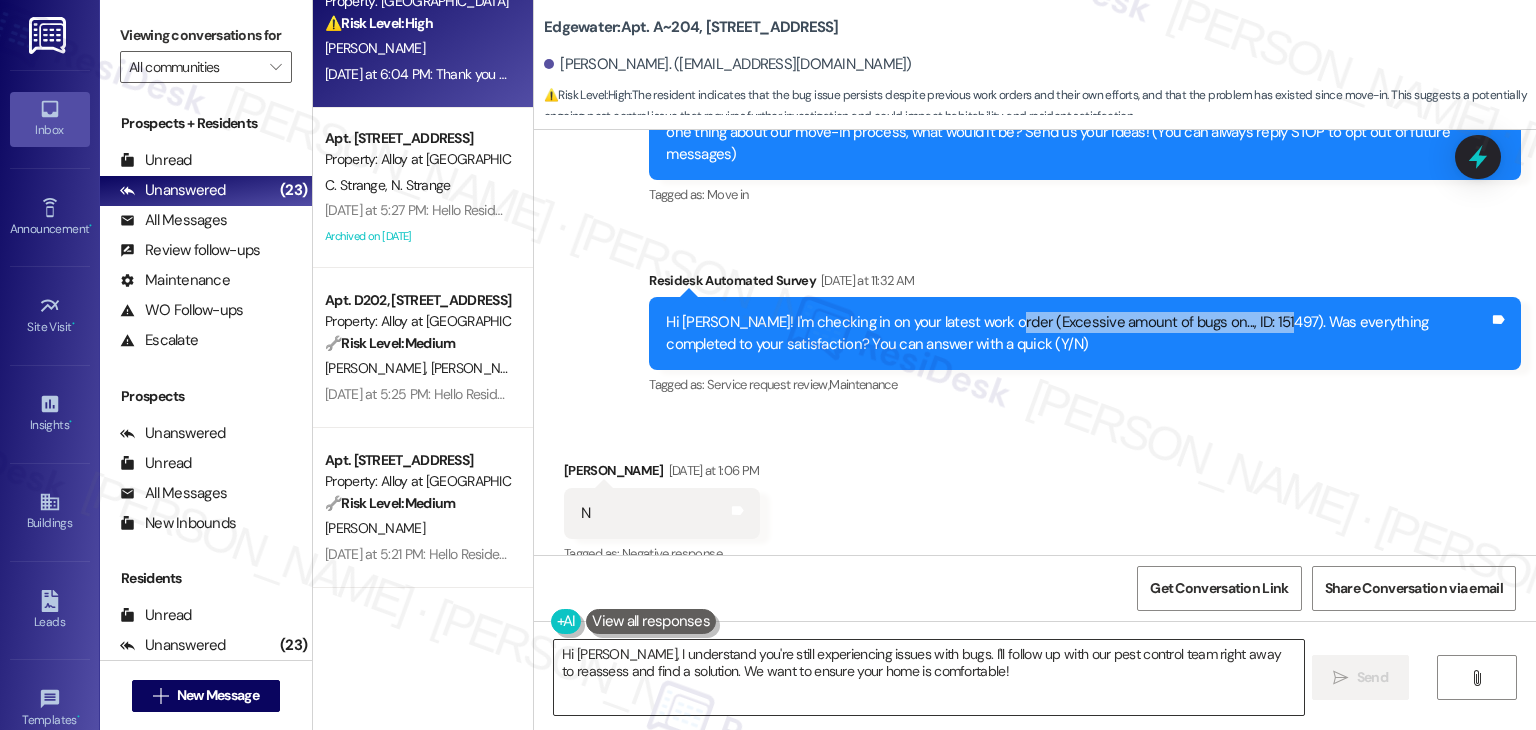 click on "Hi [PERSON_NAME], I understand you're still experiencing issues with bugs. I'll follow up with our pest control team right away to reassess and find a solution. We want to ensure your home is comfortable!" at bounding box center [928, 677] 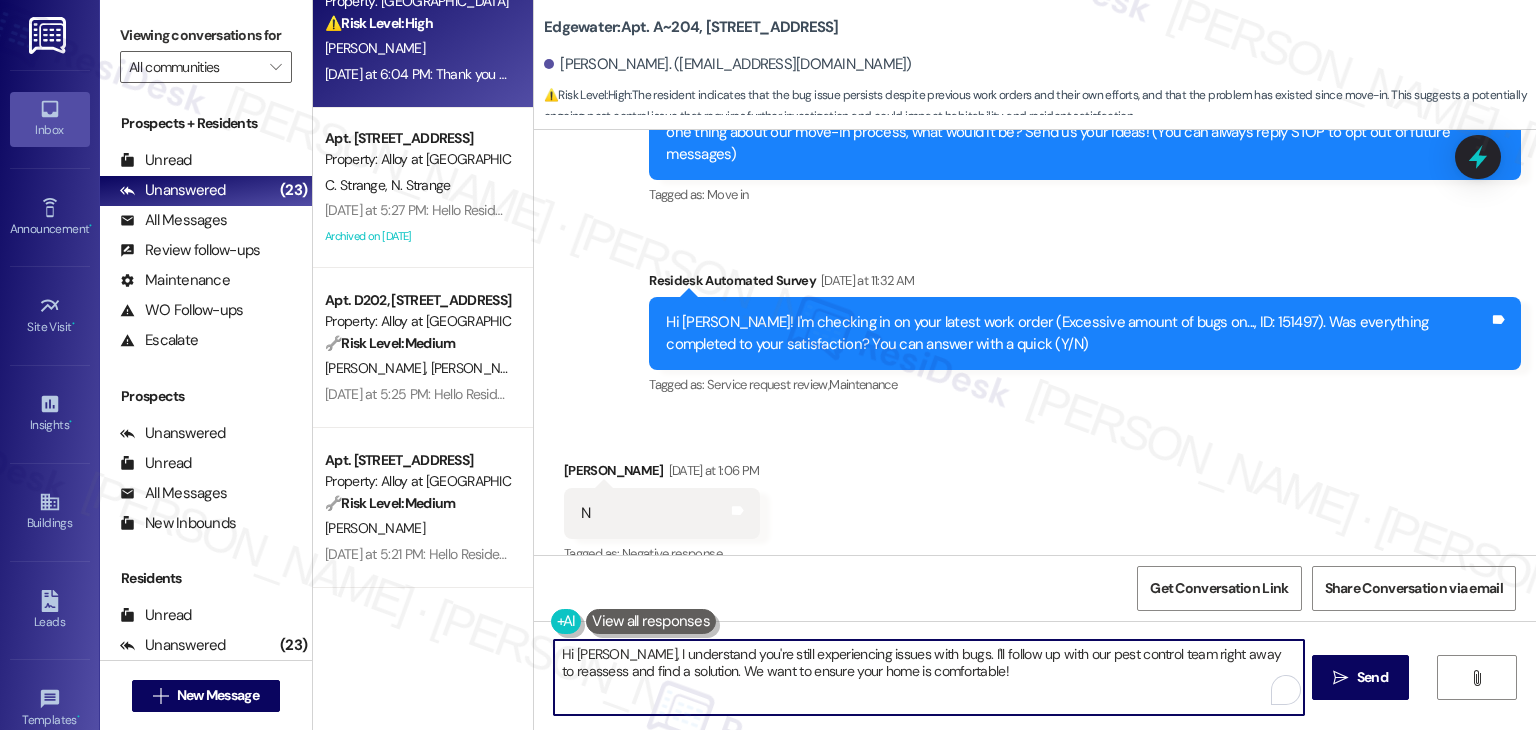click on "Hi [PERSON_NAME], I understand you're still experiencing issues with bugs. I'll follow up with our pest control team right away to reassess and find a solution. We want to ensure your home is comfortable!" at bounding box center [928, 677] 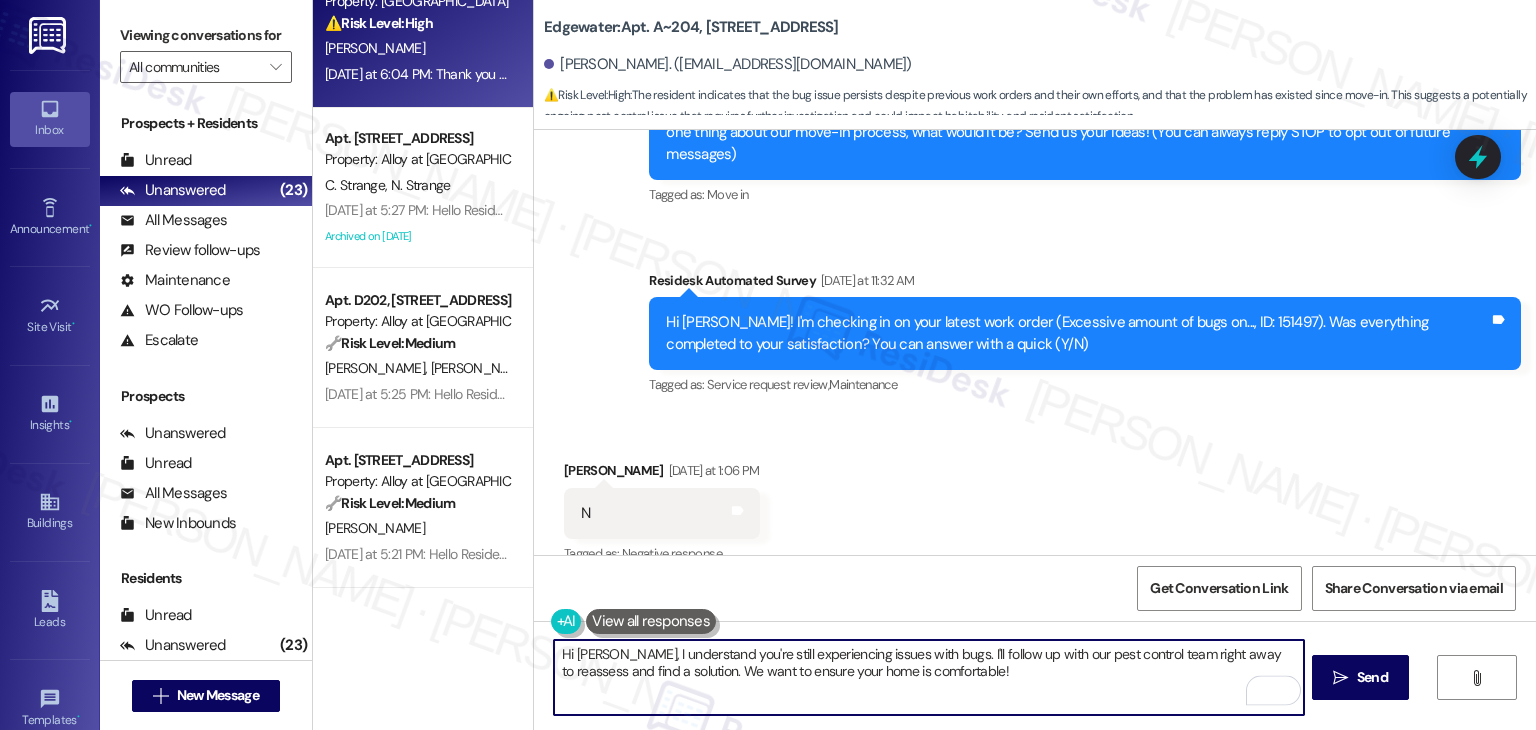 paste on "thank you for the details. I’m sorry to hear this has been ongoing since your move-in. I’ll share this update with the site team so they can reassess the issue, especially around the windows and blinds. I’ll keep you posted once I hear back. I appreciate your continued patience with this" 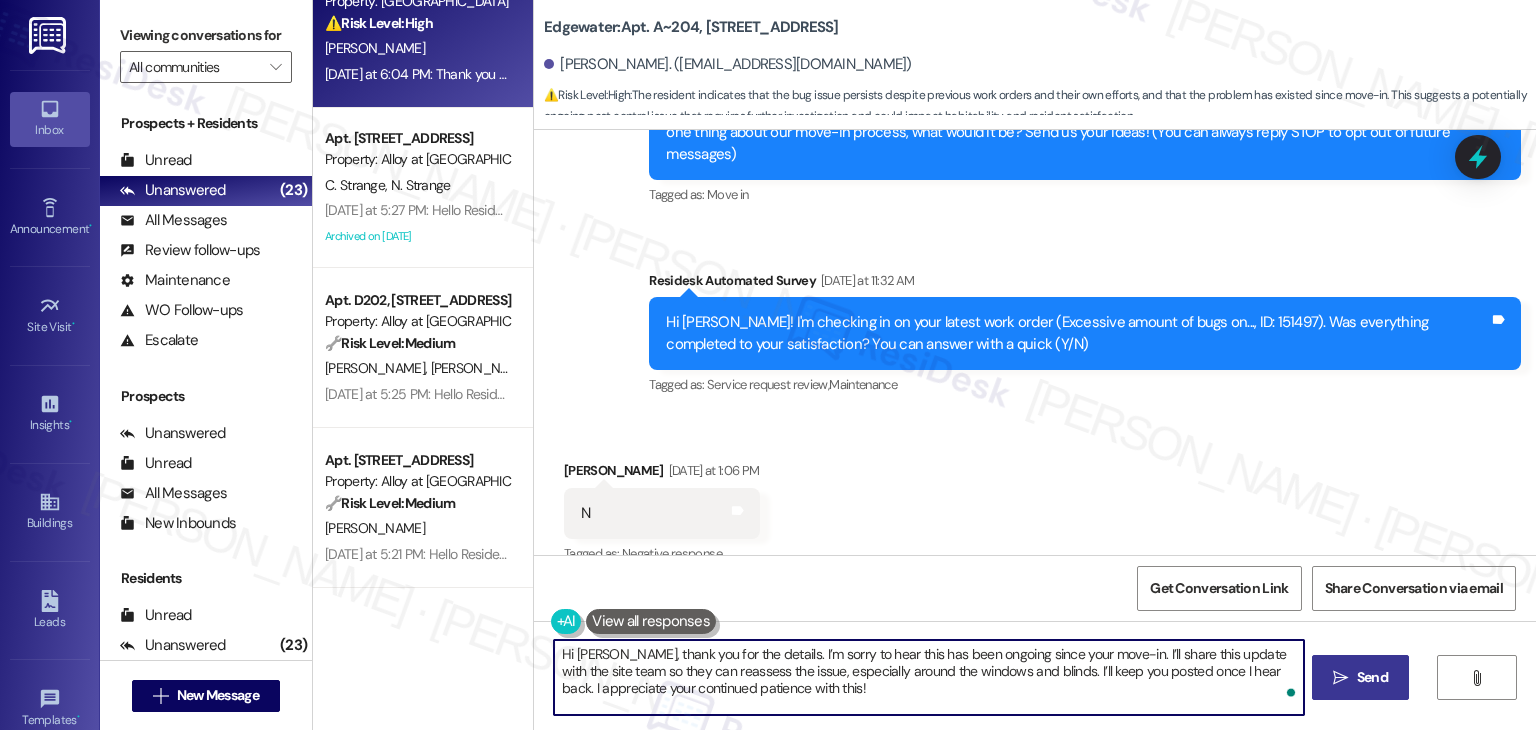 type on "Hi [PERSON_NAME], thank you for the details. I’m sorry to hear this has been ongoing since your move-in. I’ll share this update with the site team so they can reassess the issue, especially around the windows and blinds. I’ll keep you posted once I hear back. I appreciate your continued patience with this!" 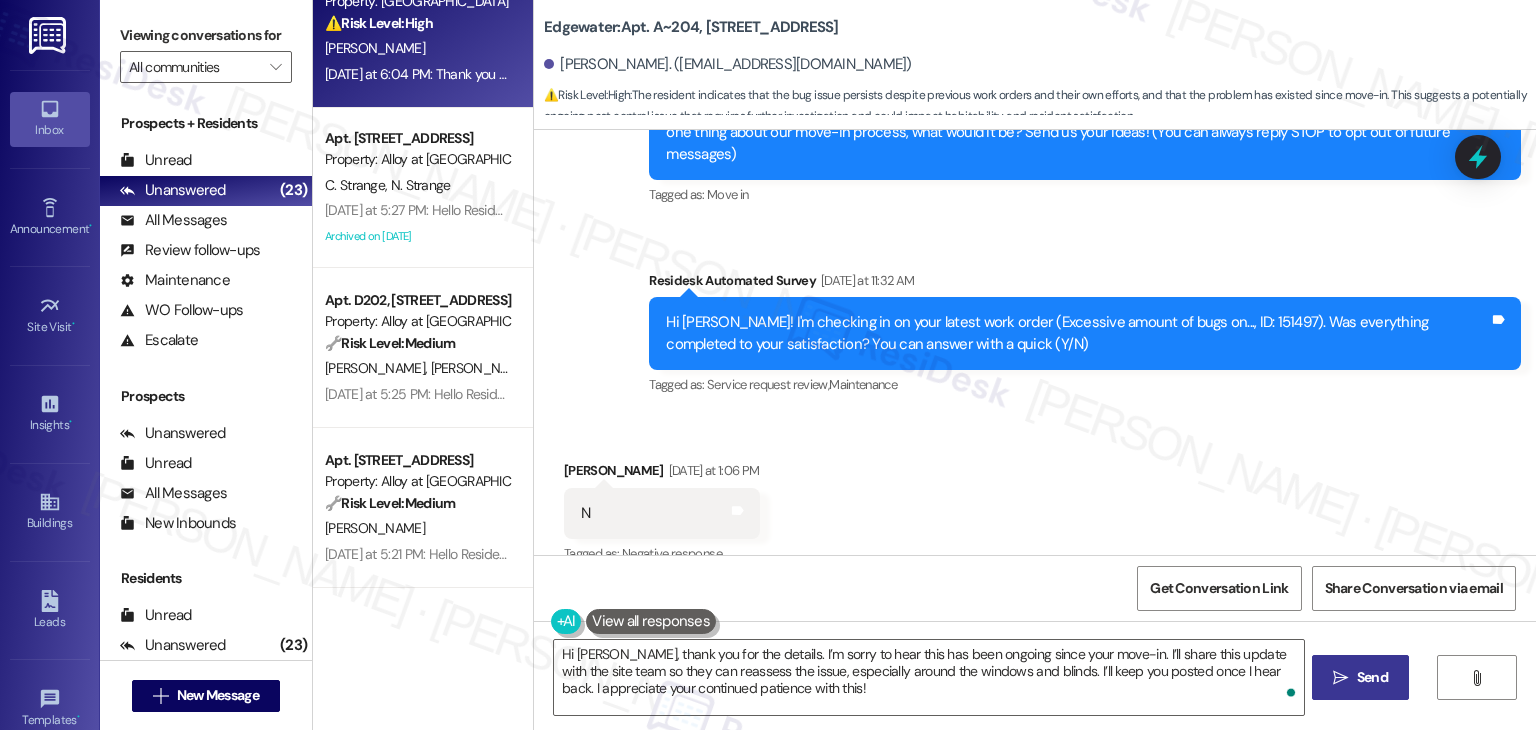 click on "Send" at bounding box center [1372, 677] 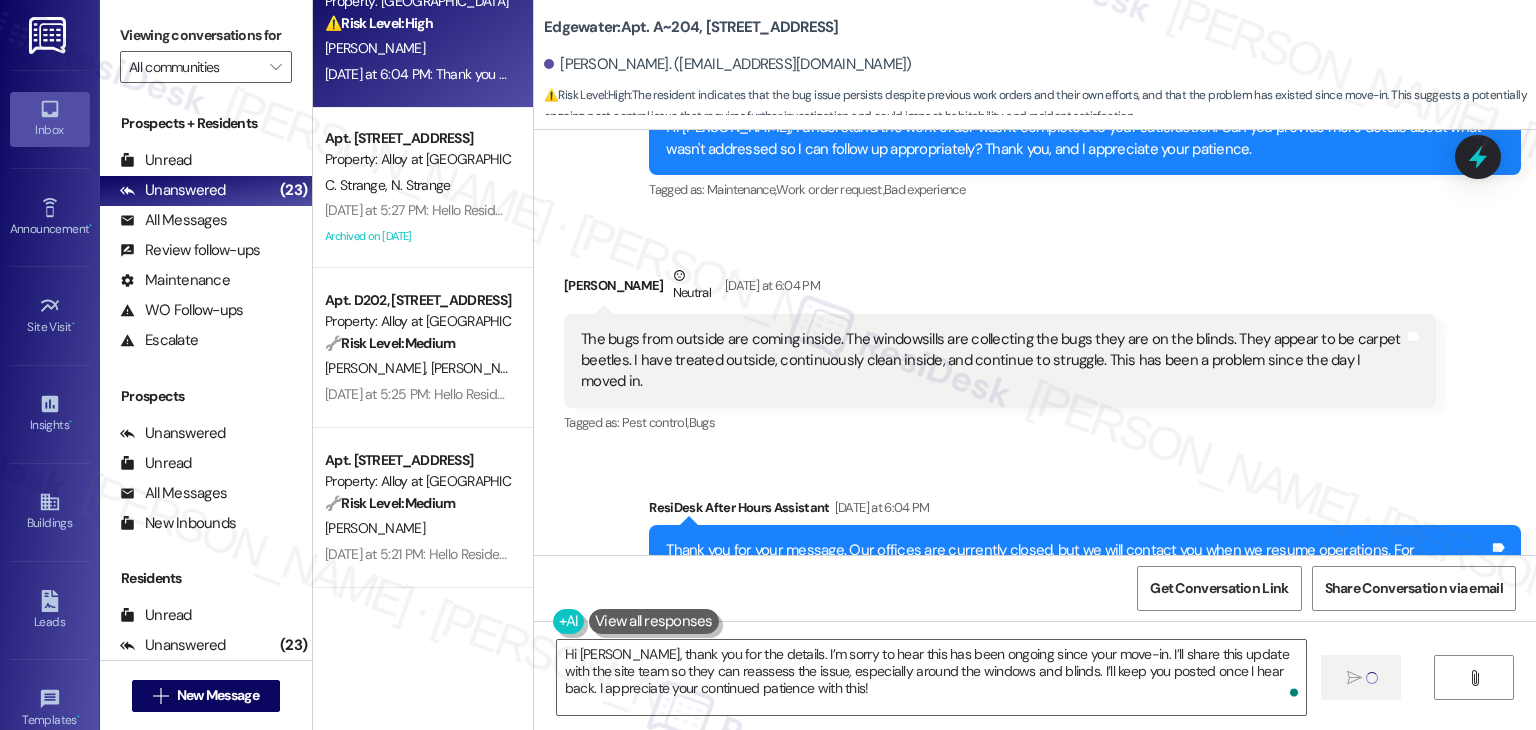 scroll, scrollTop: 851, scrollLeft: 0, axis: vertical 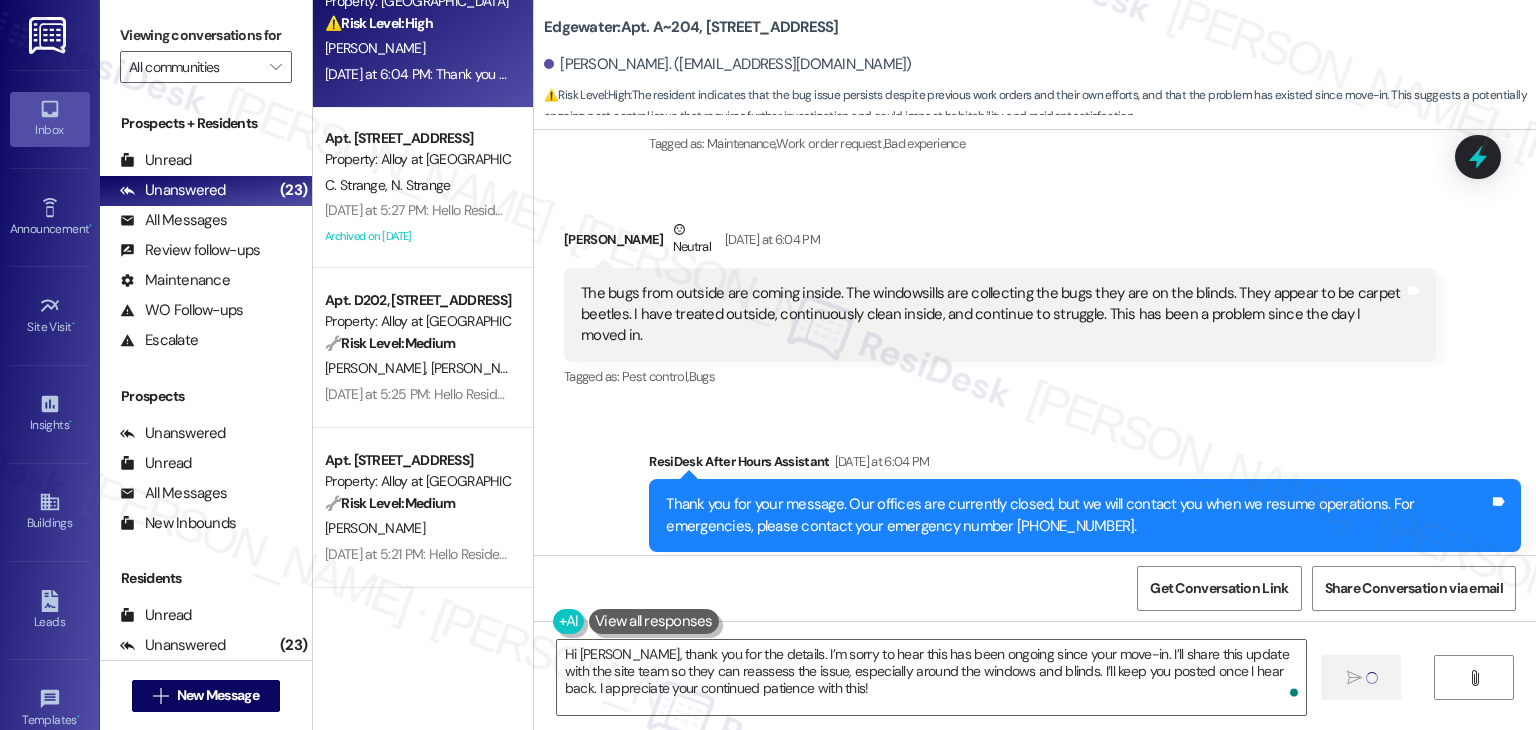 type 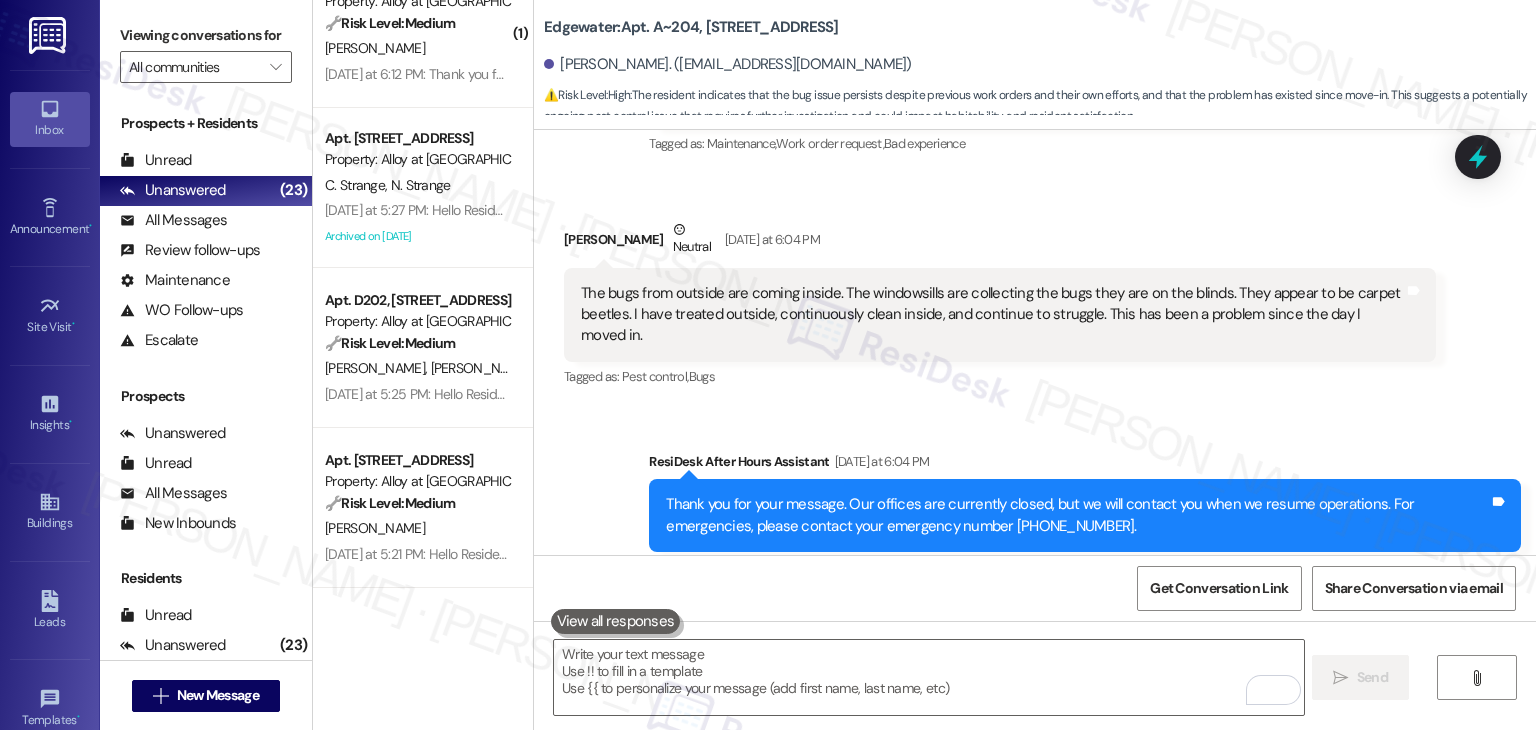 click on "Sent via SMS ResiDesk After Hours Assistant [DATE] at 6:04 PM Thank you for your message. Our offices are currently closed, but we will contact you when we resume operations. For emergencies, please contact your emergency number [PHONE_NUMBER]. Tags and notes Tagged as:   Call request Click to highlight conversations about Call request Sent via SMS [PERSON_NAME] 10:28 AM Hi [PERSON_NAME], thank you for the details. I’m sorry to hear this has been ongoing since your move-in. I’ll share this update with the site team so they can reassess the issue, especially around the windows and blinds. I’ll keep you posted once I hear back. I appreciate your continued patience with this! Tags and notes" at bounding box center [1035, 592] 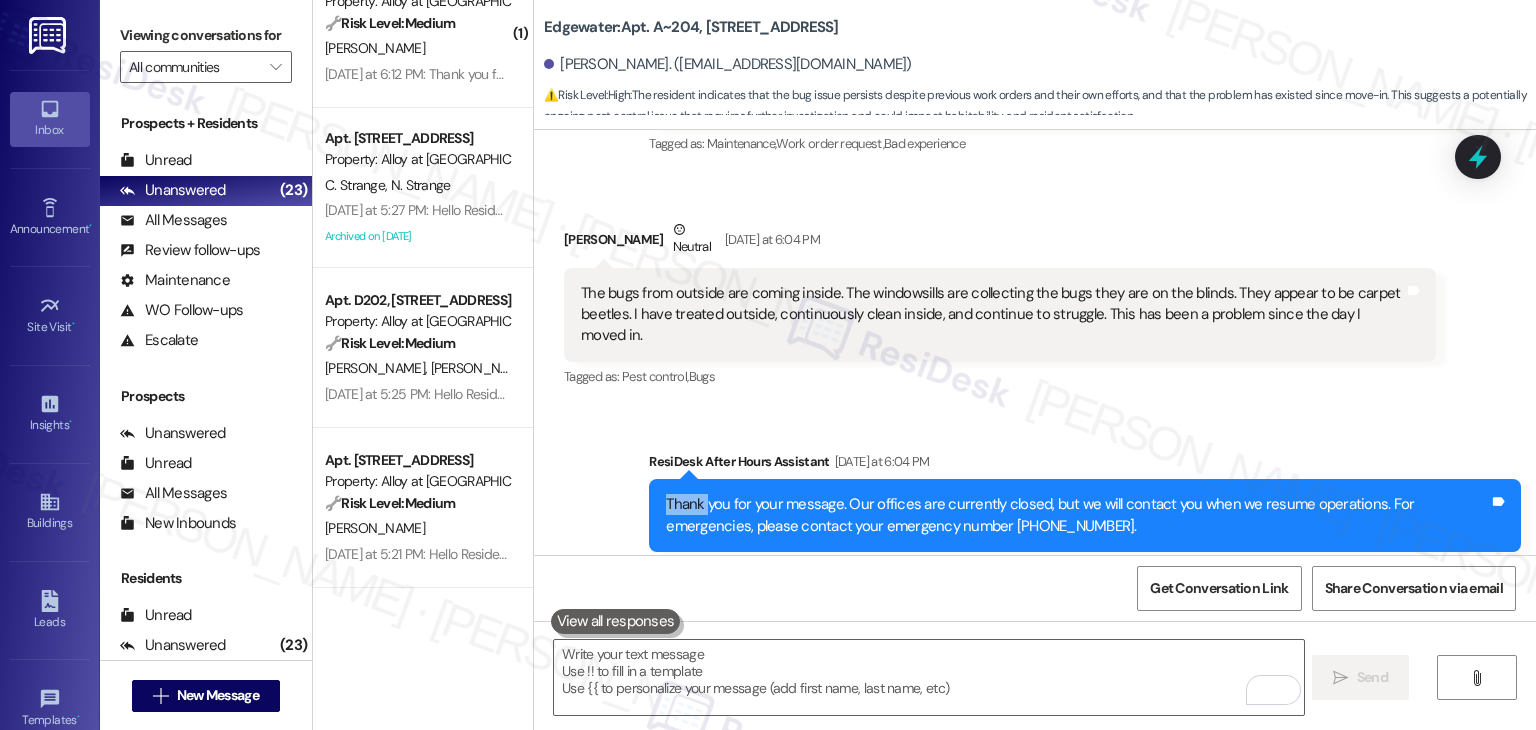 click on "Sent via SMS ResiDesk After Hours Assistant [DATE] at 6:04 PM Thank you for your message. Our offices are currently closed, but we will contact you when we resume operations. For emergencies, please contact your emergency number [PHONE_NUMBER]. Tags and notes Tagged as:   Call request Click to highlight conversations about Call request Sent via SMS [PERSON_NAME] 10:28 AM Hi [PERSON_NAME], thank you for the details. I’m sorry to hear this has been ongoing since your move-in. I’ll share this update with the site team so they can reassess the issue, especially around the windows and blinds. I’ll keep you posted once I hear back. I appreciate your continued patience with this! Tags and notes" at bounding box center [1035, 592] 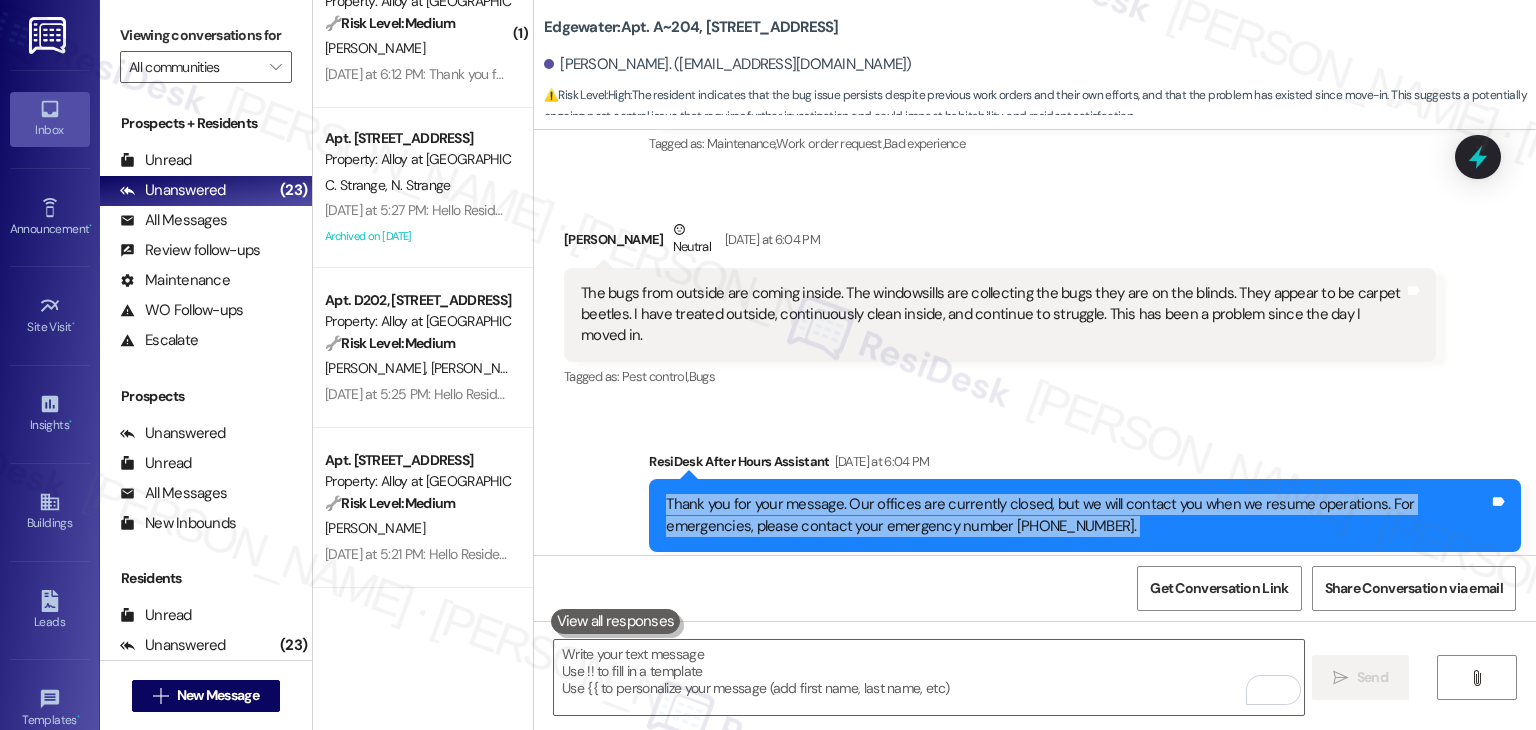 click on "Sent via SMS ResiDesk After Hours Assistant [DATE] at 6:04 PM Thank you for your message. Our offices are currently closed, but we will contact you when we resume operations. For emergencies, please contact your emergency number [PHONE_NUMBER]. Tags and notes Tagged as:   Call request Click to highlight conversations about Call request Sent via SMS [PERSON_NAME] 10:28 AM Hi [PERSON_NAME], thank you for the details. I’m sorry to hear this has been ongoing since your move-in. I’ll share this update with the site team so they can reassess the issue, especially around the windows and blinds. I’ll keep you posted once I hear back. I appreciate your continued patience with this! Tags and notes" at bounding box center (1035, 592) 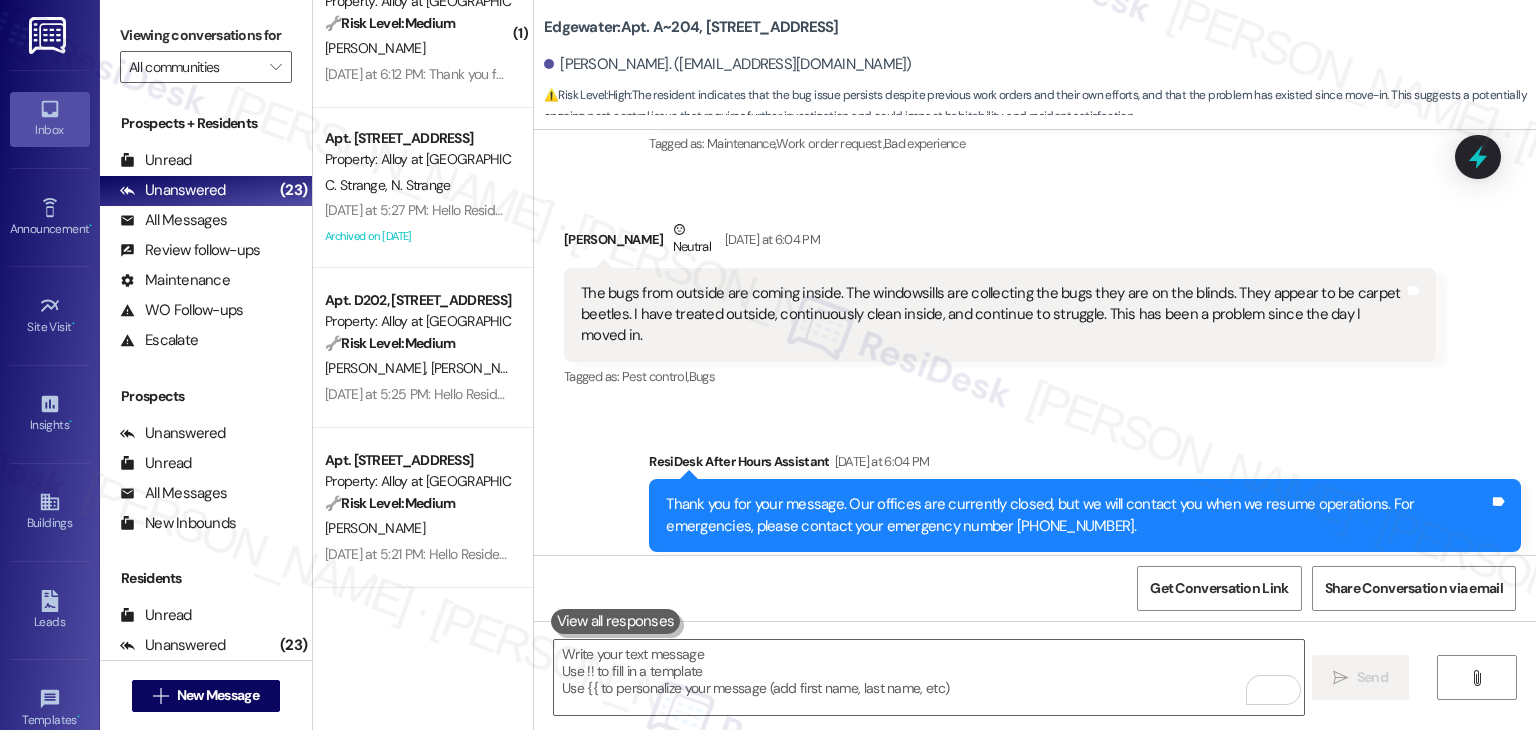 click on "Sent via SMS ResiDesk After Hours Assistant [DATE] at 6:04 PM Thank you for your message. Our offices are currently closed, but we will contact you when we resume operations. For emergencies, please contact your emergency number [PHONE_NUMBER]. Tags and notes Tagged as:   Call request Click to highlight conversations about Call request Sent via SMS [PERSON_NAME] 10:28 AM Hi [PERSON_NAME], thank you for the details. I’m sorry to hear this has been ongoing since your move-in. I’ll share this update with the site team so they can reassess the issue, especially around the windows and blinds. I’ll keep you posted once I hear back. I appreciate your continued patience with this! Tags and notes" at bounding box center [1035, 592] 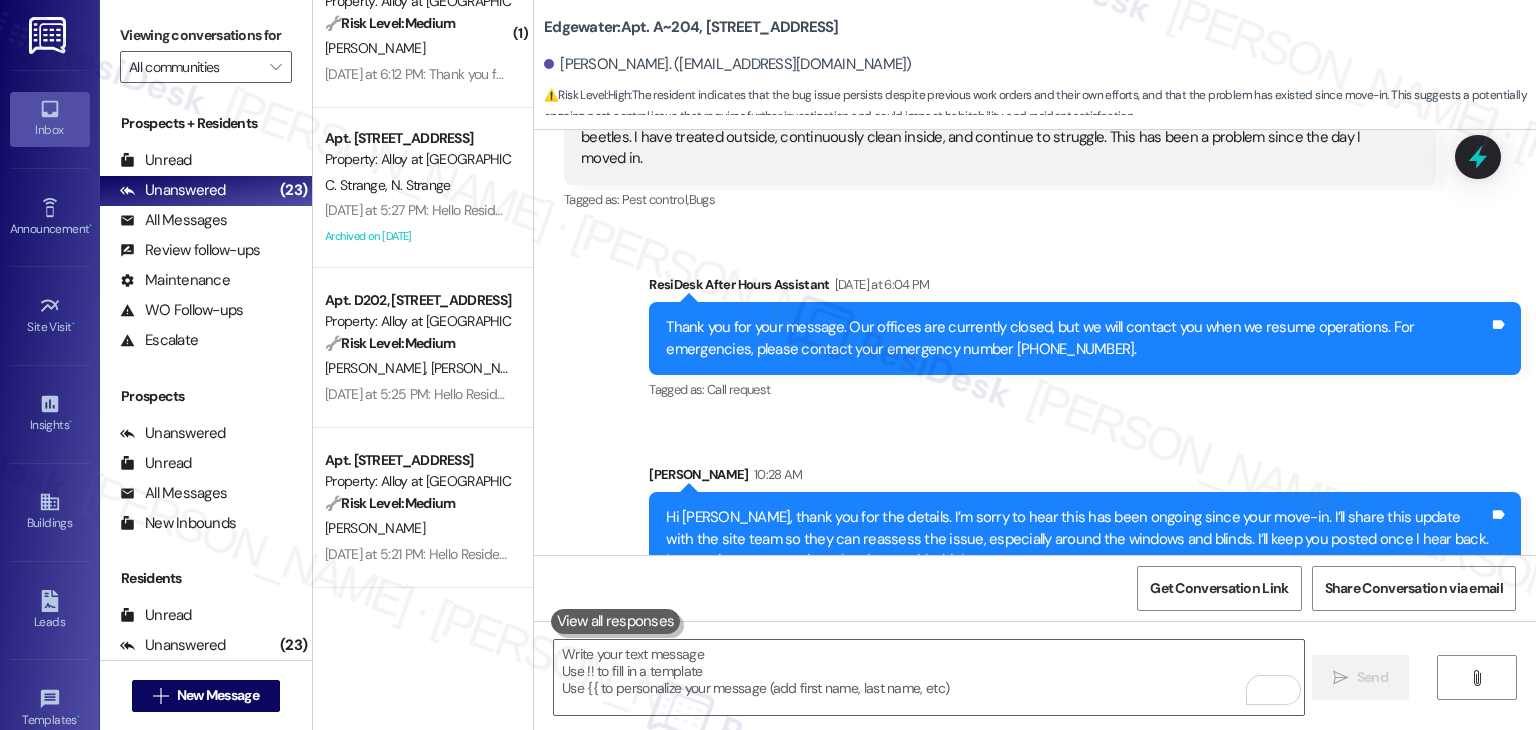 scroll, scrollTop: 1032, scrollLeft: 0, axis: vertical 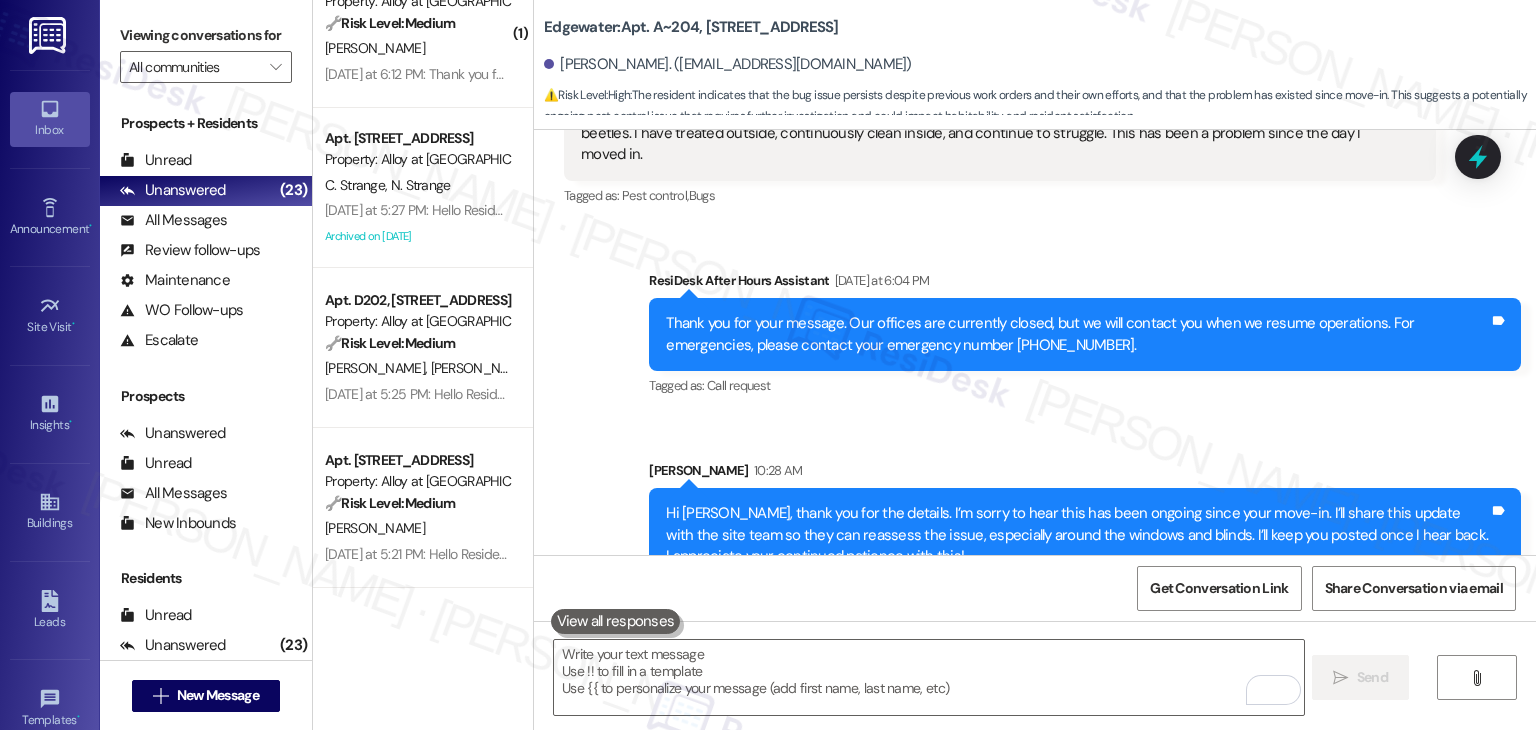 click on "Sent via SMS ResiDesk After Hours Assistant [DATE] at 6:04 PM Thank you for your message. Our offices are currently closed, but we will contact you when we resume operations. For emergencies, please contact your emergency number [PHONE_NUMBER]. Tags and notes Tagged as:   Call request Click to highlight conversations about Call request Sent via SMS [PERSON_NAME] 10:28 AM Hi [PERSON_NAME], thank you for the details. I’m sorry to hear this has been ongoing since your move-in. I’ll share this update with the site team so they can reassess the issue, especially around the windows and blinds. I’ll keep you posted once I hear back. I appreciate your continued patience with this! Tags and notes" at bounding box center [1035, 411] 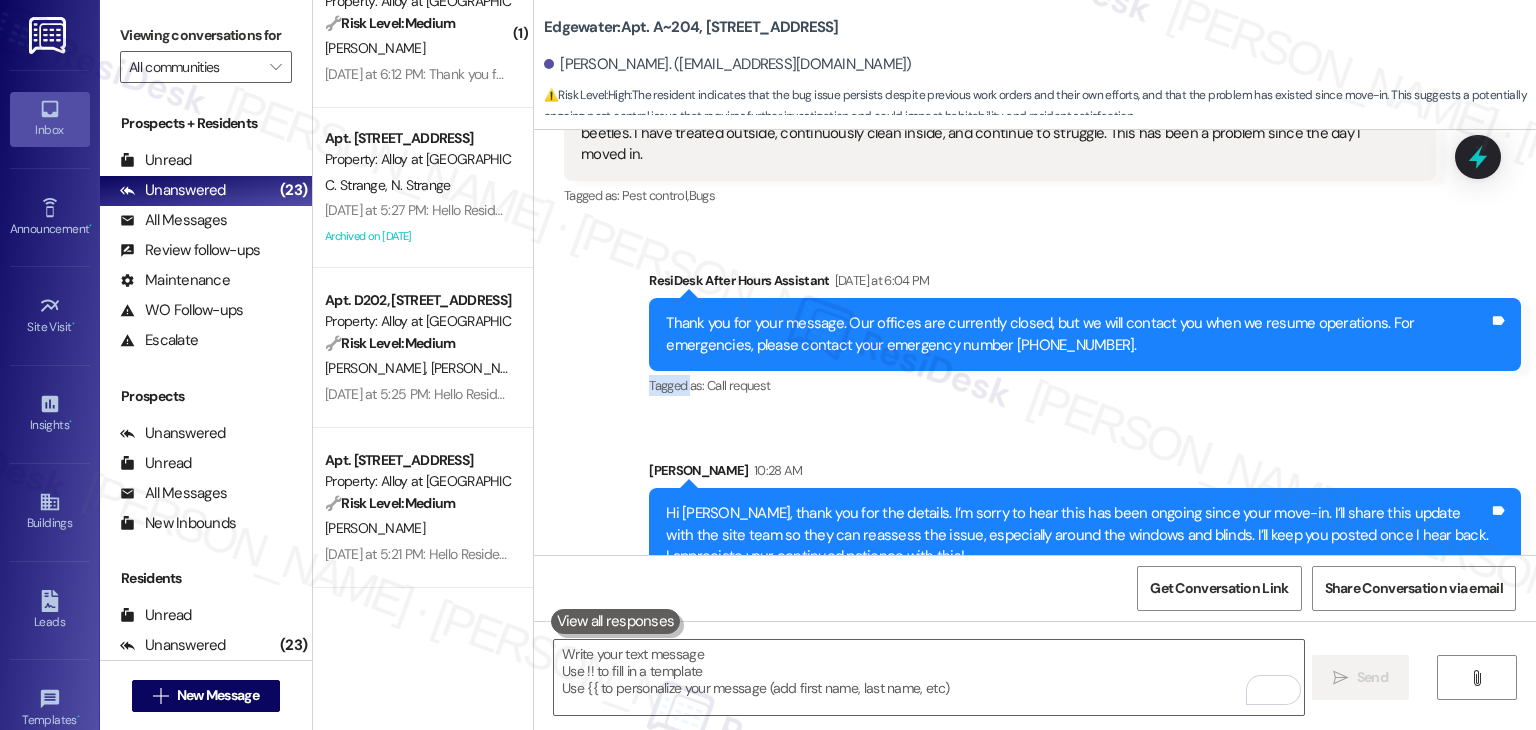 click on "Sent via SMS ResiDesk After Hours Assistant [DATE] at 6:04 PM Thank you for your message. Our offices are currently closed, but we will contact you when we resume operations. For emergencies, please contact your emergency number [PHONE_NUMBER]. Tags and notes Tagged as:   Call request Click to highlight conversations about Call request Sent via SMS [PERSON_NAME] 10:28 AM Hi [PERSON_NAME], thank you for the details. I’m sorry to hear this has been ongoing since your move-in. I’ll share this update with the site team so they can reassess the issue, especially around the windows and blinds. I’ll keep you posted once I hear back. I appreciate your continued patience with this! Tags and notes" at bounding box center [1035, 411] 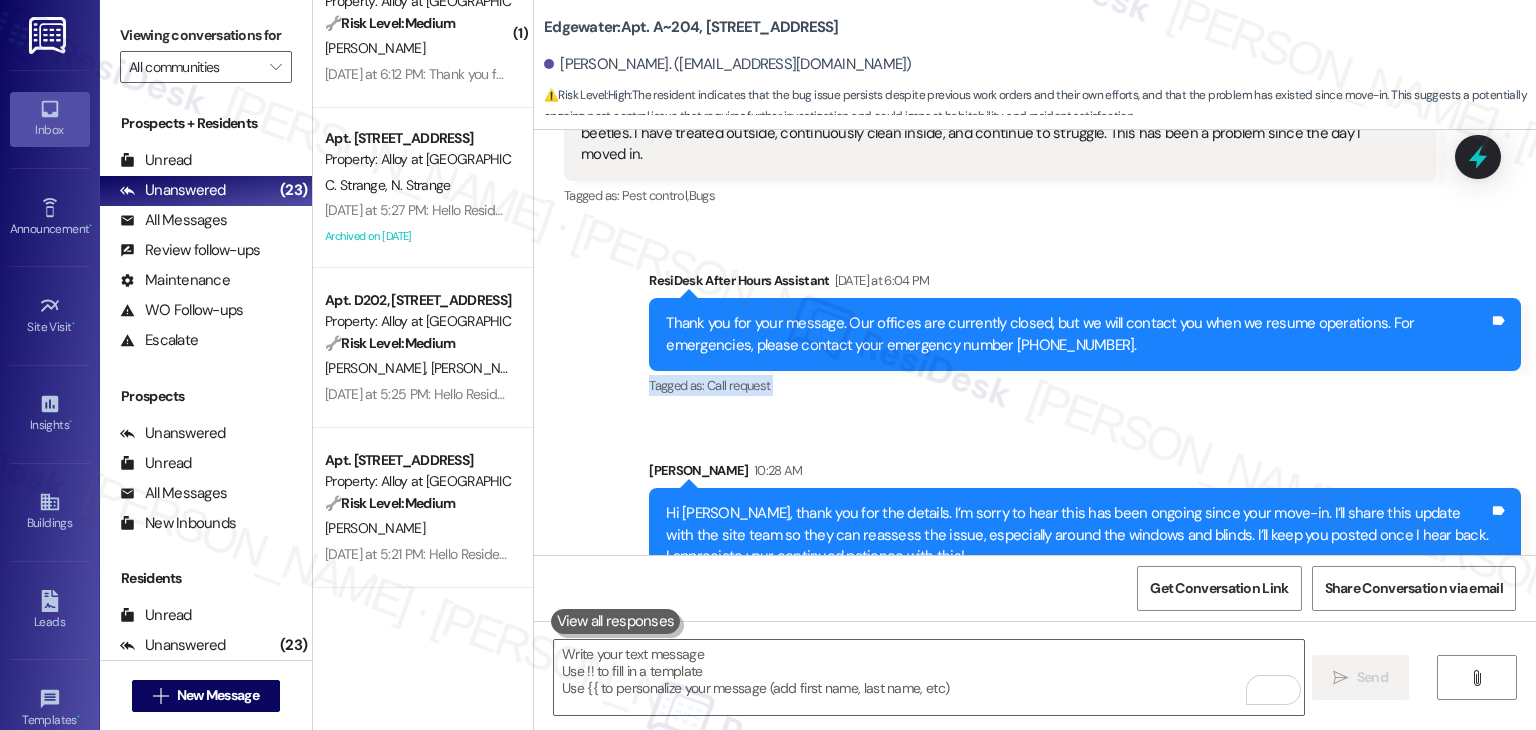 click on "Sent via SMS ResiDesk After Hours Assistant [DATE] at 6:04 PM Thank you for your message. Our offices are currently closed, but we will contact you when we resume operations. For emergencies, please contact your emergency number [PHONE_NUMBER]. Tags and notes Tagged as:   Call request Click to highlight conversations about Call request Sent via SMS [PERSON_NAME] 10:28 AM Hi [PERSON_NAME], thank you for the details. I’m sorry to hear this has been ongoing since your move-in. I’ll share this update with the site team so they can reassess the issue, especially around the windows and blinds. I’ll keep you posted once I hear back. I appreciate your continued patience with this! Tags and notes" at bounding box center (1035, 411) 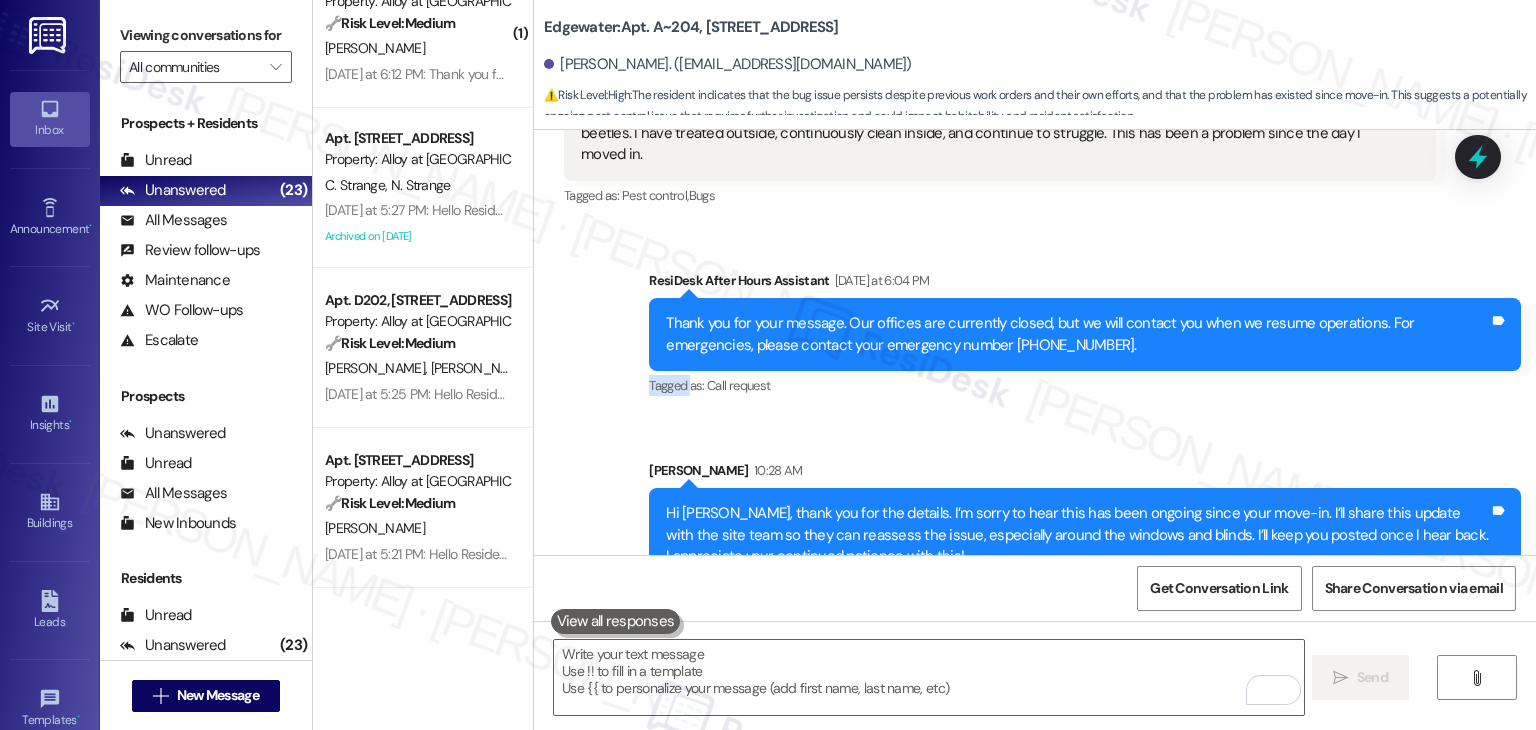 click on "Sent via SMS ResiDesk After Hours Assistant [DATE] at 6:04 PM Thank you for your message. Our offices are currently closed, but we will contact you when we resume operations. For emergencies, please contact your emergency number [PHONE_NUMBER]. Tags and notes Tagged as:   Call request Click to highlight conversations about Call request Sent via SMS [PERSON_NAME] 10:28 AM Hi [PERSON_NAME], thank you for the details. I’m sorry to hear this has been ongoing since your move-in. I’ll share this update with the site team so they can reassess the issue, especially around the windows and blinds. I’ll keep you posted once I hear back. I appreciate your continued patience with this! Tags and notes" at bounding box center (1035, 411) 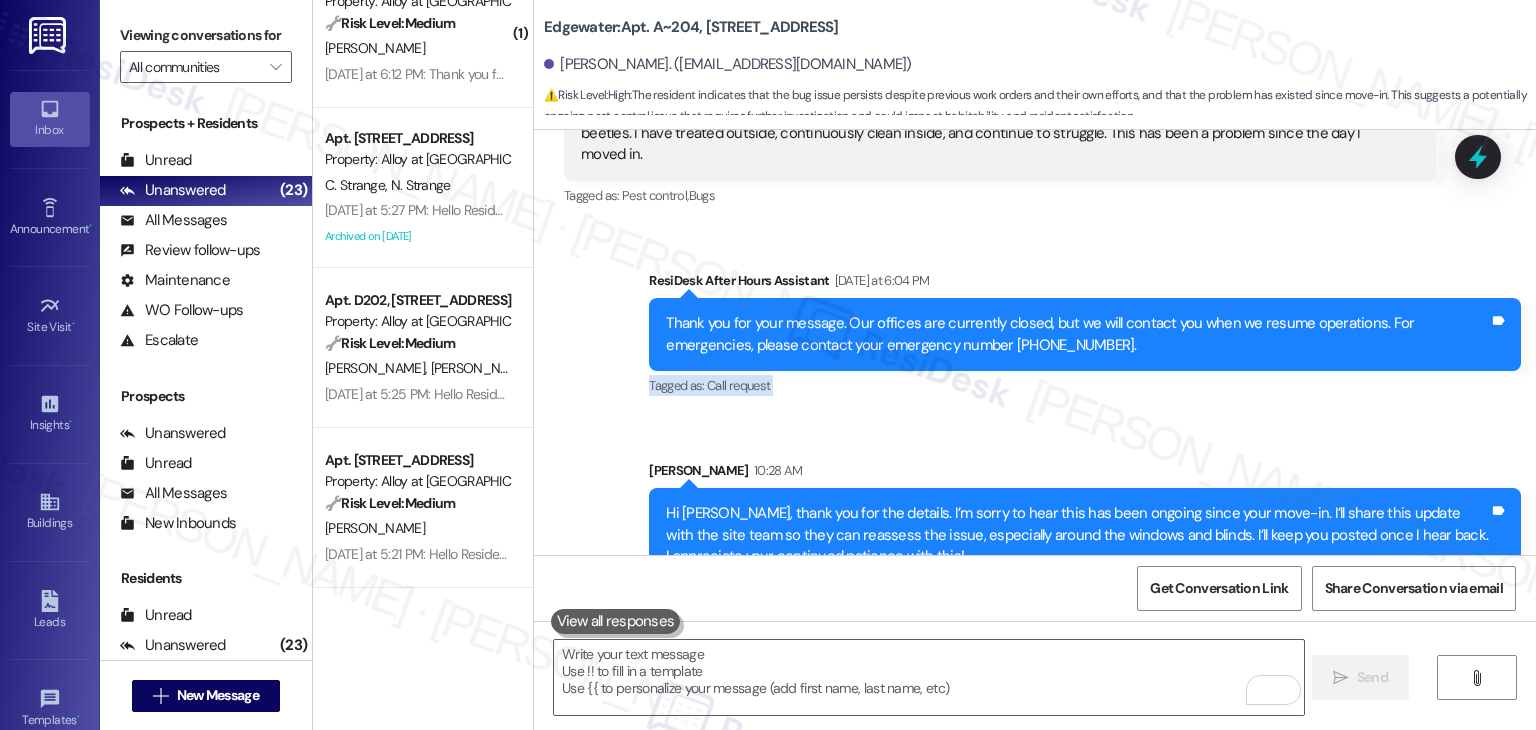 click on "Sent via SMS ResiDesk After Hours Assistant [DATE] at 6:04 PM Thank you for your message. Our offices are currently closed, but we will contact you when we resume operations. For emergencies, please contact your emergency number [PHONE_NUMBER]. Tags and notes Tagged as:   Call request Click to highlight conversations about Call request Sent via SMS [PERSON_NAME] 10:28 AM Hi [PERSON_NAME], thank you for the details. I’m sorry to hear this has been ongoing since your move-in. I’ll share this update with the site team so they can reassess the issue, especially around the windows and blinds. I’ll keep you posted once I hear back. I appreciate your continued patience with this! Tags and notes" at bounding box center [1035, 411] 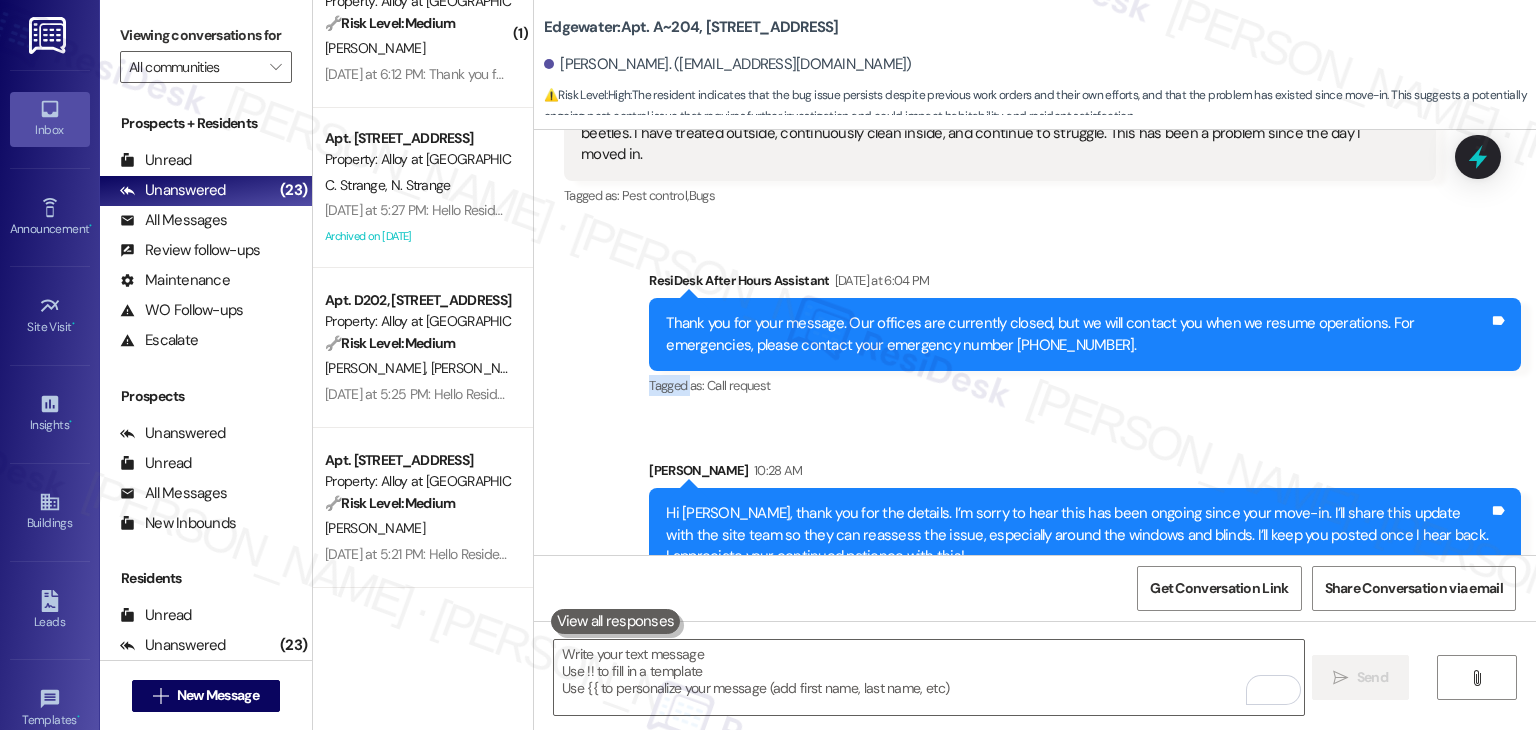 click on "Sent via SMS ResiDesk After Hours Assistant [DATE] at 6:04 PM Thank you for your message. Our offices are currently closed, but we will contact you when we resume operations. For emergencies, please contact your emergency number [PHONE_NUMBER]. Tags and notes Tagged as:   Call request Click to highlight conversations about Call request Sent via SMS [PERSON_NAME] 10:28 AM Hi [PERSON_NAME], thank you for the details. I’m sorry to hear this has been ongoing since your move-in. I’ll share this update with the site team so they can reassess the issue, especially around the windows and blinds. I’ll keep you posted once I hear back. I appreciate your continued patience with this! Tags and notes" at bounding box center [1035, 411] 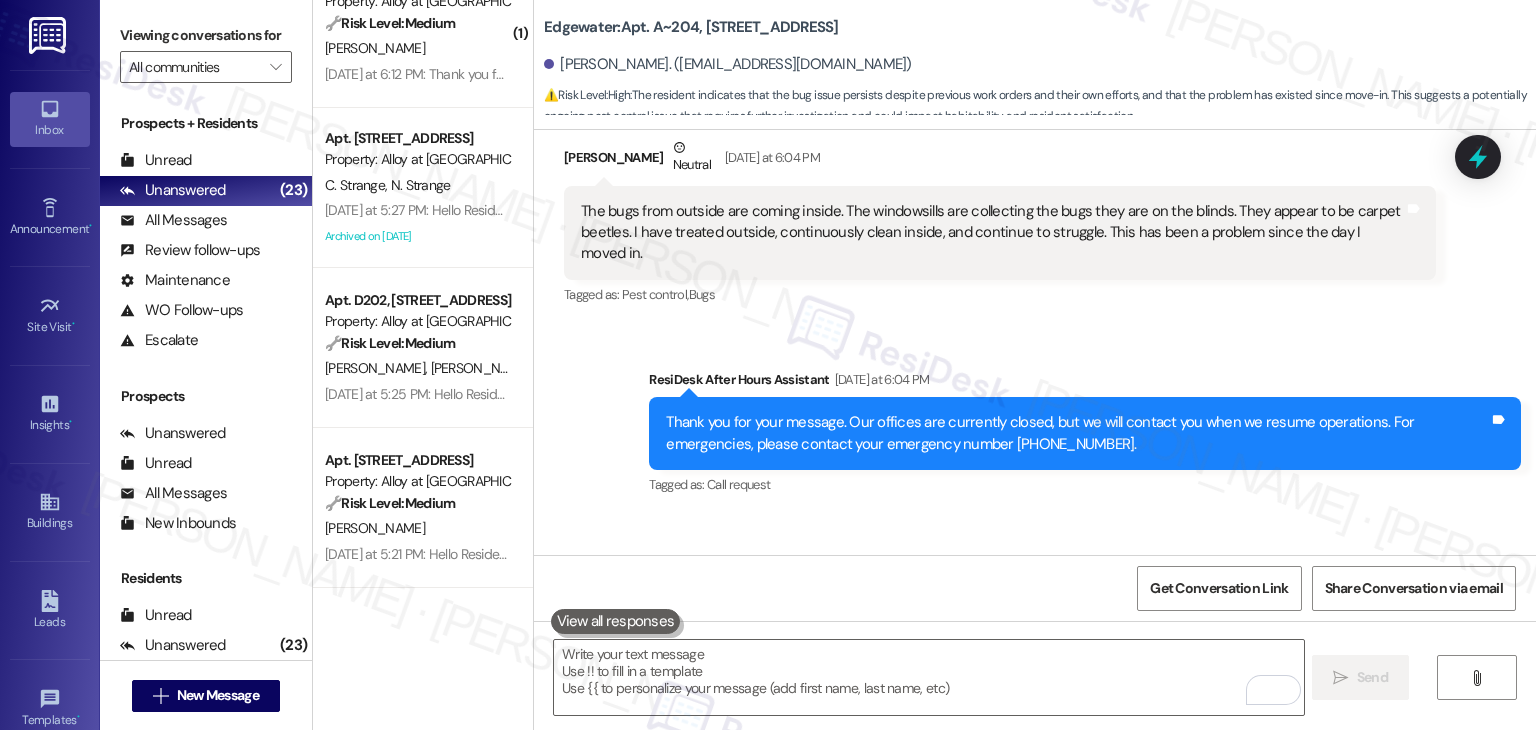 click on "Tagged as:   Call request Click to highlight conversations about Call request" at bounding box center [1085, 484] 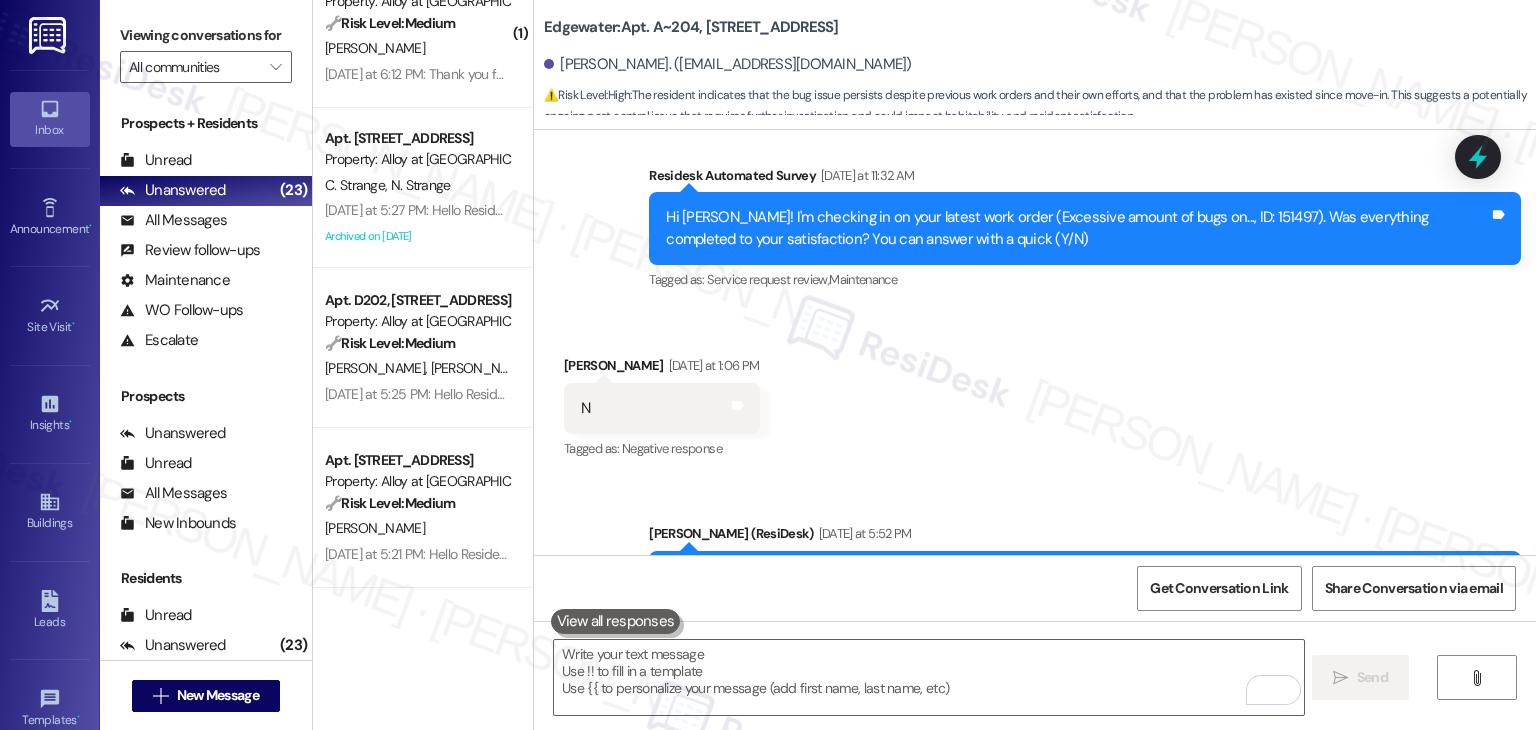 scroll, scrollTop: 233, scrollLeft: 0, axis: vertical 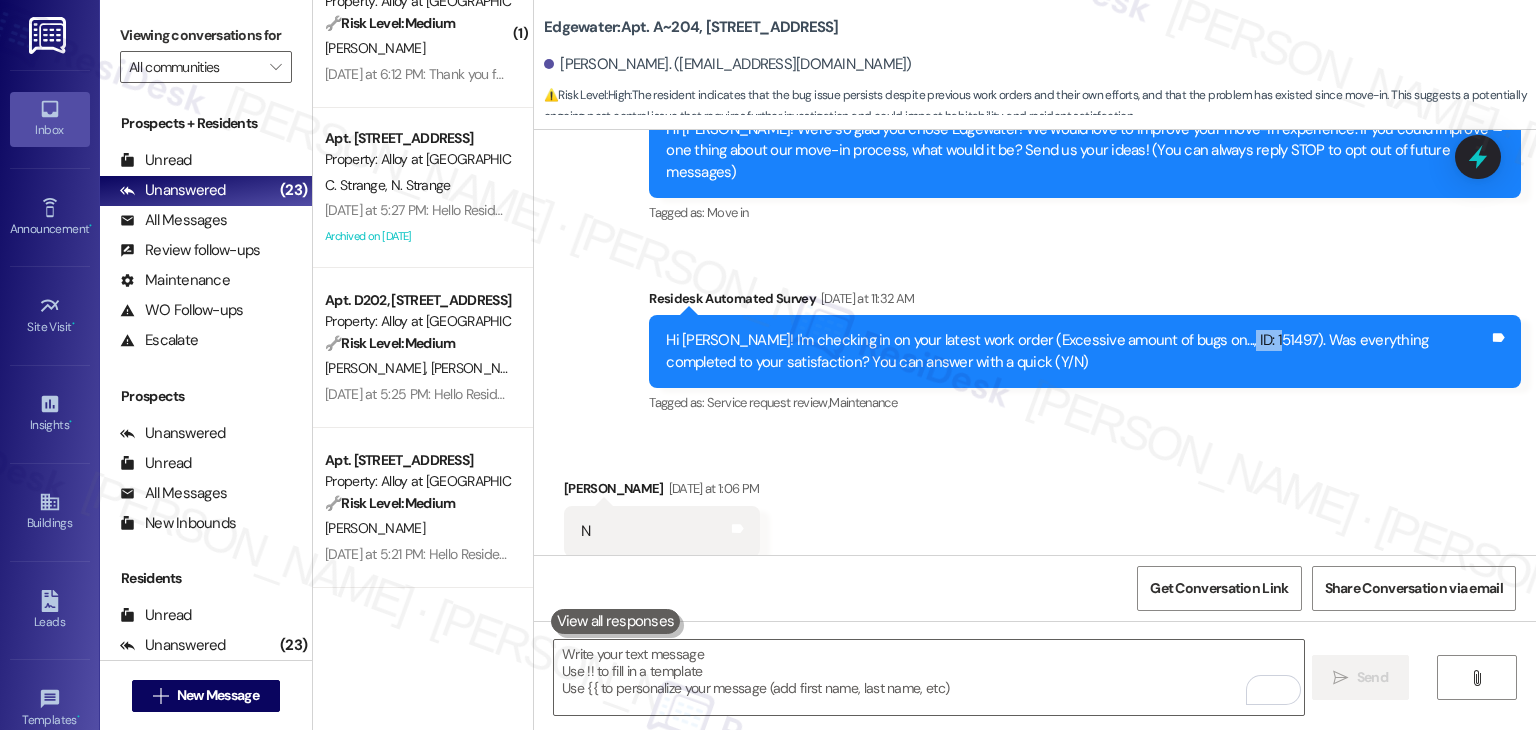 drag, startPoint x: 1241, startPoint y: 321, endPoint x: 1200, endPoint y: 318, distance: 41.109608 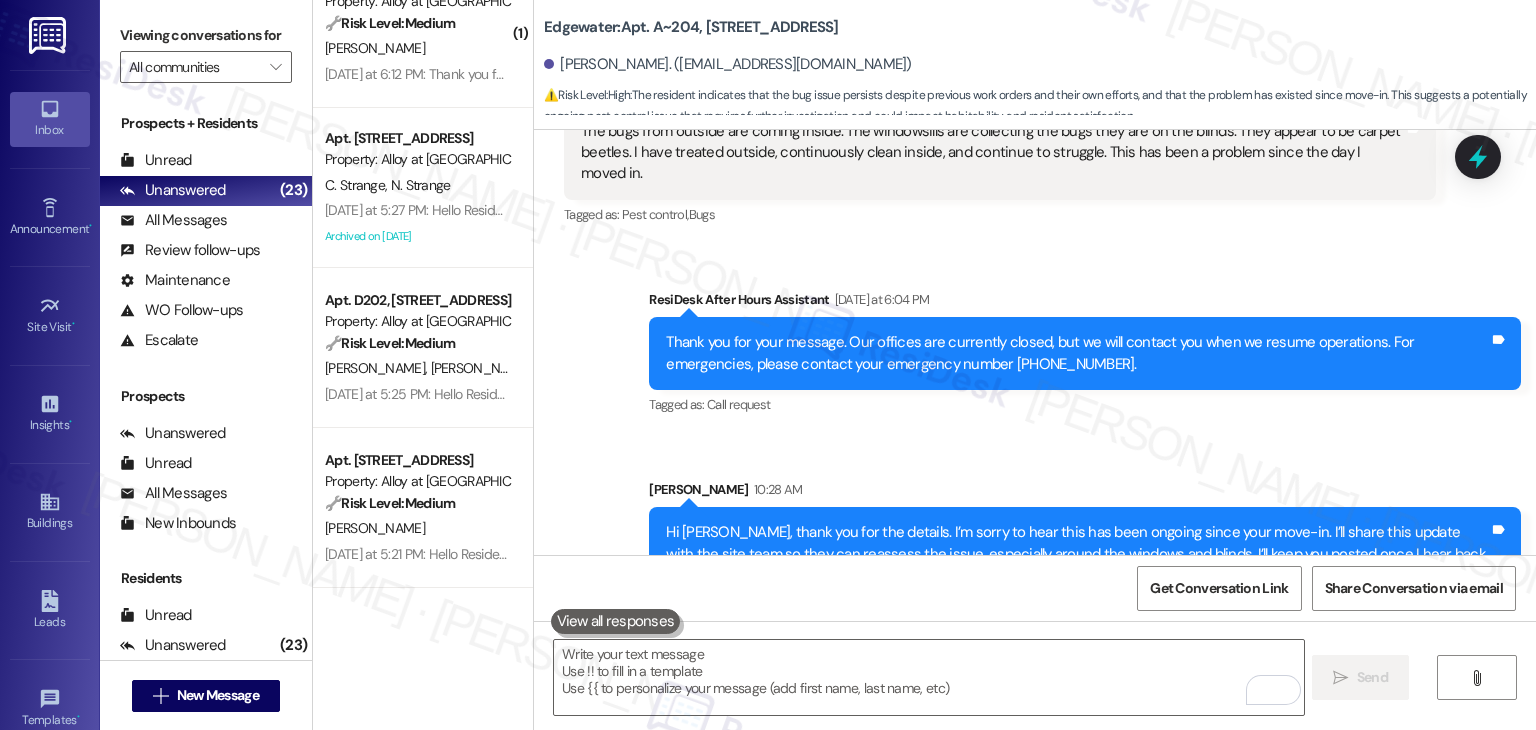 scroll, scrollTop: 1032, scrollLeft: 0, axis: vertical 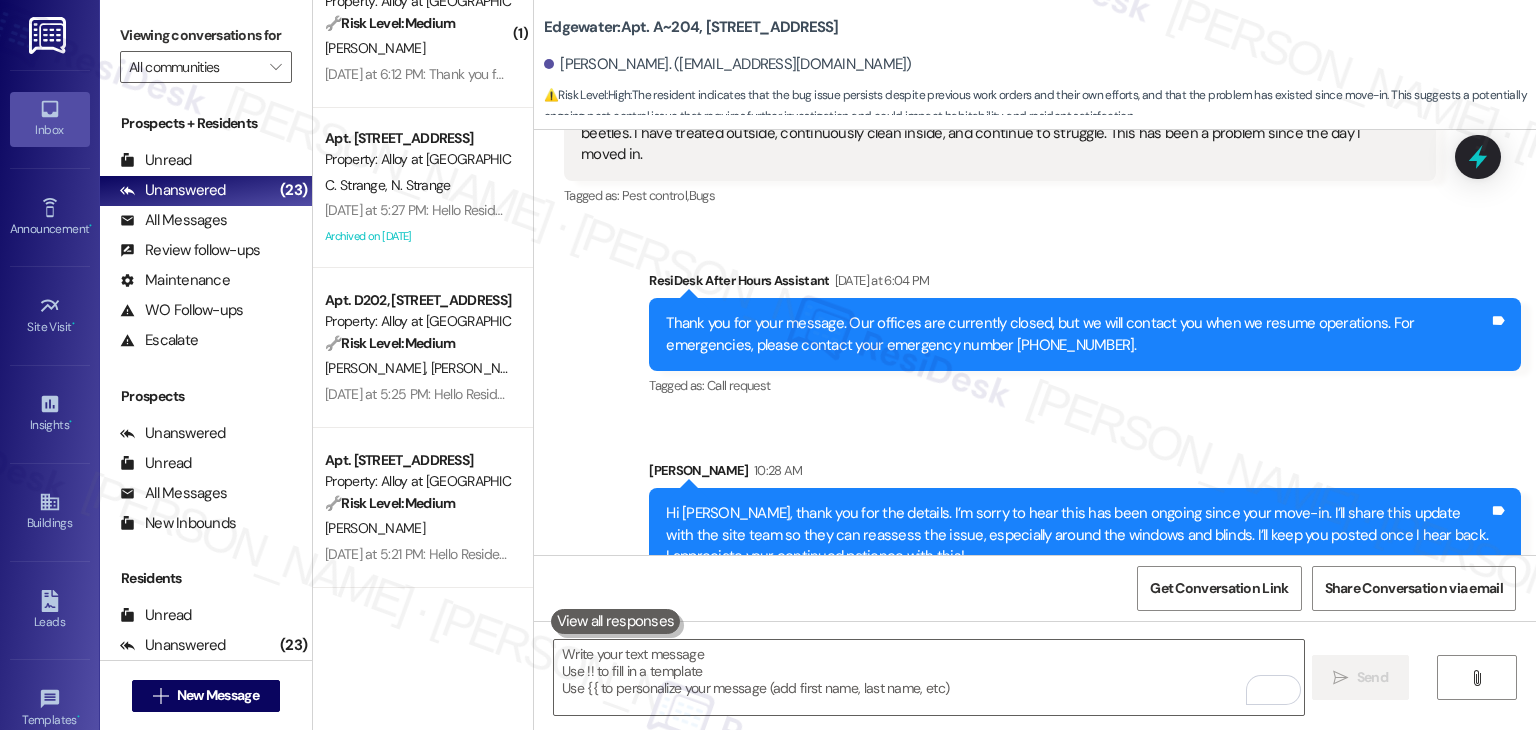 click 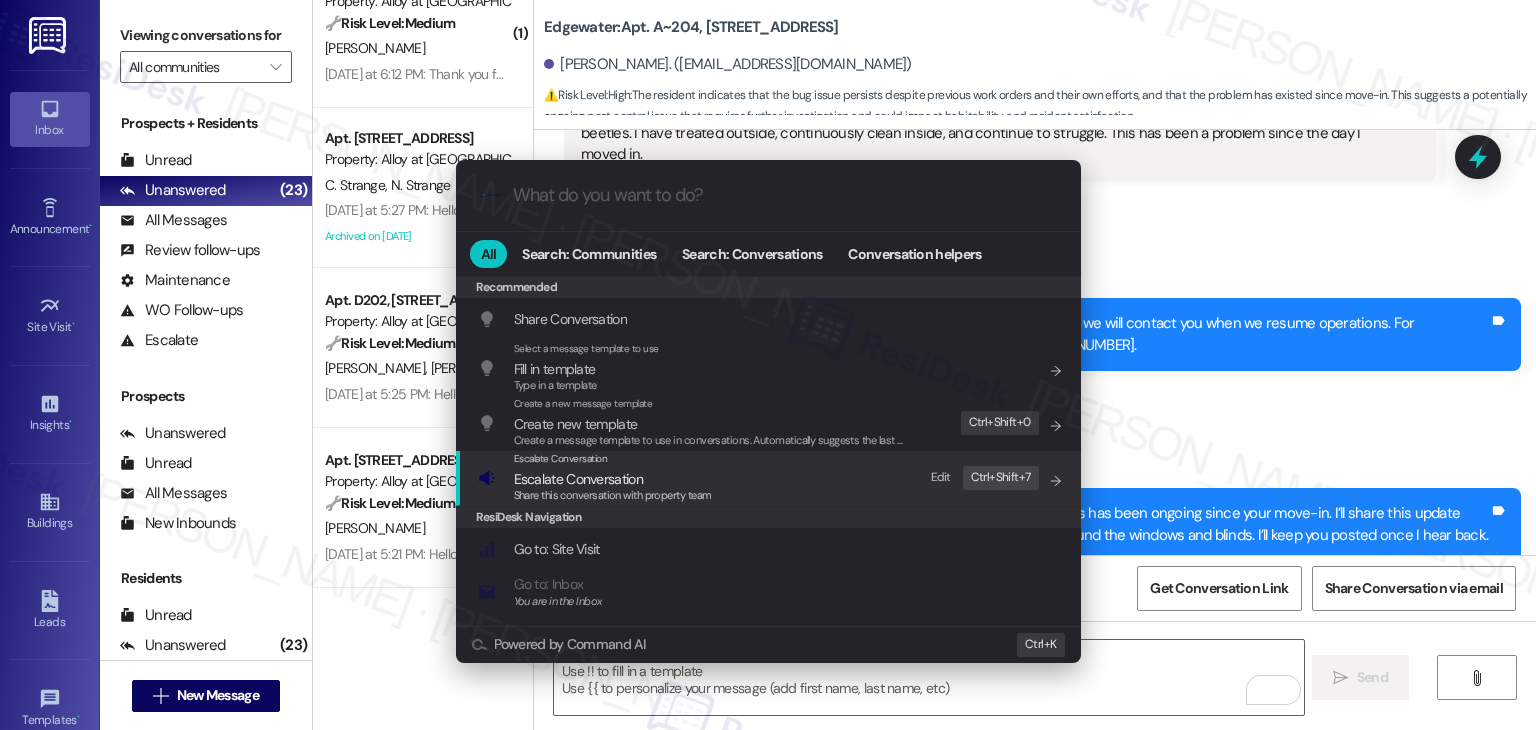 click on "Escalate Conversation" at bounding box center (613, 479) 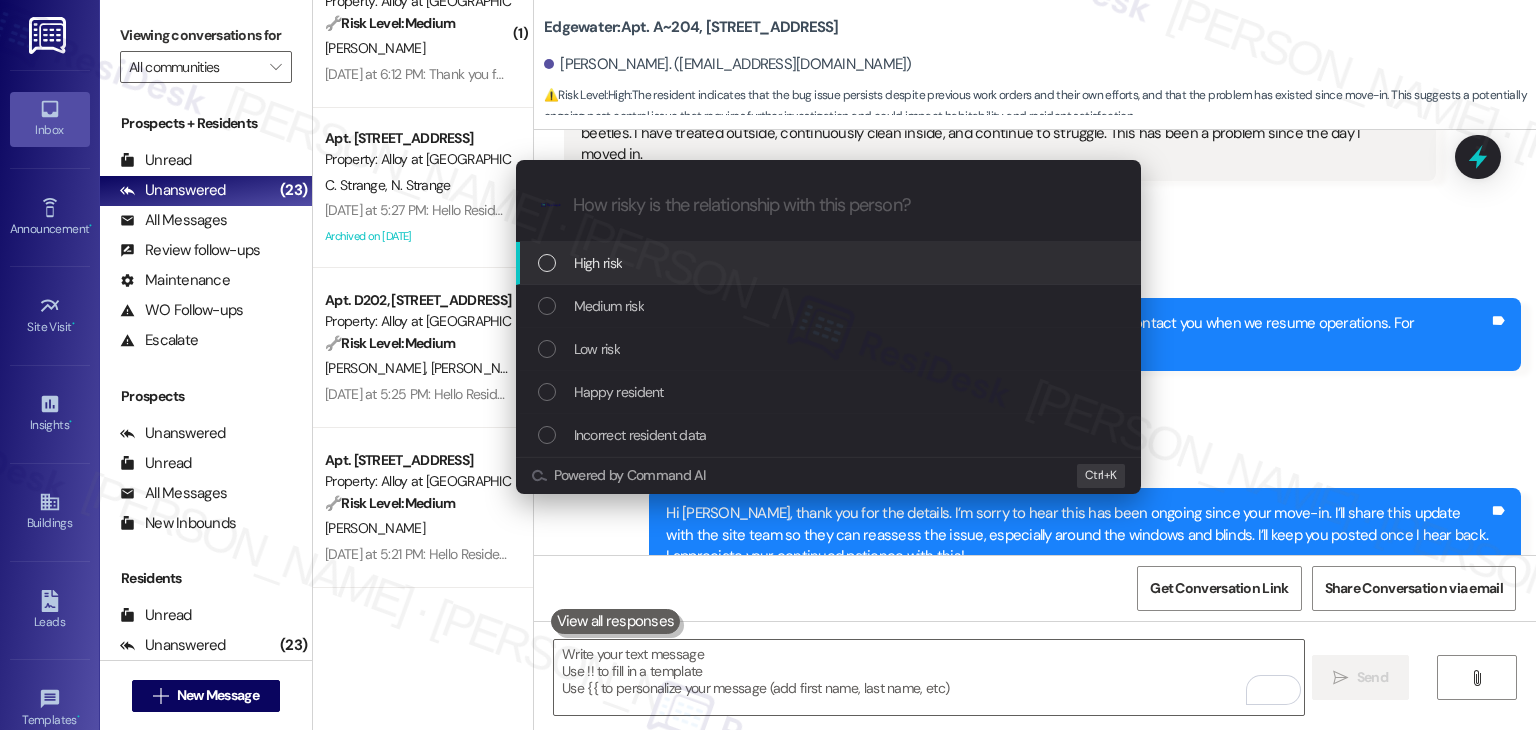 click at bounding box center (547, 263) 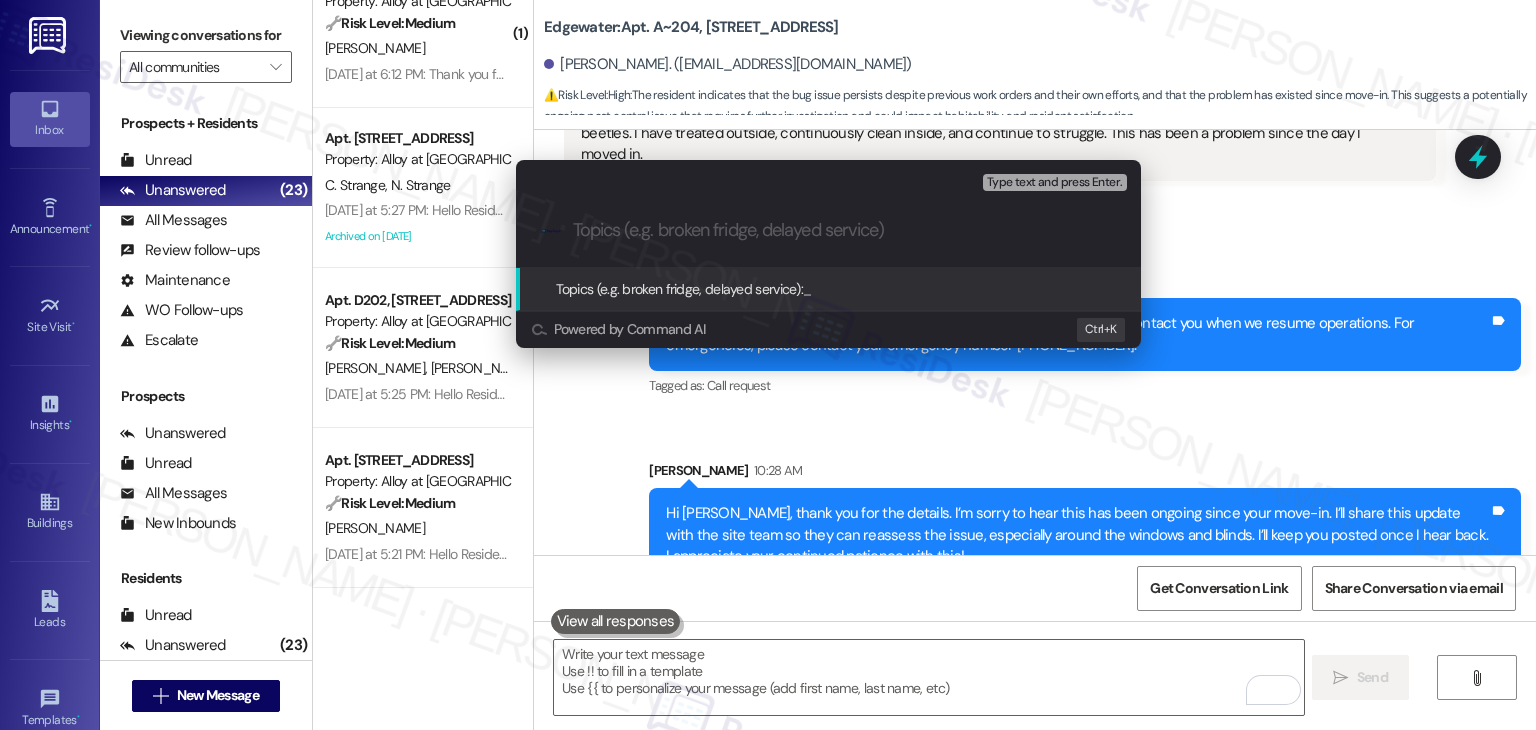 paste on "WO # 151497 - Ongoing Indoor Bug Issue – Possible Carpet Beetles Near Windows and Blinds" 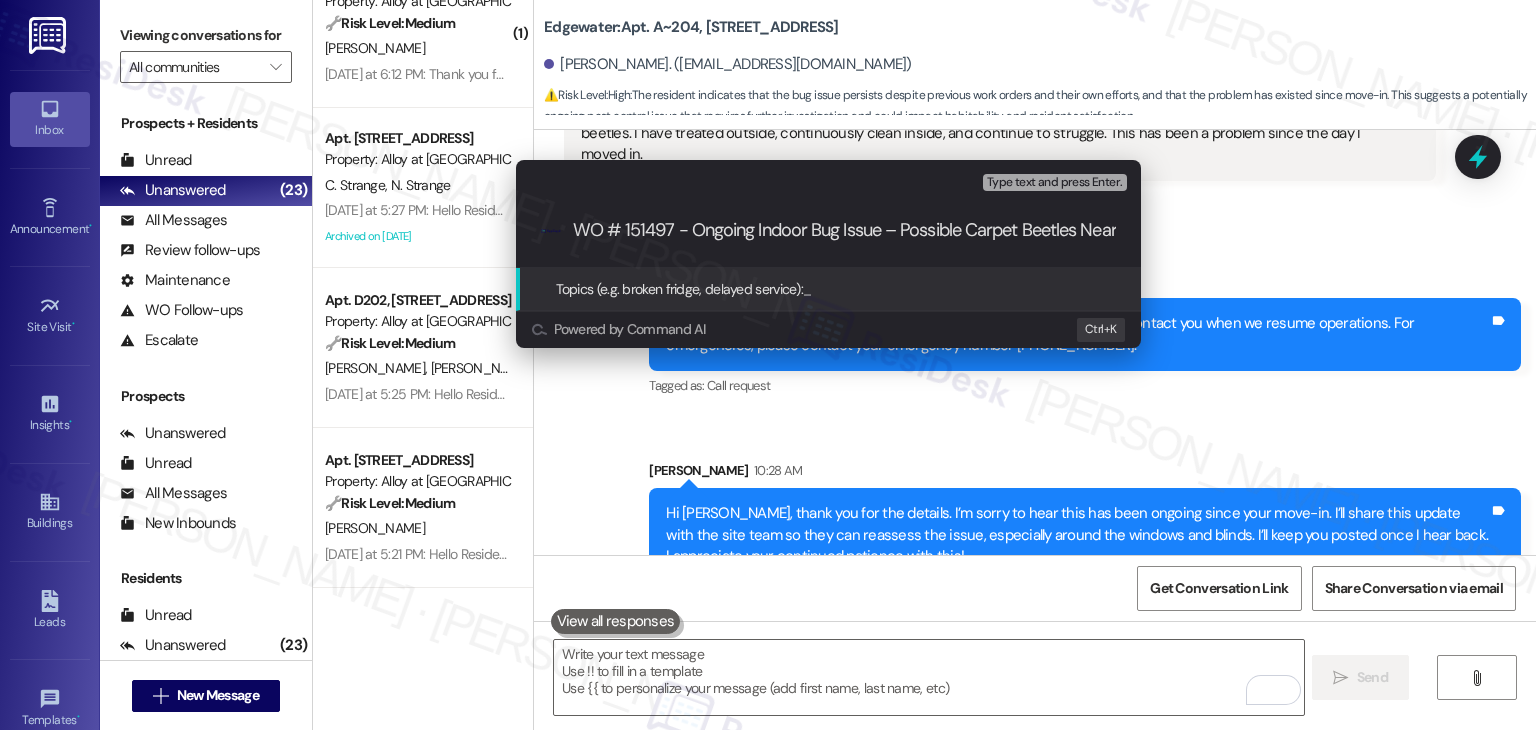 scroll, scrollTop: 0, scrollLeft: 175, axis: horizontal 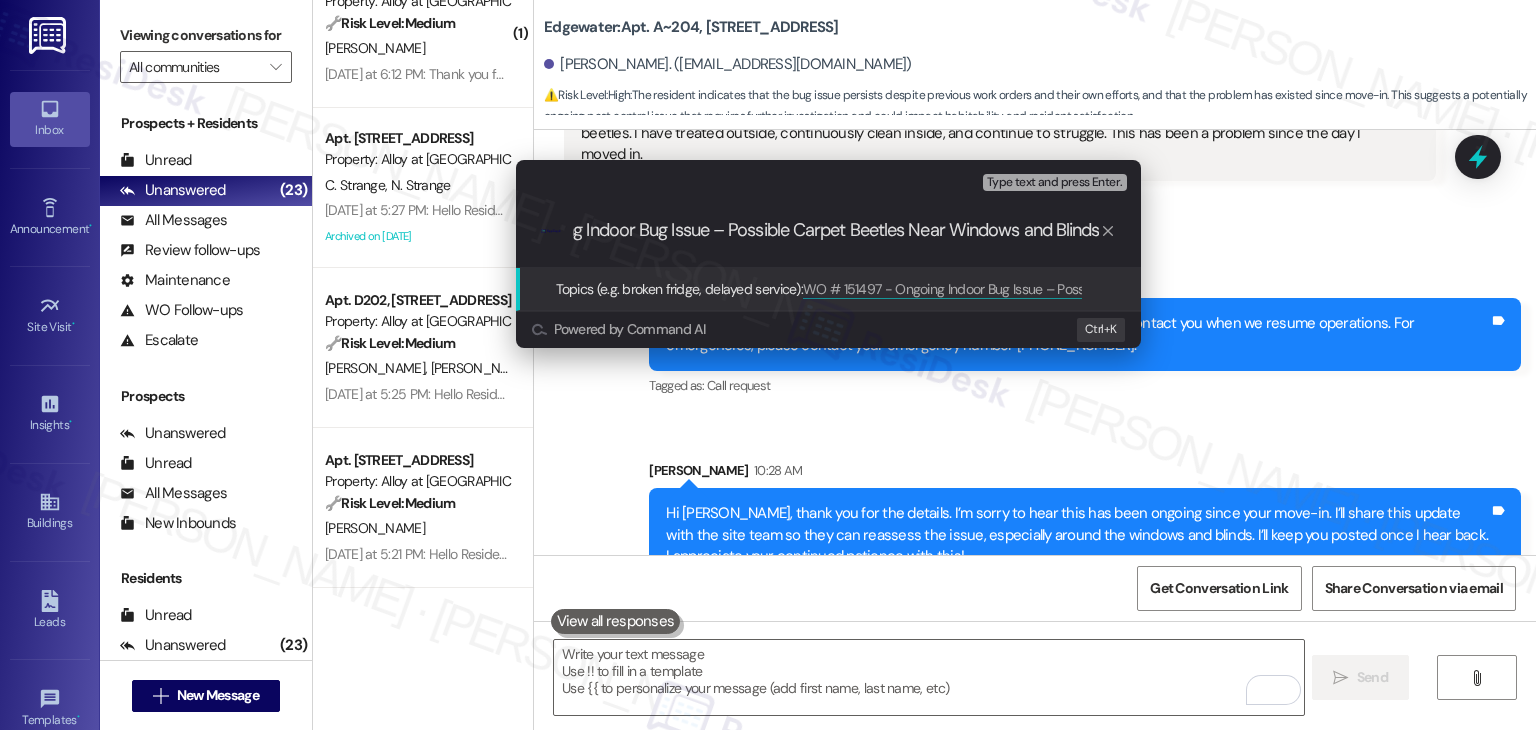 type on "WO # 151497 - Ongoing Indoor Bug Issue – Possible Carpet Beetles Near Windows and Blinds" 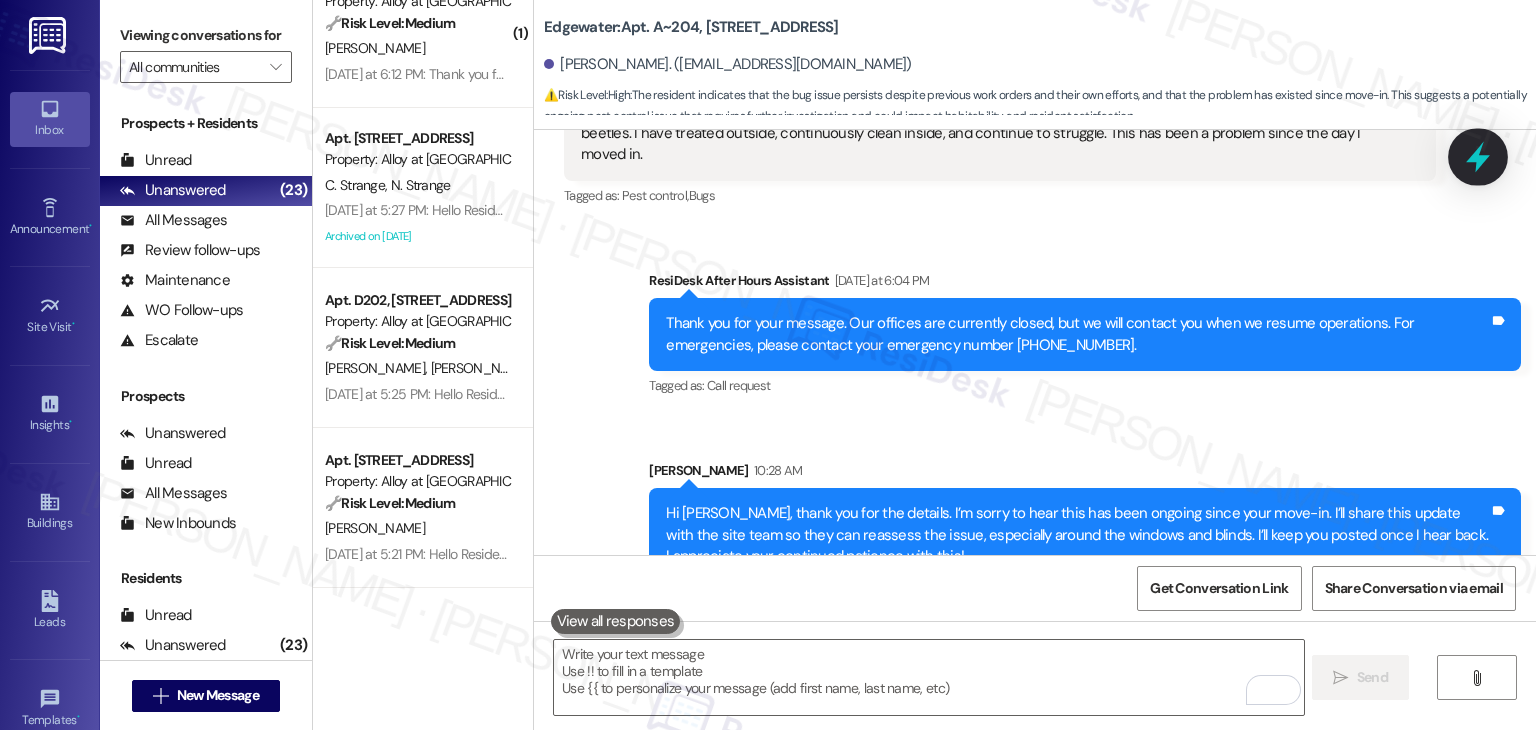 click at bounding box center [1478, 156] 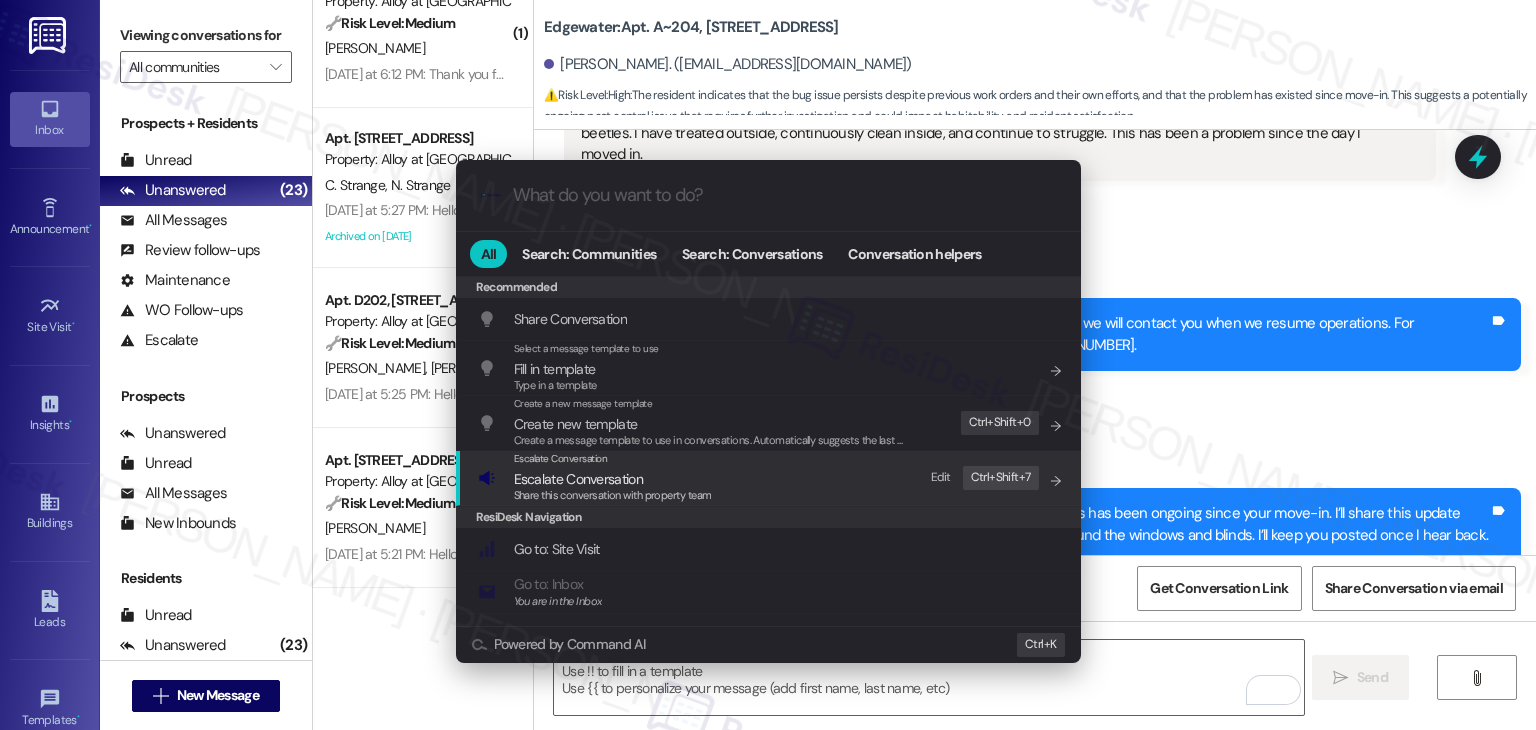 click on "Escalate Conversation" at bounding box center (578, 479) 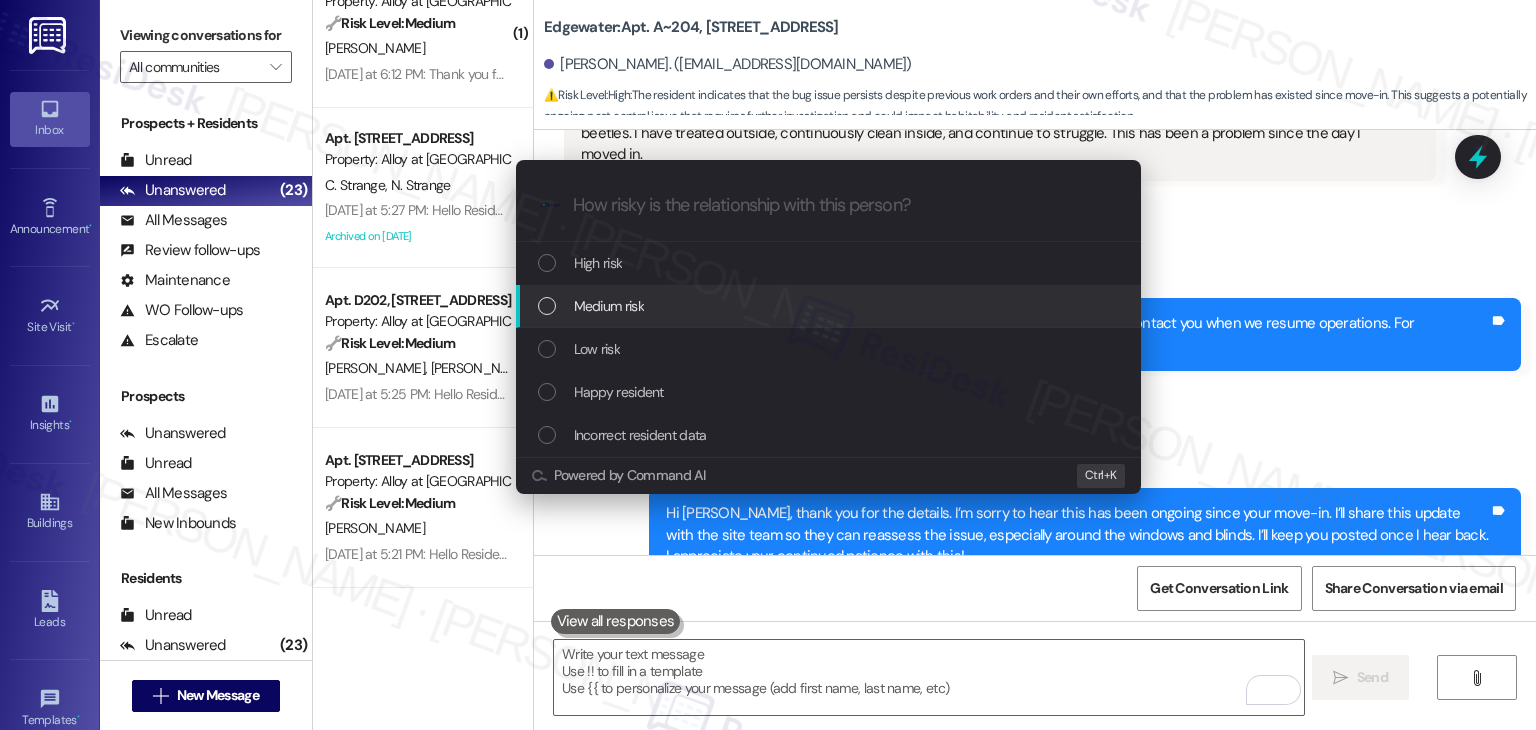 click at bounding box center (547, 306) 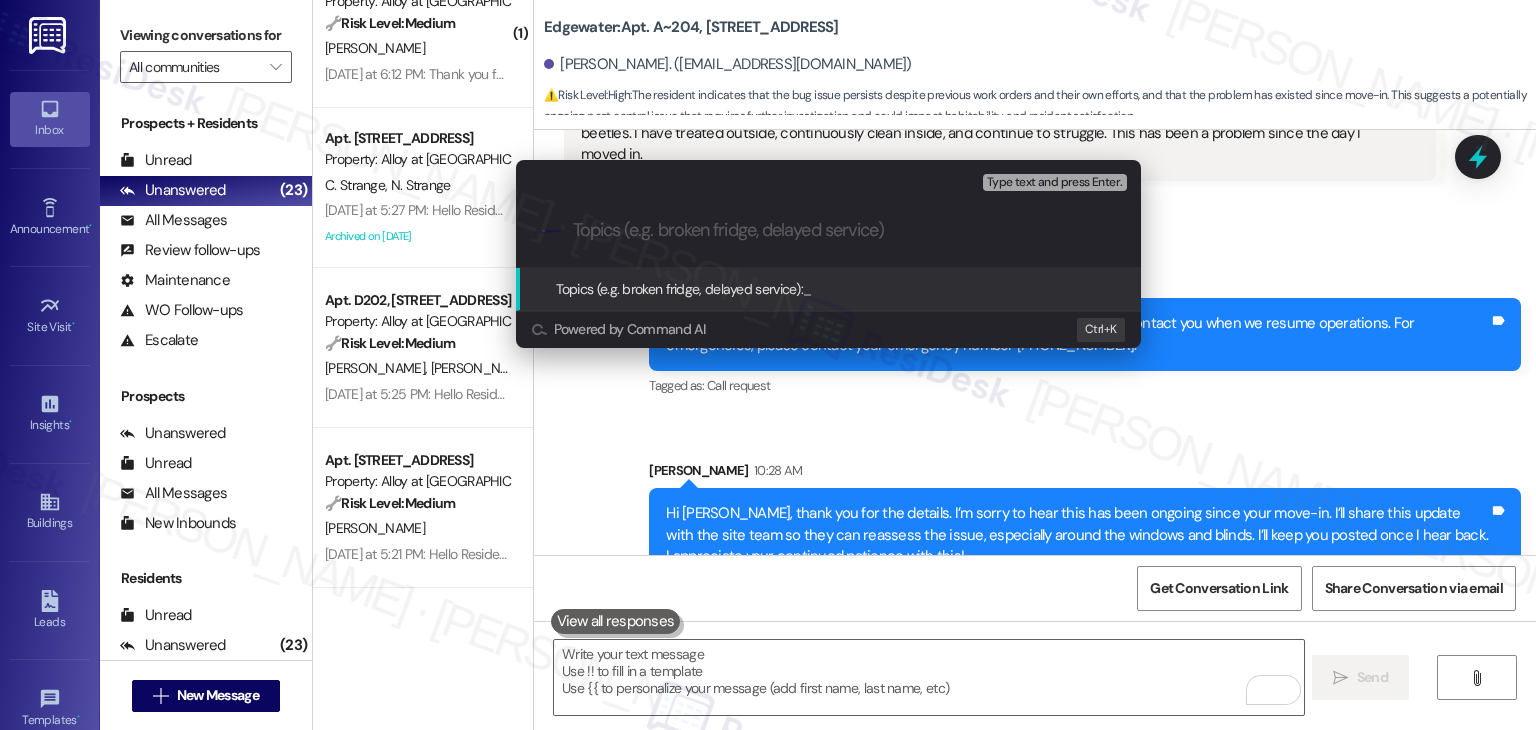 paste on "WO # 151497 - Ongoing Indoor Bug Issue – Possible Carpet Beetles Near Windows and Blinds" 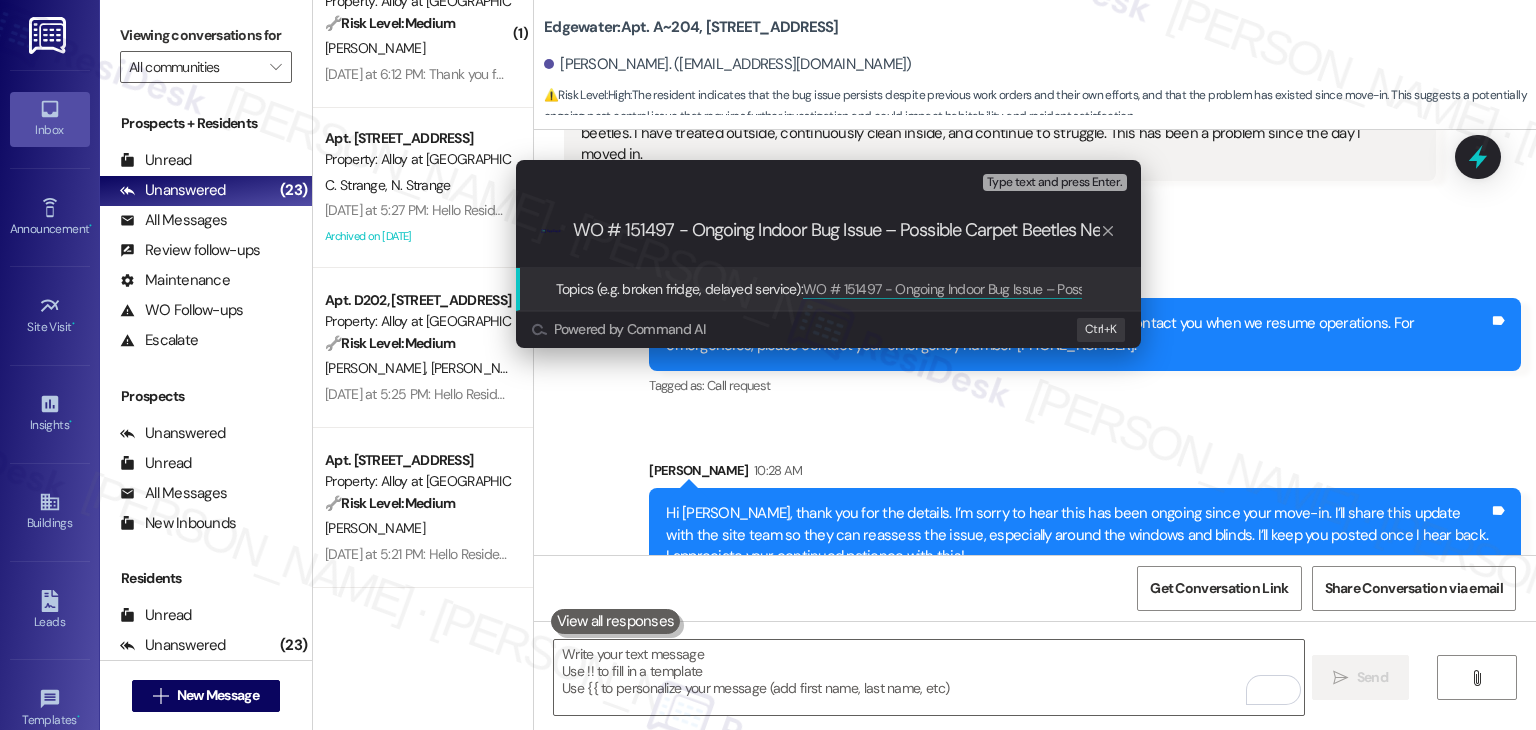 scroll, scrollTop: 0, scrollLeft: 175, axis: horizontal 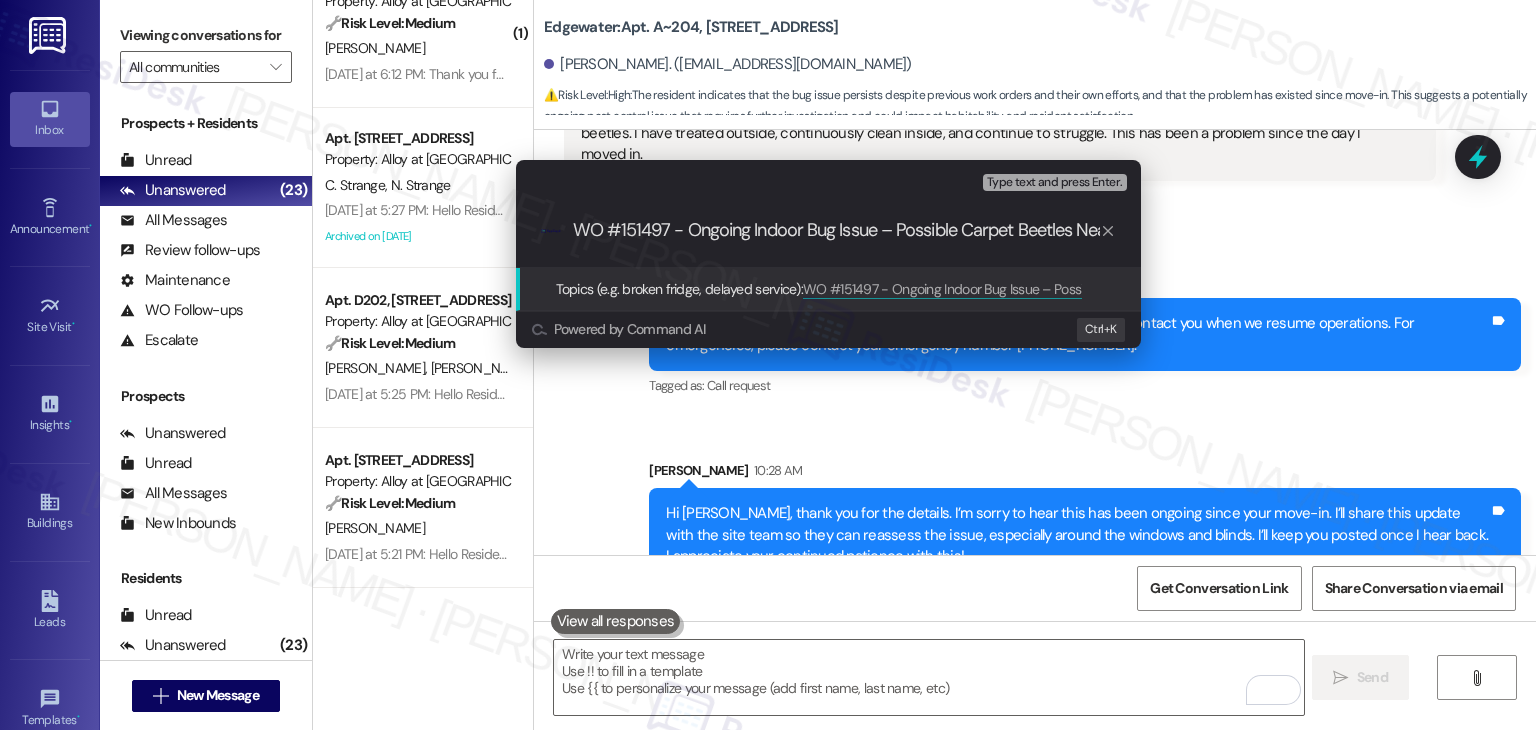 type on "WO #151497 - Ongoing Indoor Bug Issue – Possible Carpet Beetles Near Windows and Blinds" 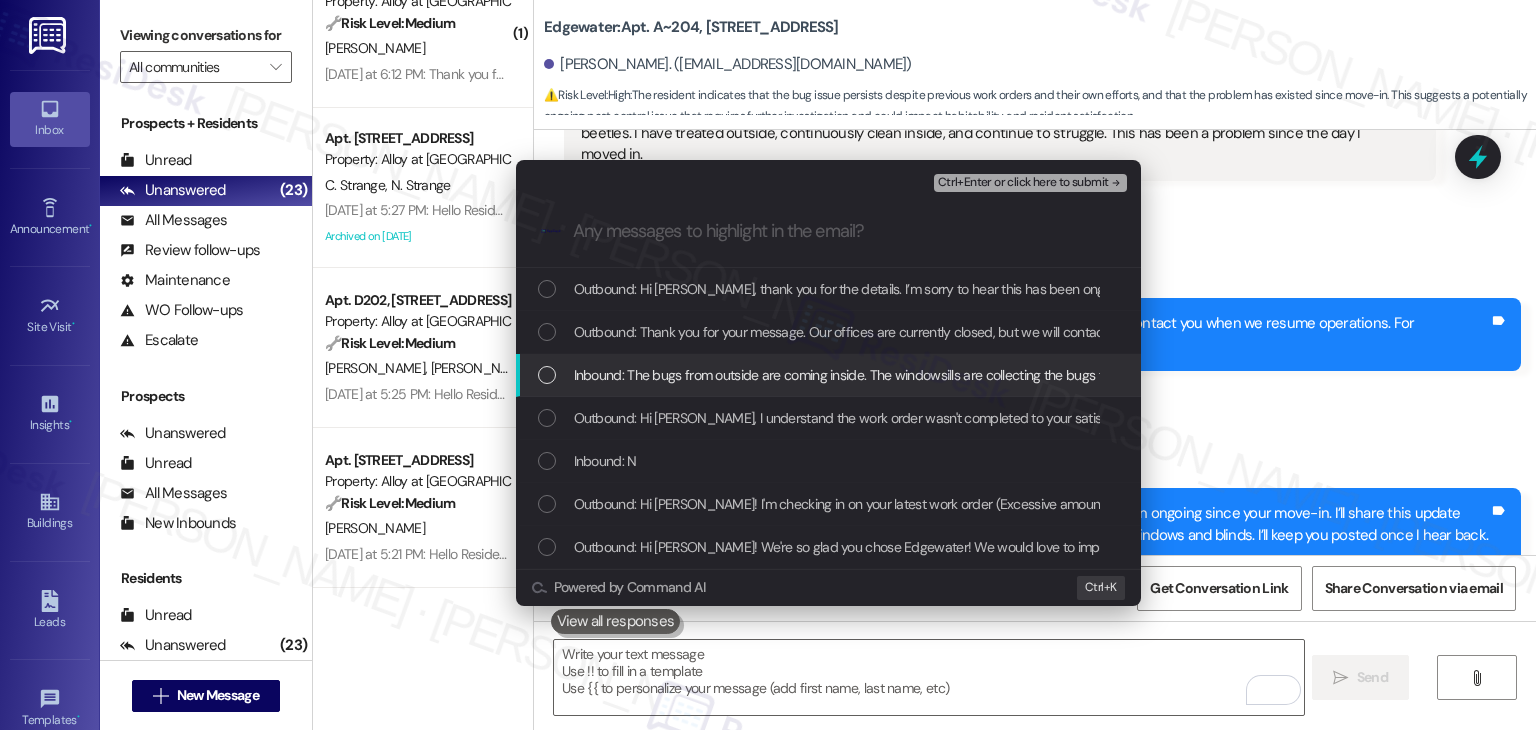 click at bounding box center [547, 375] 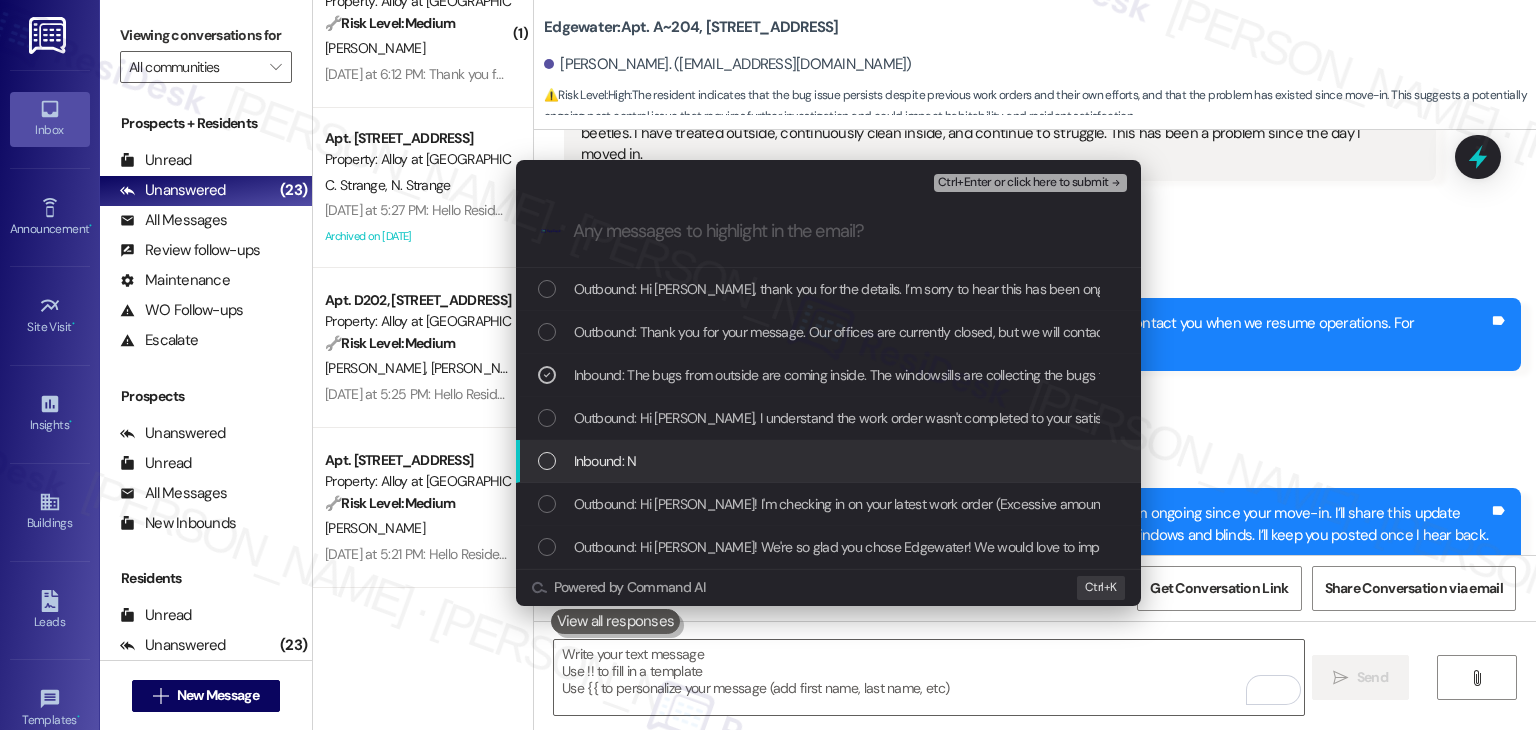 click at bounding box center [547, 461] 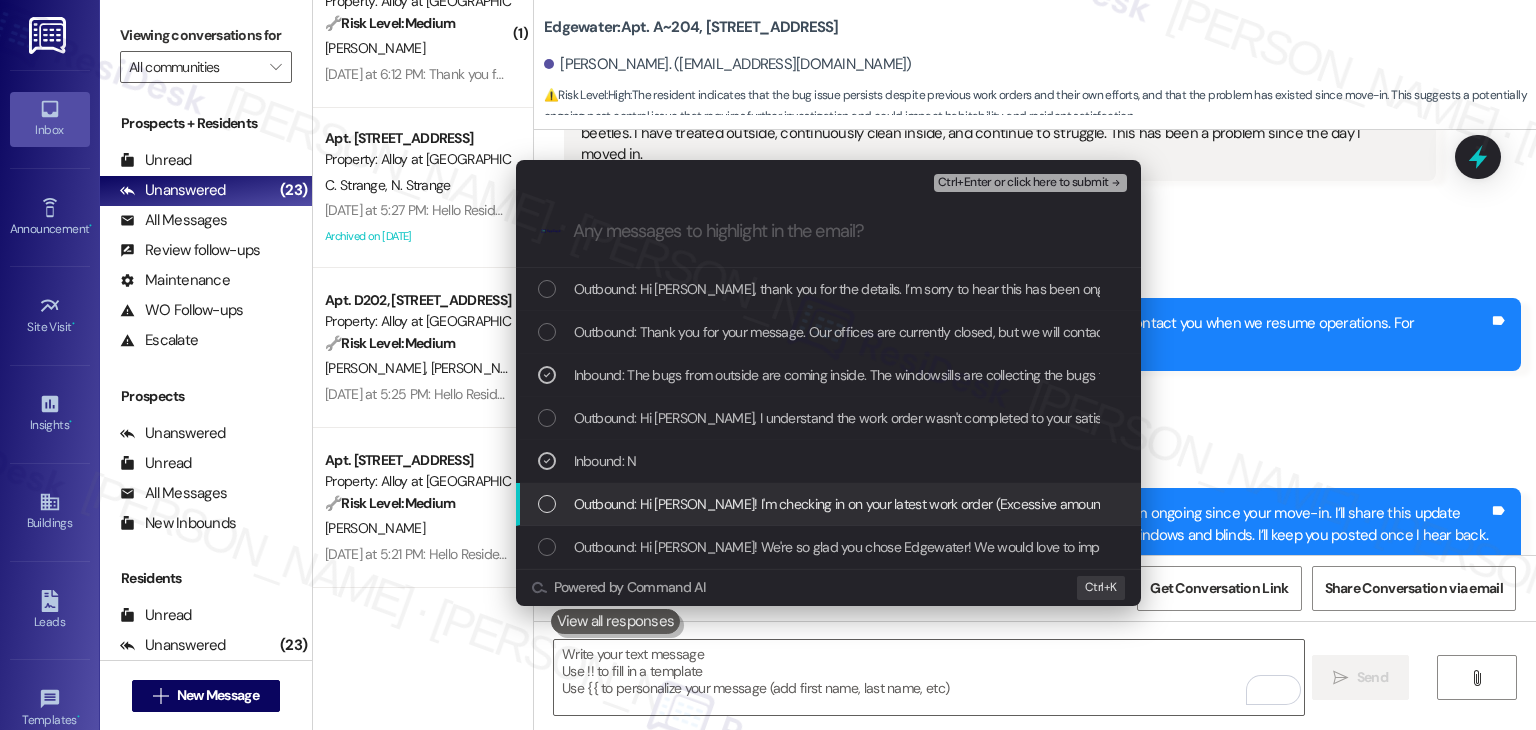 click at bounding box center [547, 504] 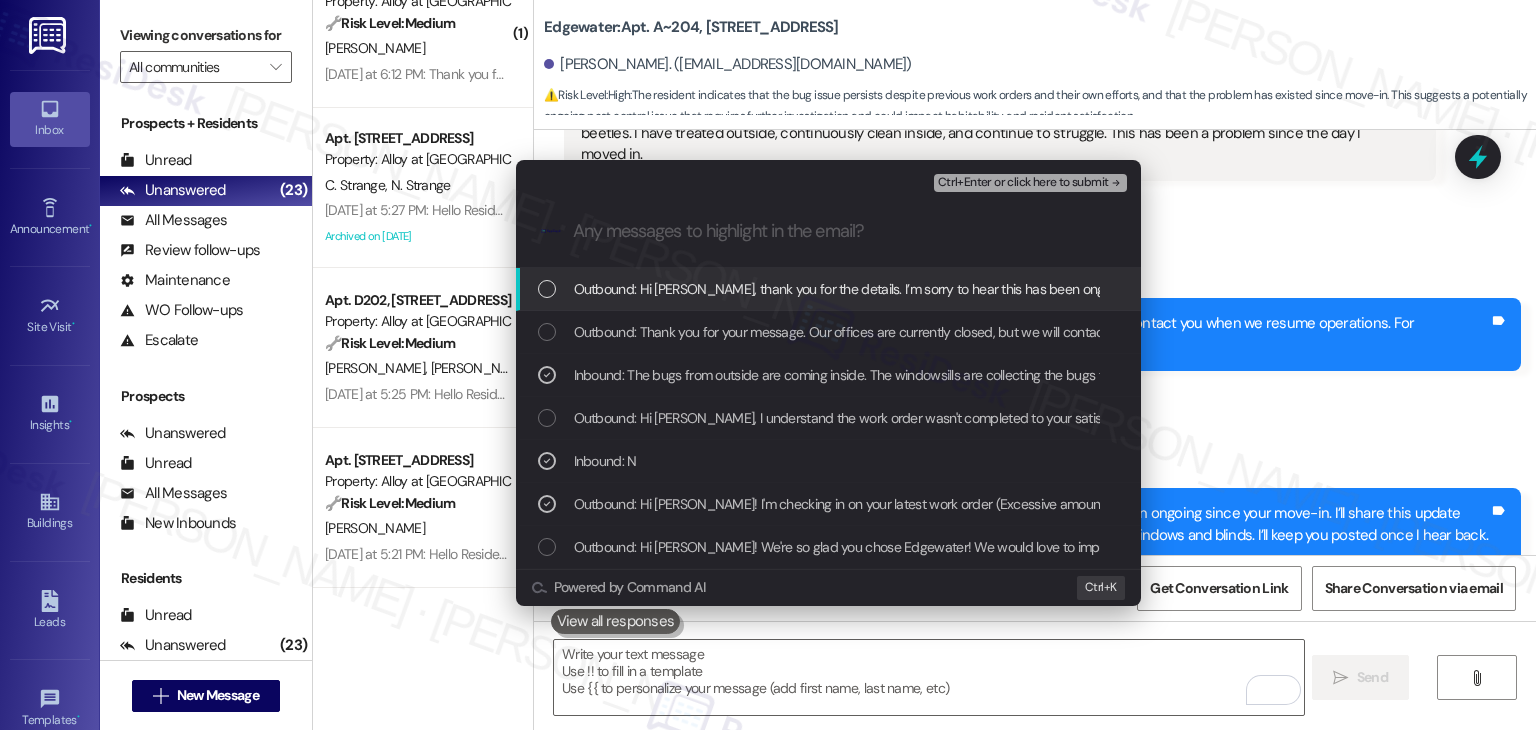 click on "Ctrl+Enter or click here to submit" at bounding box center [1023, 183] 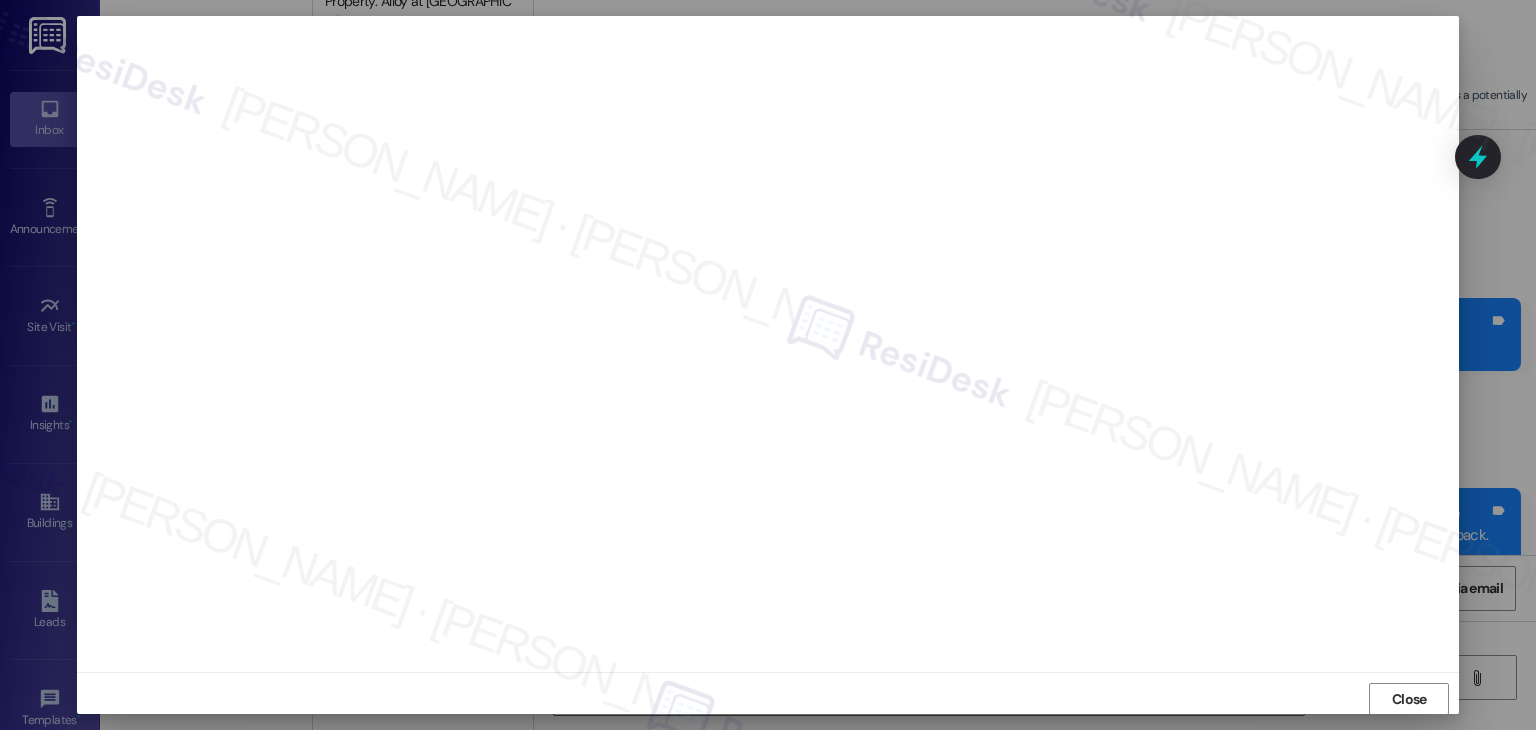 scroll, scrollTop: 12, scrollLeft: 0, axis: vertical 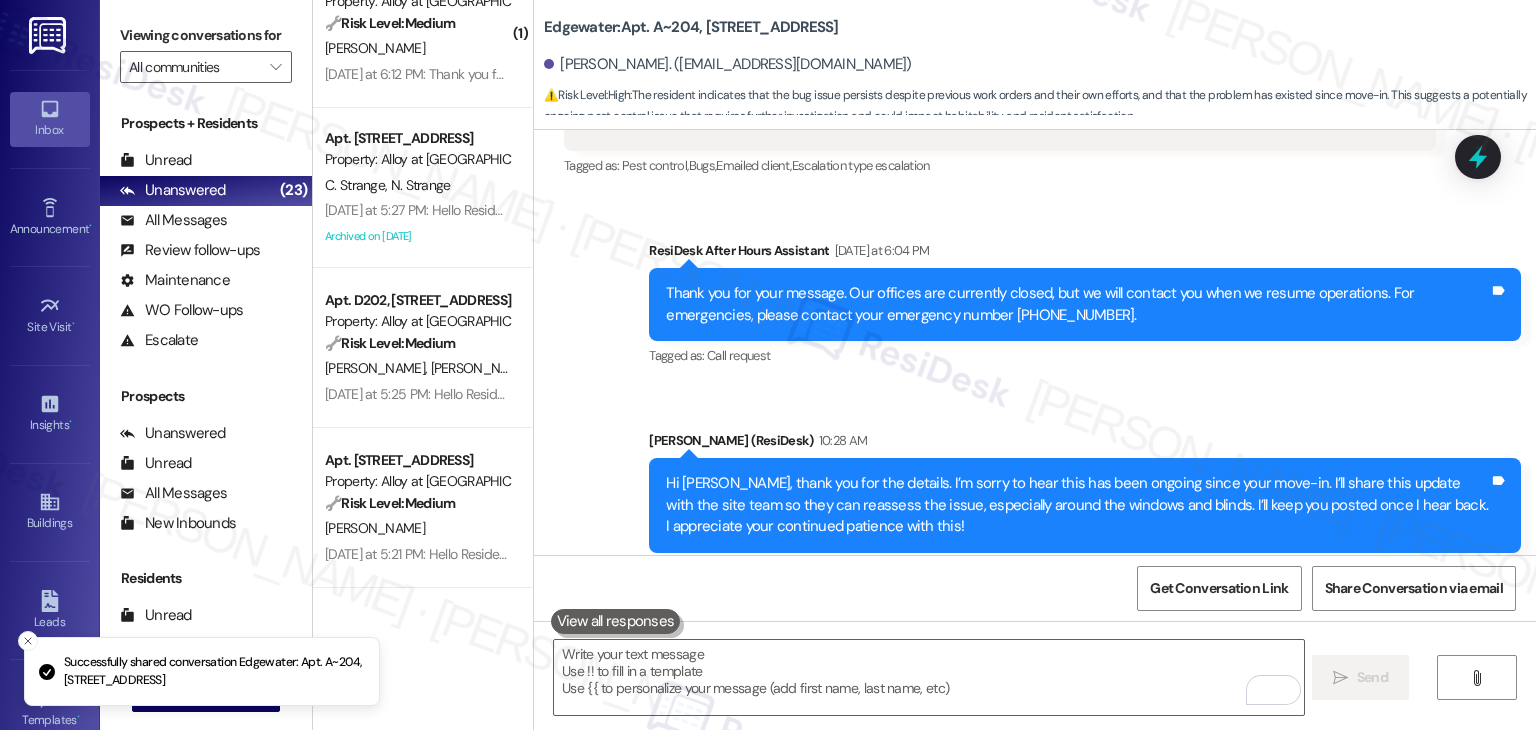 click on "( 1 ) Apt. [STREET_ADDRESS] Property: Alloy at [GEOGRAPHIC_DATA] 🌟  Risk Level:  Positive The resident is expressing gratitude for the pool reopening. This is positive engagement and relationship building. [PERSON_NAME] [PERSON_NAME] [PERSON_NAME] [DATE] at 6:57 PM: Thank you for your message. Our offices are currently closed, but we will contact you when we resume operations. For emergencies, please contact your emergency number 801.655.5600. [DATE] at 6:57 PM: Thank you for your message. Our offices are currently closed, but we will contact you when we resume operations. For emergencies, please contact your emergency number 801.655.5600. ( 1 ) Apt. [STREET_ADDRESS] Property: Alloy at [GEOGRAPHIC_DATA] 💡  Risk Level:  Low The resident is asking a non-essential question about the app for the pool and gym. This is a customer service inquiry and does not represent an urgent issue. [PERSON_NAME] ( 1 ) Apt. [STREET_ADDRESS] Property: Alloy at [GEOGRAPHIC_DATA] 🔧  Risk Level:  Medium [PERSON_NAME] [PERSON_NAME]" at bounding box center [423, 365] 